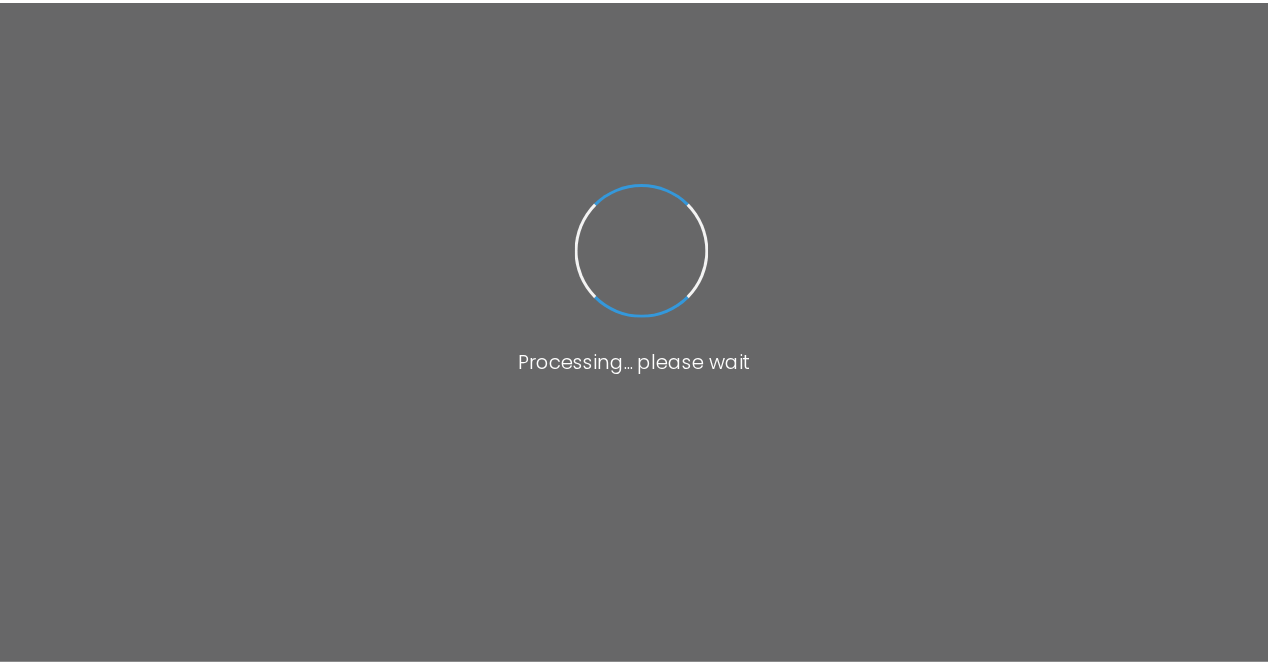scroll, scrollTop: 0, scrollLeft: 0, axis: both 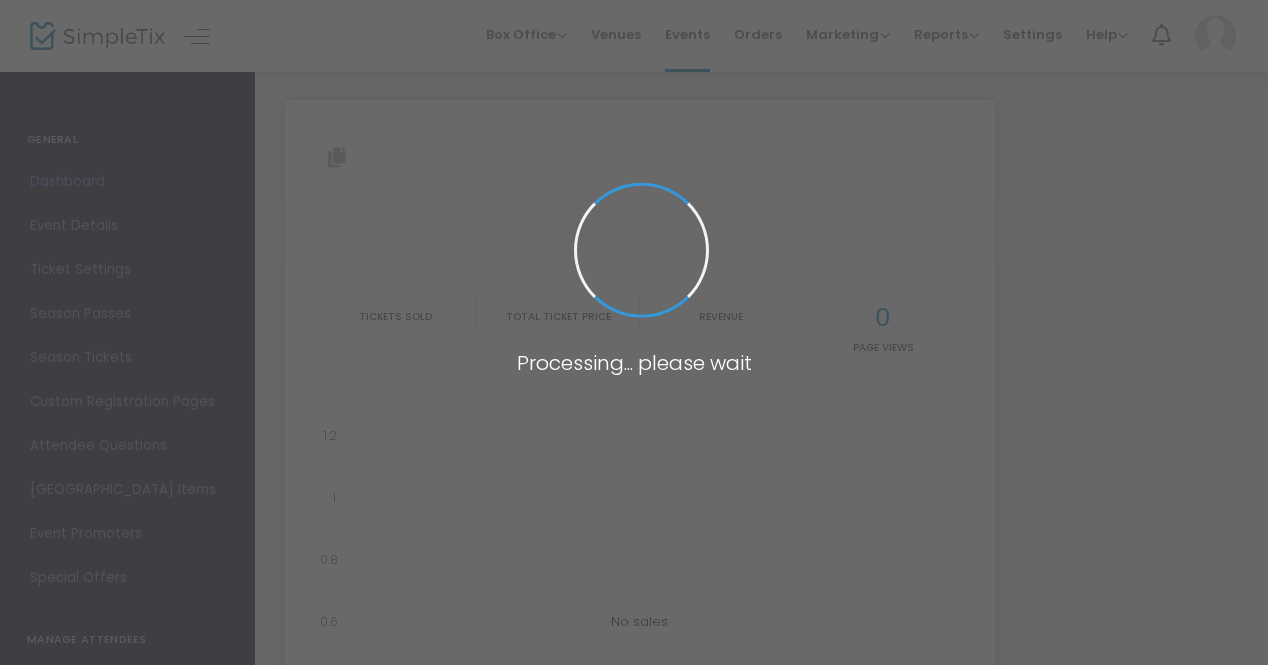 type on "[URL][DOMAIN_NAME][PERSON_NAME]" 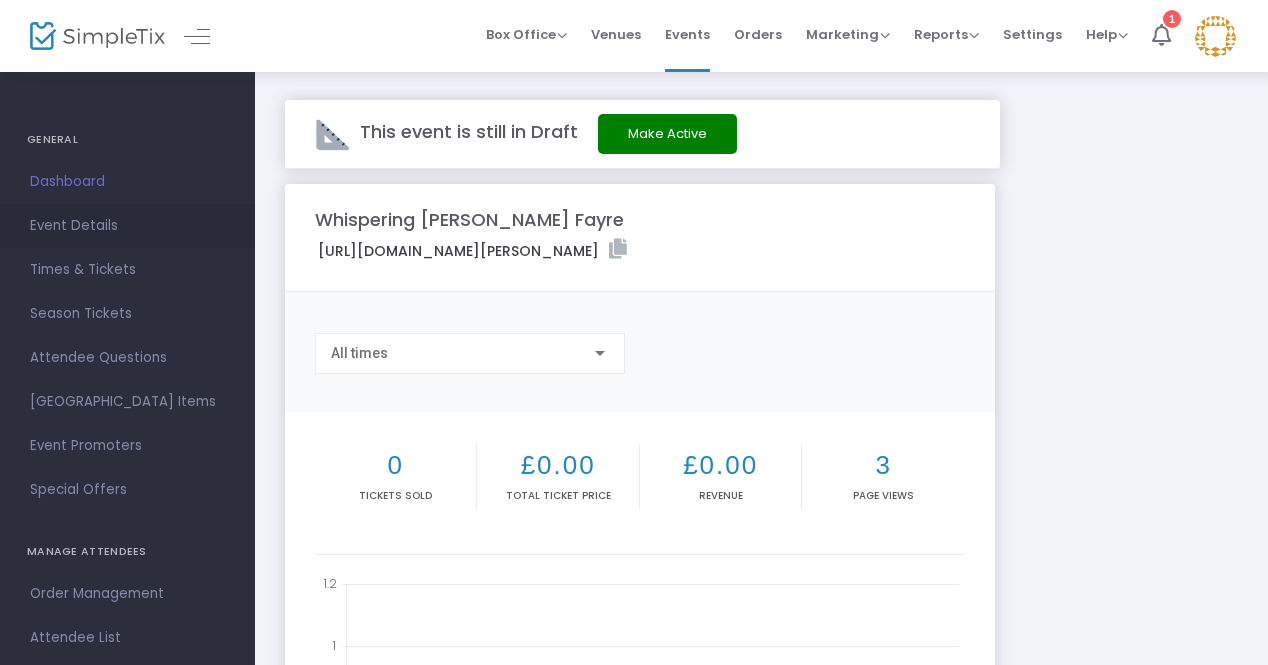 click on "Event Details" at bounding box center [127, 226] 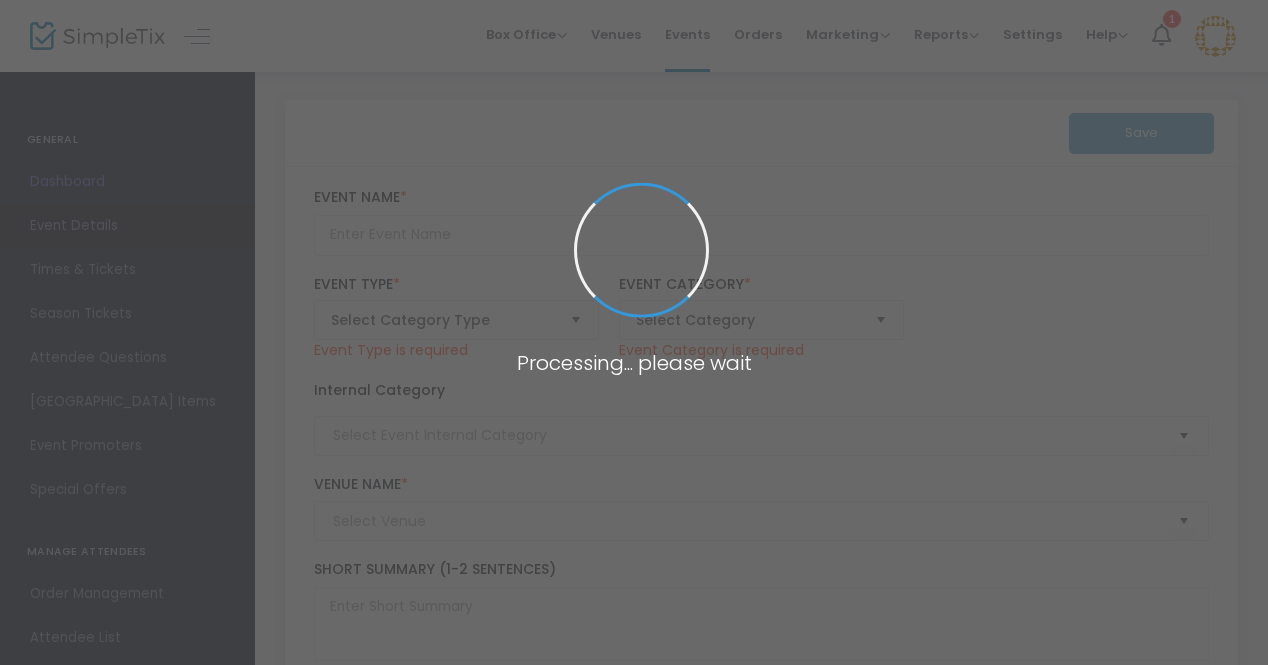type on "Whispering [PERSON_NAME] Fayre" 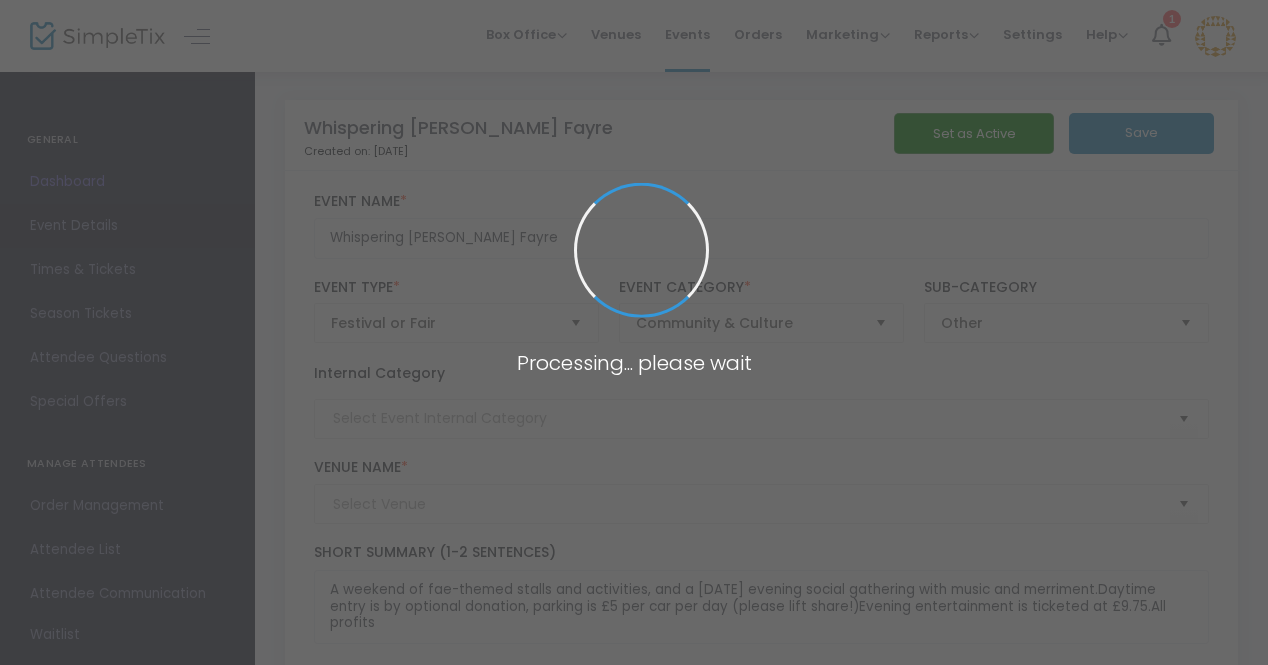 type on "Tir na nOg [GEOGRAPHIC_DATA]" 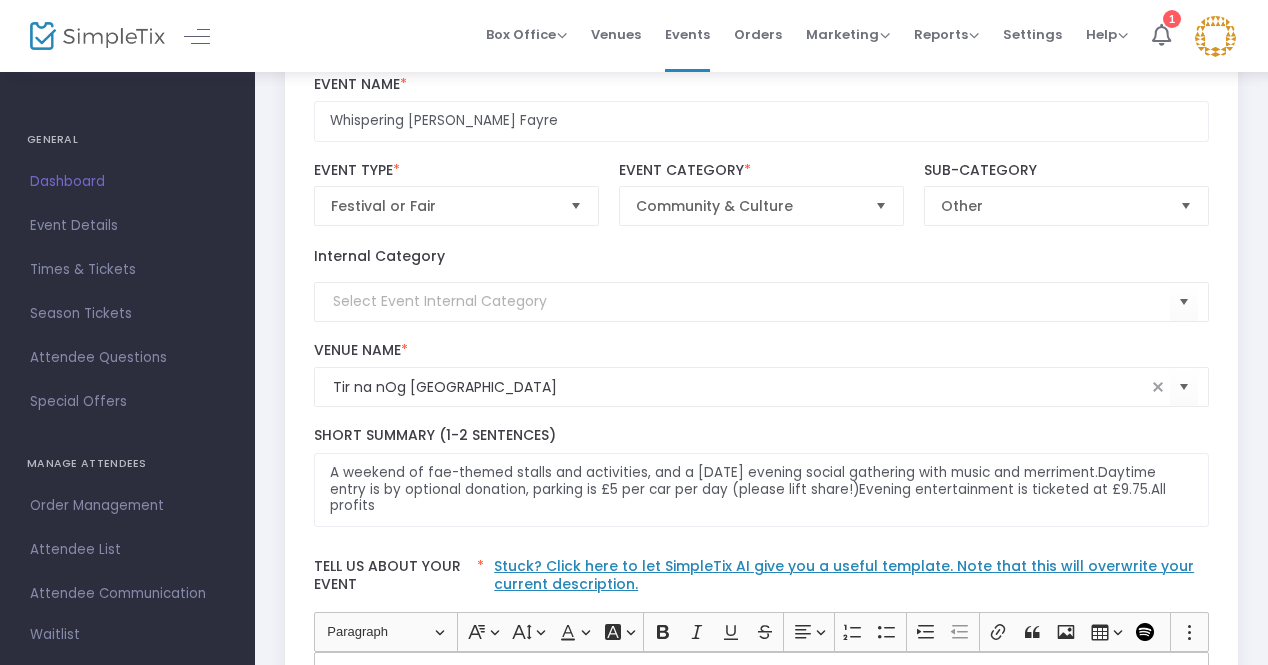 scroll, scrollTop: 123, scrollLeft: 0, axis: vertical 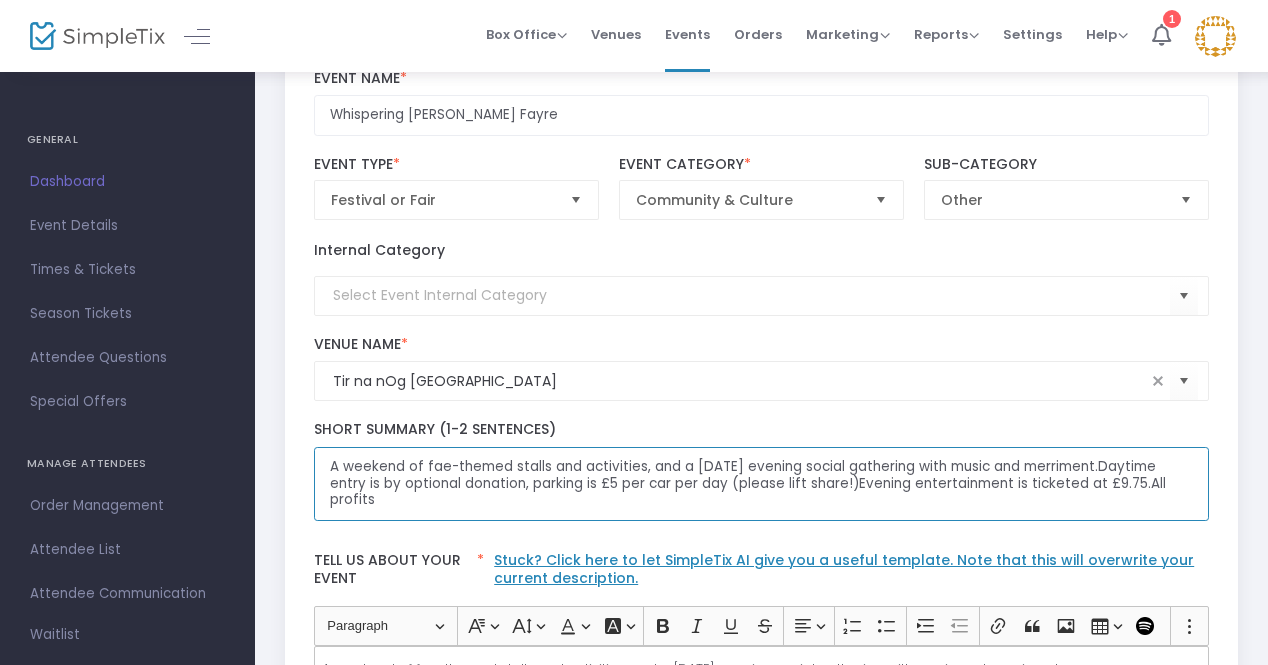 click on "A weekend of fae-themed stalls and activities, and a [DATE] evening social gathering with music and merriment.Daytime entry is by optional donation, parking is £5 per car per day (please lift share!)Evening entertainment is ticketed at £9.75.All profits" 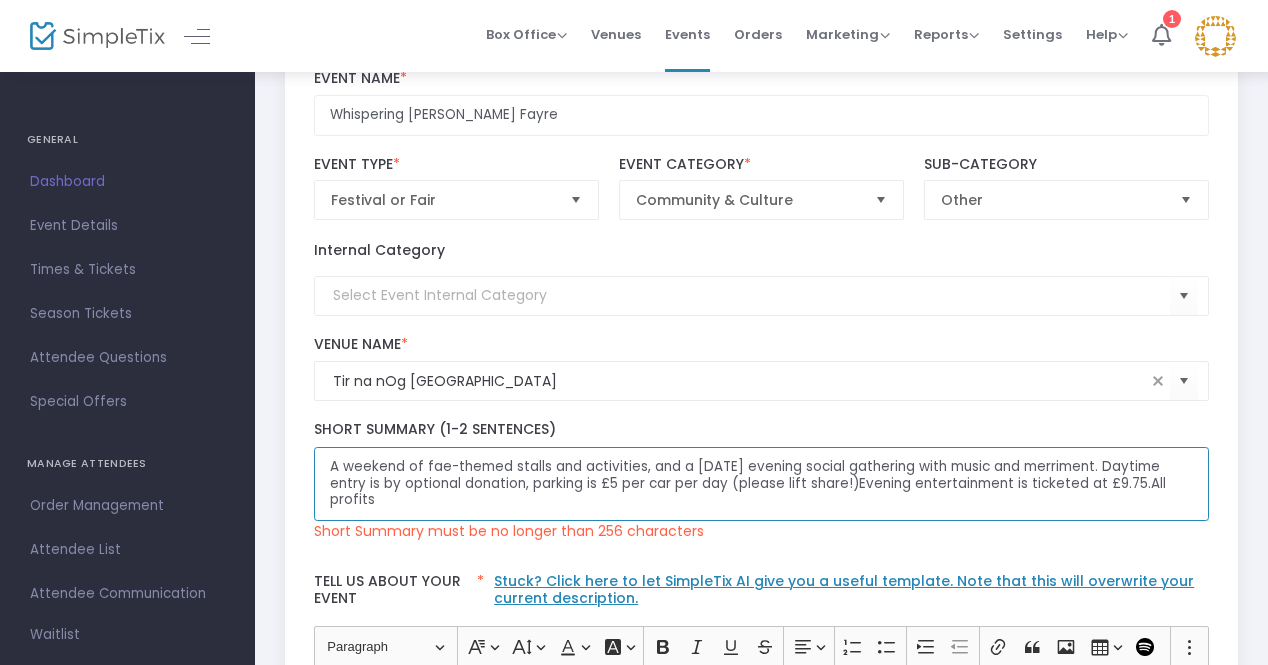 type on "A weekend of fae-themed stalls and activities, and a [DATE] evening social gathering with music and merriment.Daytime entry is by optional donation, parking is £5 per car per day (please lift share!)Evening entertainment is ticketed at £9.75.All profits" 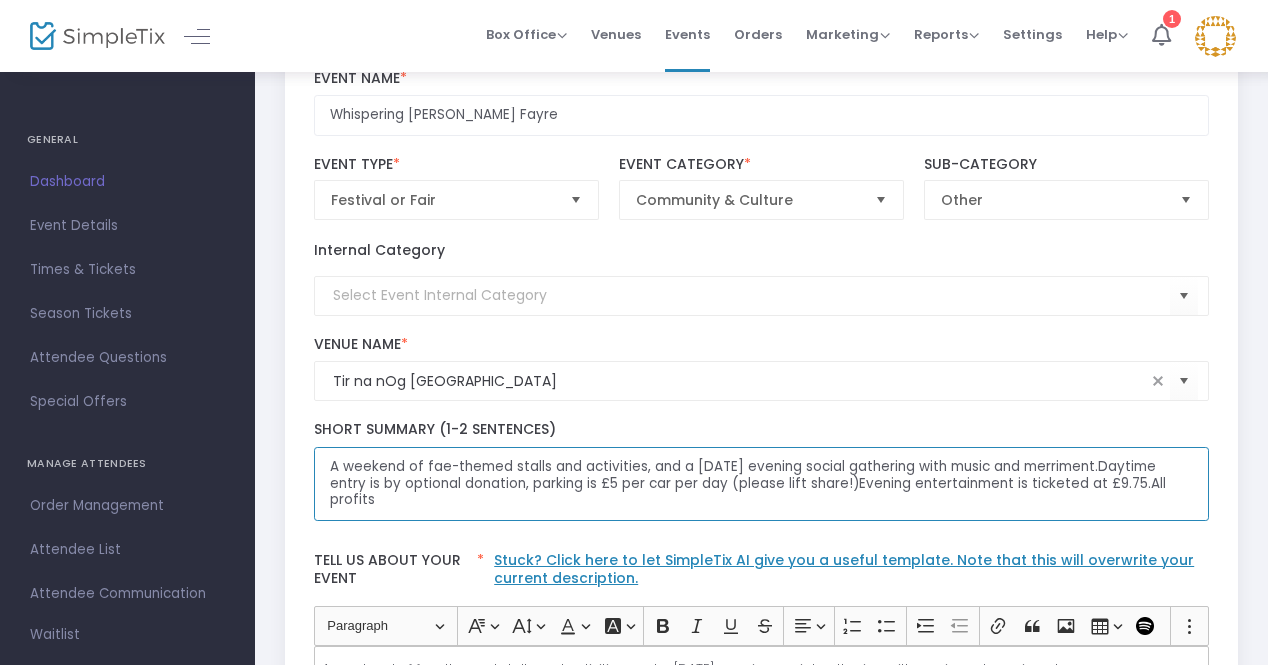 click on "A weekend of fae-themed stalls and activities, and a [DATE] evening social gathering with music and merriment.Daytime entry is by optional donation, parking is £5 per car per day (please lift share!)Evening entertainment is ticketed at £9.75.All profits" 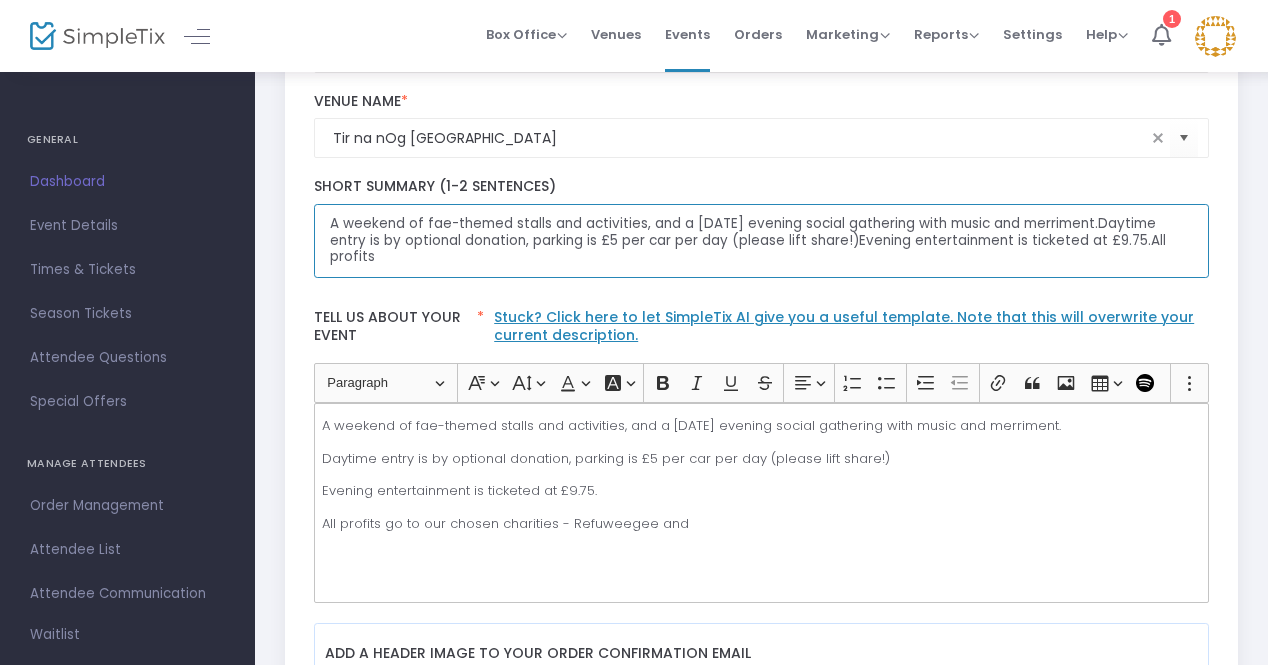 scroll, scrollTop: 365, scrollLeft: 0, axis: vertical 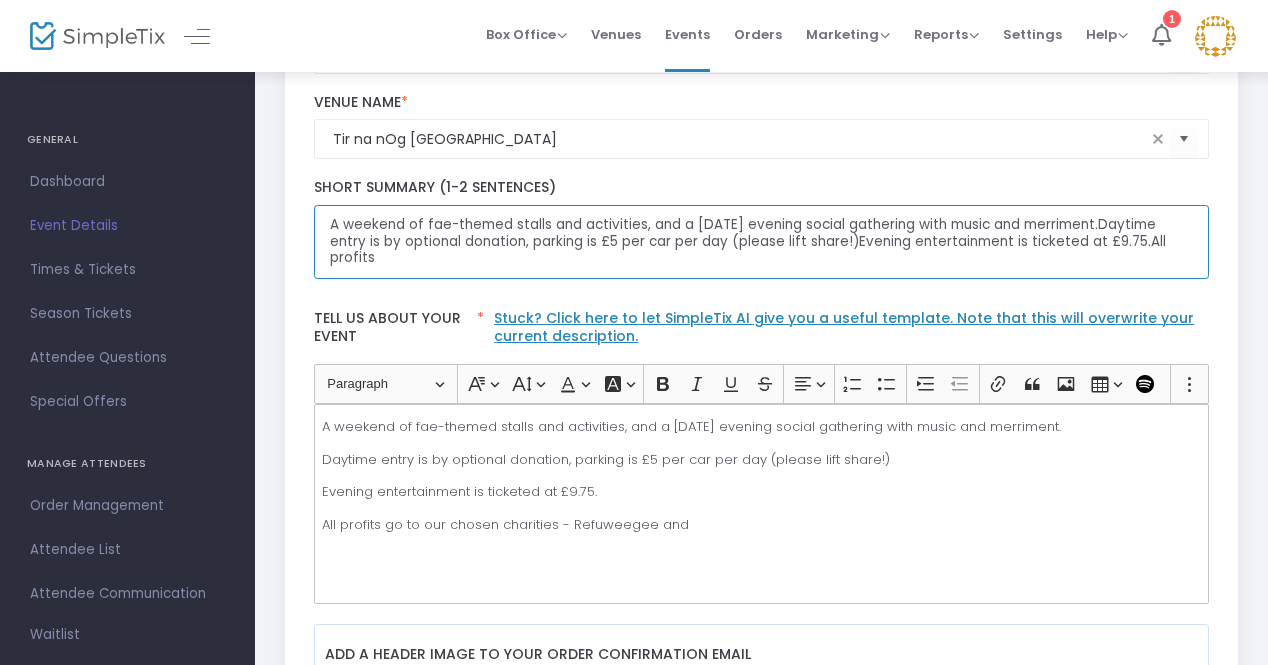 drag, startPoint x: 374, startPoint y: 253, endPoint x: 326, endPoint y: 226, distance: 55.072678 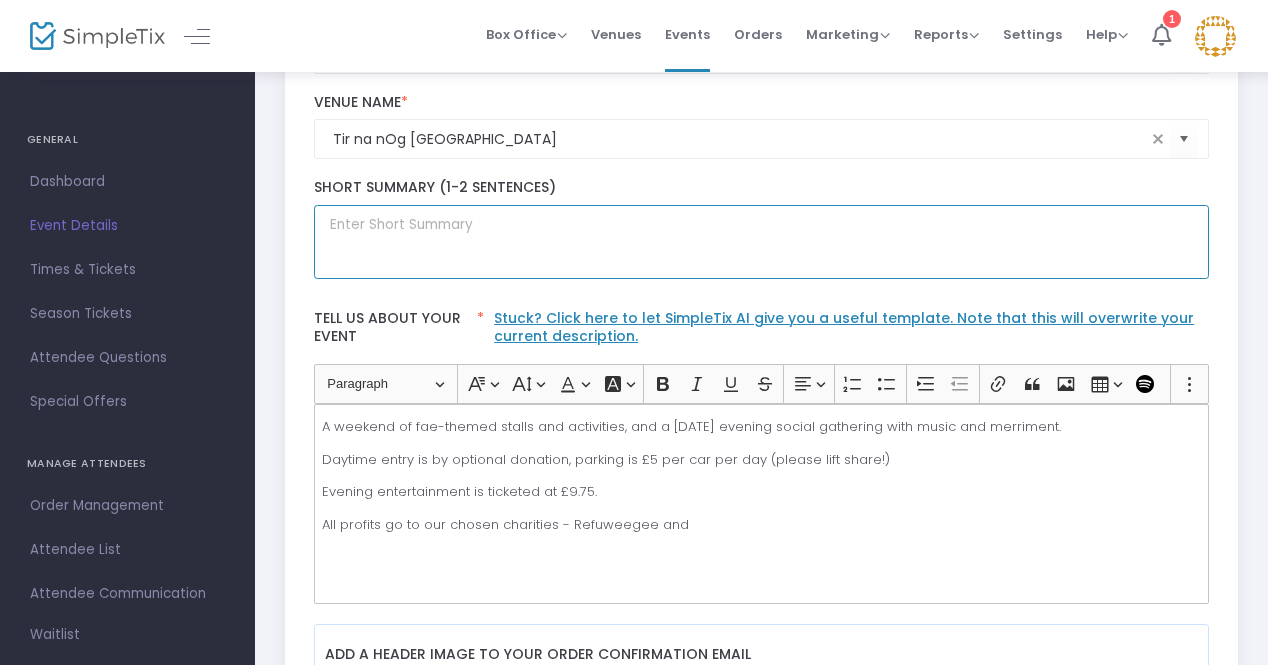 click 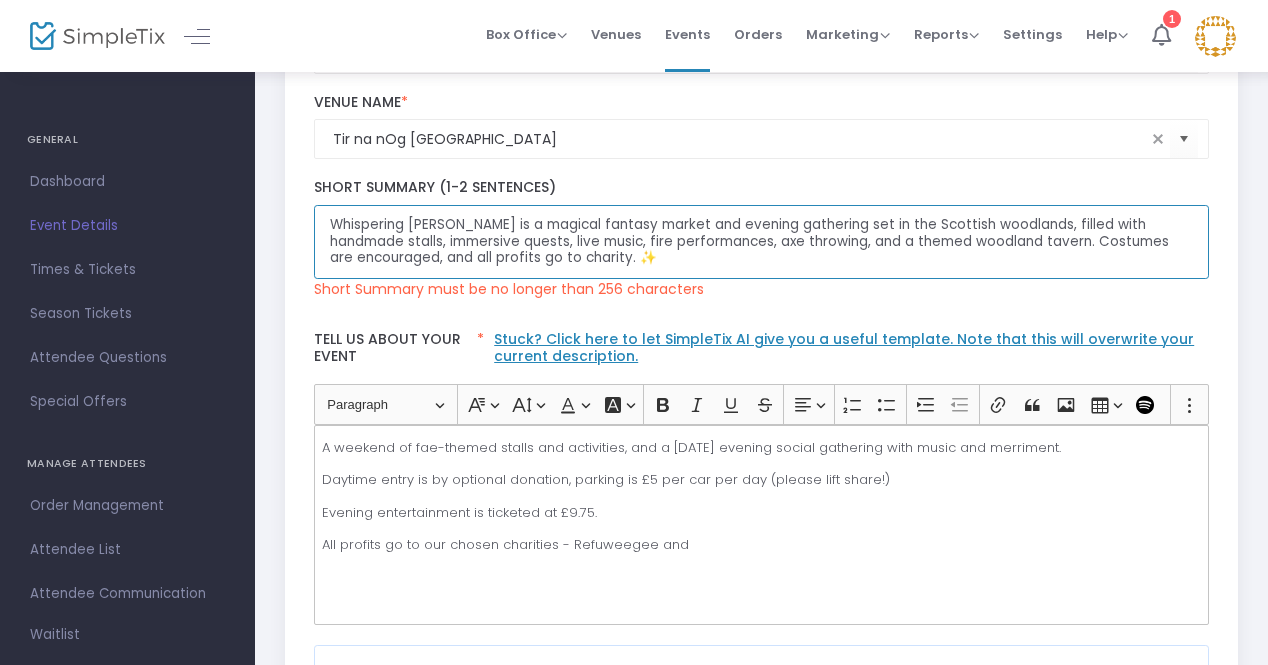 click on "Whispering [PERSON_NAME] is a magical fantasy market and evening gathering set in the Scottish woodlands, filled with handmade stalls, immersive quests, live music, fire performances, axe throwing, and a themed woodland tavern. Costumes are encouraged, and all profits go to charity. ✨" 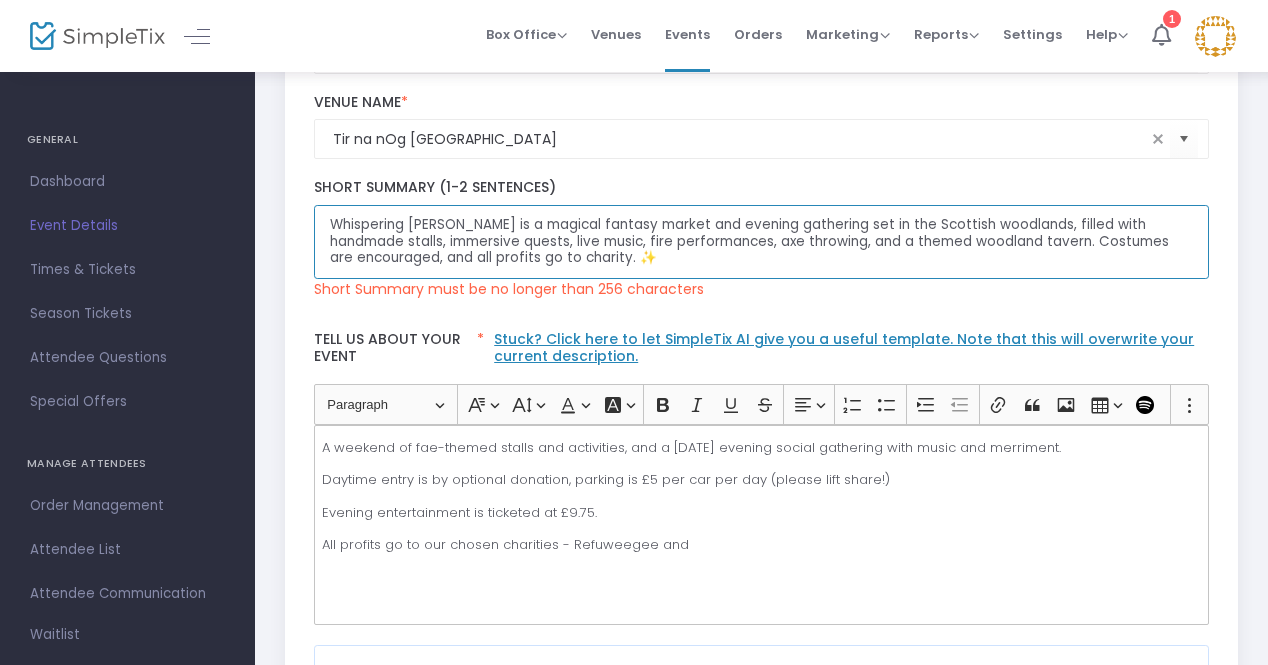 drag, startPoint x: 644, startPoint y: 265, endPoint x: 333, endPoint y: 222, distance: 313.9586 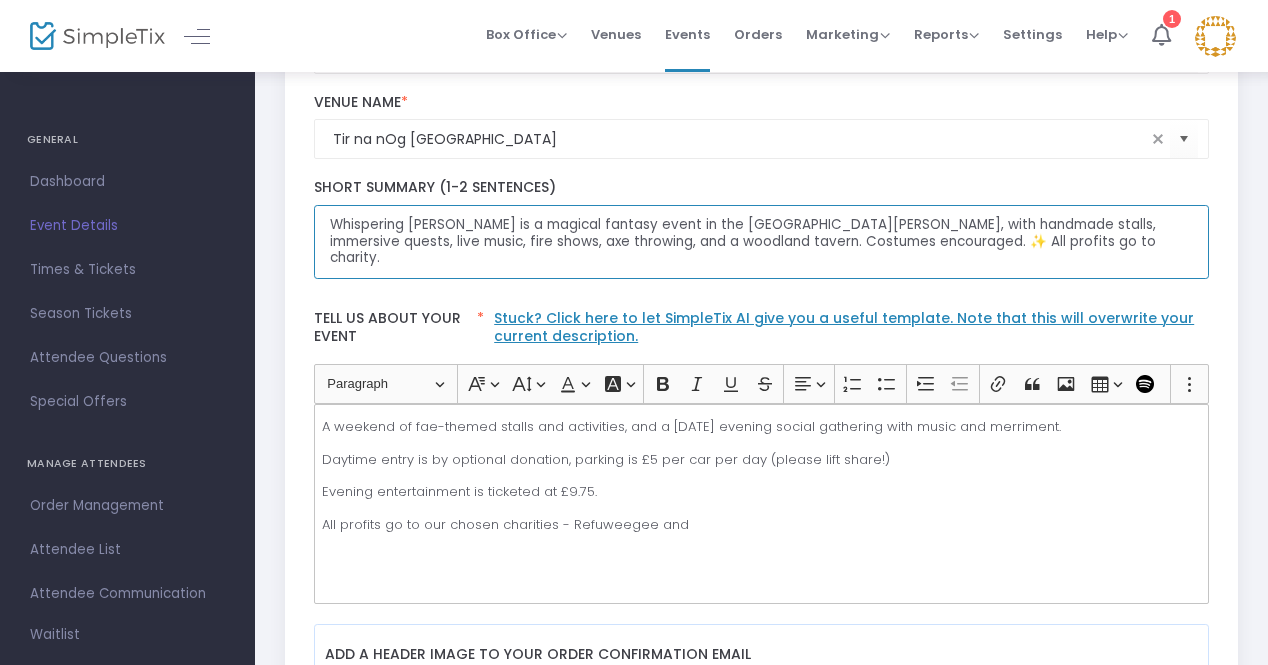 click on "Whispering [PERSON_NAME] is a magical fantasy event in the [GEOGRAPHIC_DATA][PERSON_NAME], with handmade stalls, immersive quests, live music, fire shows, axe throwing, and a woodland tavern. Costumes encouraged. ✨ All profits go to charity." 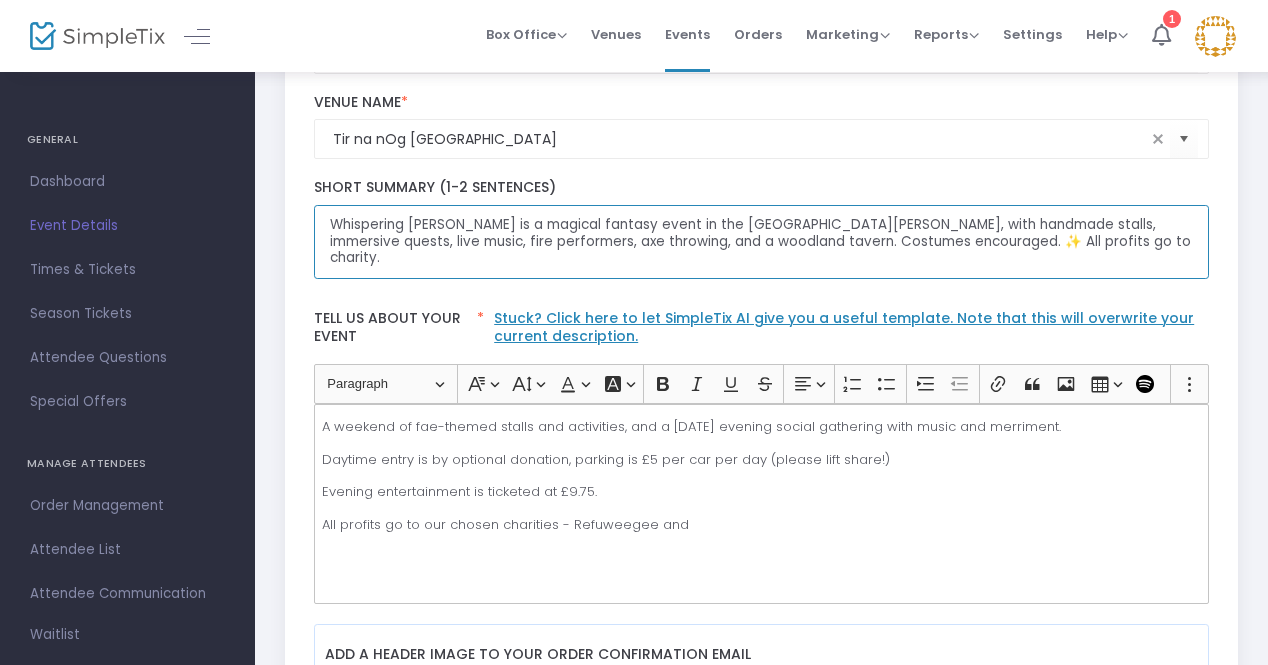 click on "Whispering [PERSON_NAME] is a magical fantasy event in the [GEOGRAPHIC_DATA][PERSON_NAME], with handmade stalls, immersive quests, live music, fire performers, axe throwing, and a woodland tavern. Costumes encouraged. ✨ All profits go to charity." 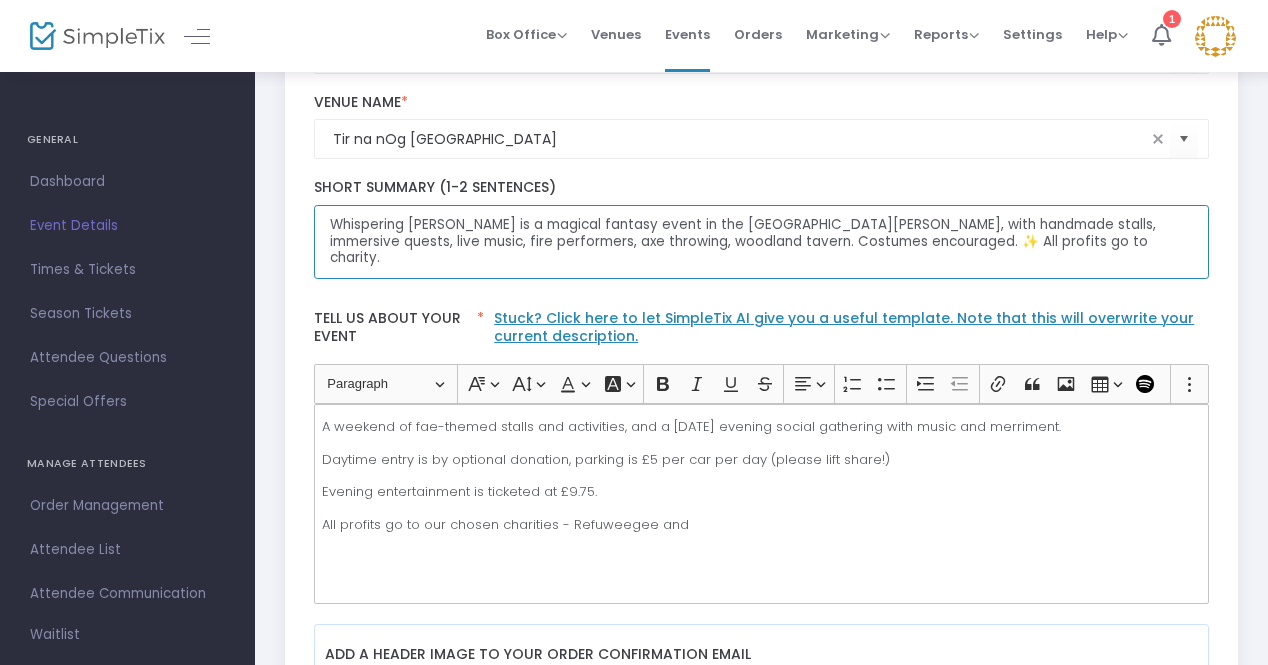 click on "Whispering [PERSON_NAME] is a magical fantasy event in the [GEOGRAPHIC_DATA][PERSON_NAME], with handmade stalls, immersive quests, live music, fire performers, axe throwing, woodland tavern. Costumes encouraged. ✨ All profits go to charity." 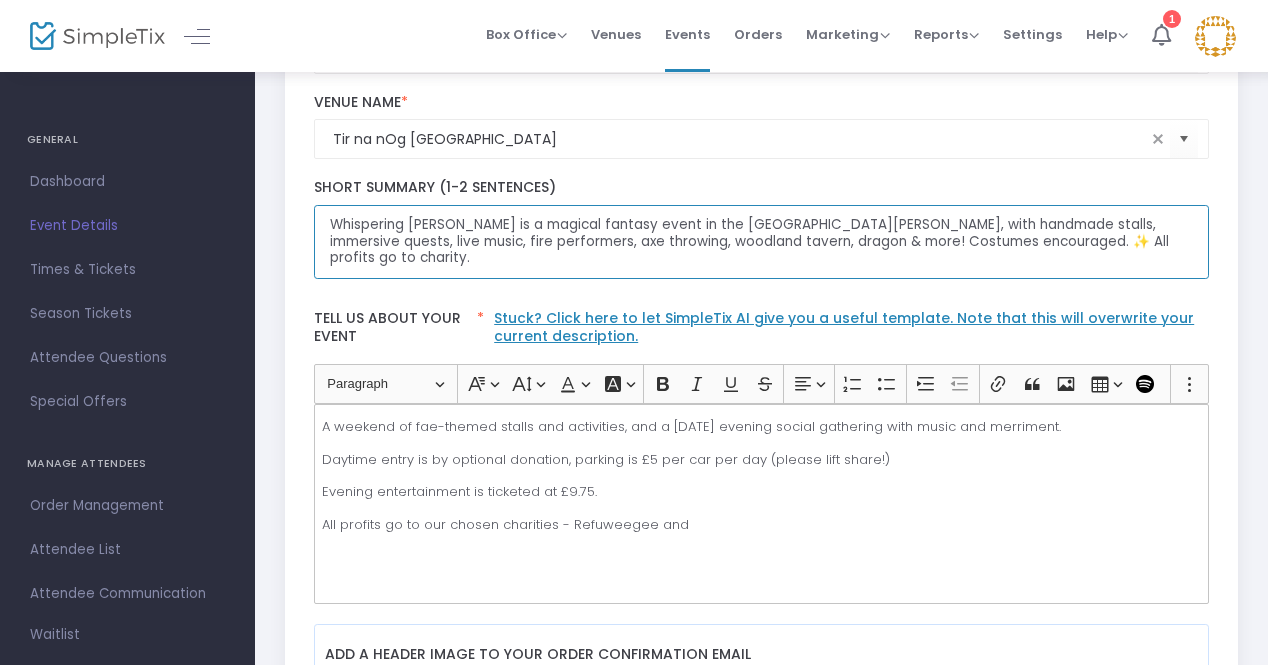 drag, startPoint x: 918, startPoint y: 243, endPoint x: 905, endPoint y: 241, distance: 13.152946 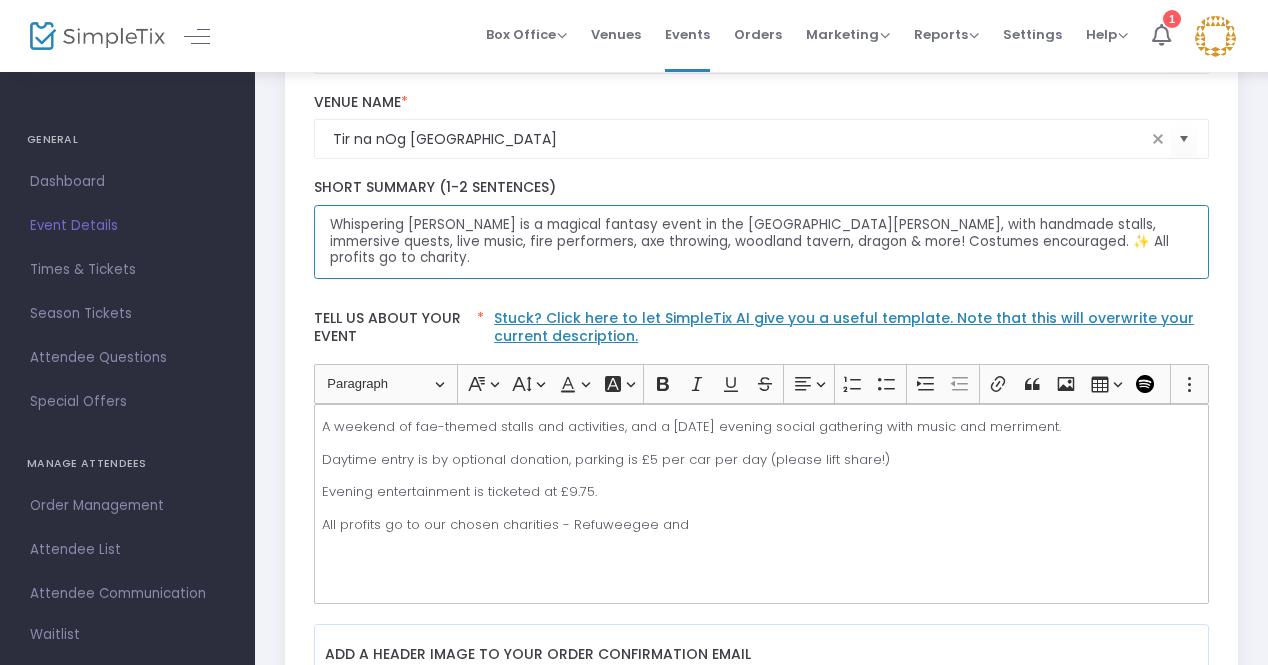 click on "Whispering [PERSON_NAME] is a magical fantasy event in the [GEOGRAPHIC_DATA][PERSON_NAME], with handmade stalls, immersive quests, live music, fire performers, axe throwing, woodland tavern, dragon & more! Costumes encouraged. ✨ All profits go to charity." 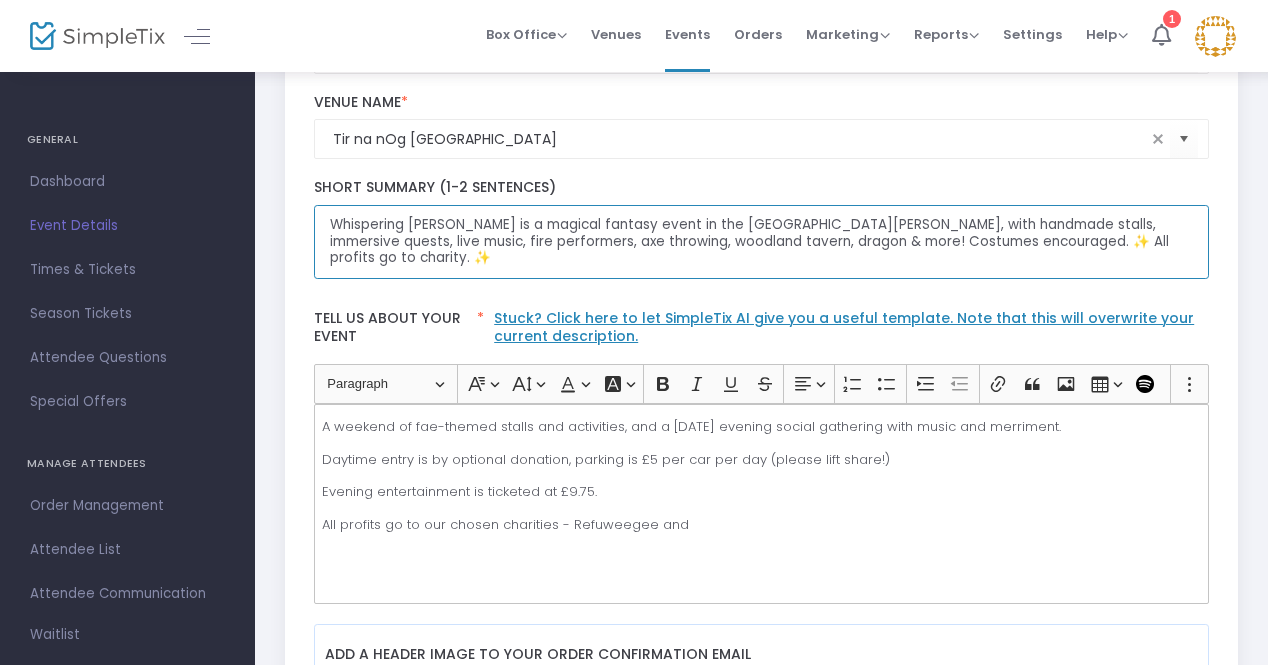 click on "Whispering [PERSON_NAME] is a magical fantasy event in the [GEOGRAPHIC_DATA][PERSON_NAME], with handmade stalls, immersive quests, live music, fire performers, axe throwing, woodland tavern, dragon & more! Costumes encouraged. ✨ All profits go to charity. ✨" 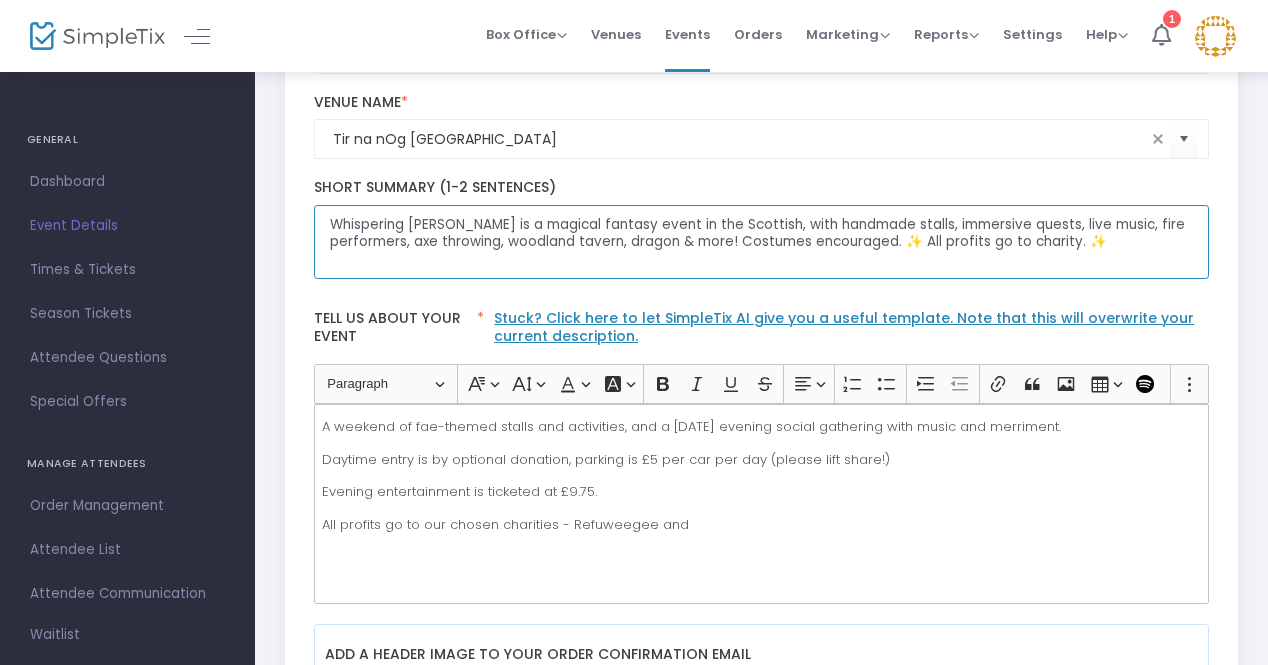 click on "Whispering [PERSON_NAME] is a magical fantasy event in the Scottish, with handmade stalls, immersive quests, live music, fire performers, axe throwing, woodland tavern, dragon & more! Costumes encouraged. ✨ All profits go to charity. ✨" 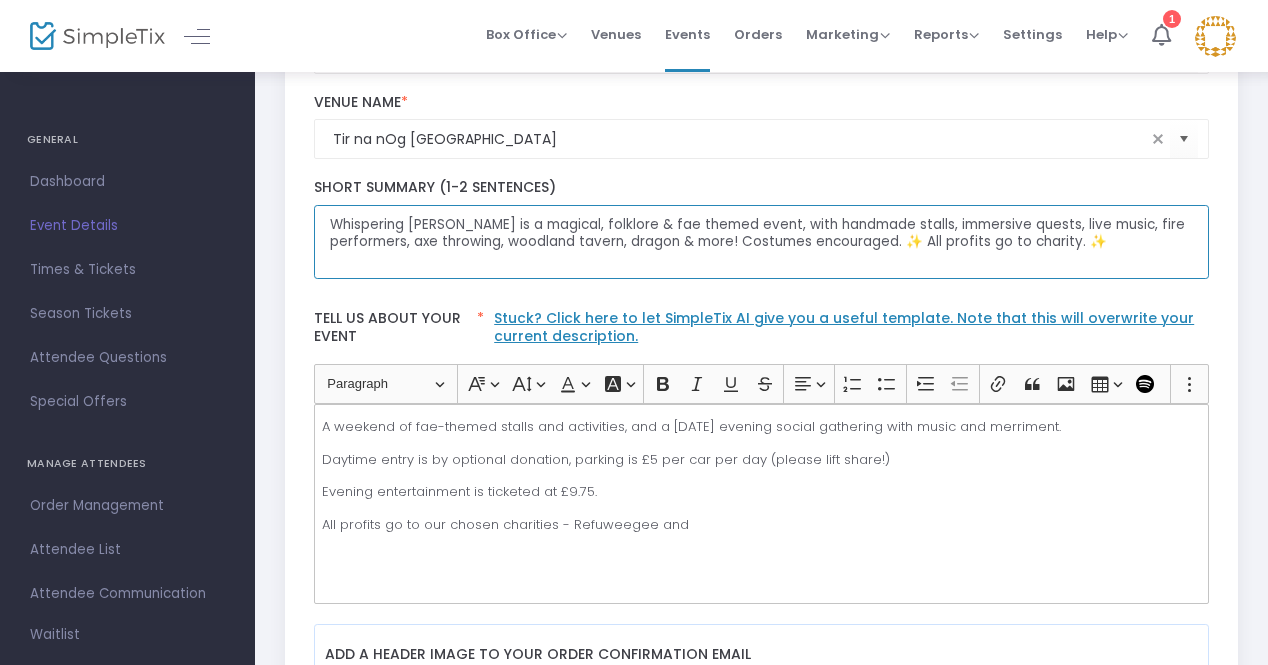 type on "Whispering [PERSON_NAME] is a magical, folklore & fae themed event, with handmade stalls, immersive quests, live music, fire performers, axe throwing, woodland tavern, dragon & more! Costumes encouraged. ✨ All profits go to charity. ✨" 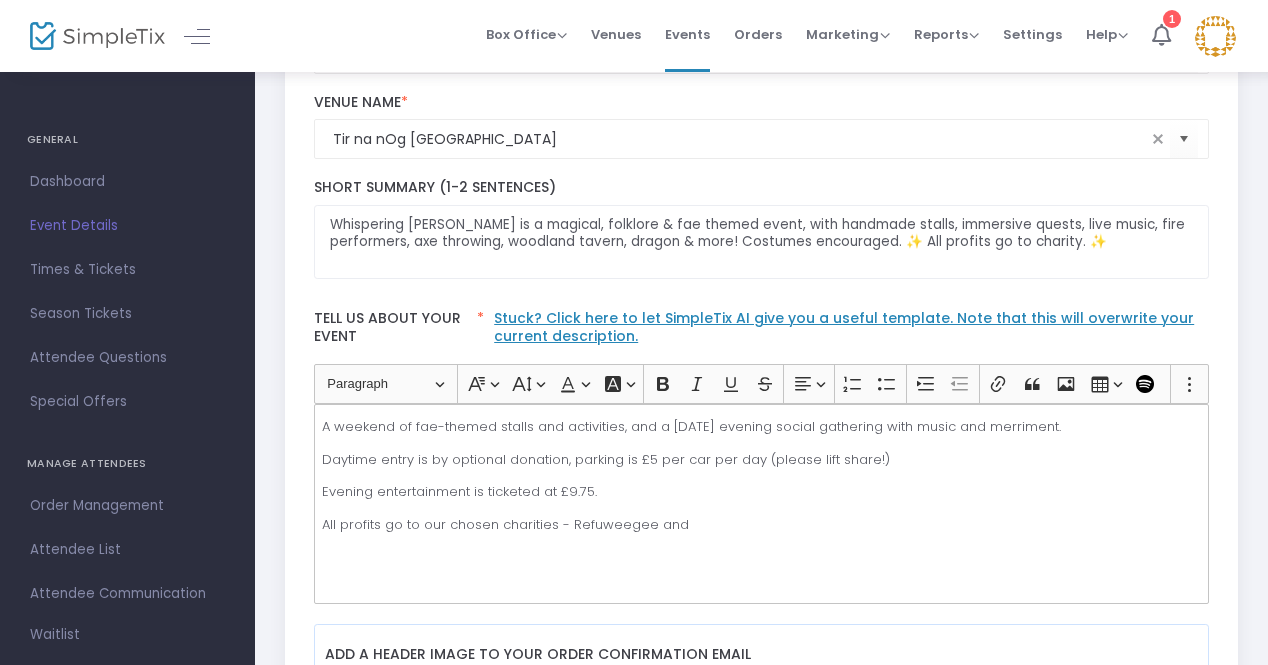 click on "Evening entertainment is ticketed at £9.75." 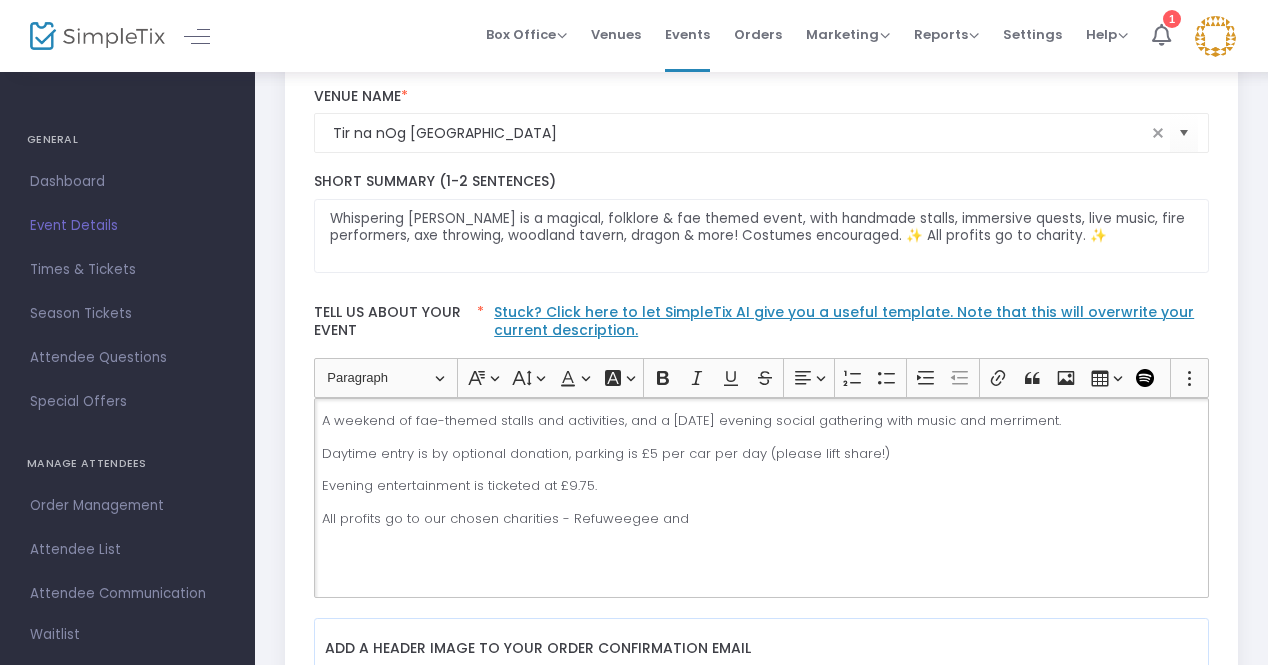 scroll, scrollTop: 372, scrollLeft: 0, axis: vertical 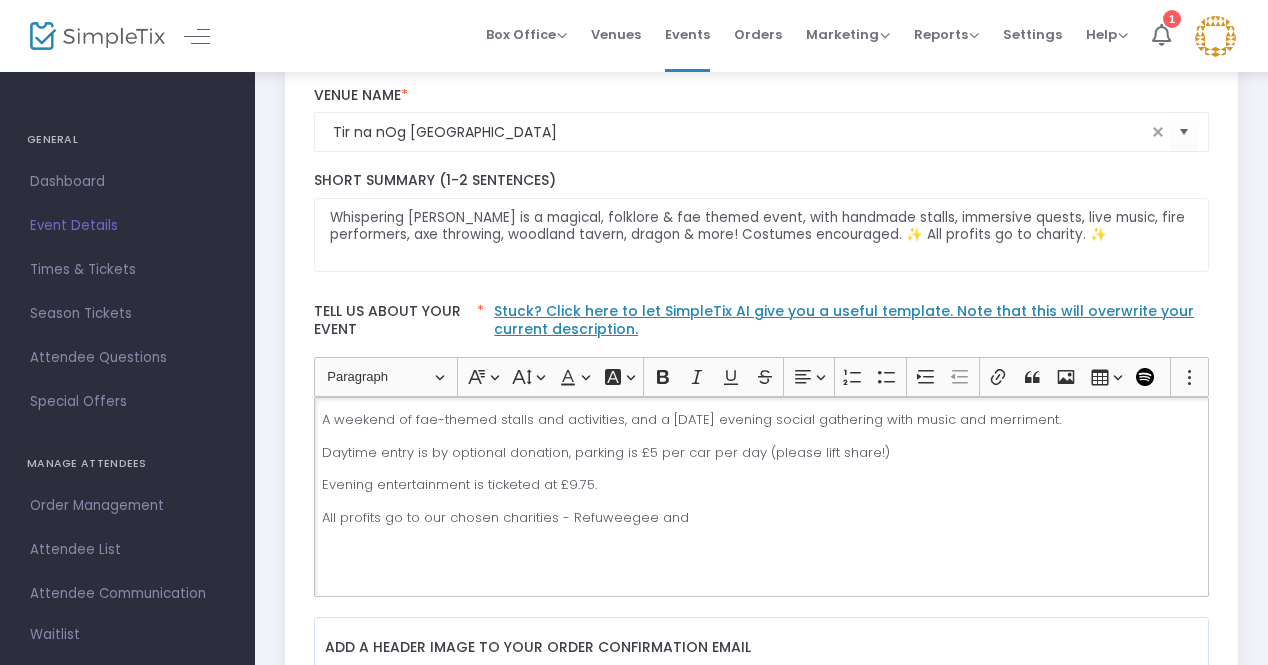click on "All profits go to our chosen charities - Refuweegee and" 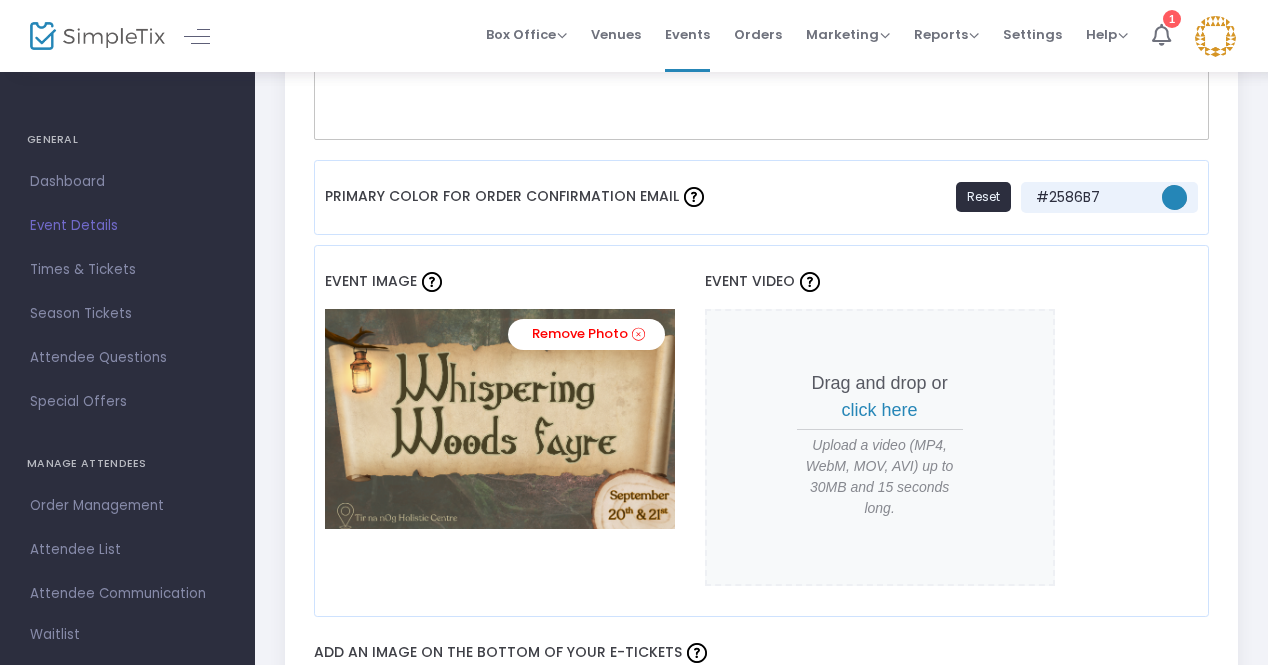 scroll, scrollTop: 1542, scrollLeft: 0, axis: vertical 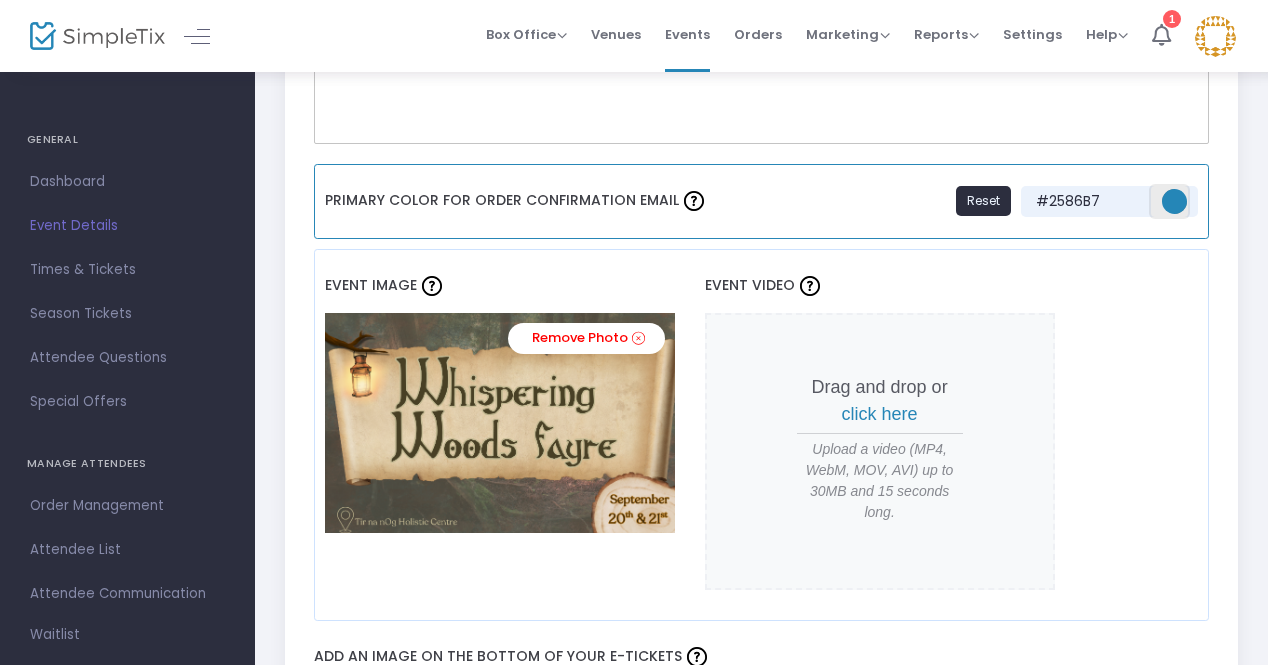 drag, startPoint x: 1174, startPoint y: 199, endPoint x: 1152, endPoint y: 199, distance: 22 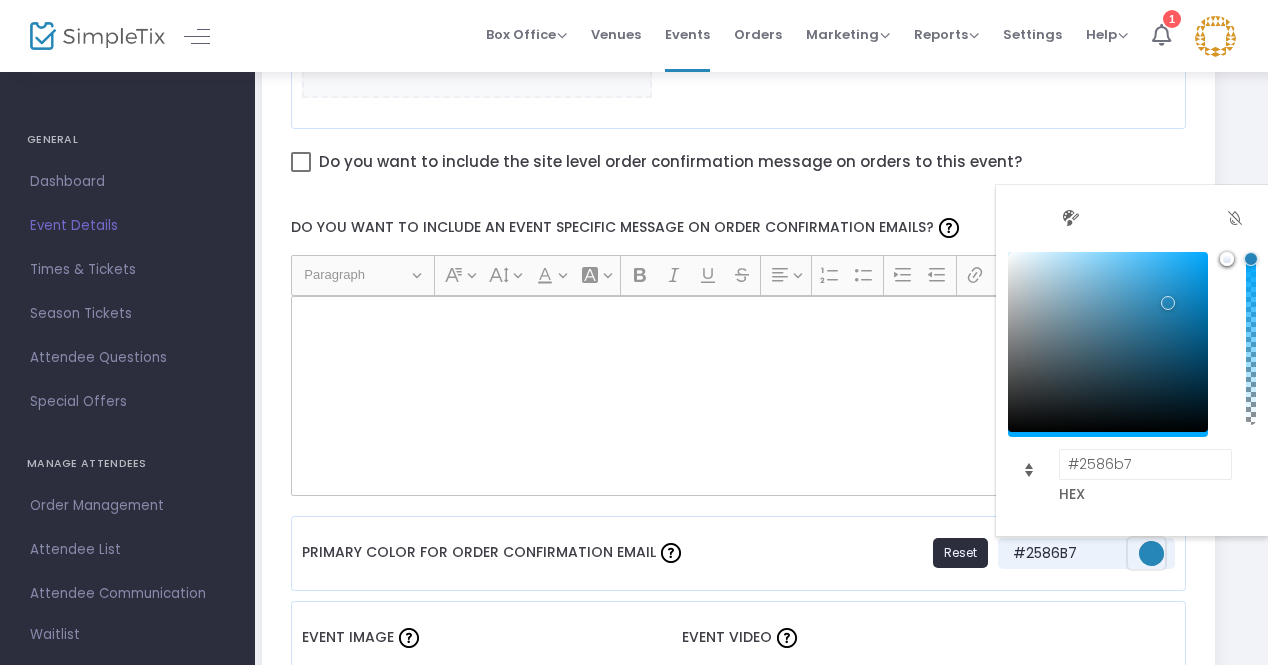 scroll, scrollTop: 1184, scrollLeft: 23, axis: both 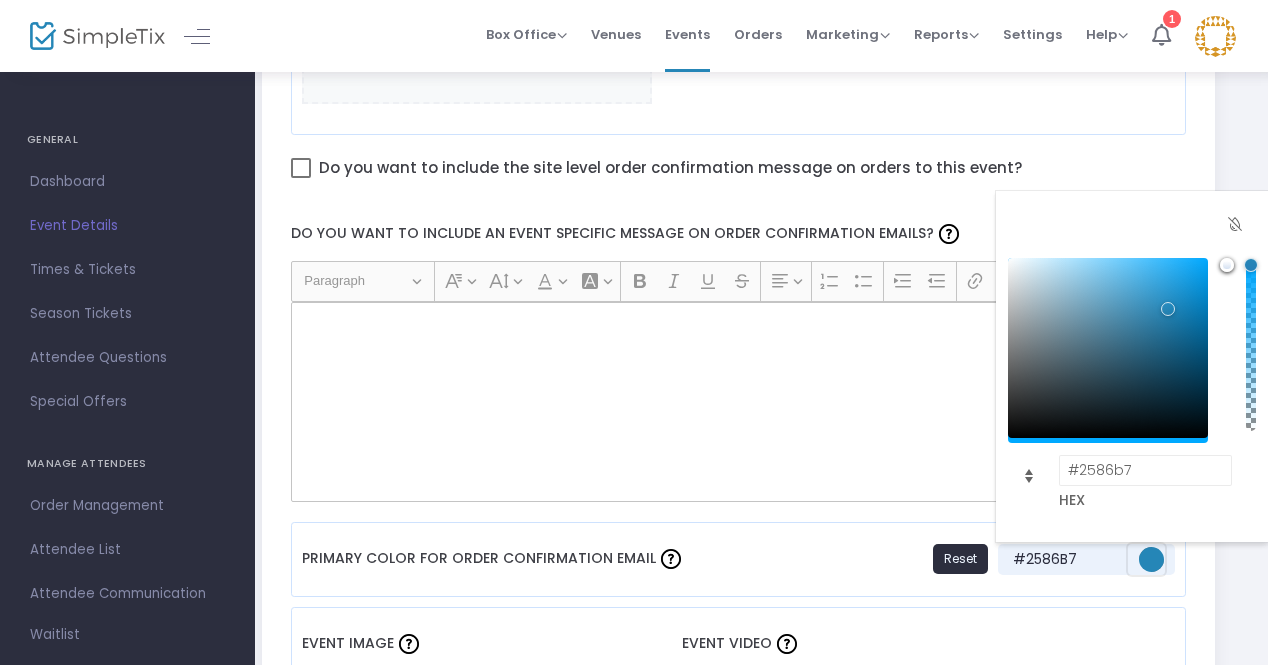 click 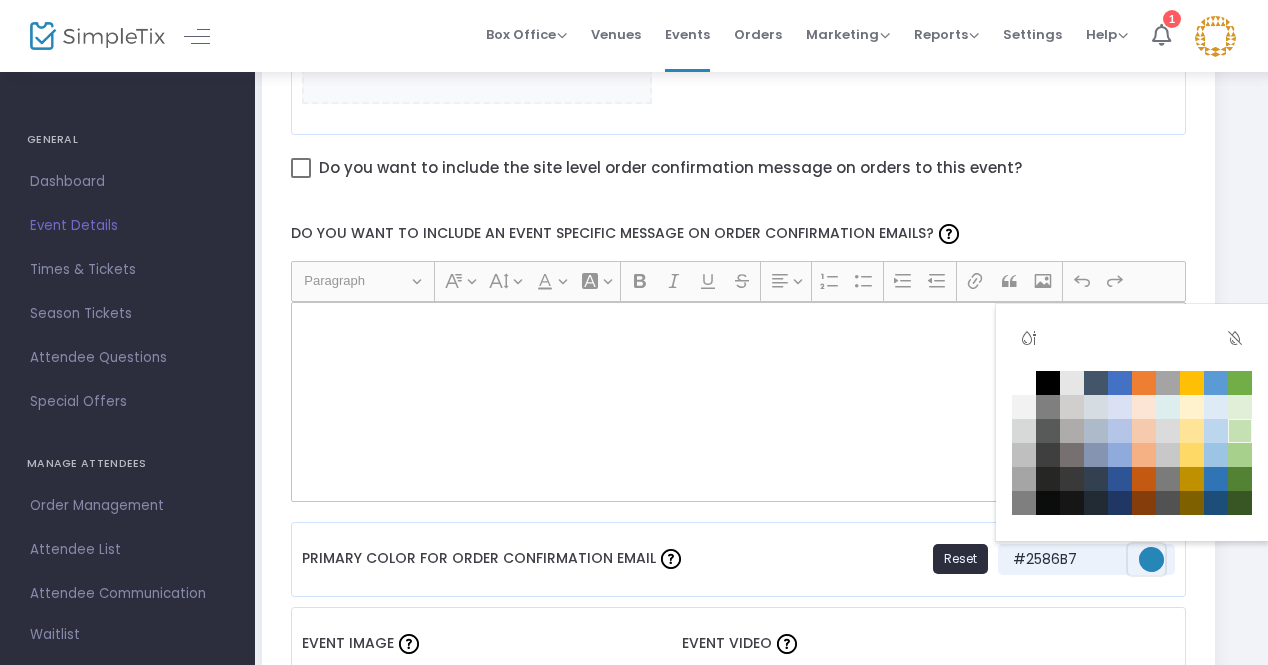 click at bounding box center (1240, 431) 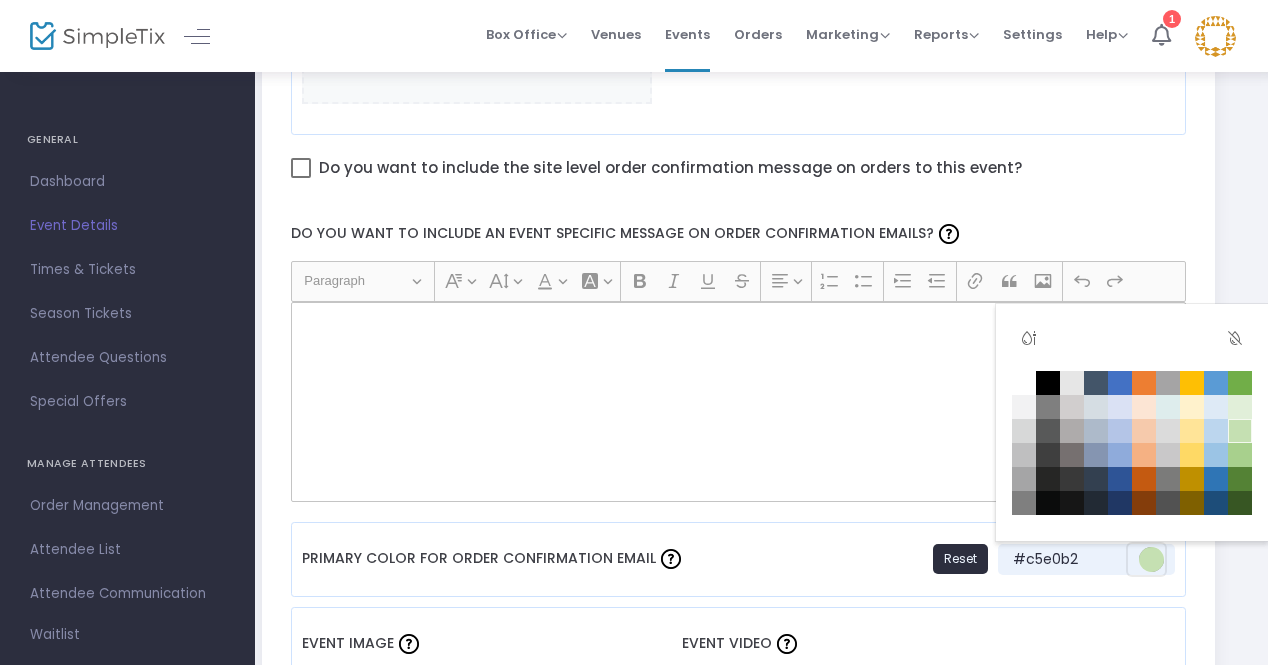 click at bounding box center [1240, 431] 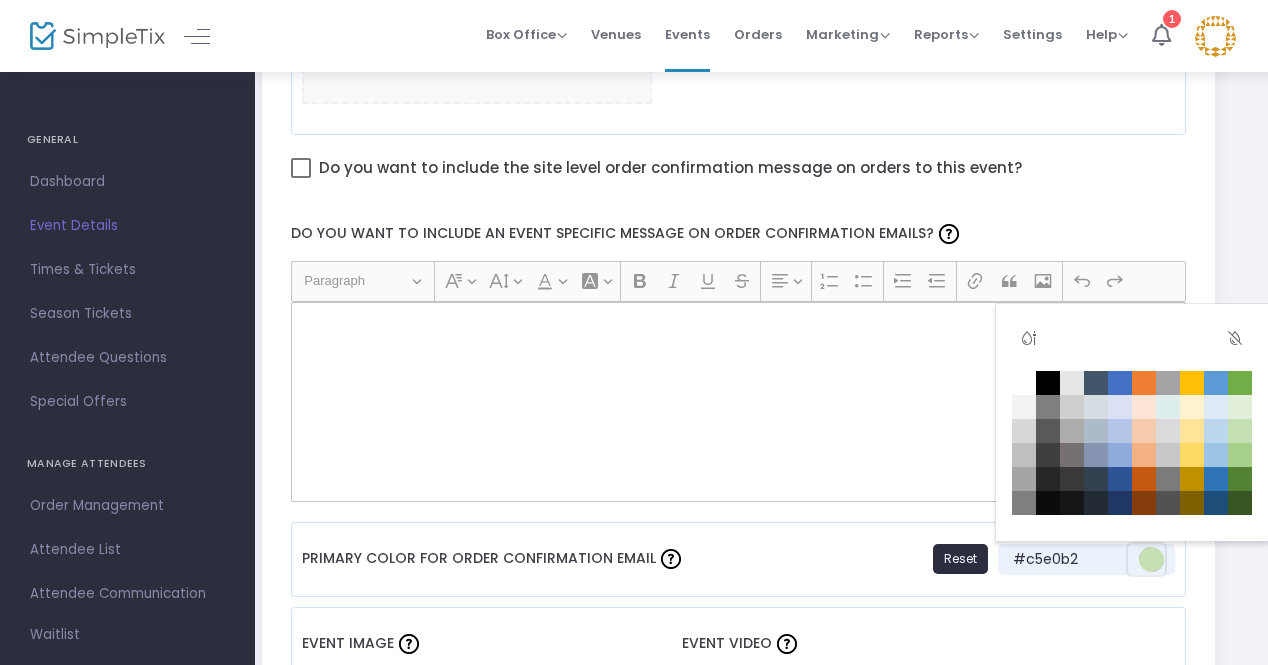 click 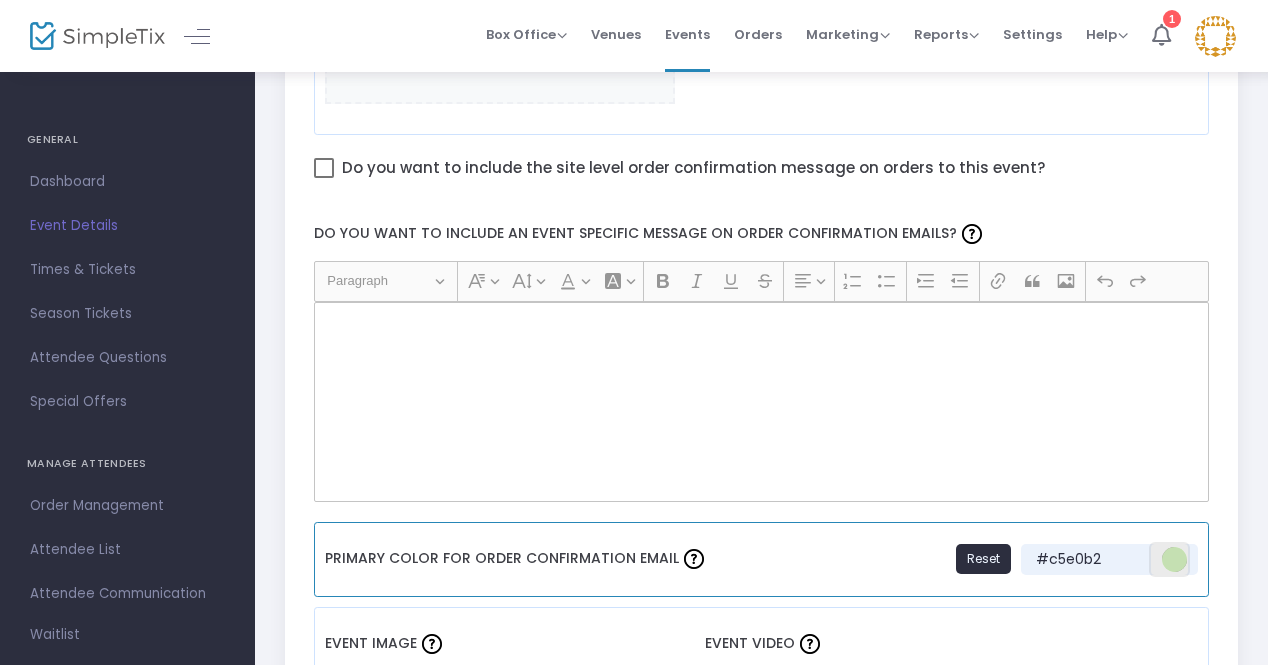 click at bounding box center [1174, 559] 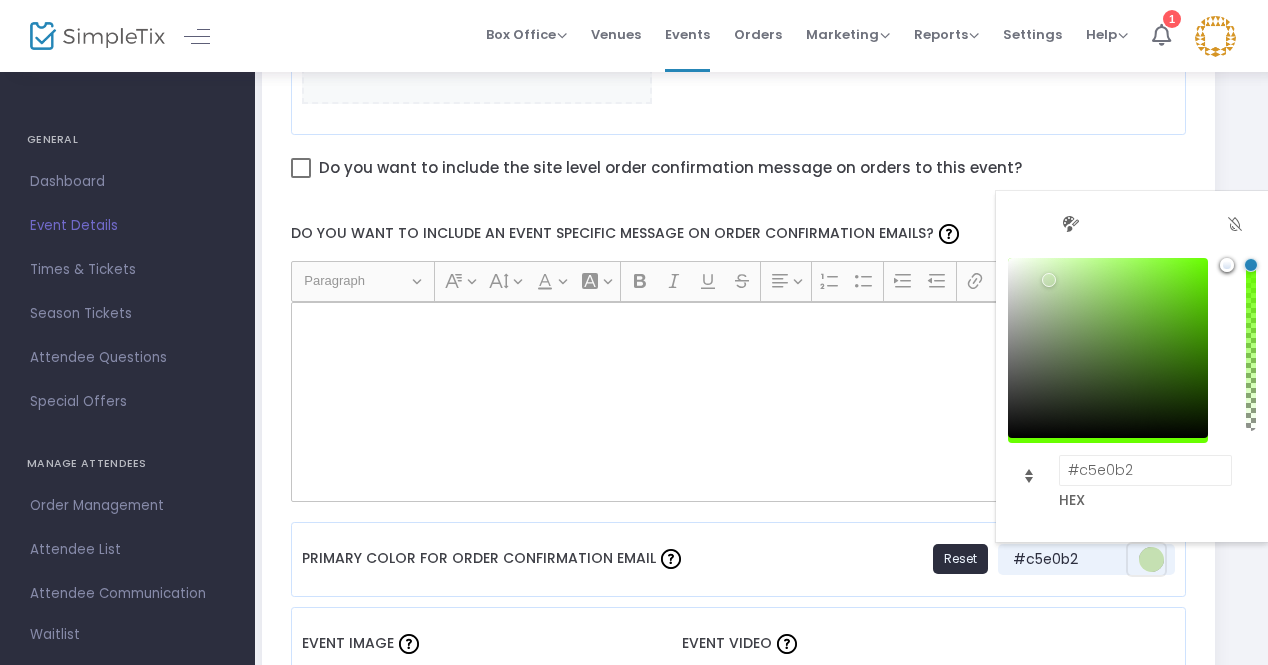 click at bounding box center [1108, 348] 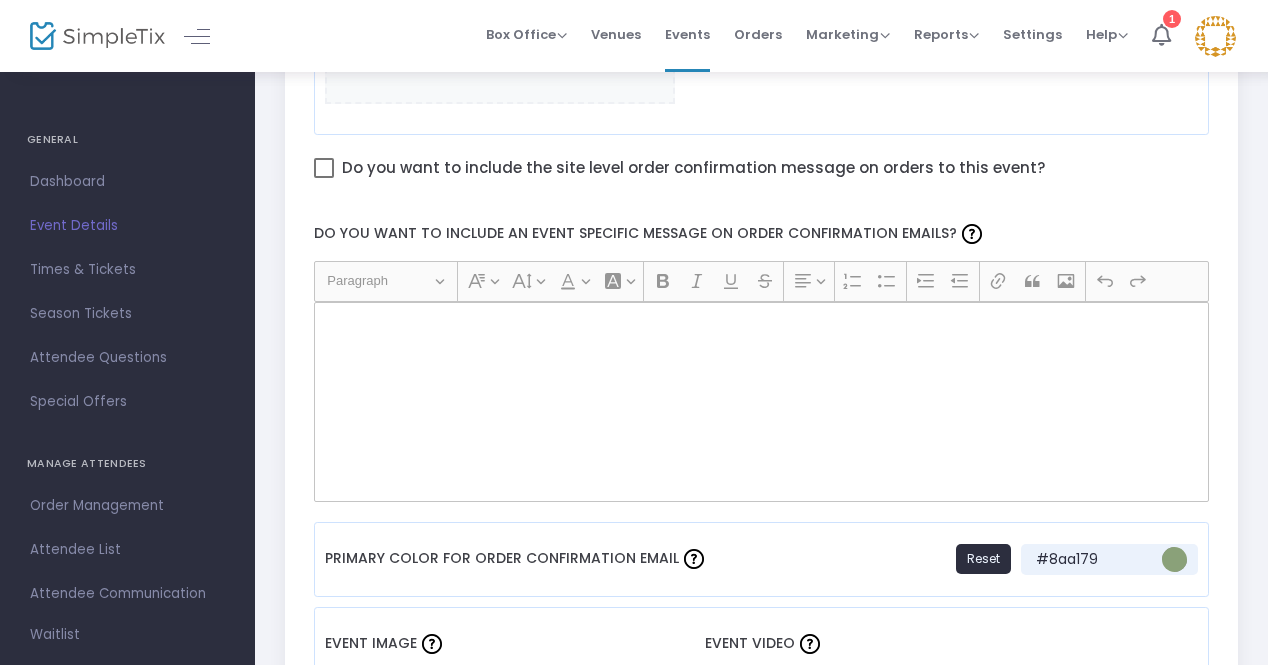click 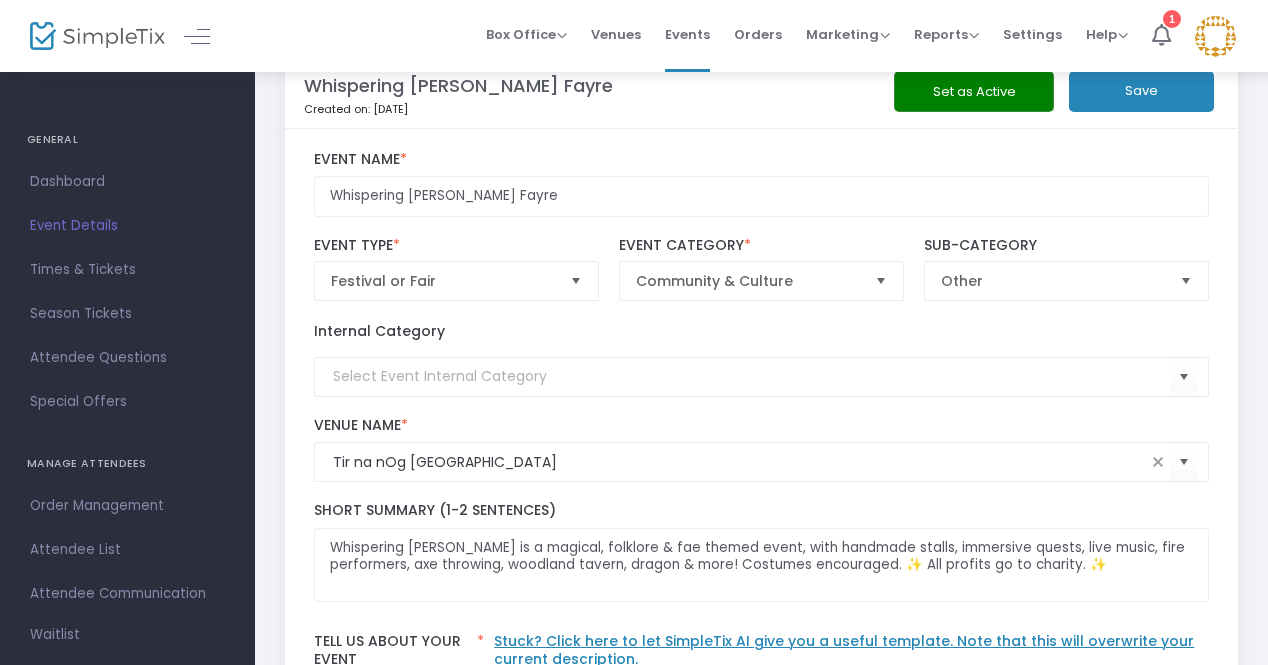scroll, scrollTop: 0, scrollLeft: 23, axis: horizontal 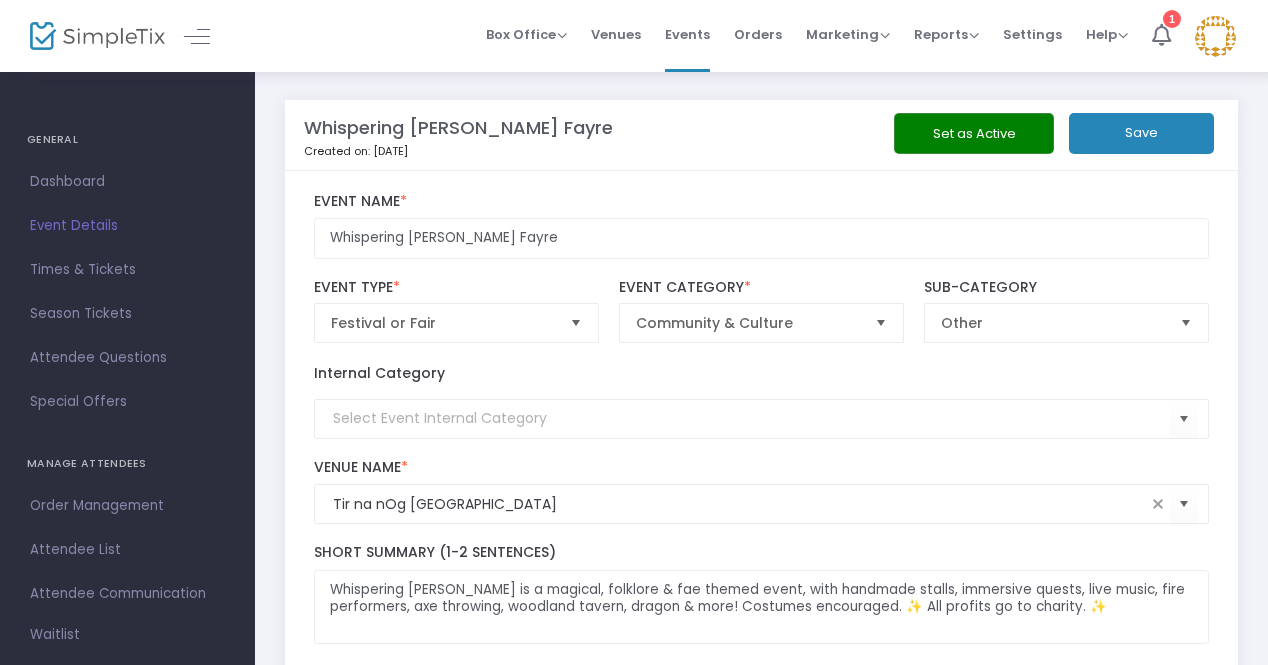 click on "Save" 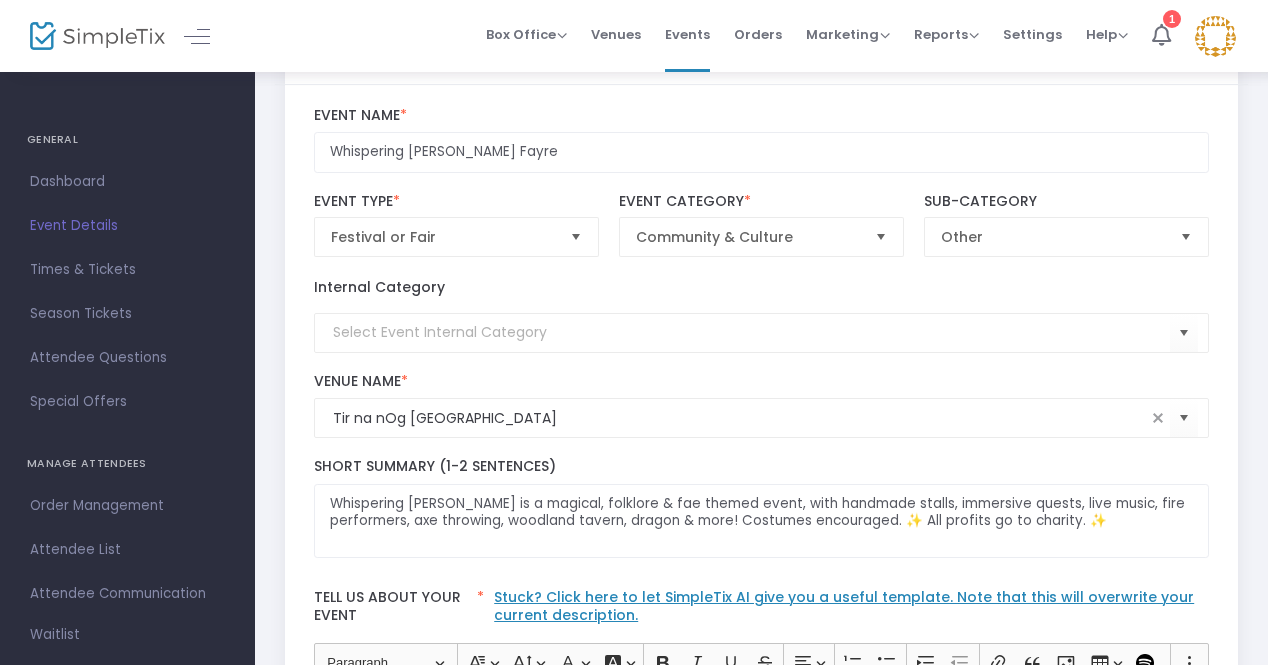 scroll, scrollTop: 94, scrollLeft: 23, axis: both 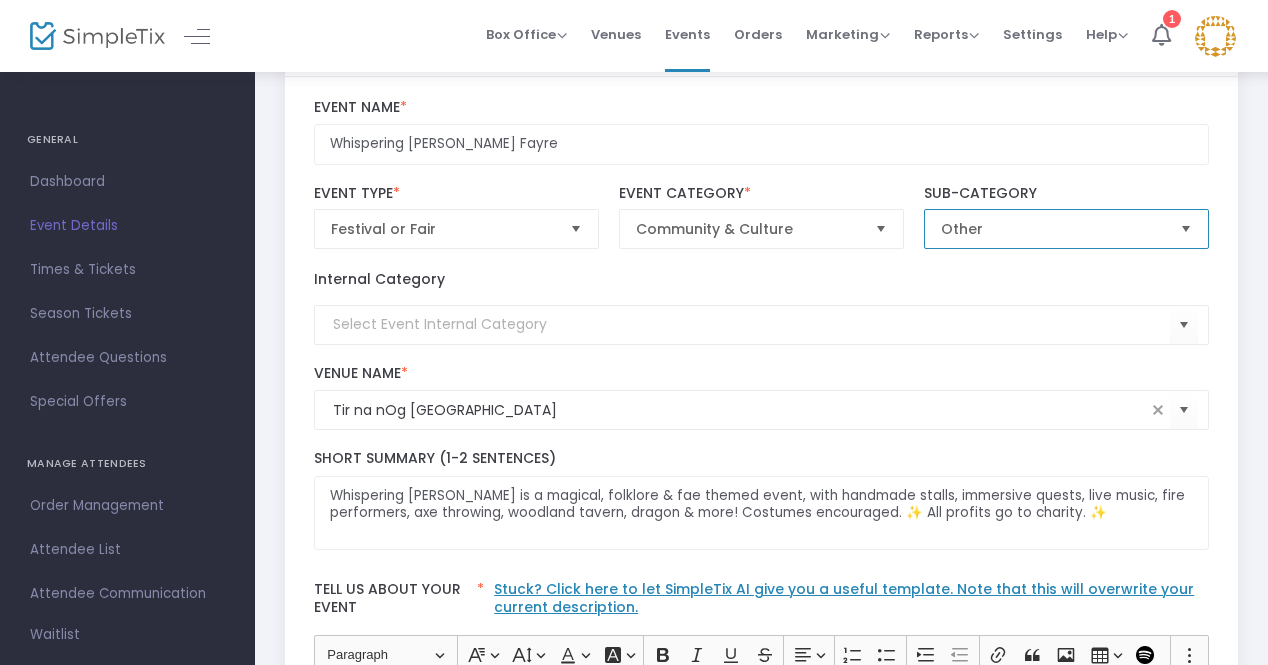 click on "Other" at bounding box center (1053, 229) 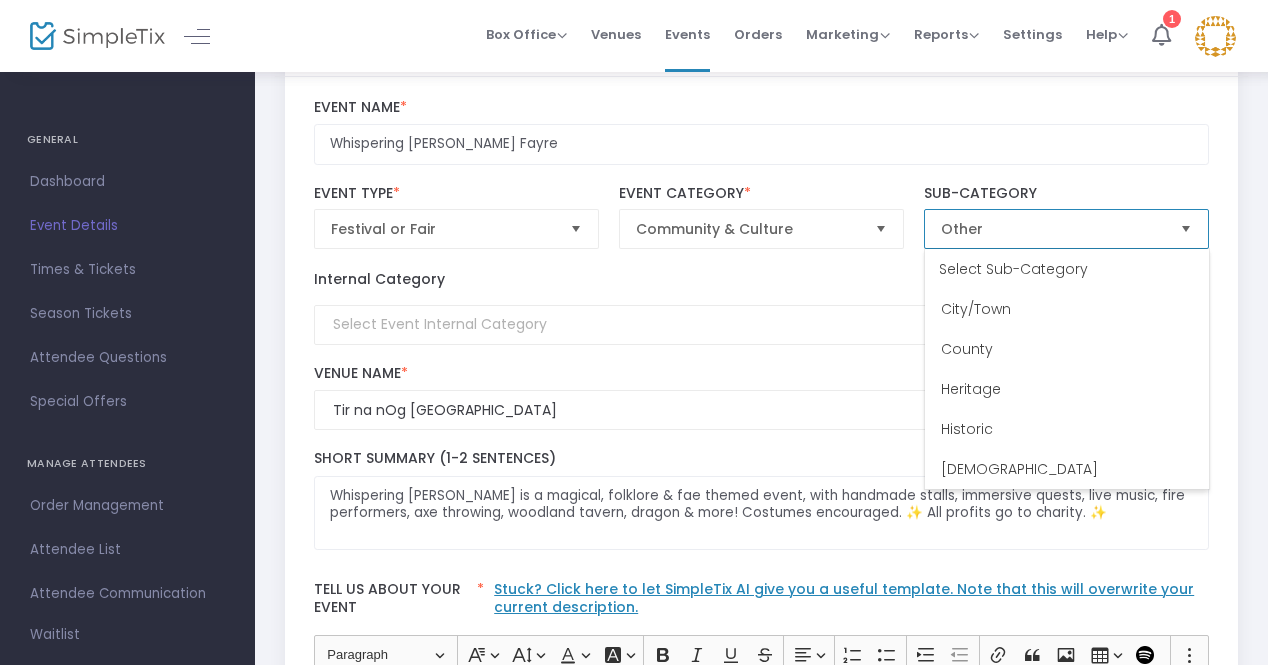 scroll, scrollTop: 240, scrollLeft: 0, axis: vertical 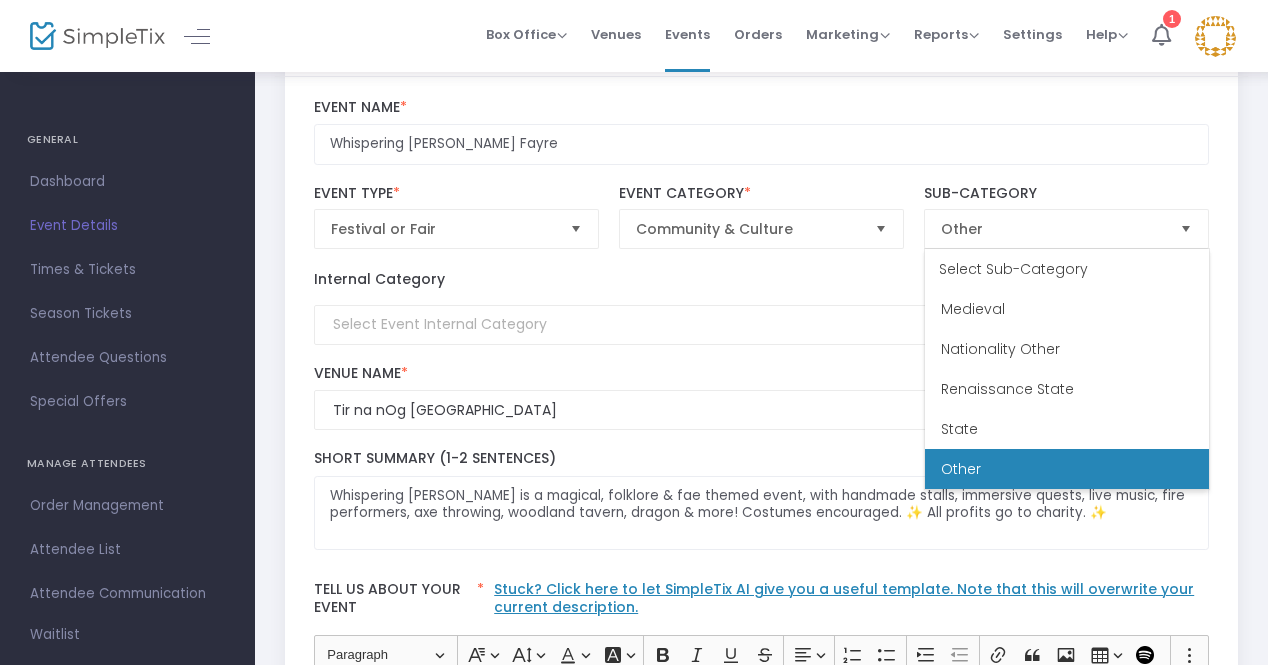 click on "Whispering [PERSON_NAME] Fayre Event Name  *" 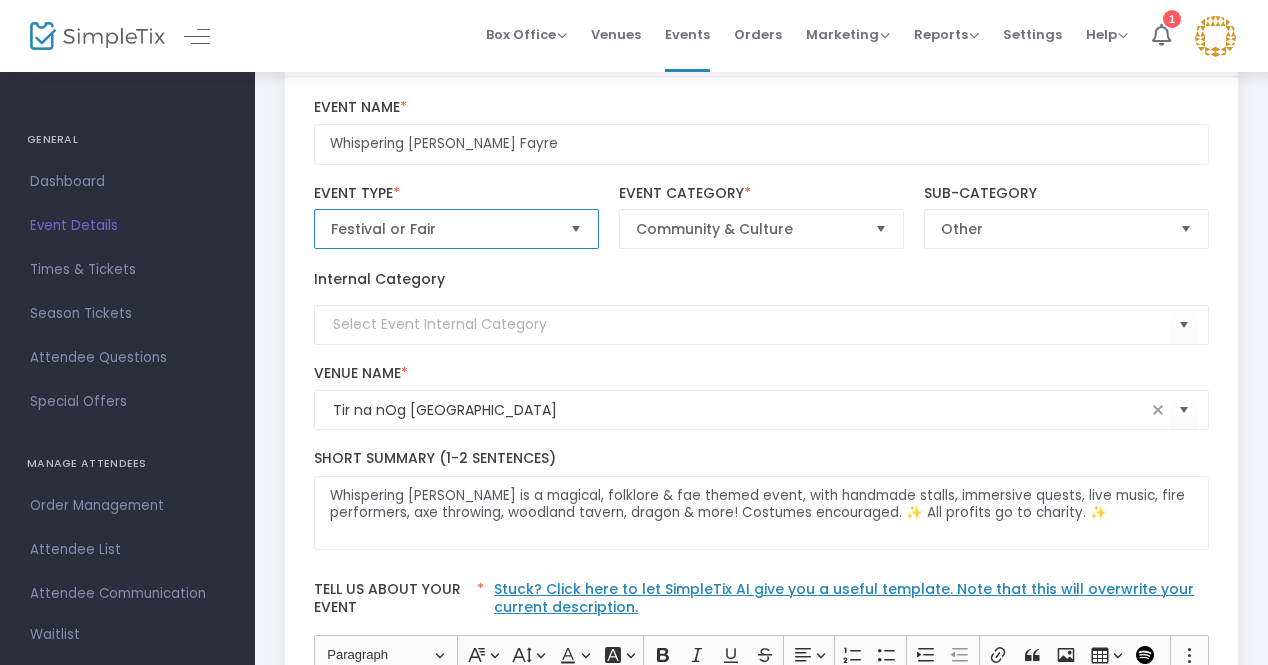 click on "Festival or Fair" at bounding box center [443, 229] 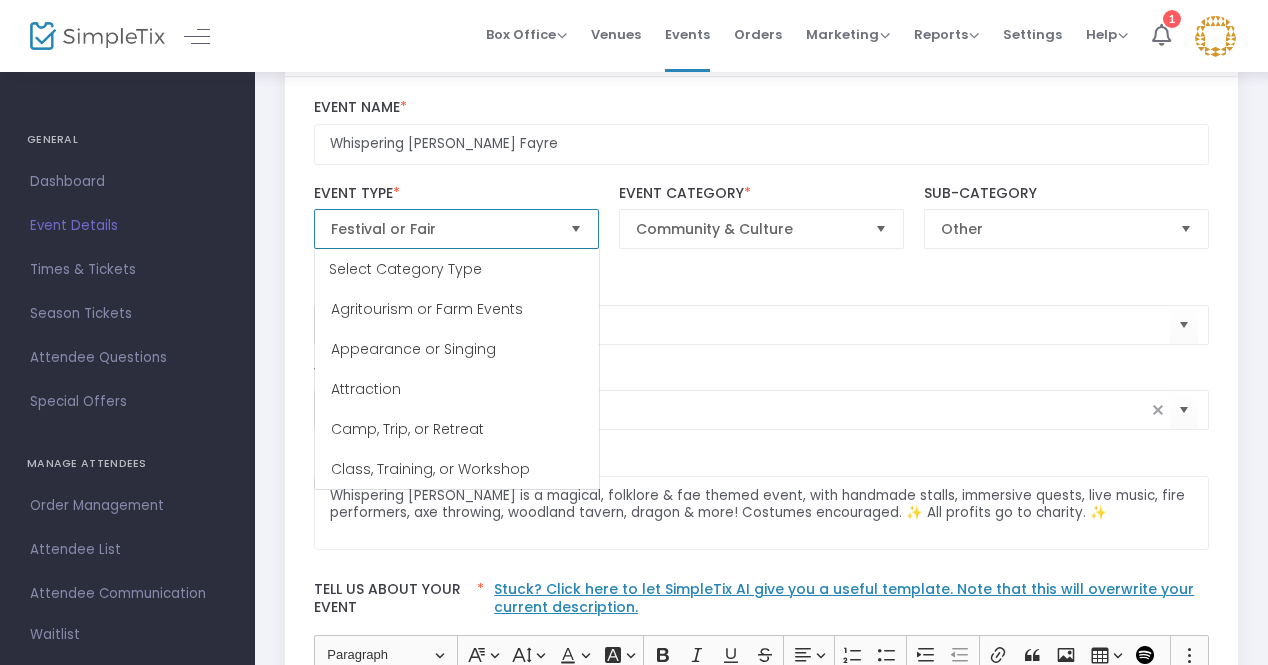 scroll, scrollTop: 160, scrollLeft: 0, axis: vertical 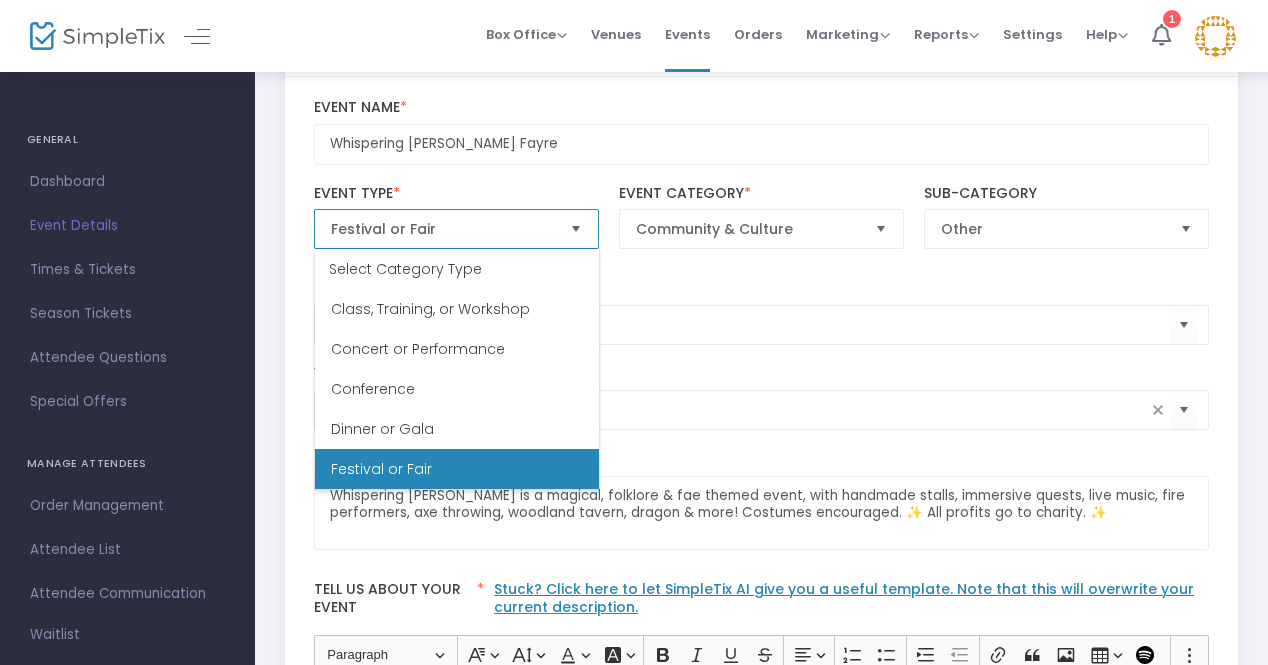 click on "Festival or Fair" at bounding box center [443, 229] 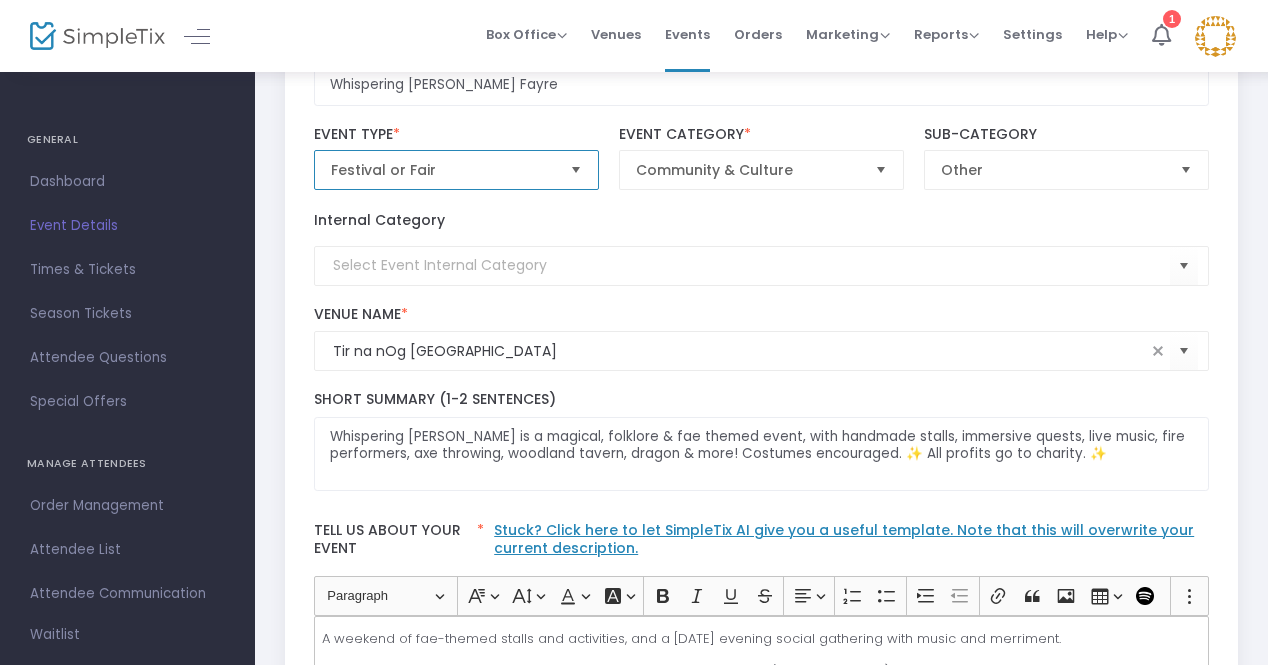 scroll, scrollTop: 0, scrollLeft: 23, axis: horizontal 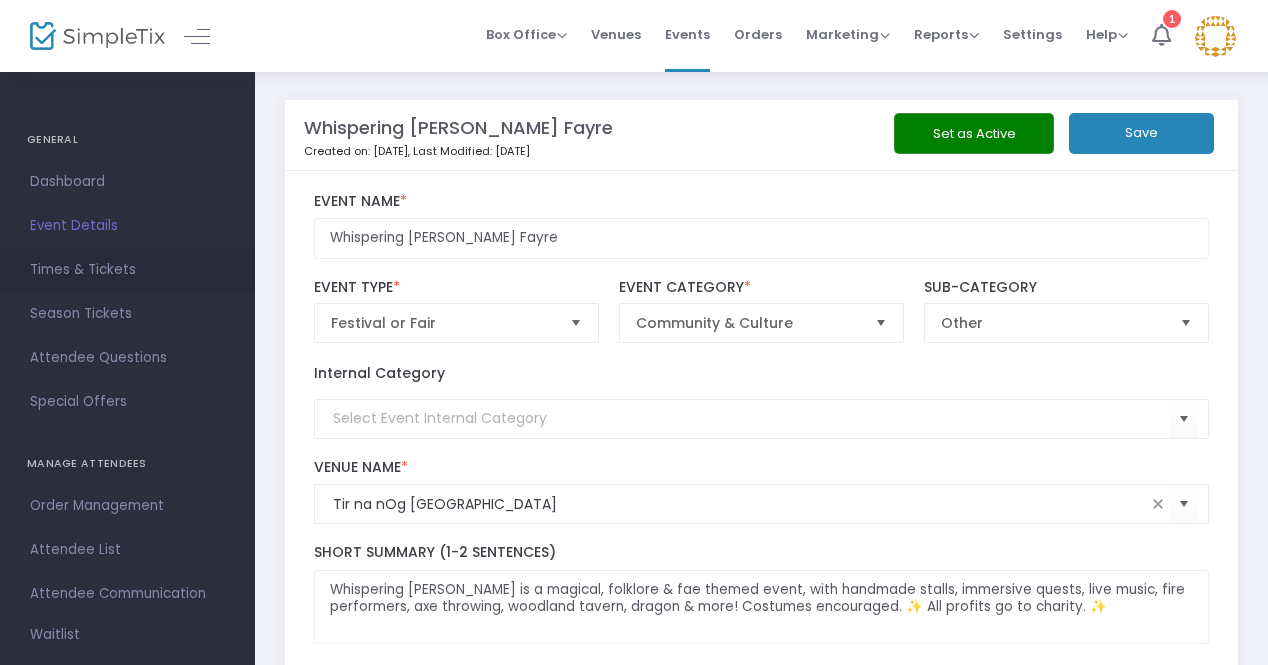 click on "Times & Tickets" at bounding box center [127, 270] 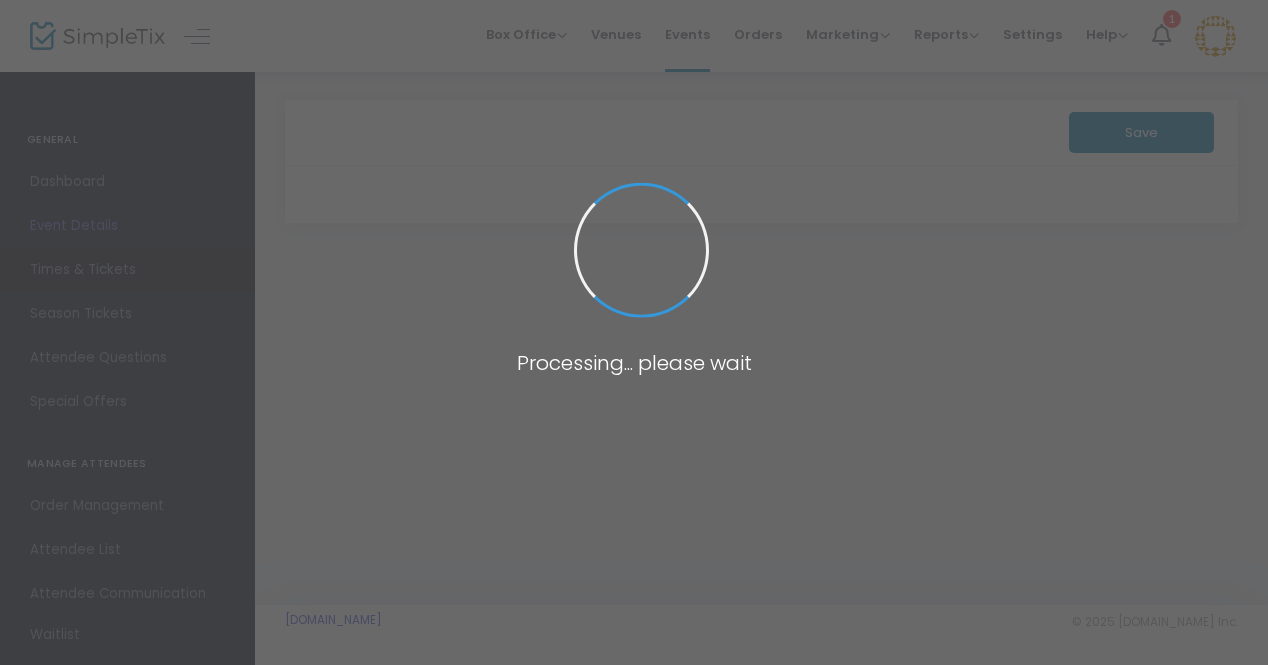 scroll, scrollTop: 0, scrollLeft: 0, axis: both 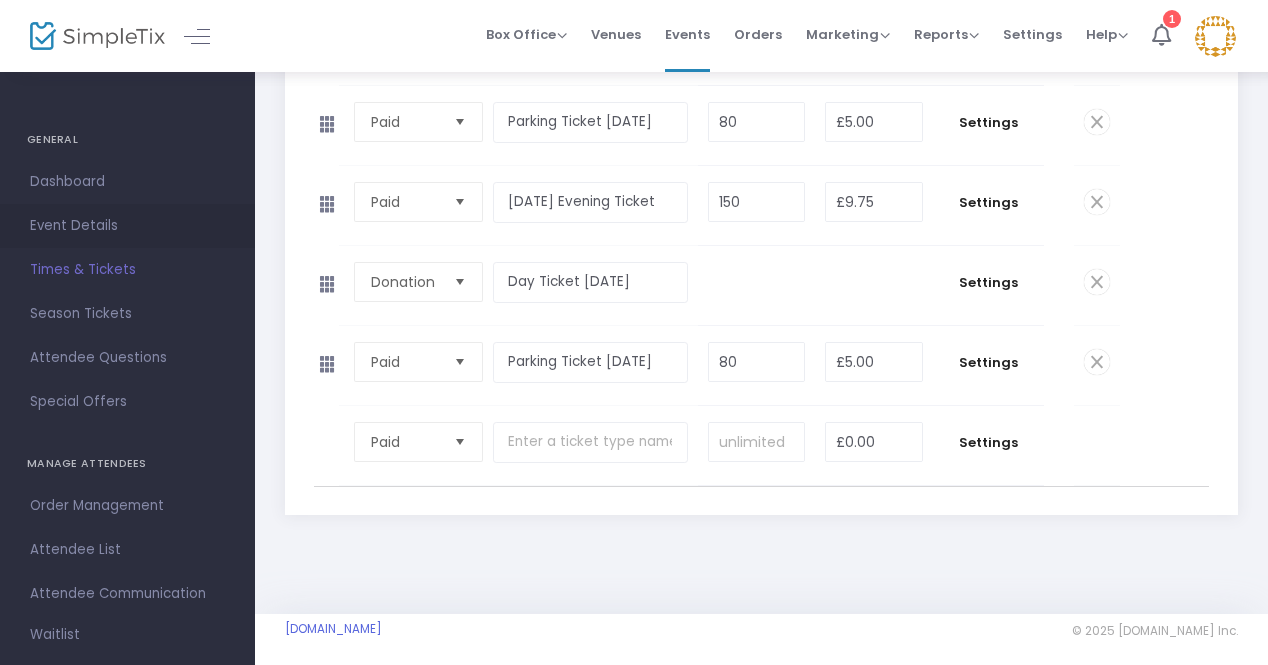 click on "Event Details" at bounding box center [127, 226] 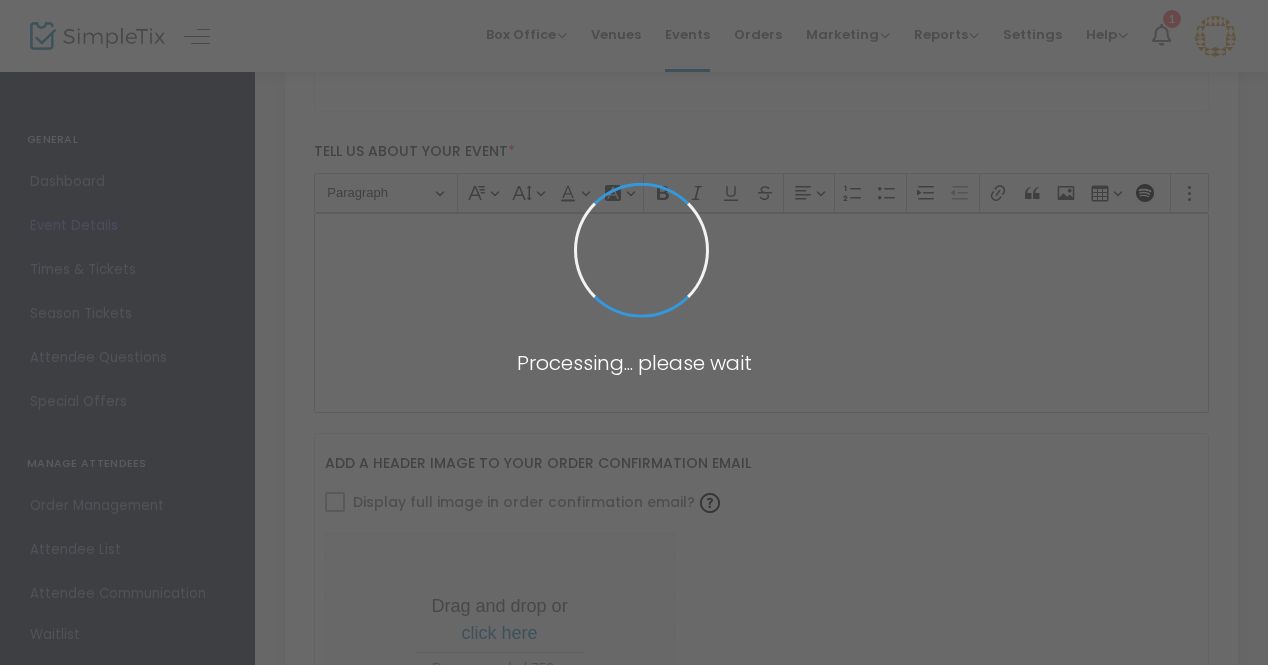 type on "Whispering [PERSON_NAME] Fayre" 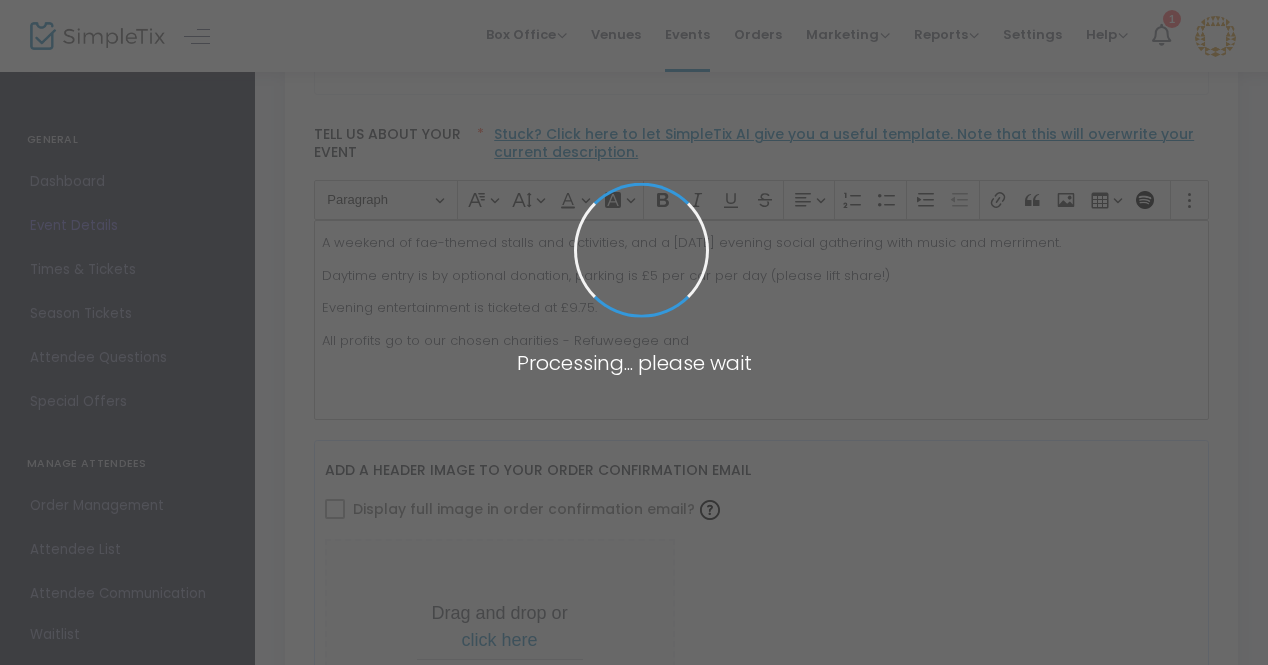 type on "Tir na nOg [GEOGRAPHIC_DATA]" 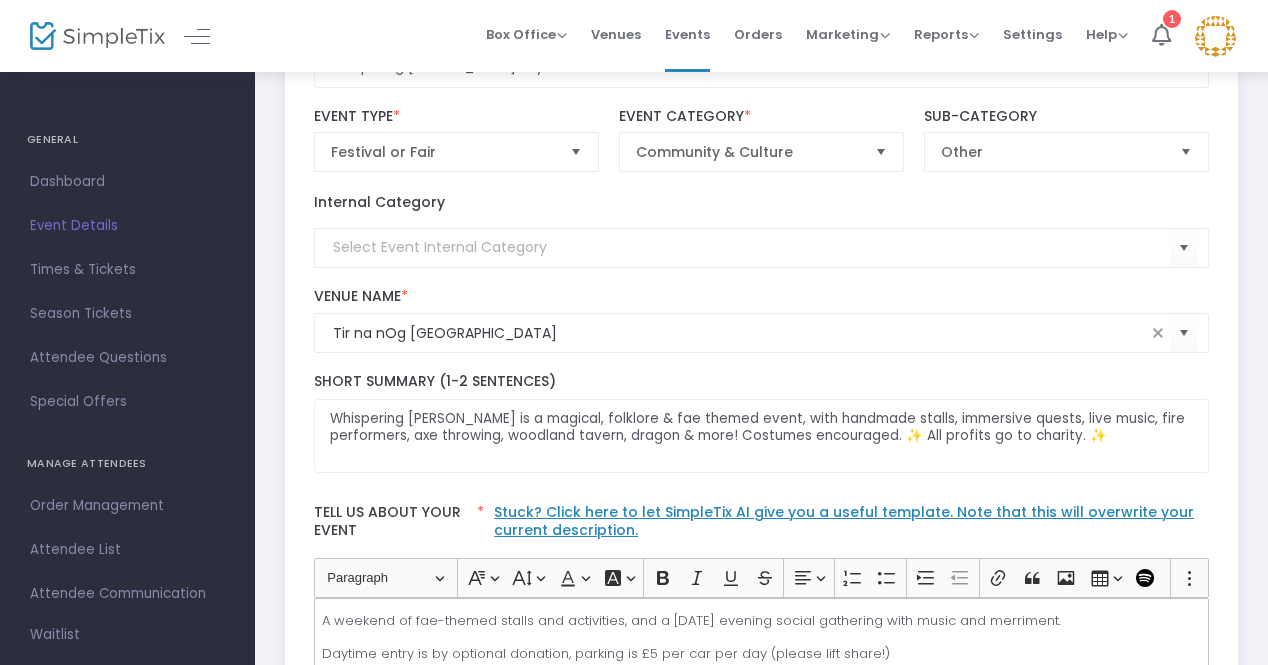 scroll, scrollTop: 0, scrollLeft: 0, axis: both 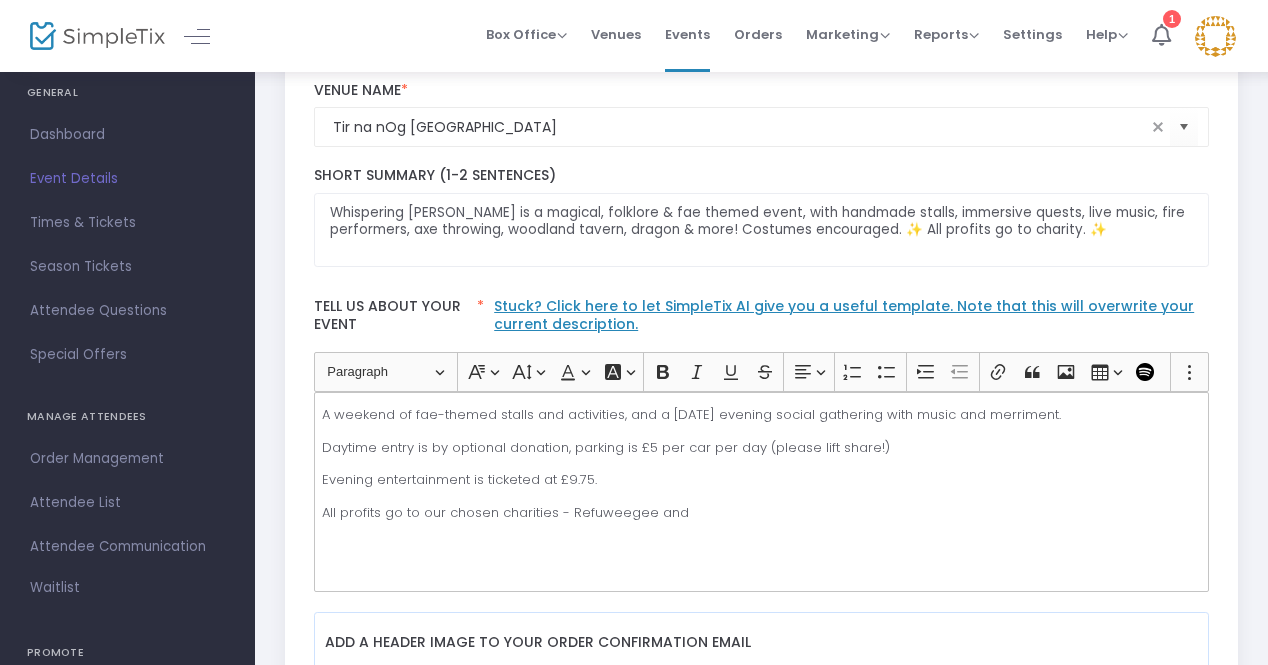 click on "All profits go to our chosen charities - Refuweegee and" 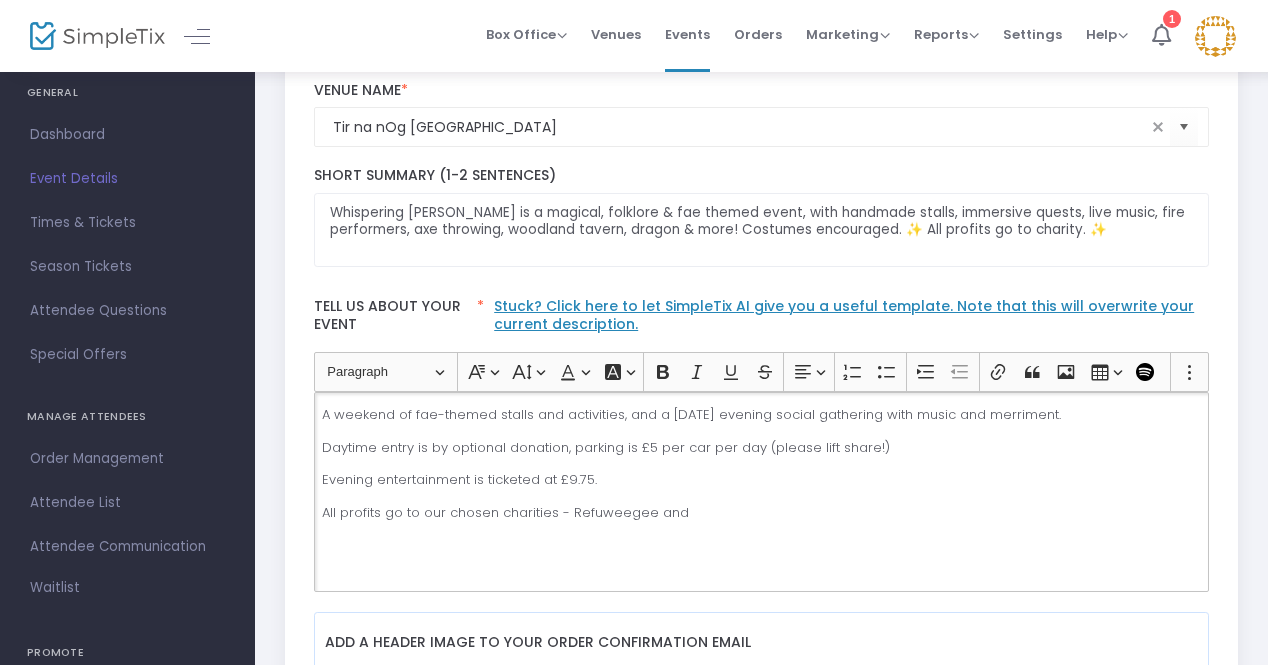 type 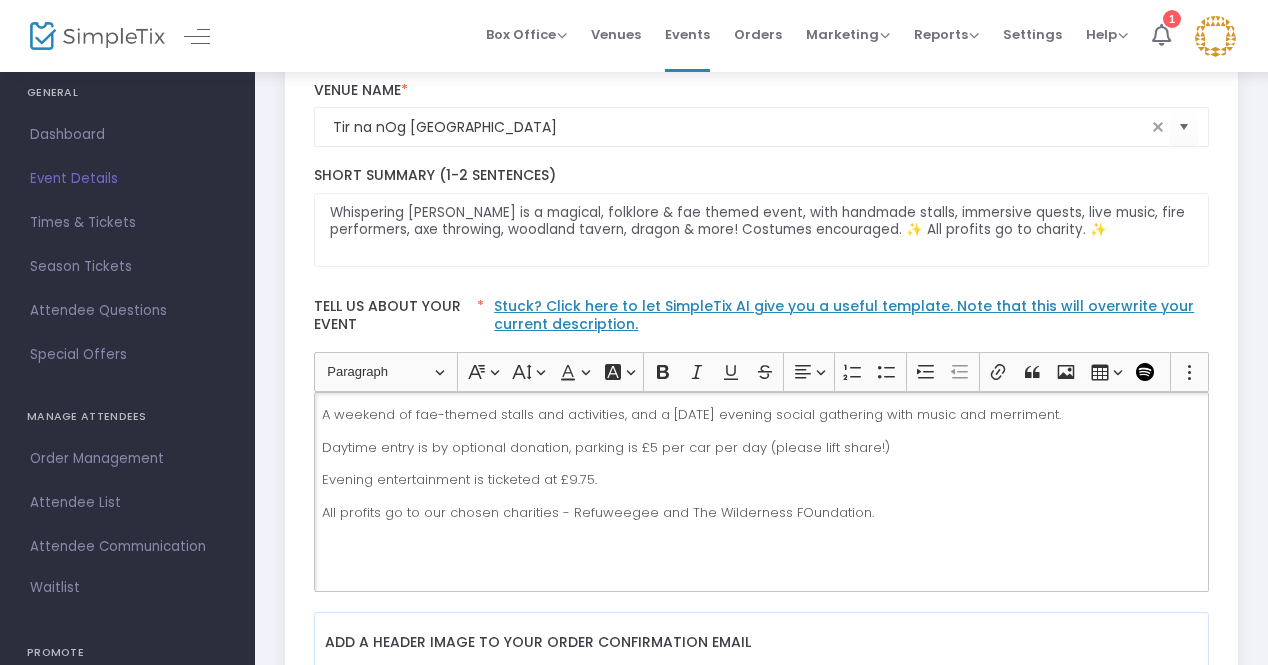 click on "All profits go to our chosen charities - Refuweegee and The Wilderness FOundation." 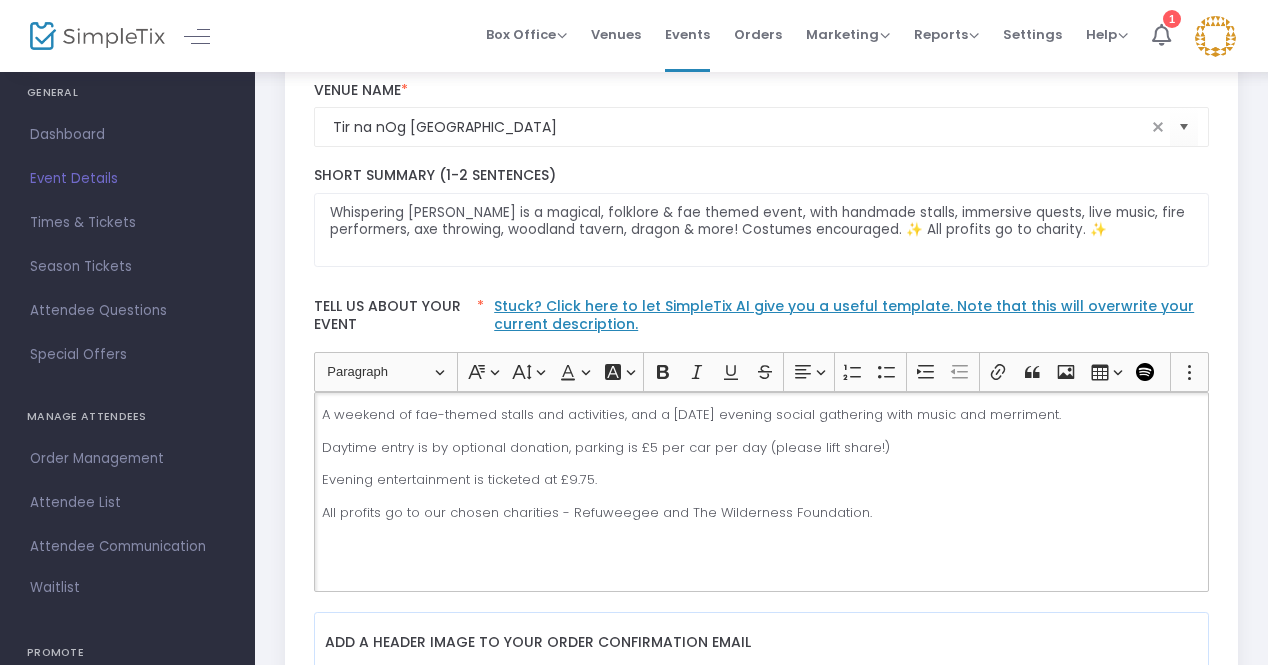 click on "All profits go to our chosen charities - Refuweegee and The Wilderness Foundation." 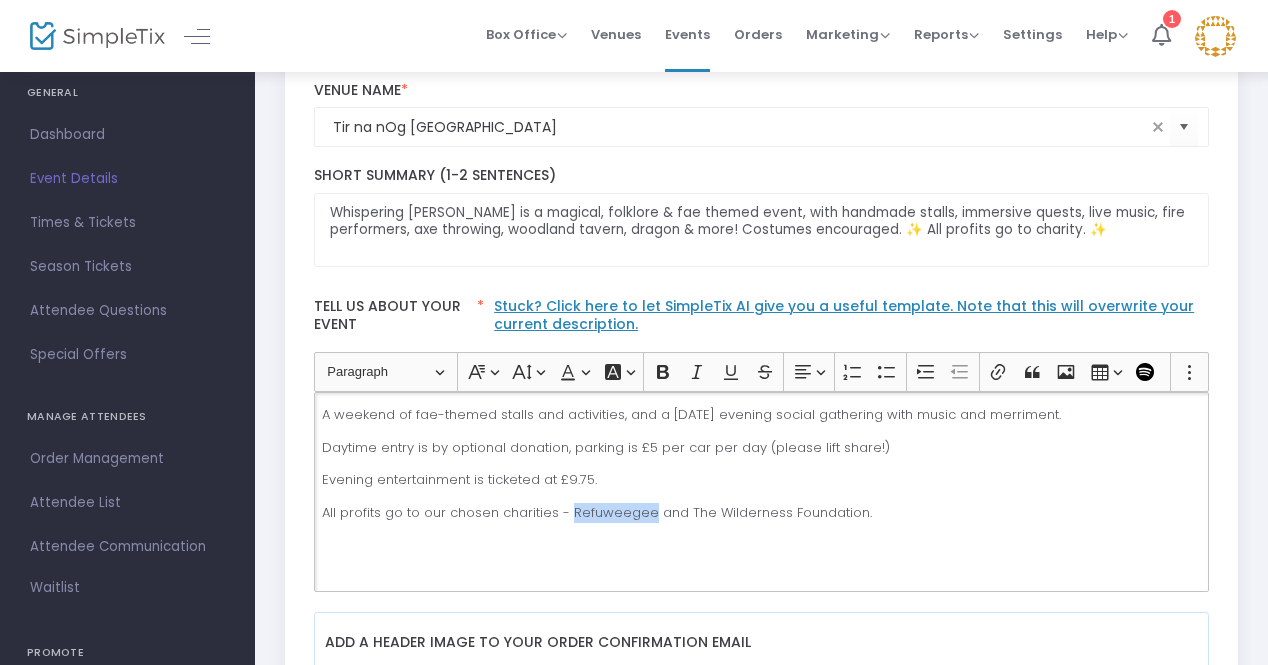 drag, startPoint x: 567, startPoint y: 508, endPoint x: 646, endPoint y: 510, distance: 79.025314 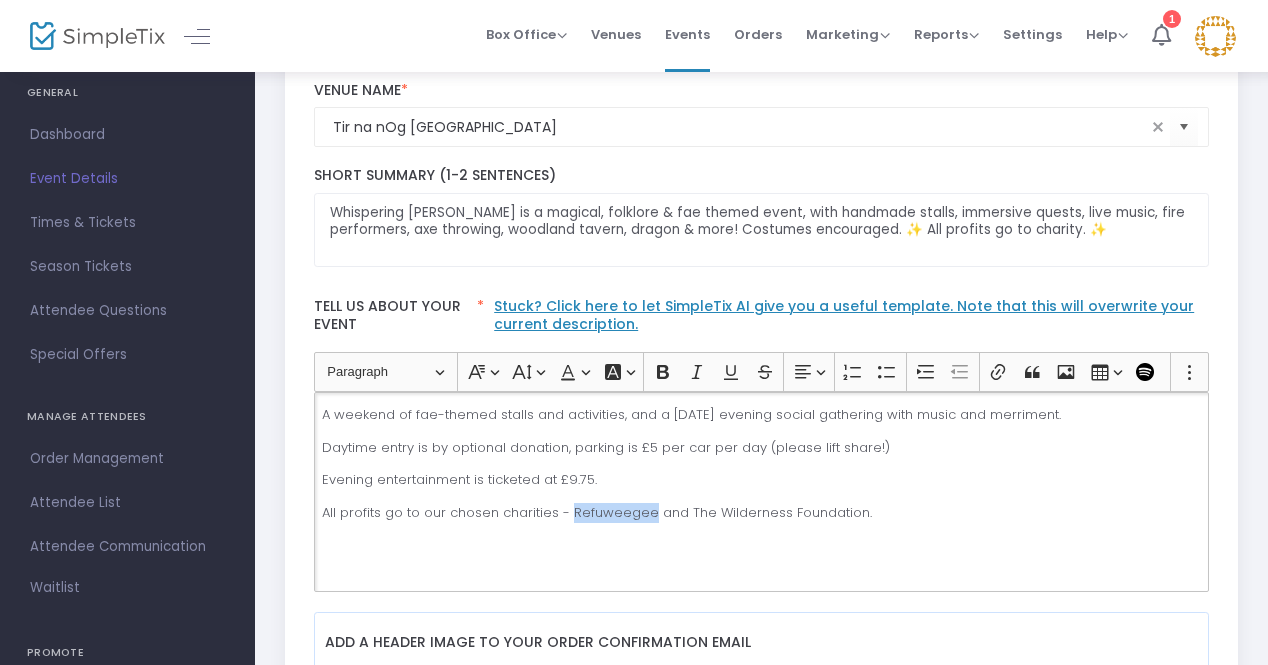click on "All profits go to our chosen charities - Refuweegee and The Wilderness Foundation." 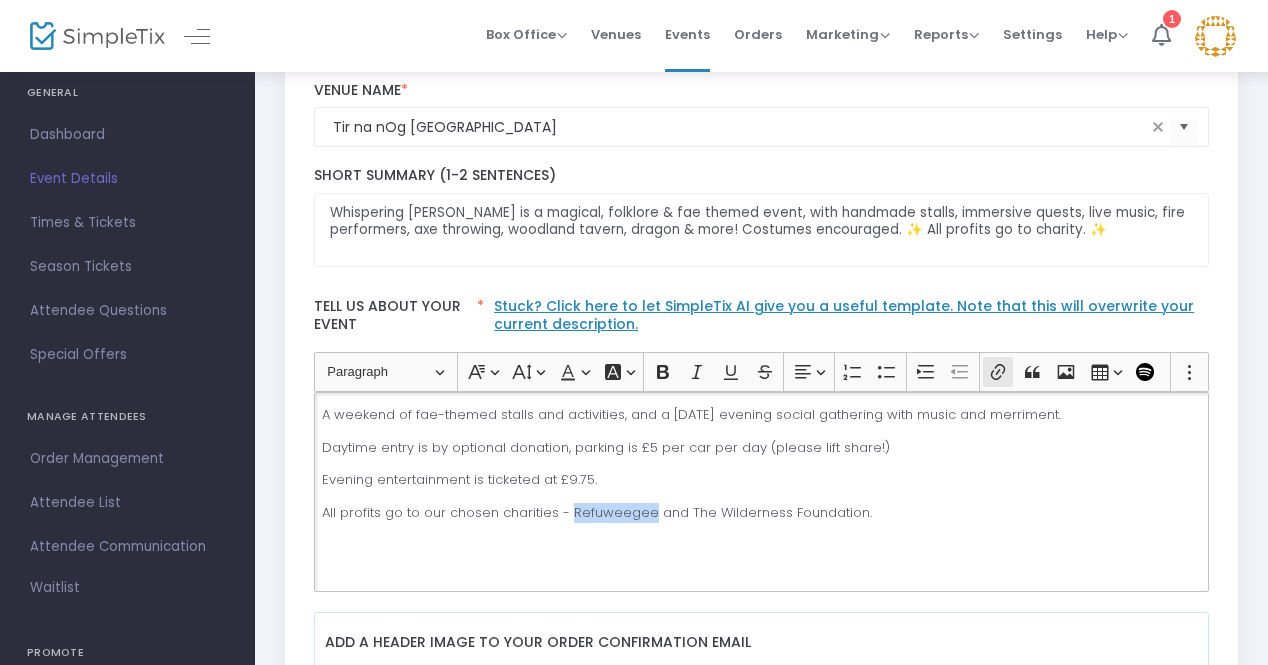 click 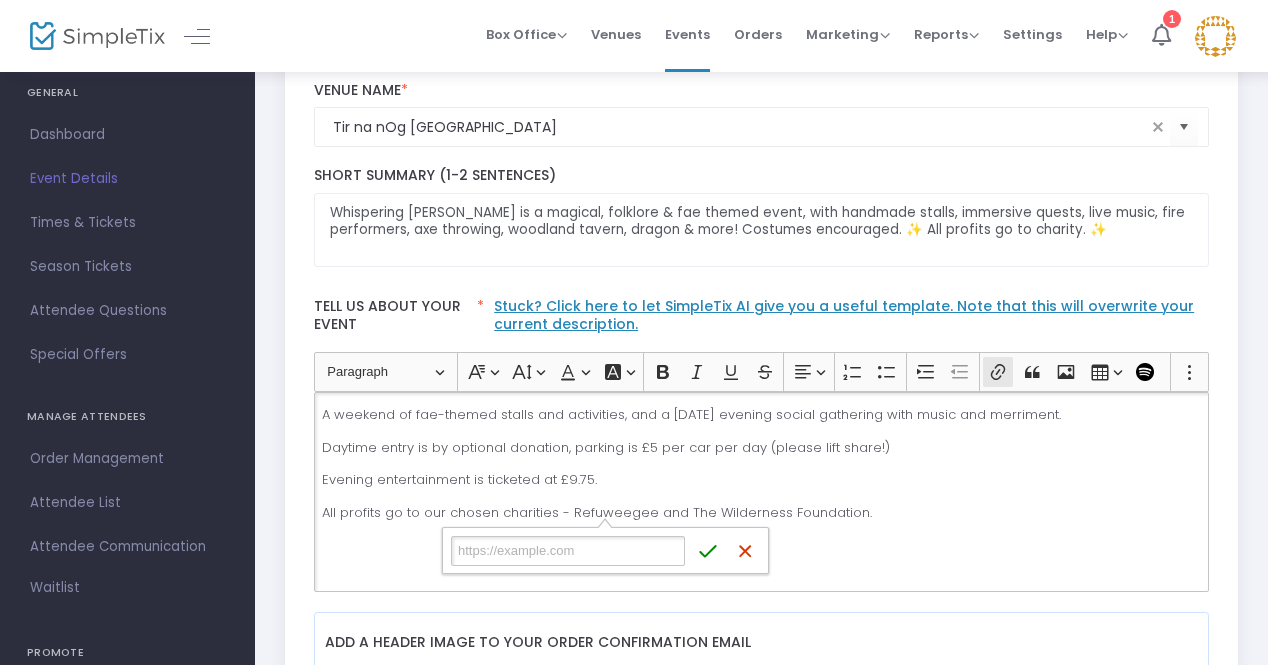type on "[URL][DOMAIN_NAME]" 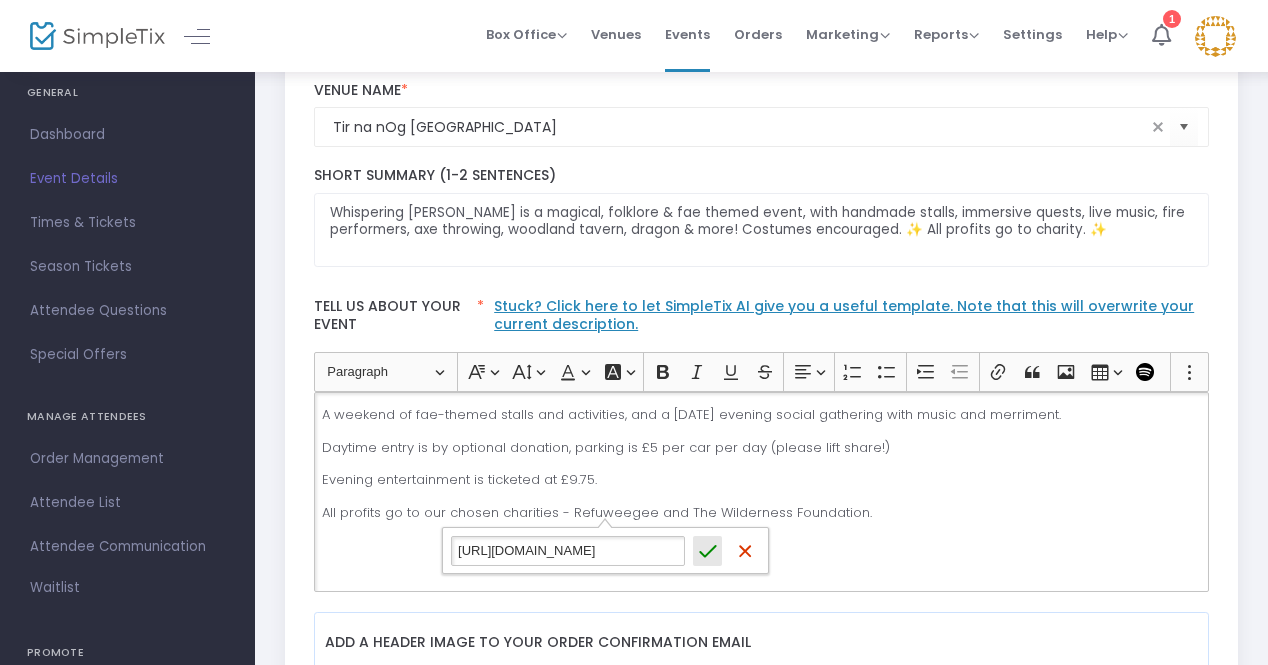 click 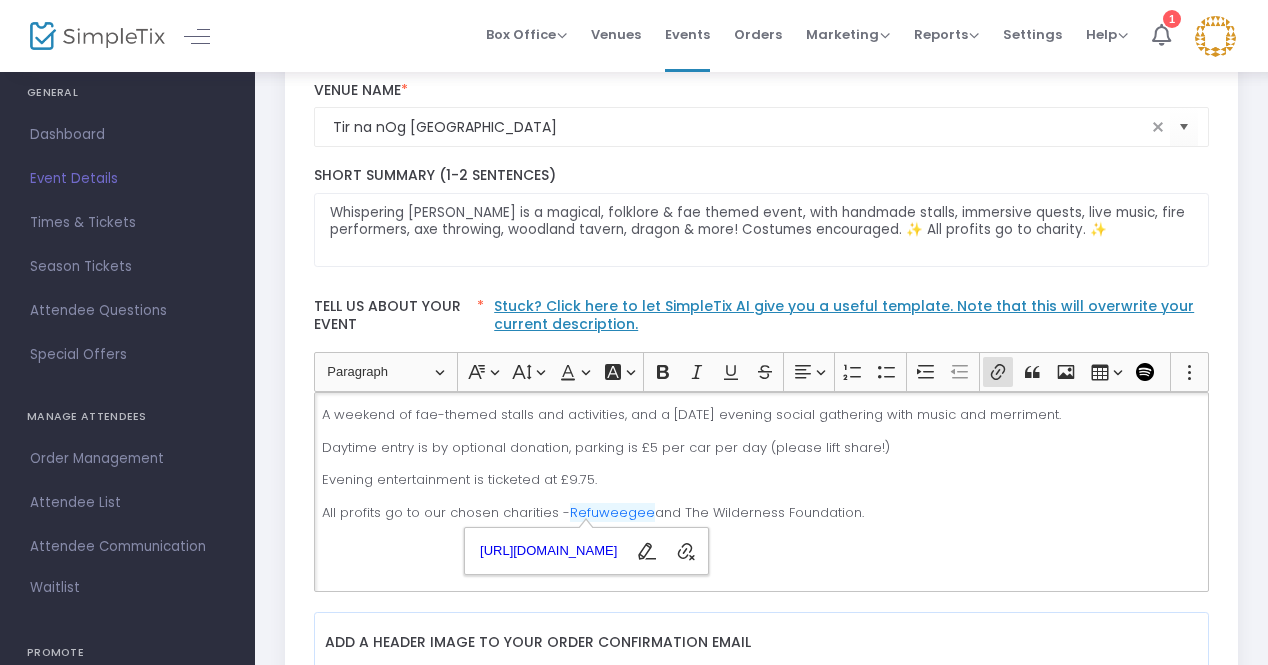 click on "All profits go to our chosen charities -  Refuweegee  and The Wilderness Foundation." 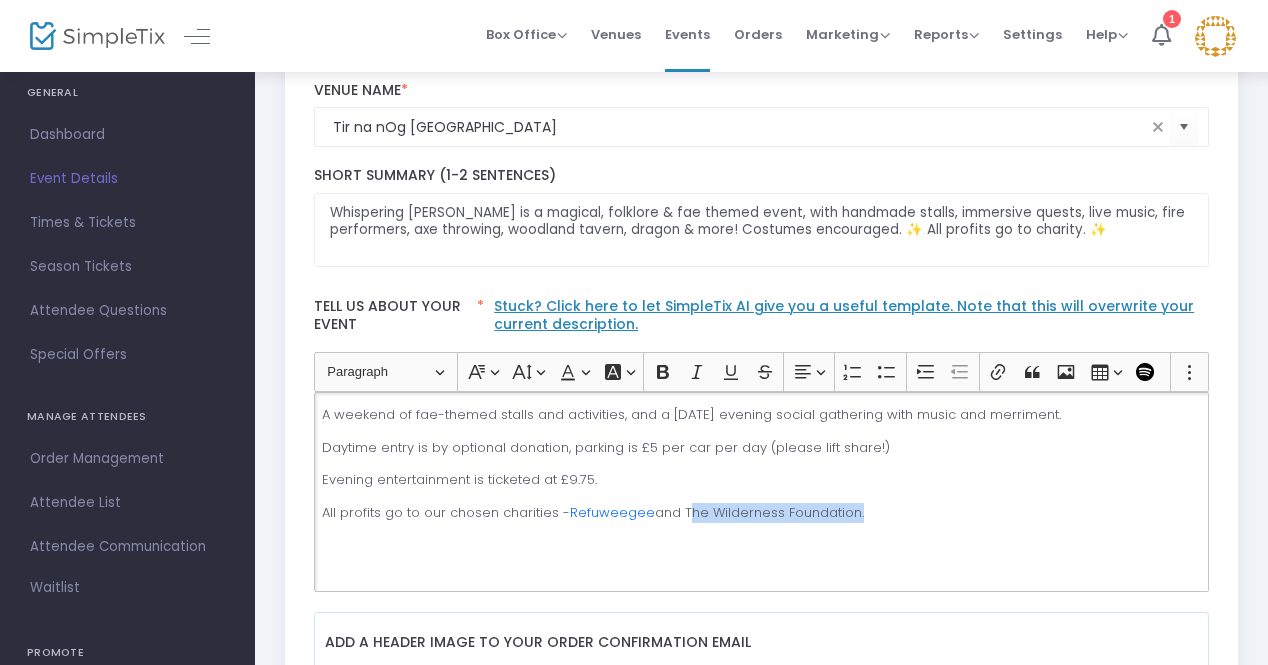 drag, startPoint x: 849, startPoint y: 507, endPoint x: 681, endPoint y: 511, distance: 168.0476 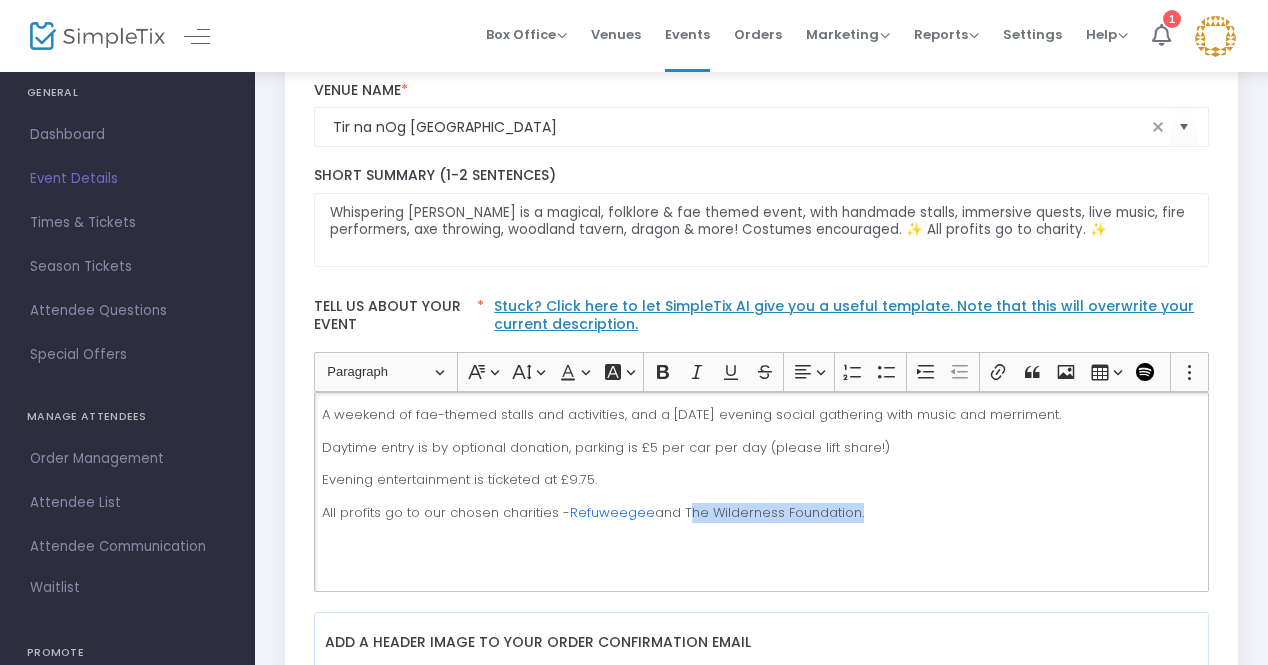 click on "All profits go to our chosen charities -  Refuweegee  and The Wilderness Foundation." 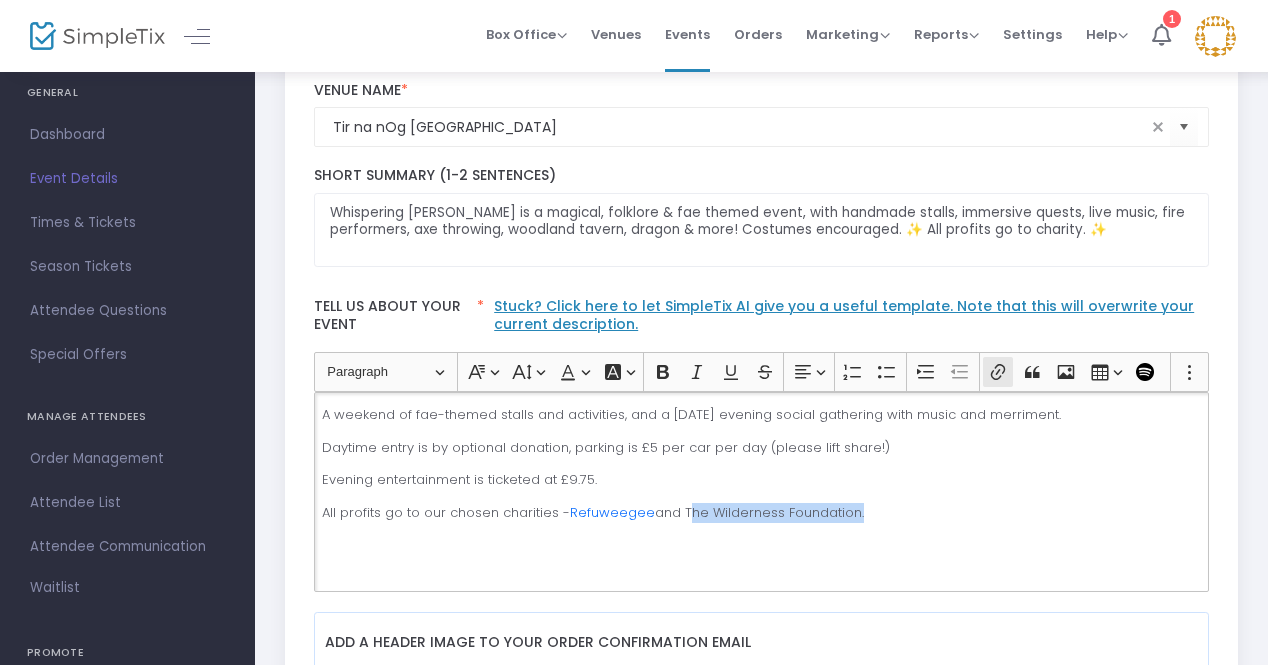 click 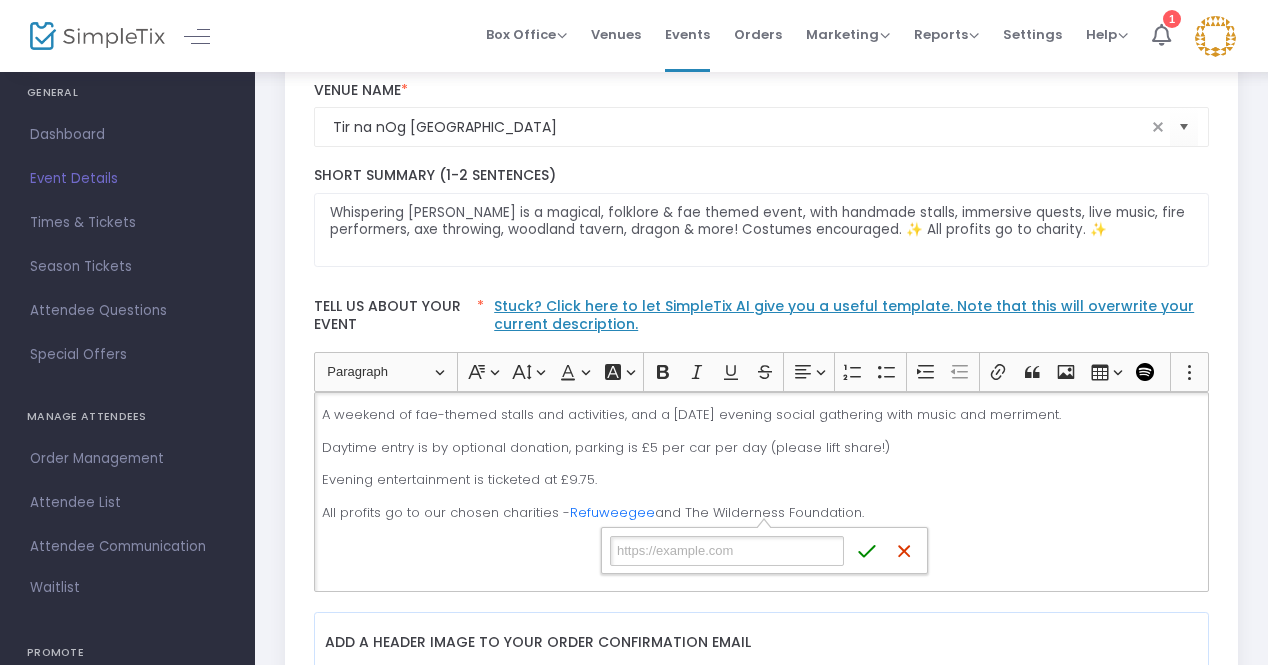 type on "[URL][DOMAIN_NAME]" 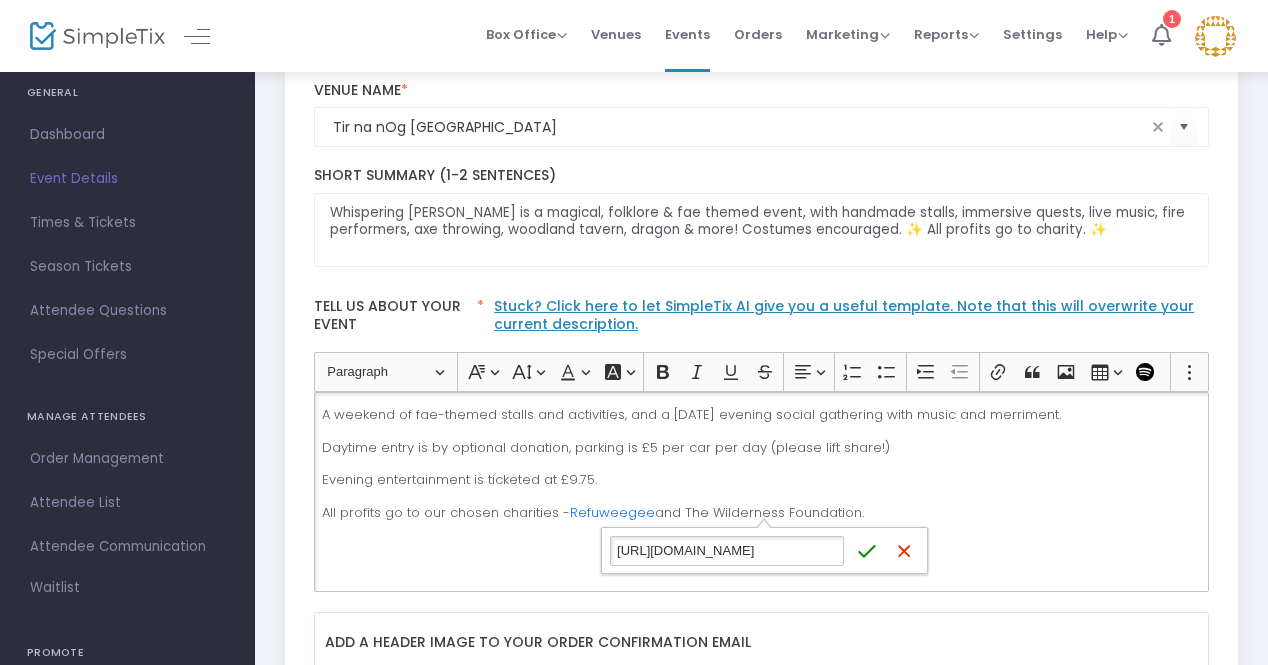 scroll, scrollTop: 0, scrollLeft: 28, axis: horizontal 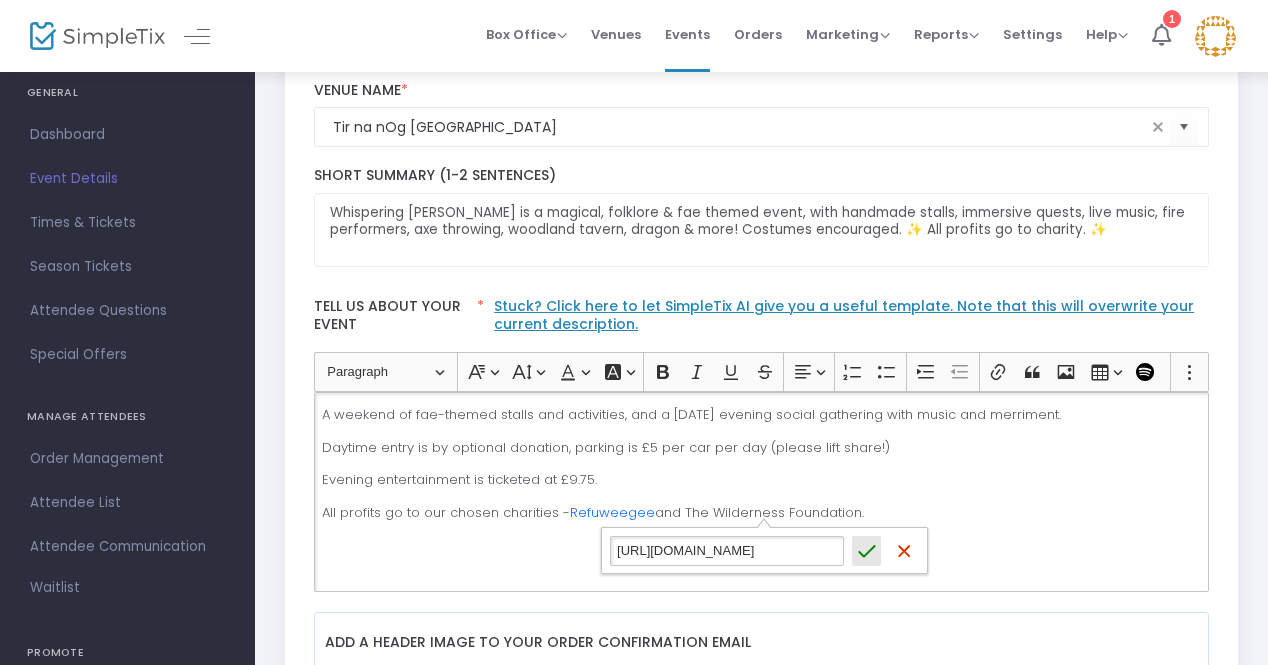 click 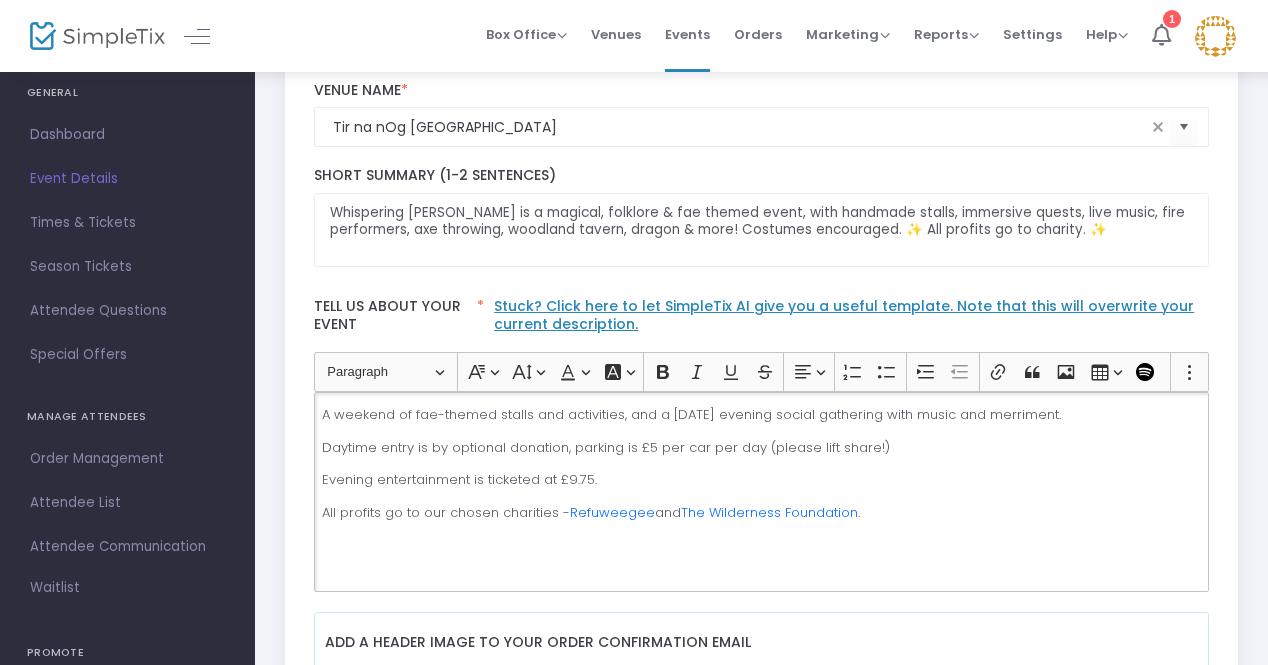 click on "All profits go to our chosen charities -  Refuweegee  and  The Wilderness Foundation ." 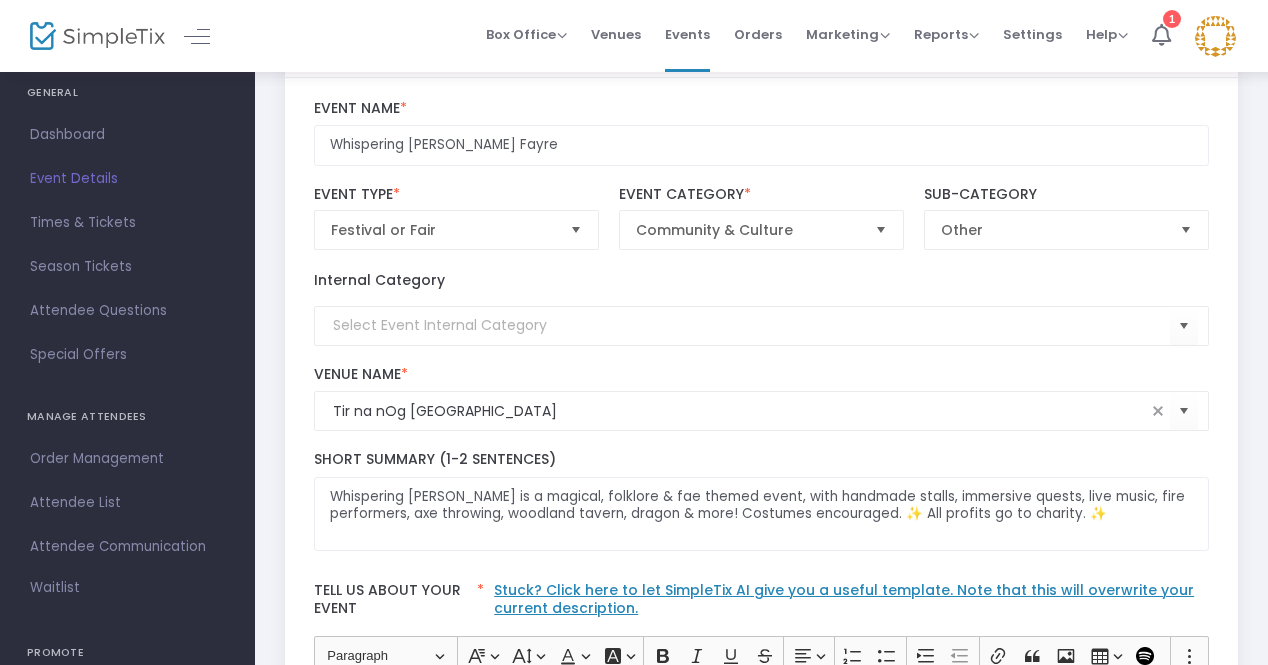 scroll, scrollTop: 0, scrollLeft: 0, axis: both 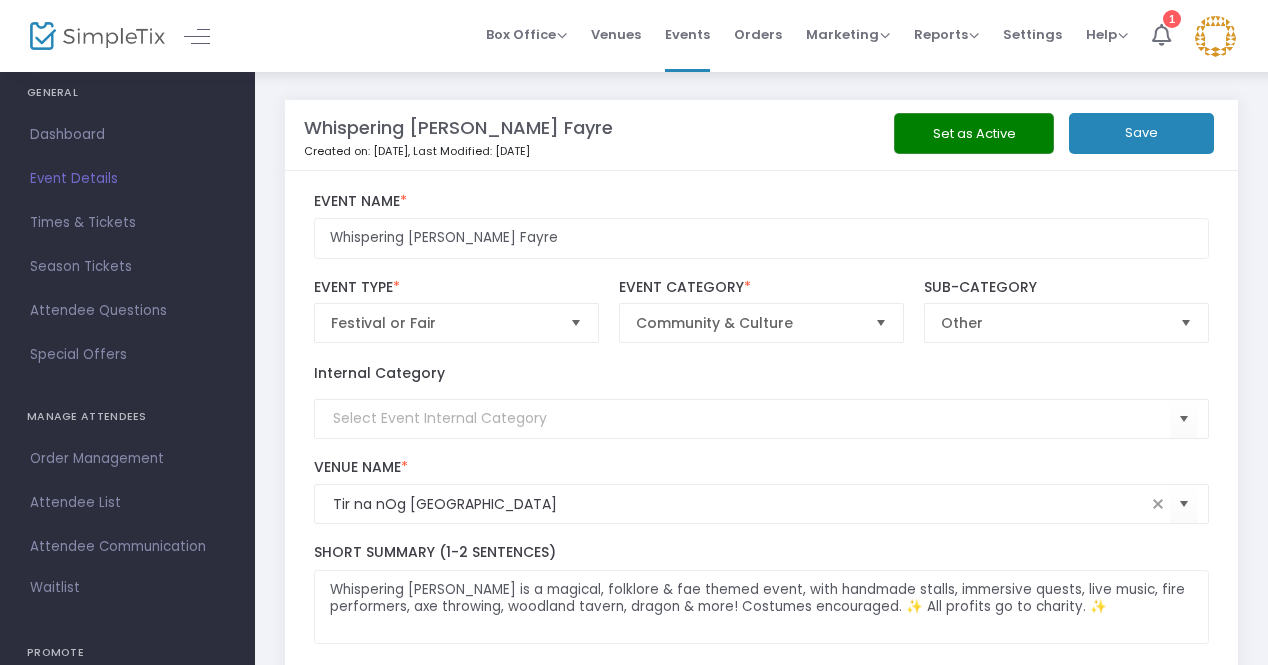 click on "Save" 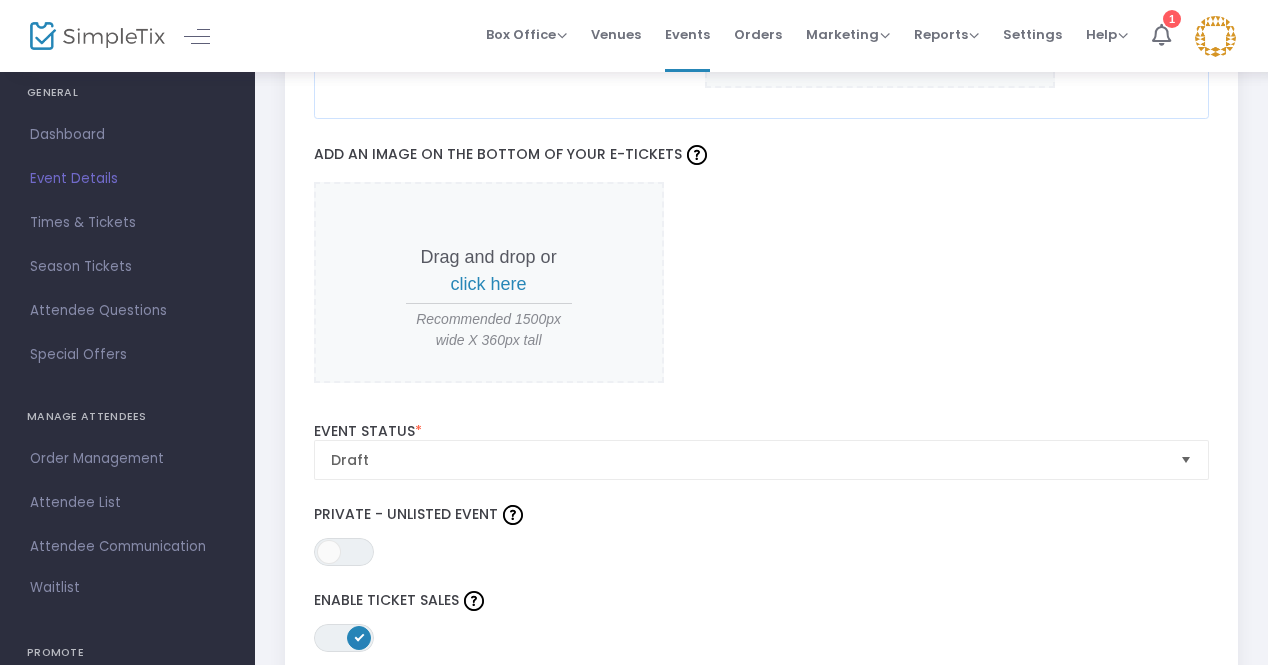 scroll, scrollTop: 2047, scrollLeft: 0, axis: vertical 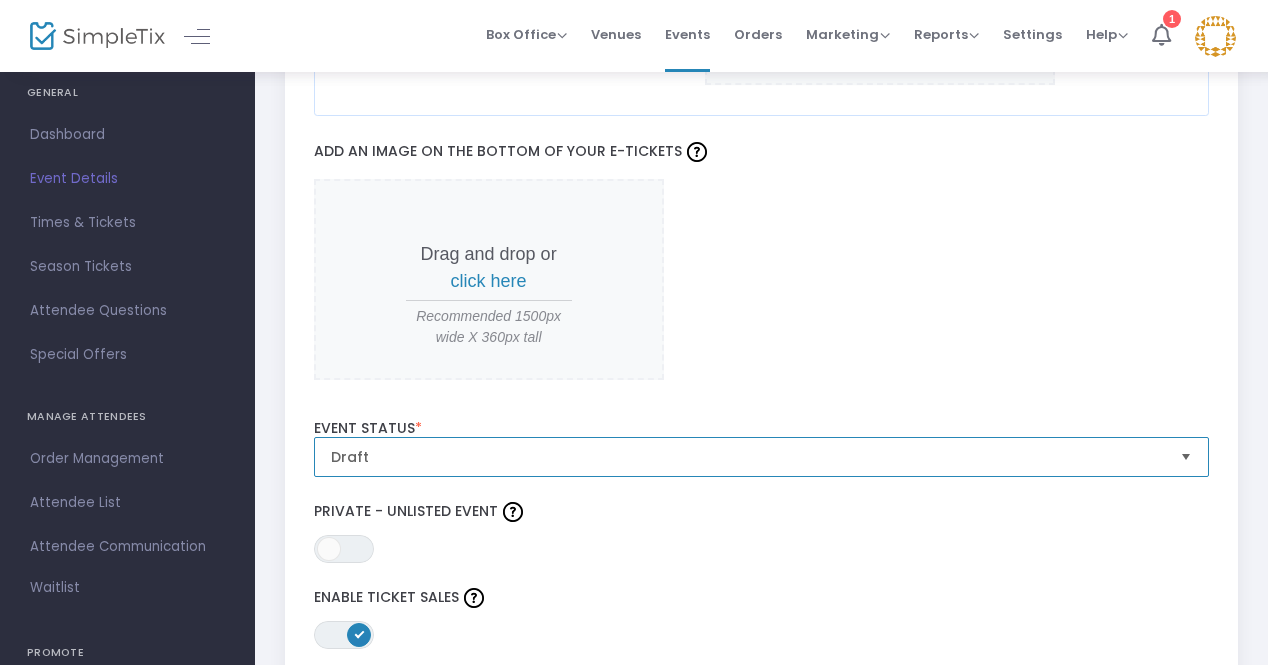 click on "Draft" at bounding box center (748, 457) 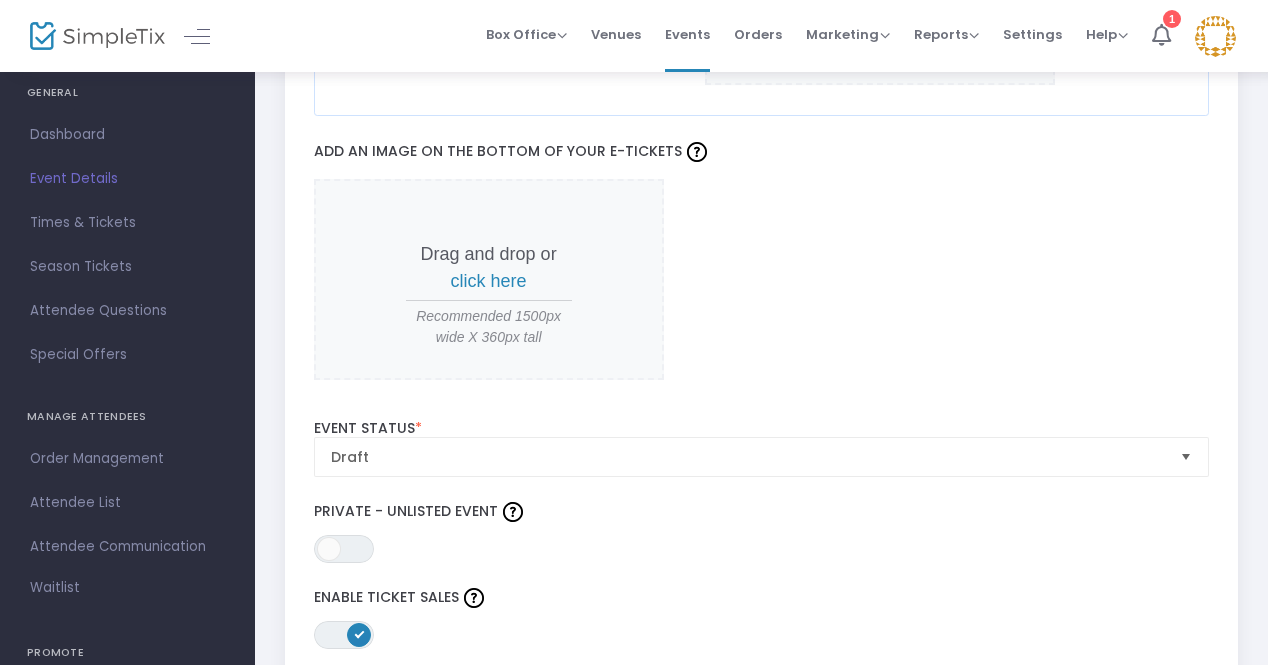 click on "Drag and drop or  click here Recommended 1500px wide X 360px tall" at bounding box center (762, 279) 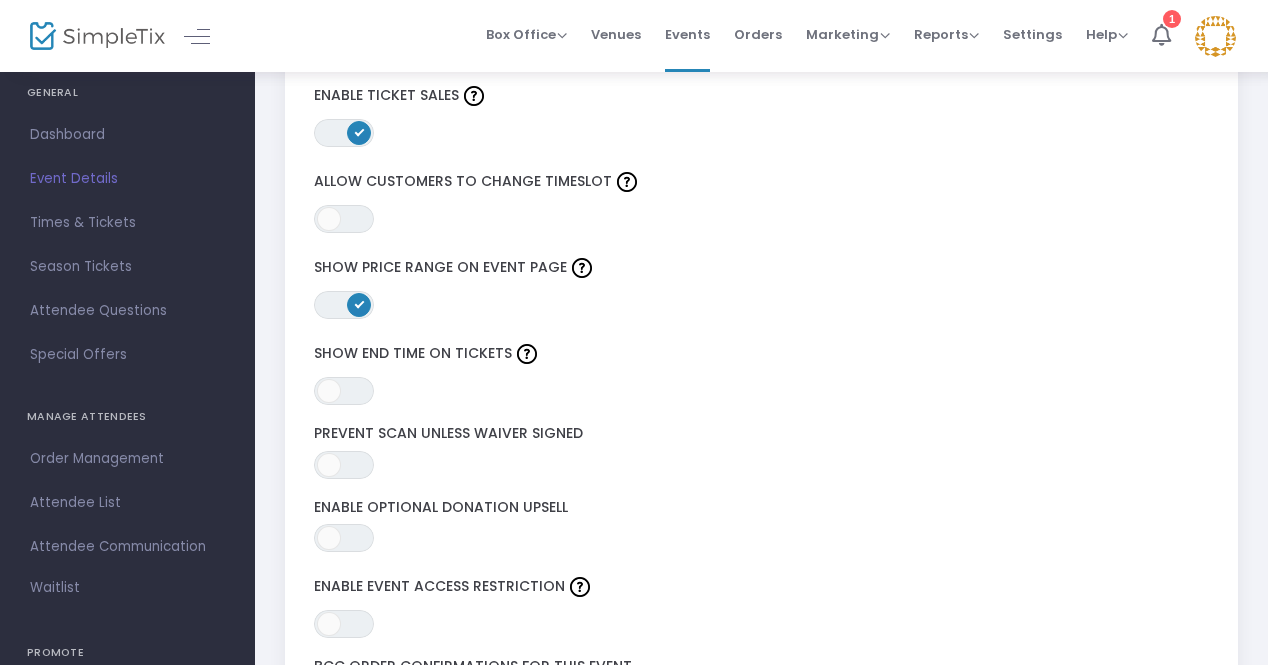 scroll, scrollTop: 2551, scrollLeft: 0, axis: vertical 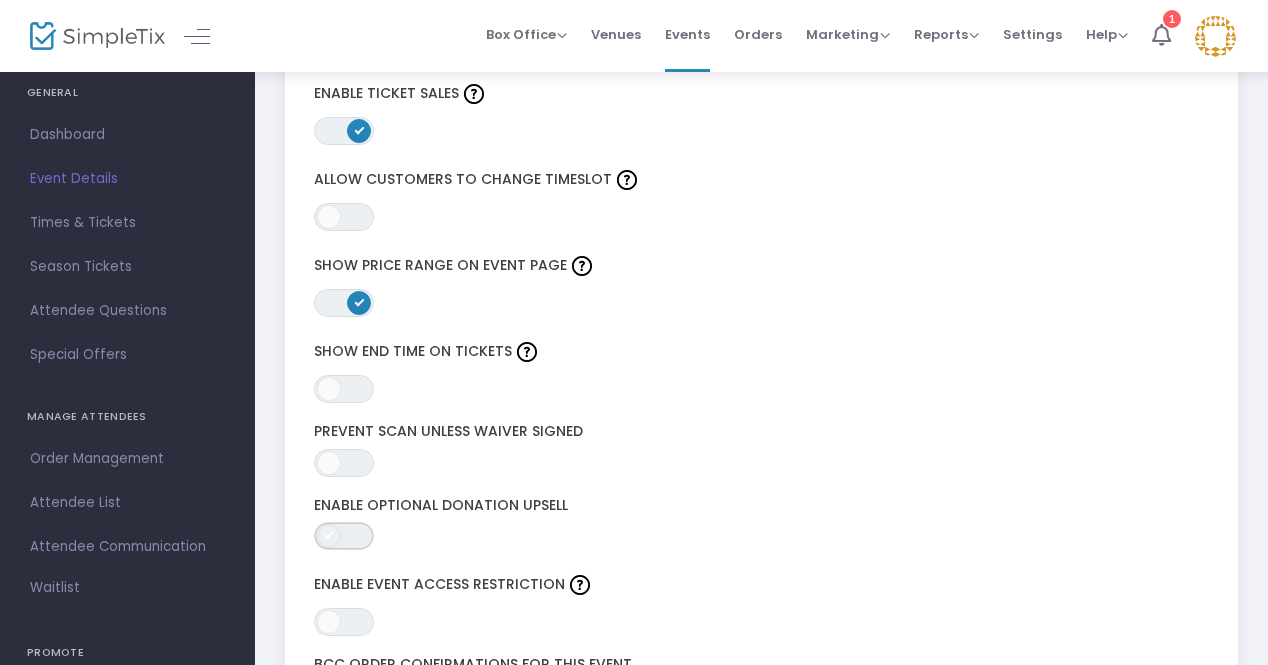 click on "ON OFF" at bounding box center [344, 536] 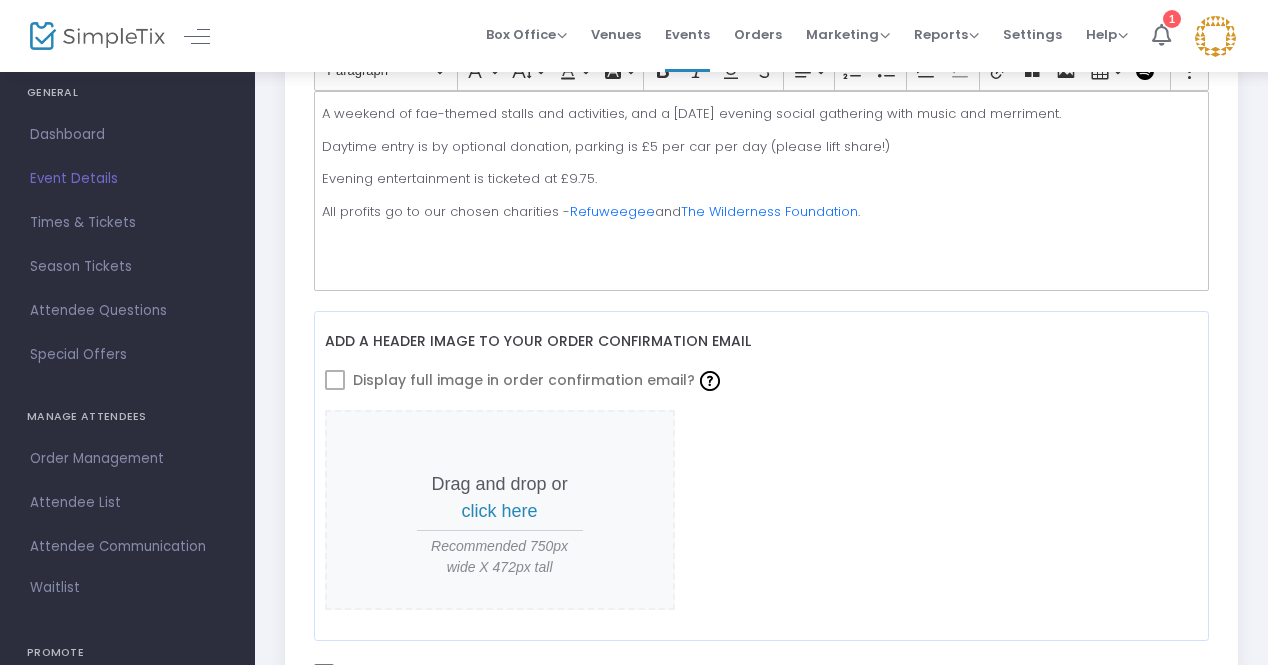scroll, scrollTop: 676, scrollLeft: 0, axis: vertical 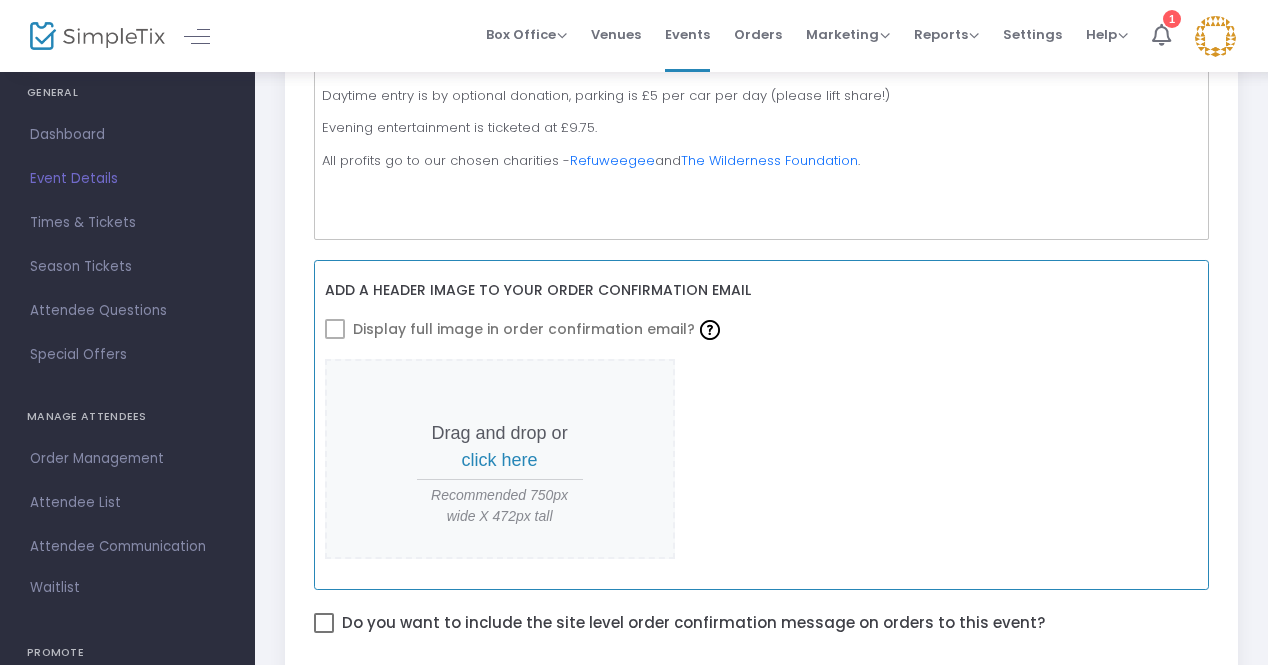 click on "Display full image in order confirmation email?" at bounding box center [539, 329] 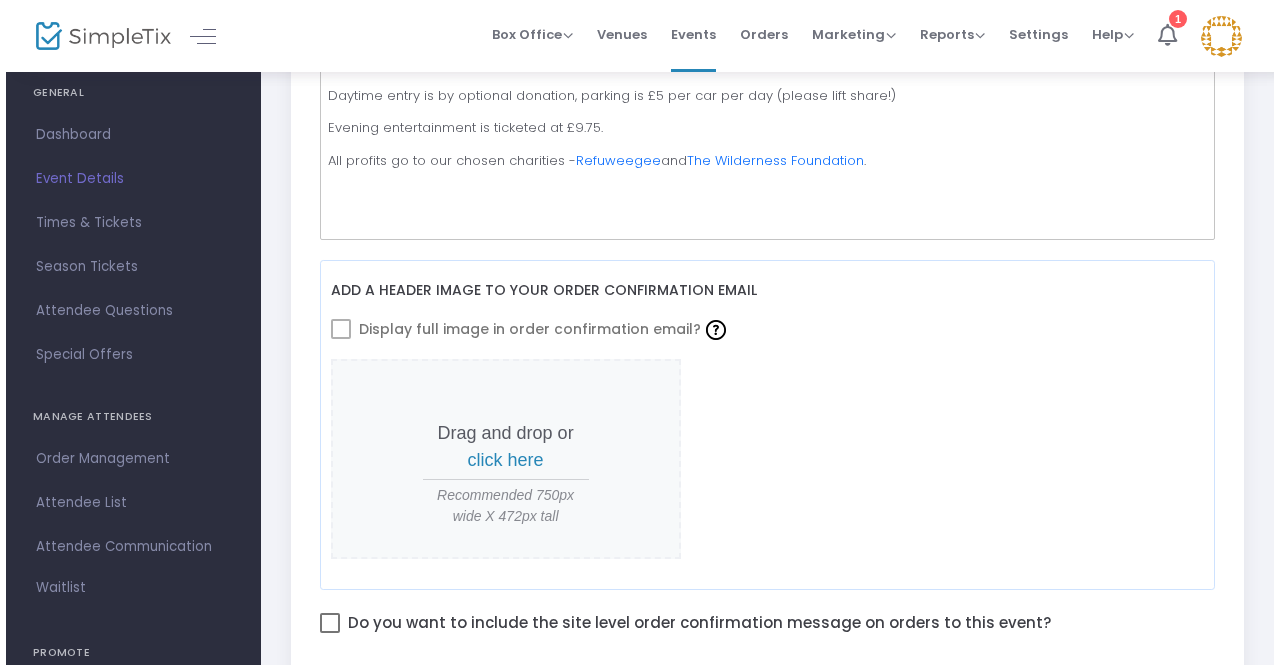 scroll, scrollTop: 0, scrollLeft: 0, axis: both 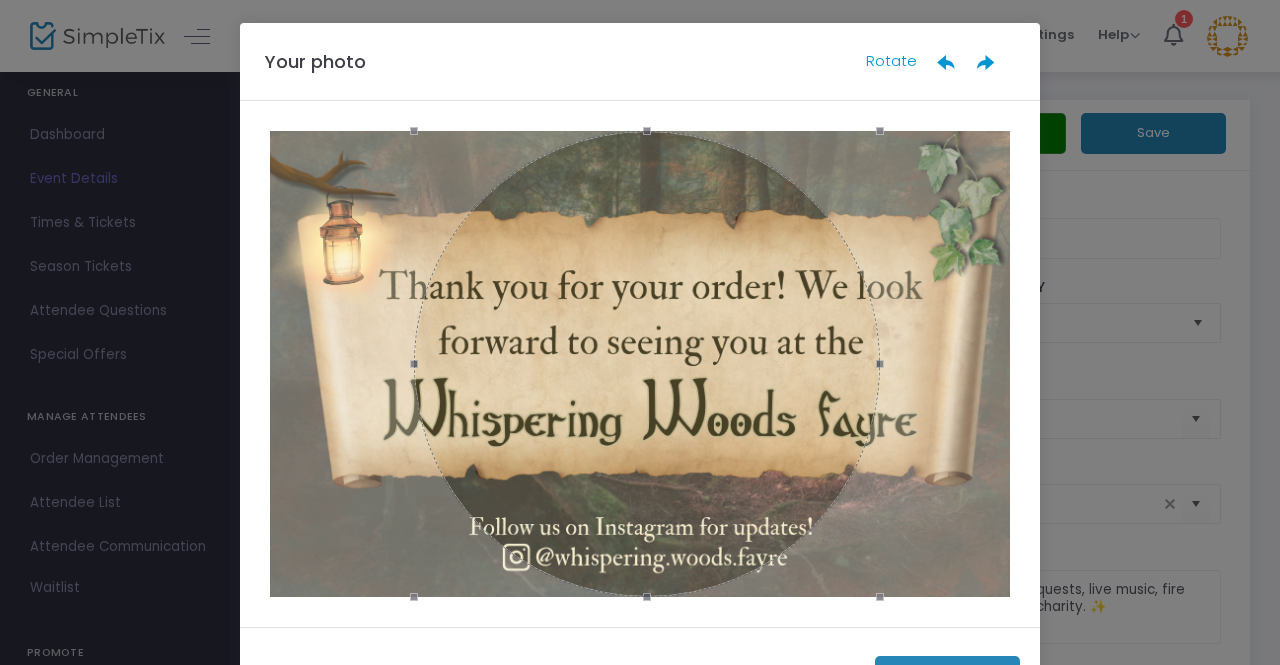 drag, startPoint x: 649, startPoint y: 360, endPoint x: 656, endPoint y: 373, distance: 14.764823 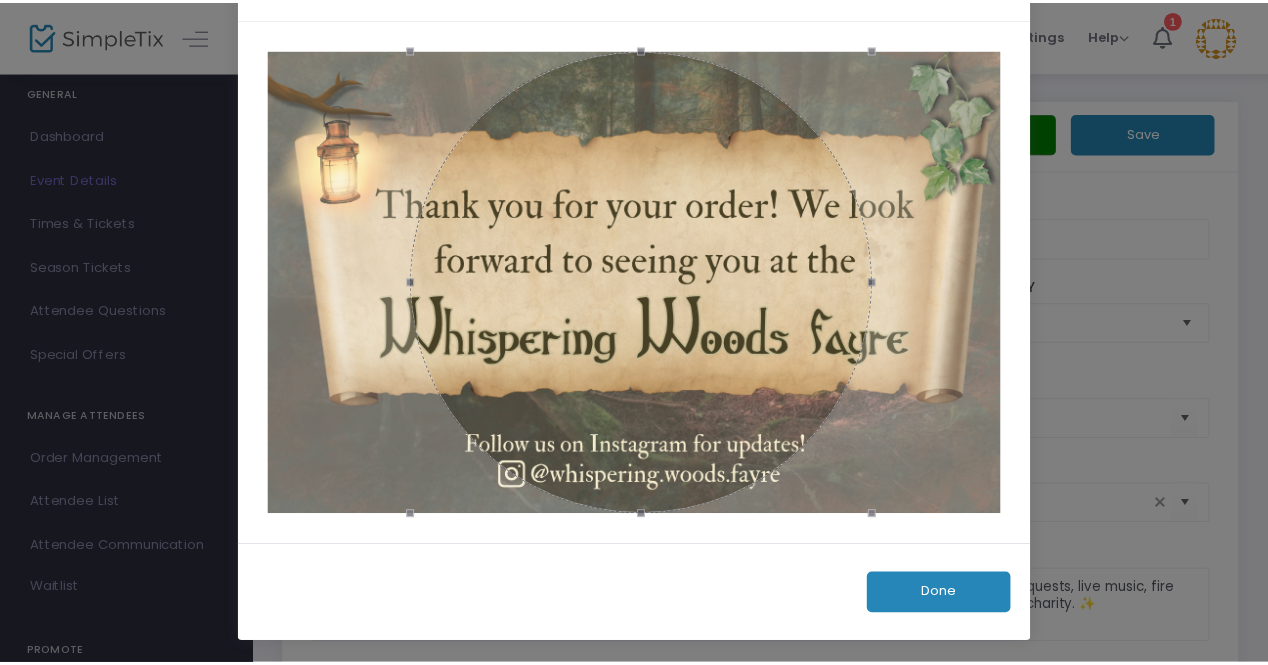 scroll, scrollTop: 0, scrollLeft: 0, axis: both 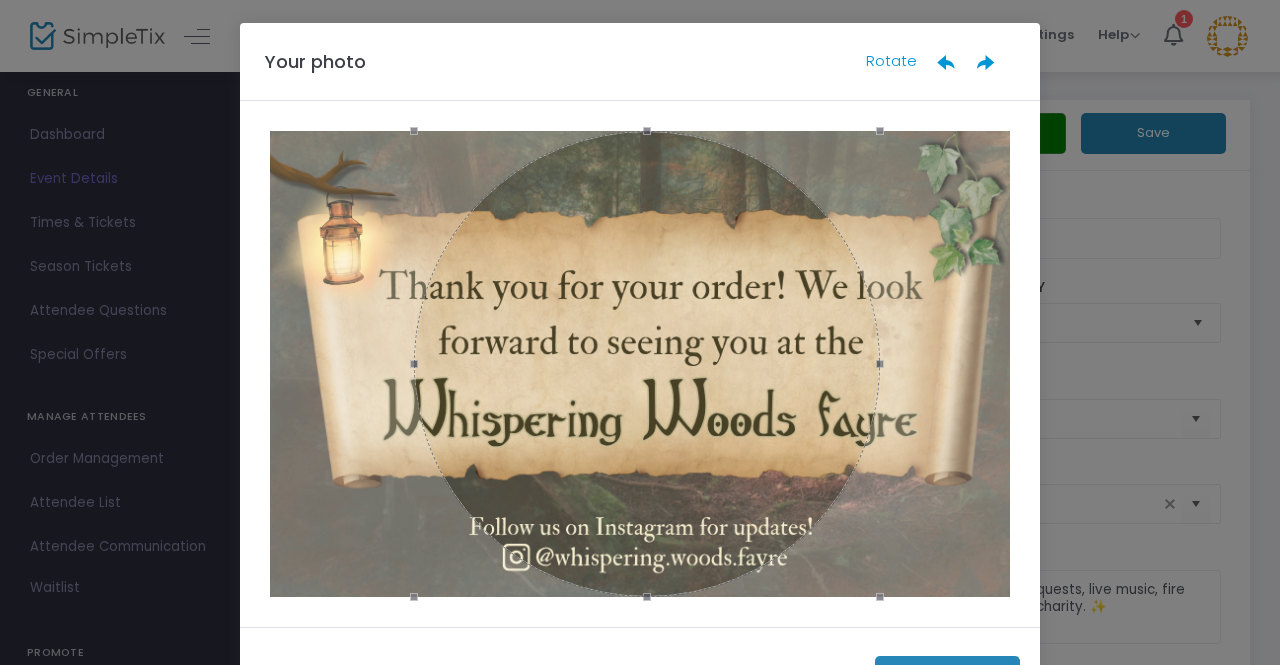 click on "Your photo Rotate  Done" 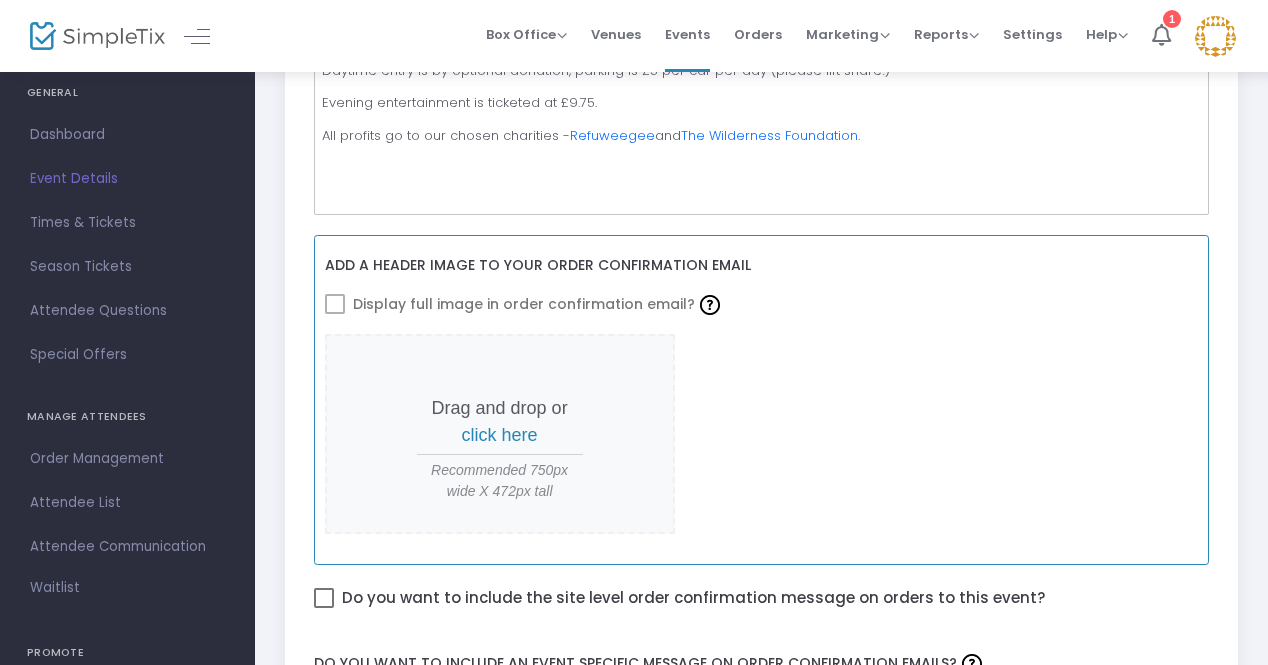 scroll, scrollTop: 802, scrollLeft: 0, axis: vertical 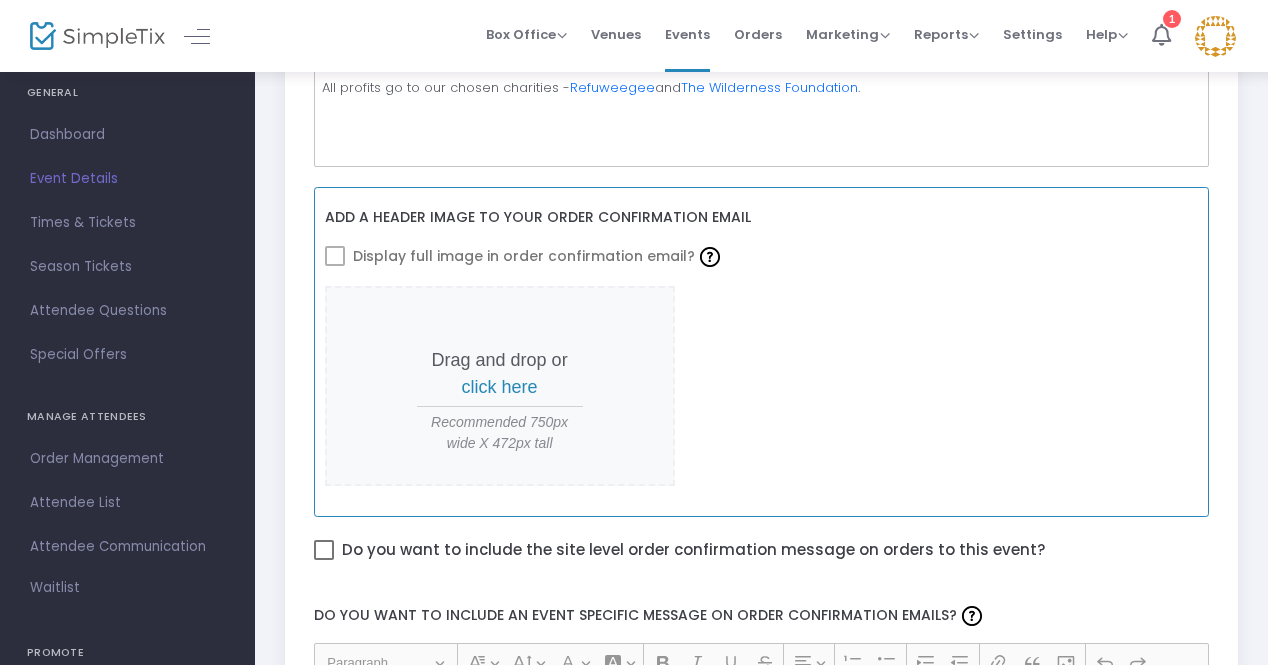 click at bounding box center (335, 256) 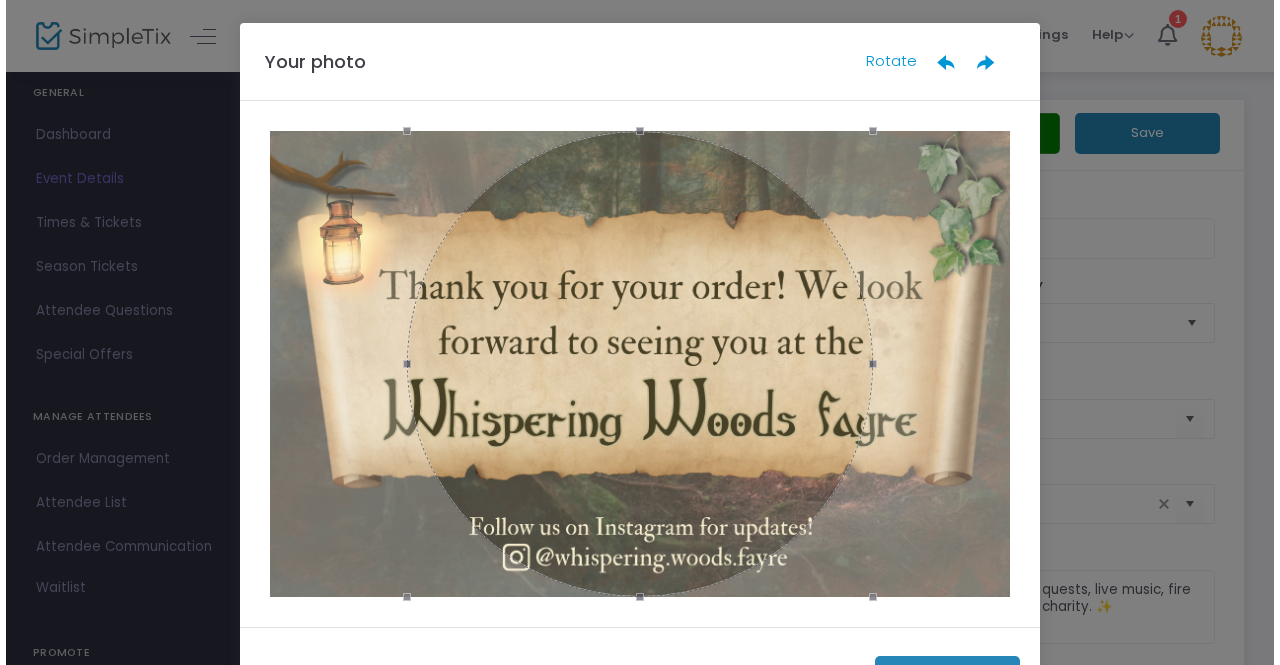 scroll, scrollTop: 0, scrollLeft: 0, axis: both 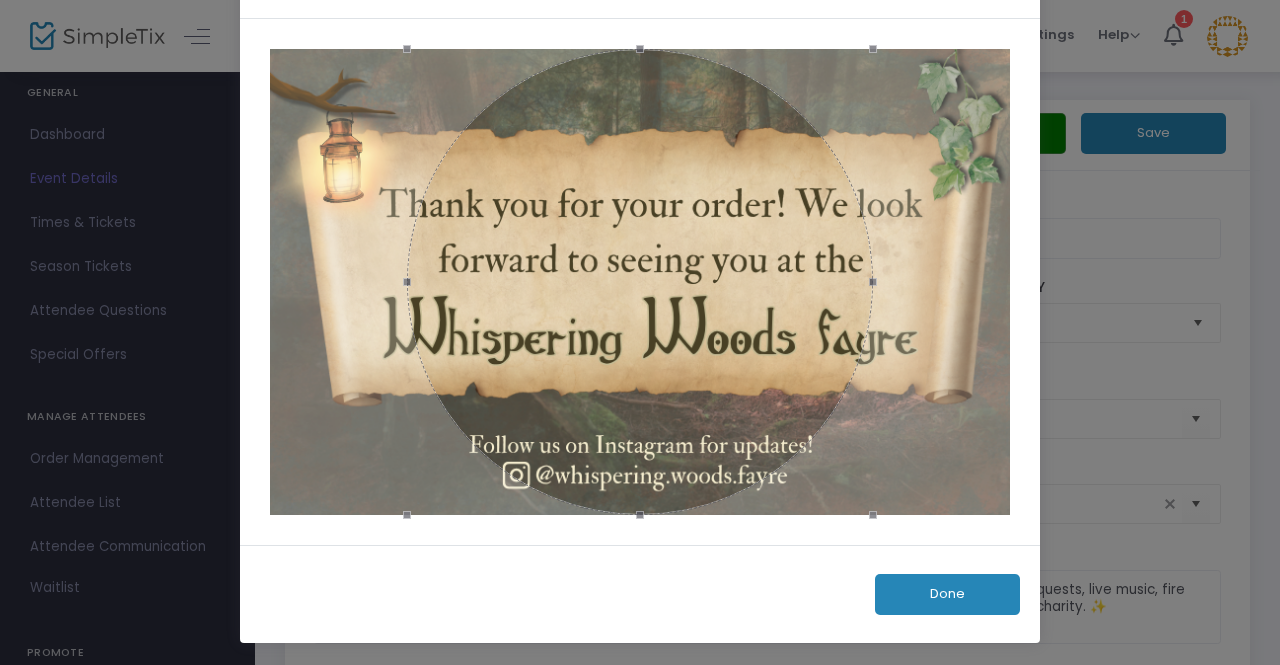 click on "Done" 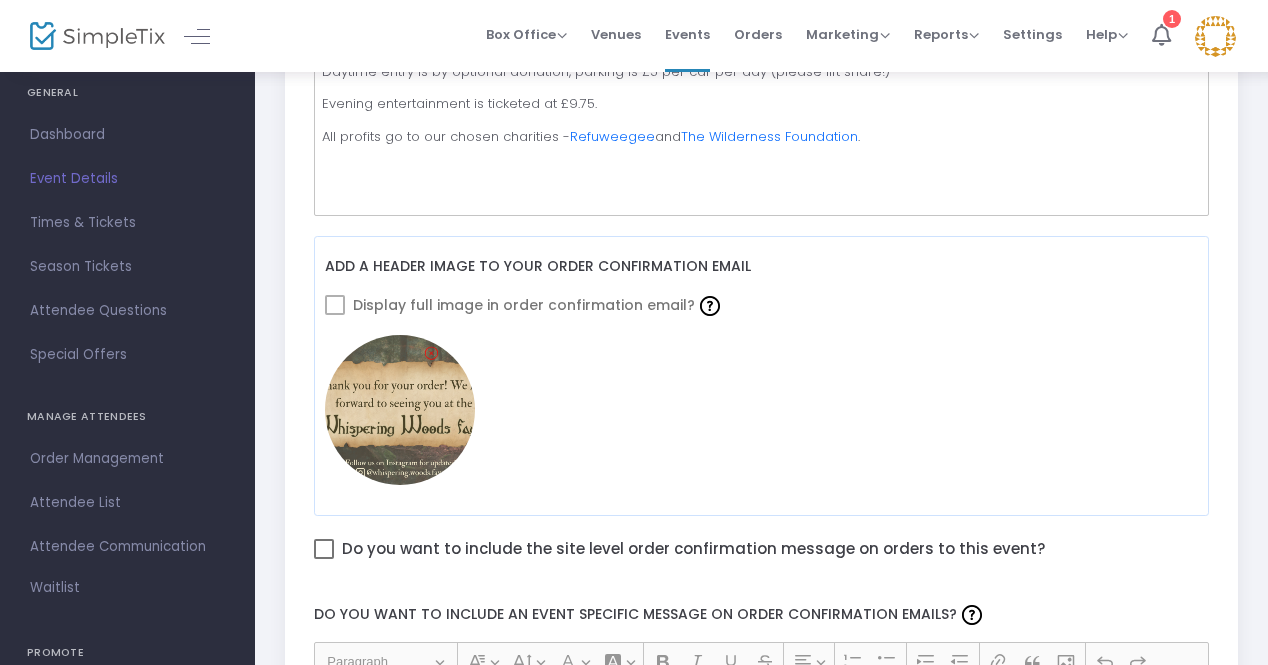 scroll, scrollTop: 754, scrollLeft: 0, axis: vertical 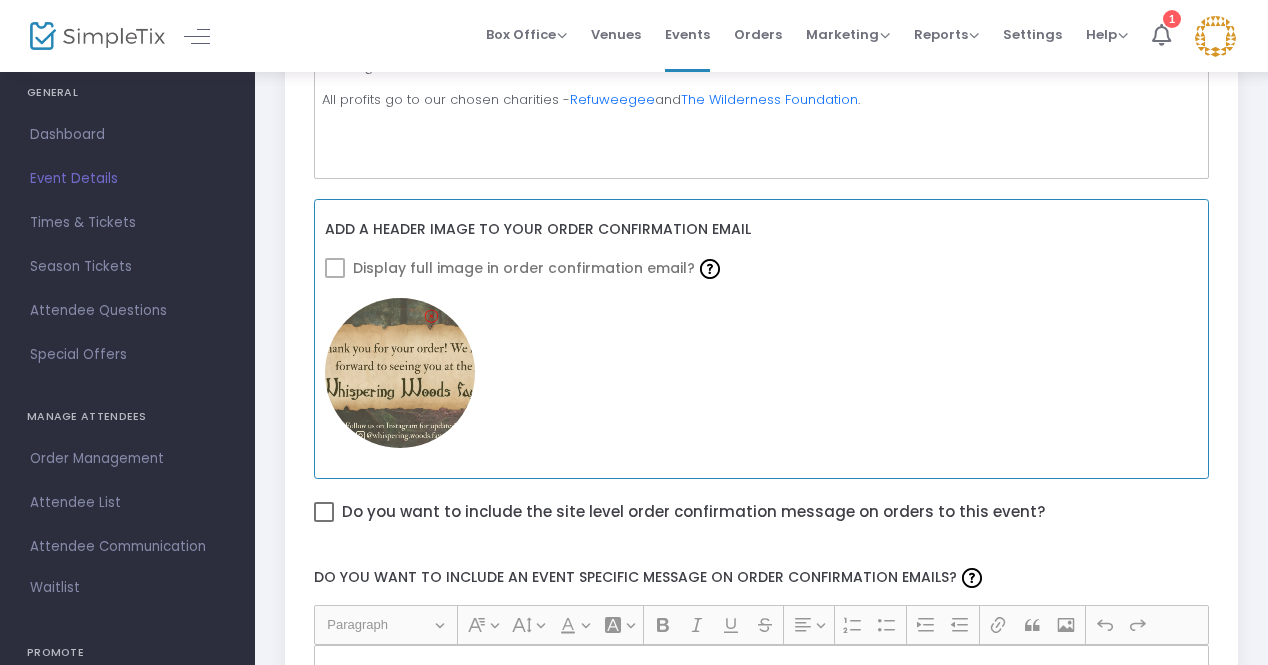 click at bounding box center (335, 268) 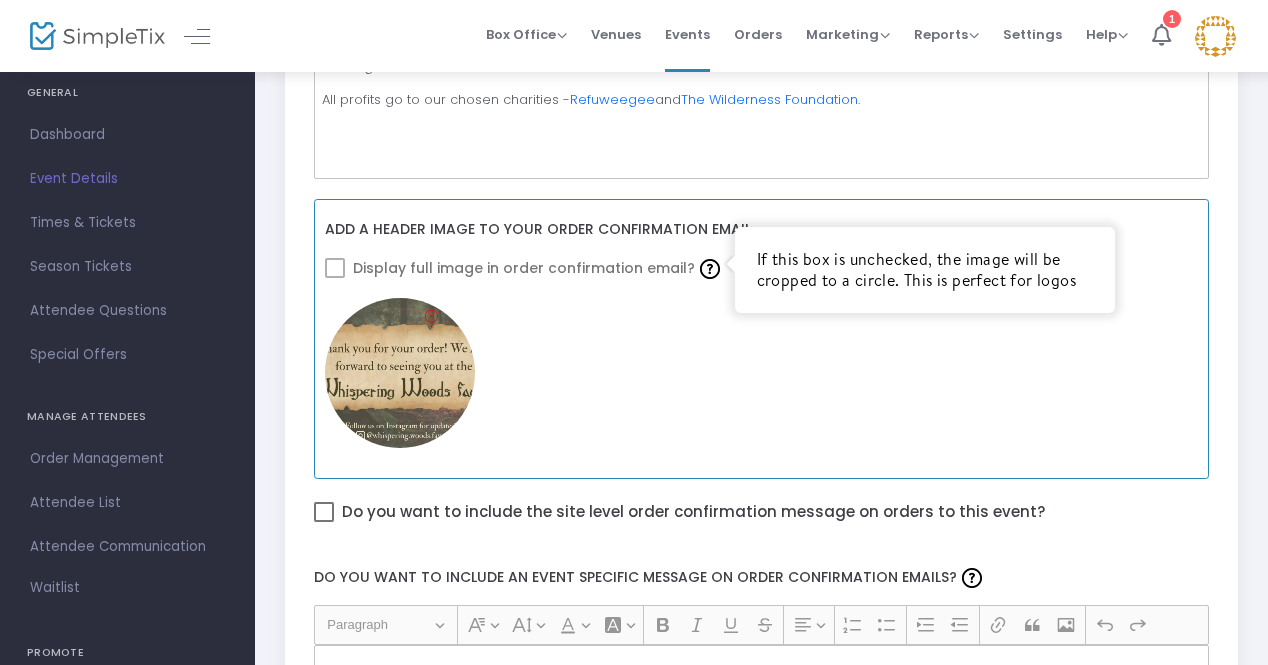 click at bounding box center (710, 269) 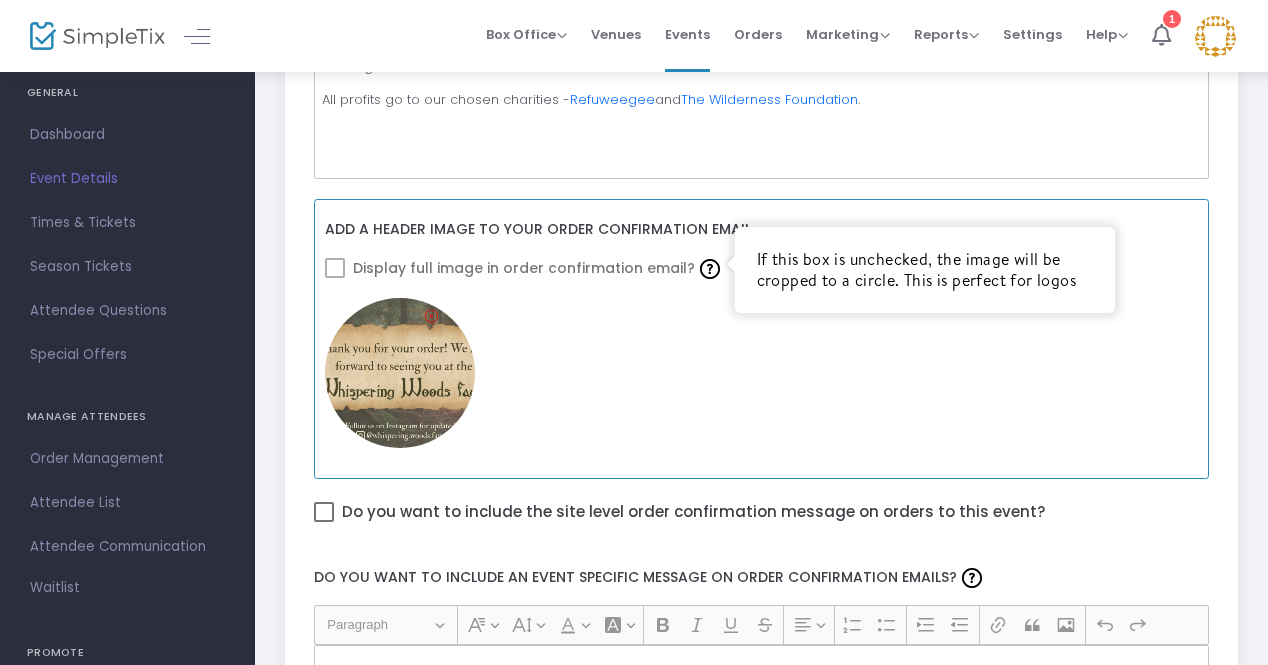 click at bounding box center [710, 269] 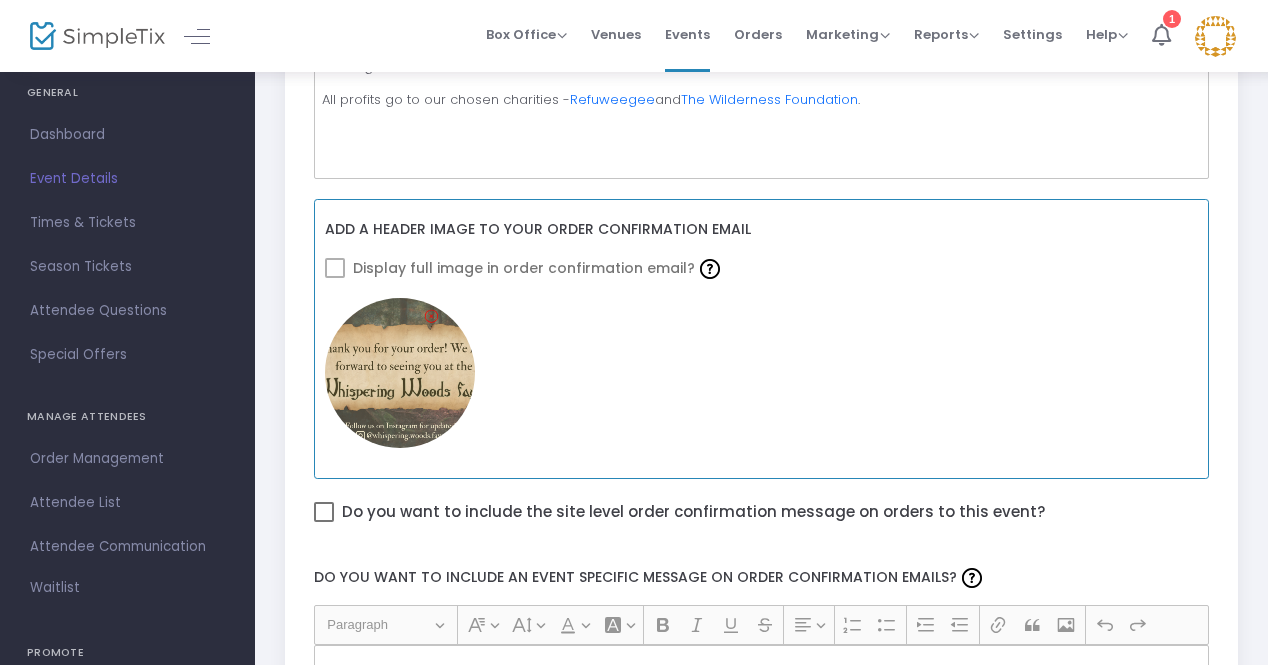 click at bounding box center [335, 268] 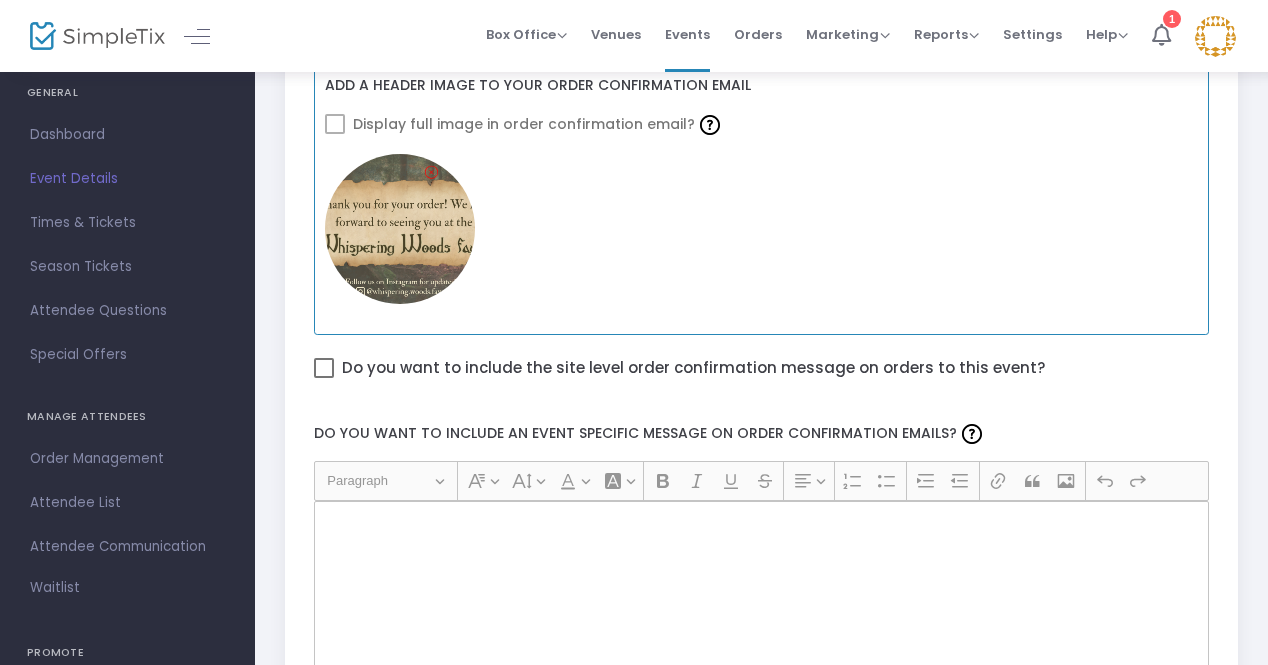 scroll, scrollTop: 941, scrollLeft: 0, axis: vertical 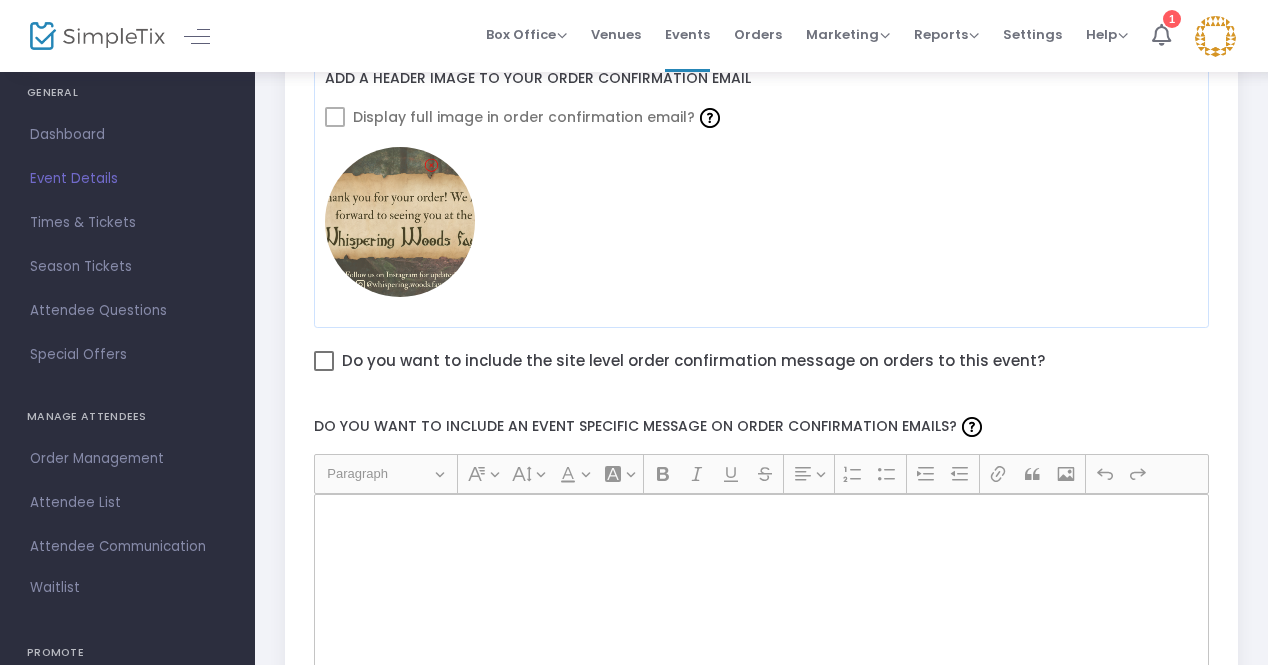 click at bounding box center (324, 361) 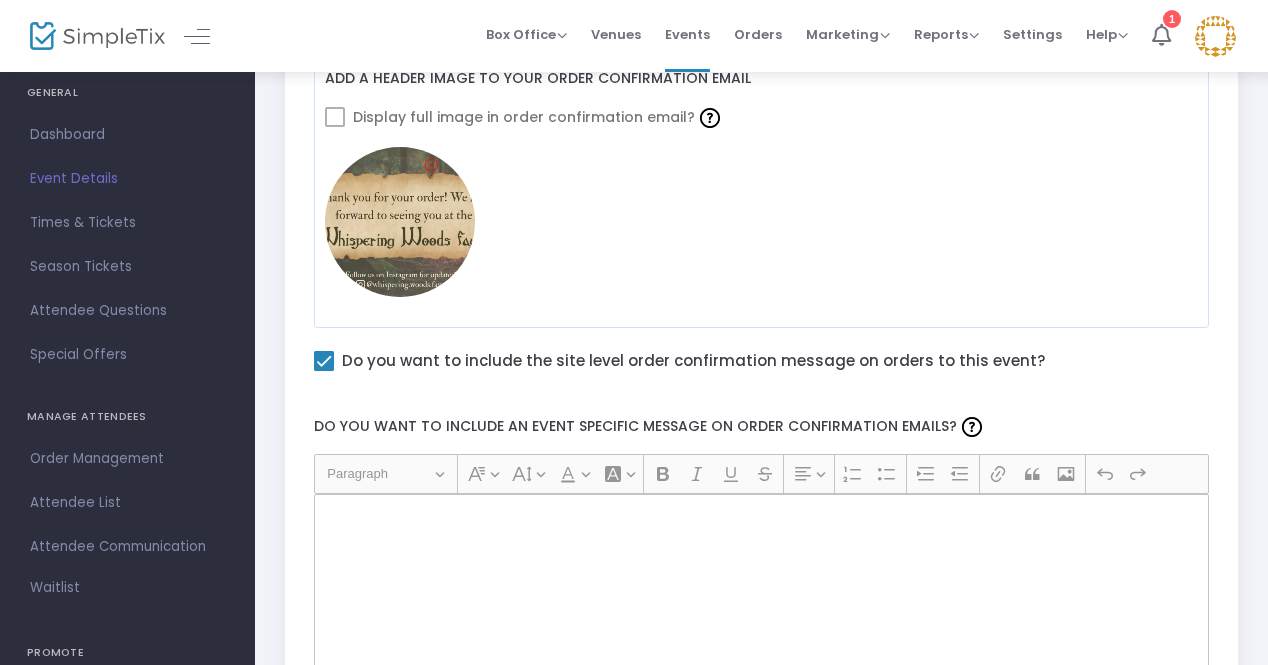 click at bounding box center (324, 361) 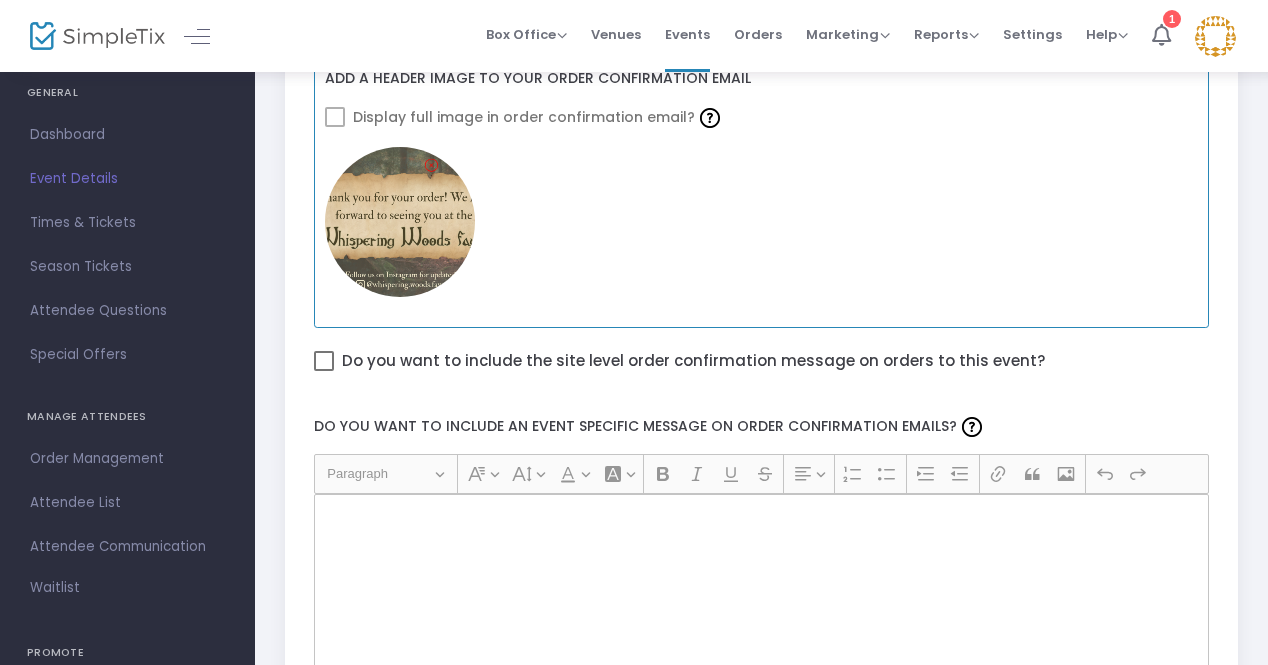 click at bounding box center (335, 117) 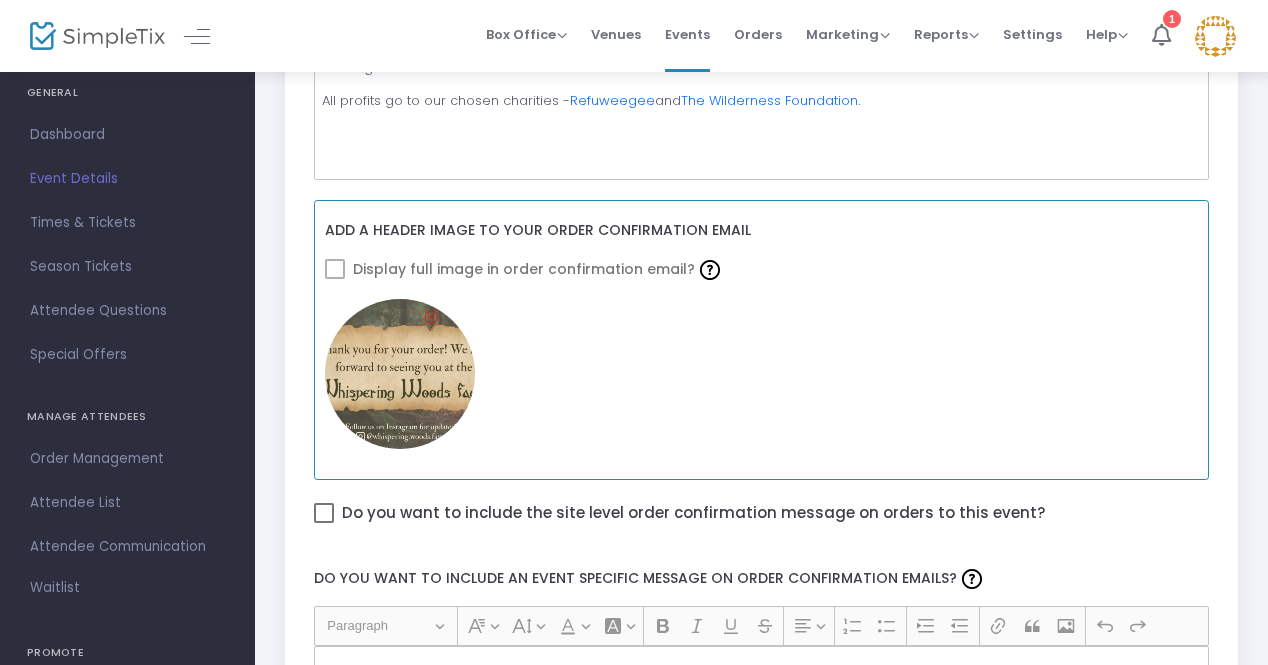 click on "Add a header image to your order confirmation email" 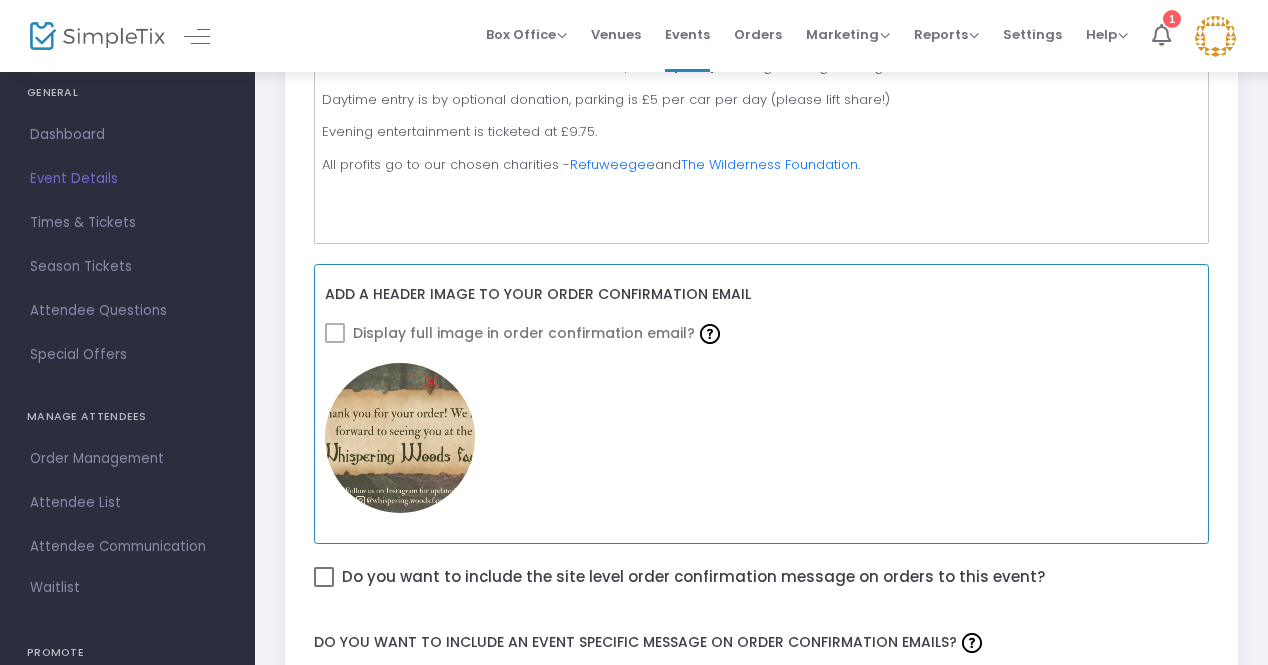 scroll, scrollTop: 723, scrollLeft: 0, axis: vertical 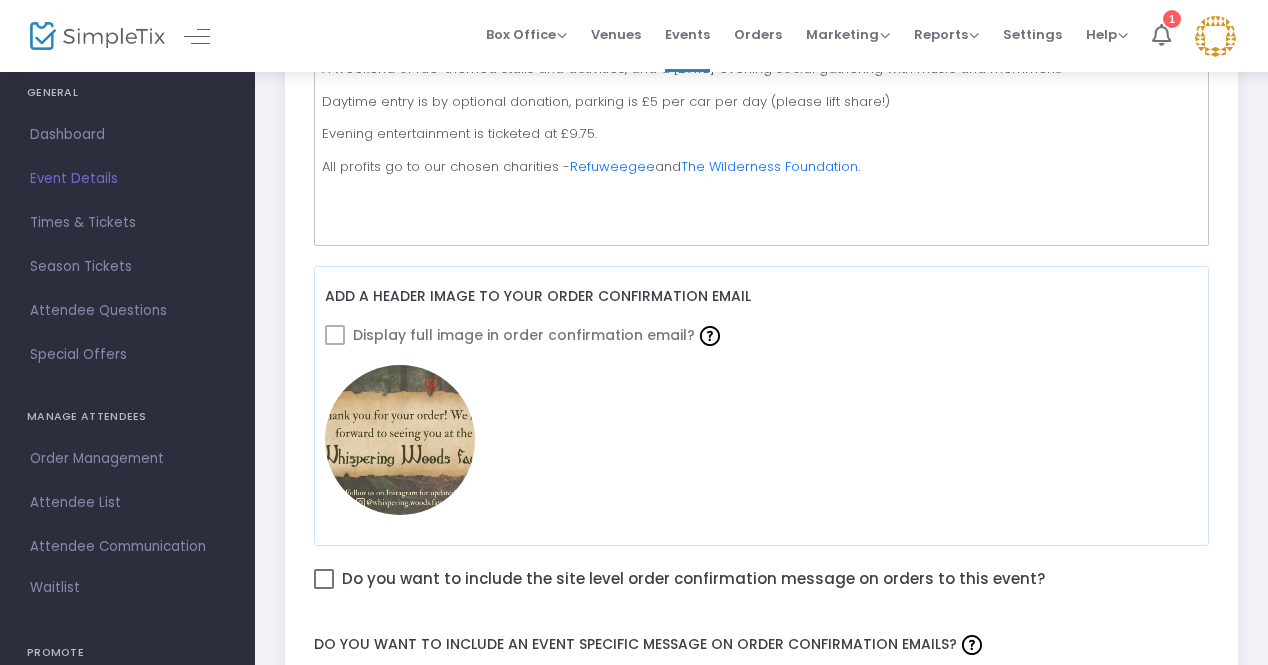 click on "Event Details" at bounding box center [127, 179] 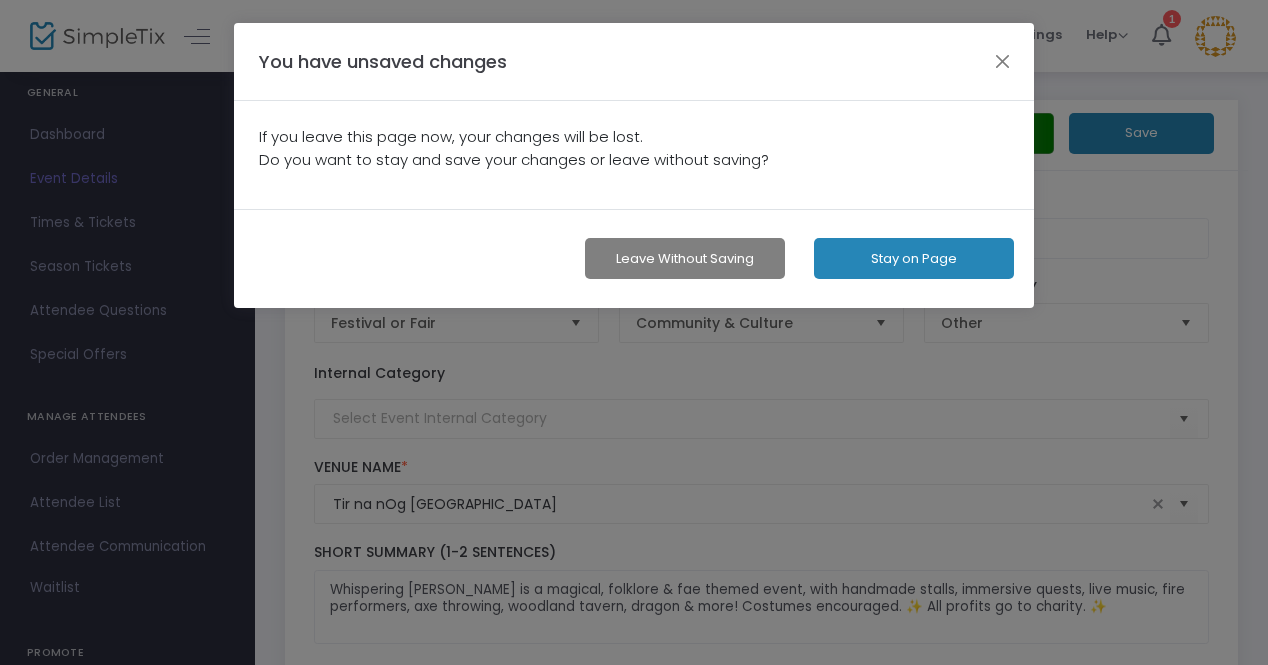 scroll, scrollTop: 0, scrollLeft: 0, axis: both 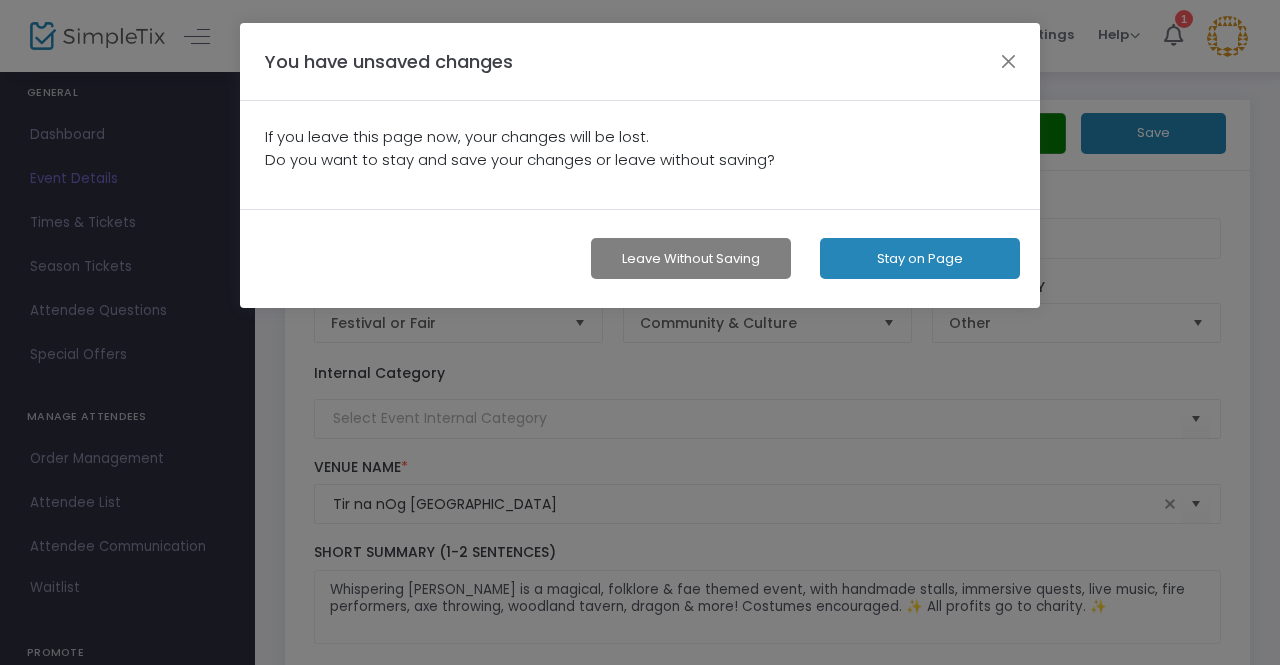 click on "Stay on Page" 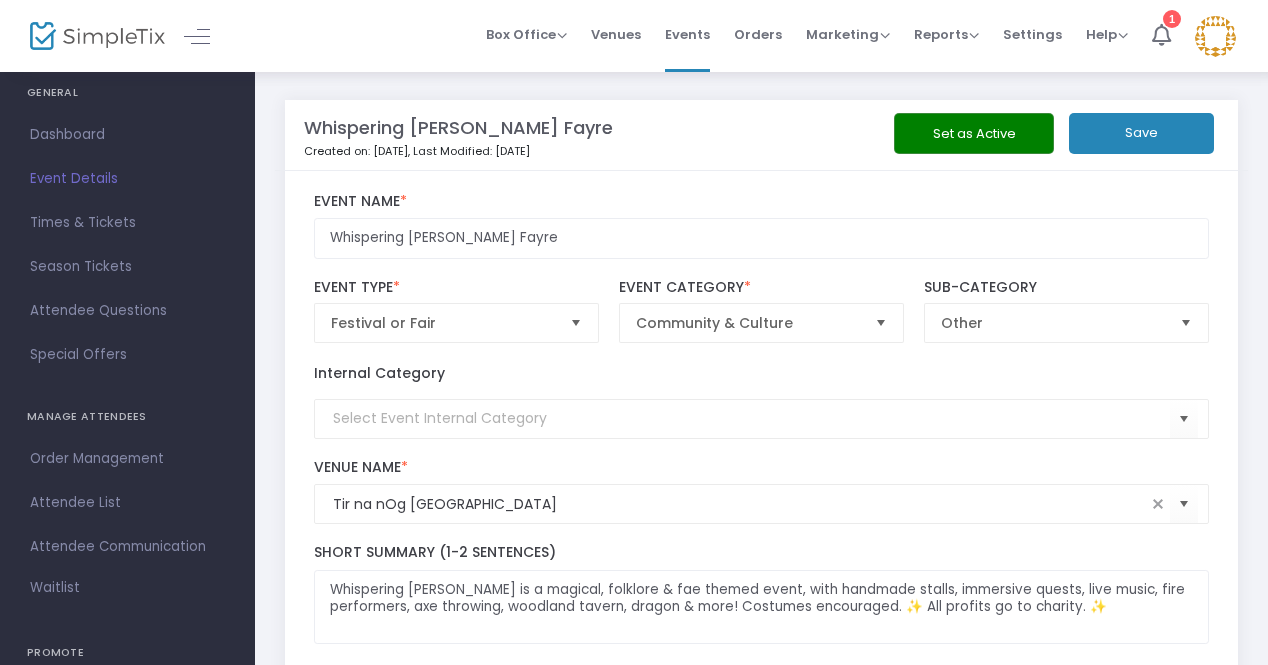 click on "Save" 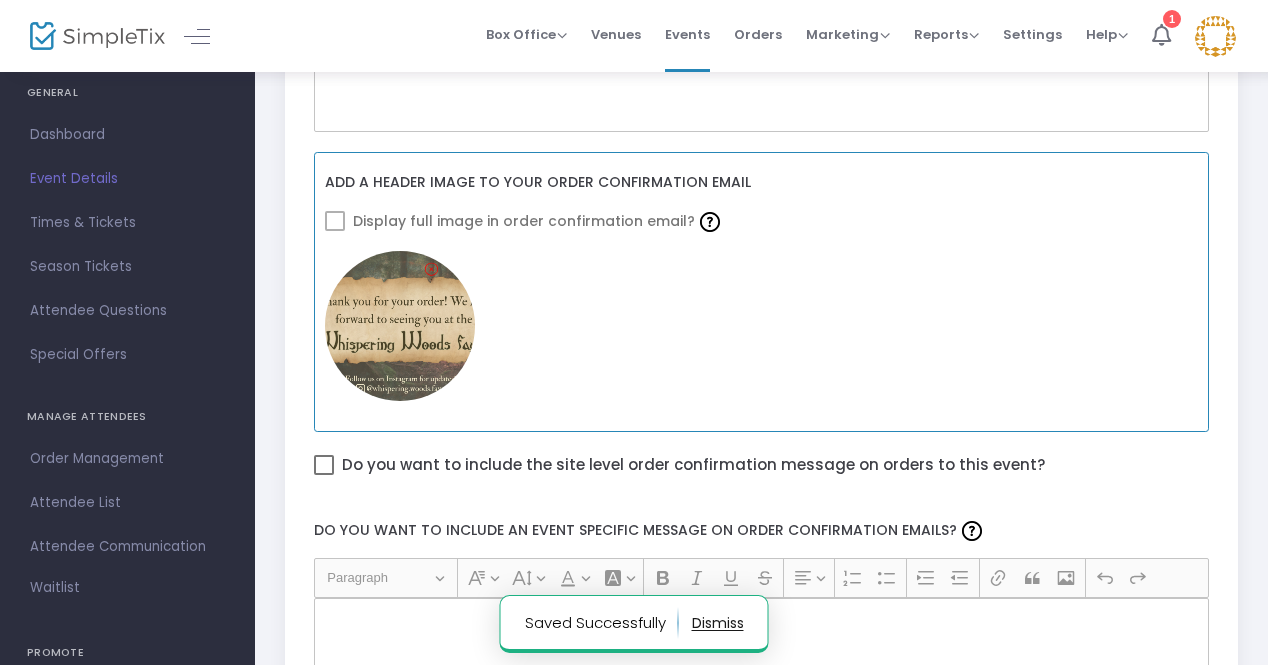 scroll, scrollTop: 836, scrollLeft: 0, axis: vertical 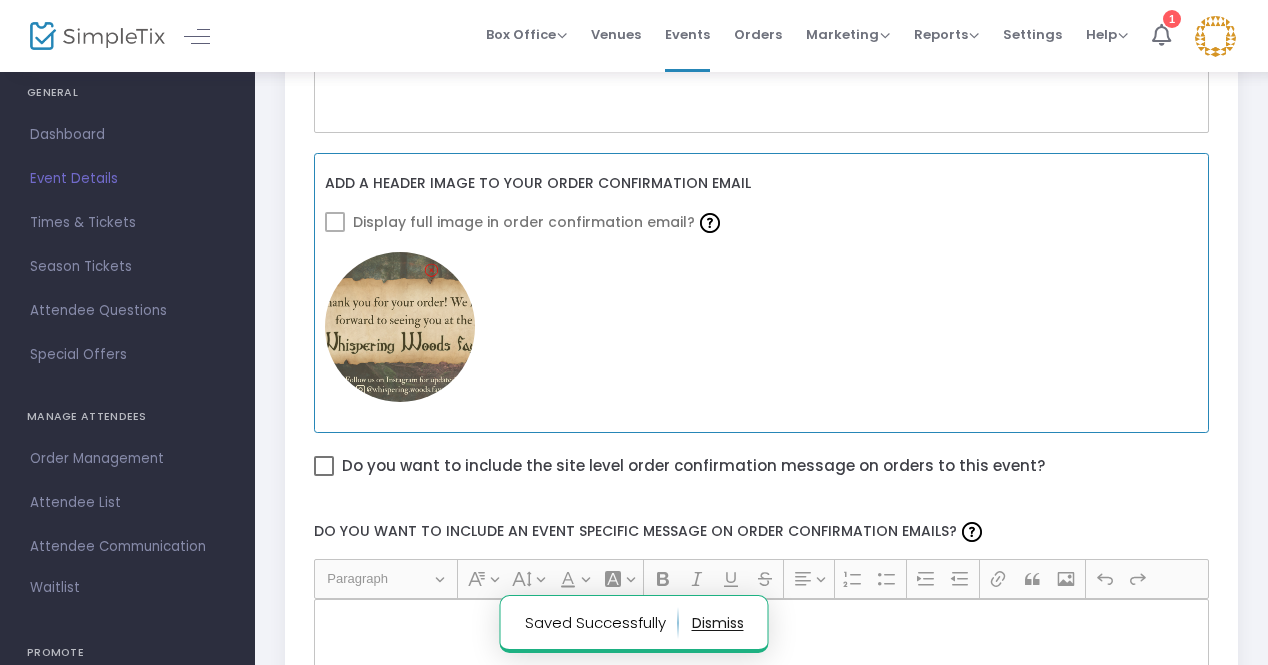 click at bounding box center [335, 222] 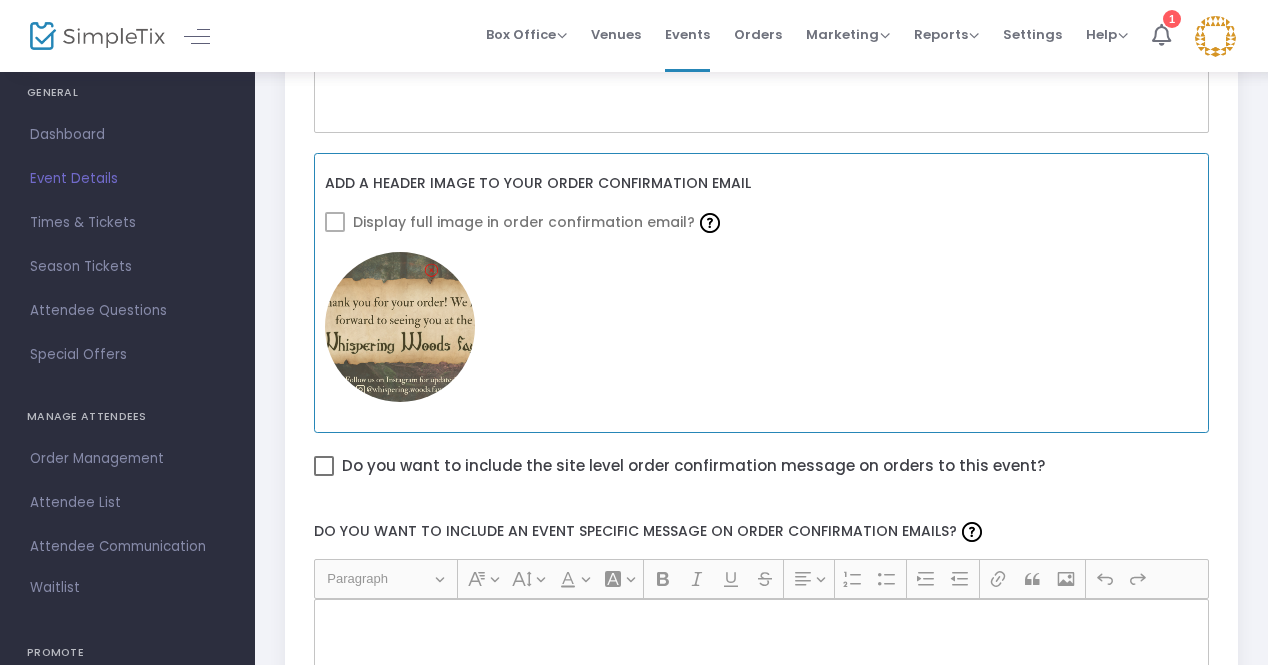 click at bounding box center (335, 222) 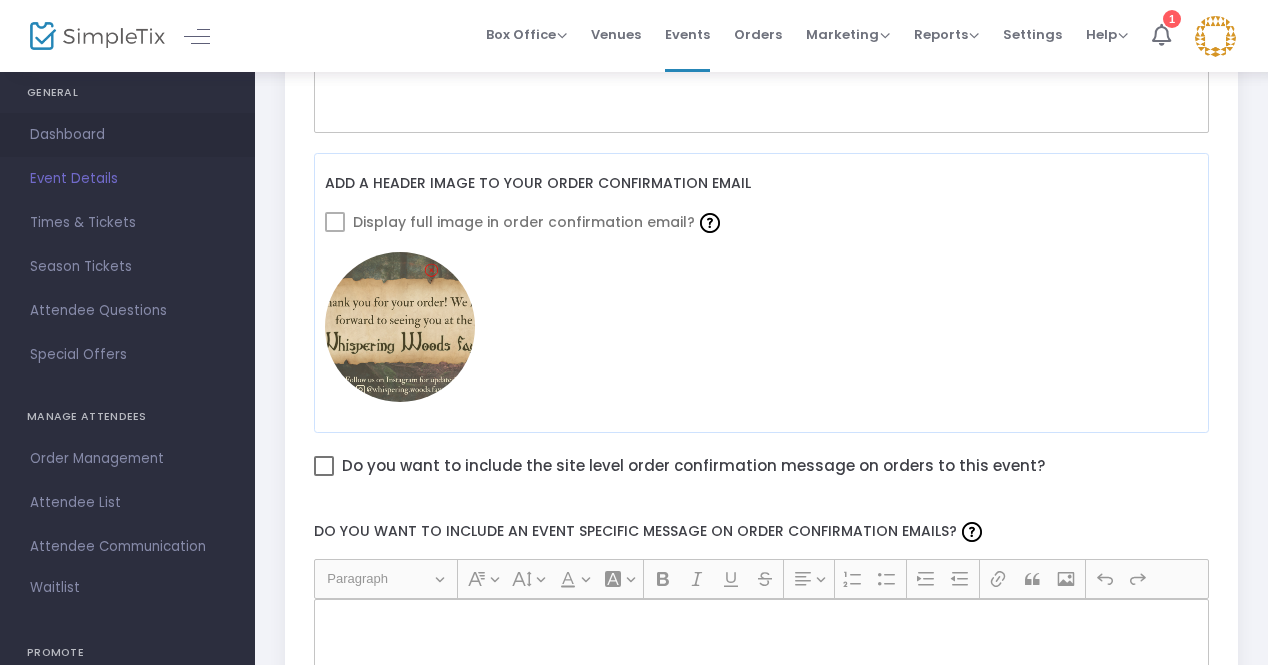 click on "Dashboard" at bounding box center [127, 135] 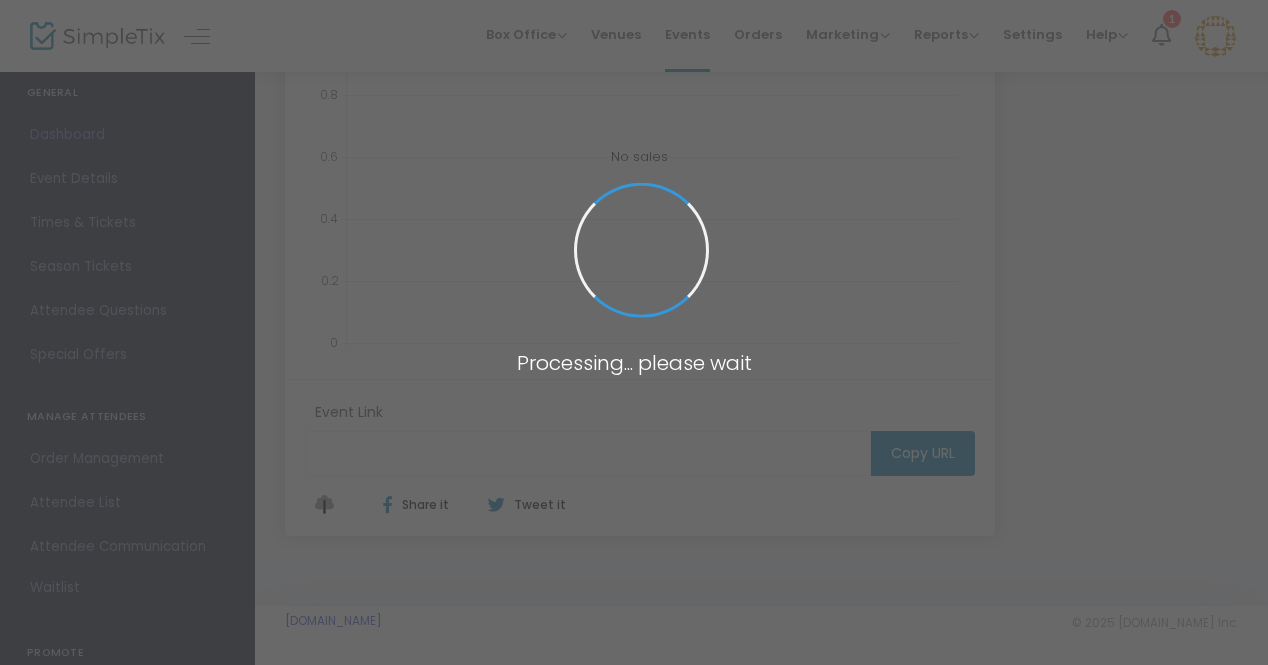 type on "[URL][DOMAIN_NAME][PERSON_NAME]" 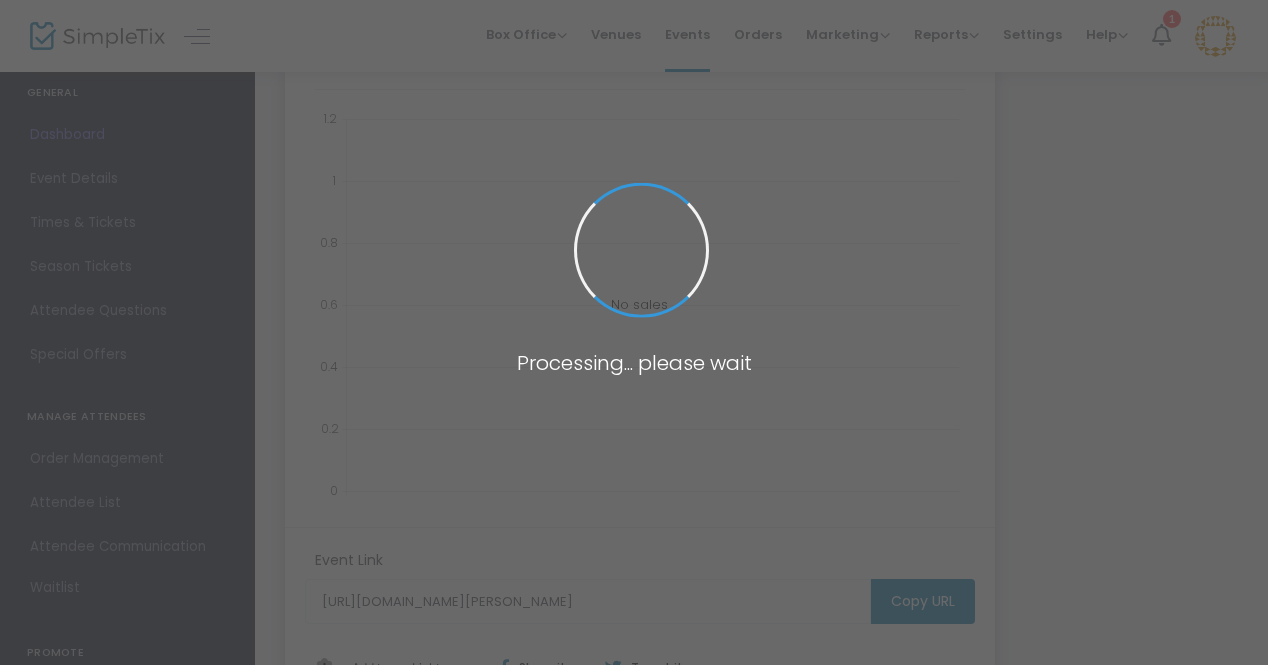 scroll, scrollTop: 642, scrollLeft: 0, axis: vertical 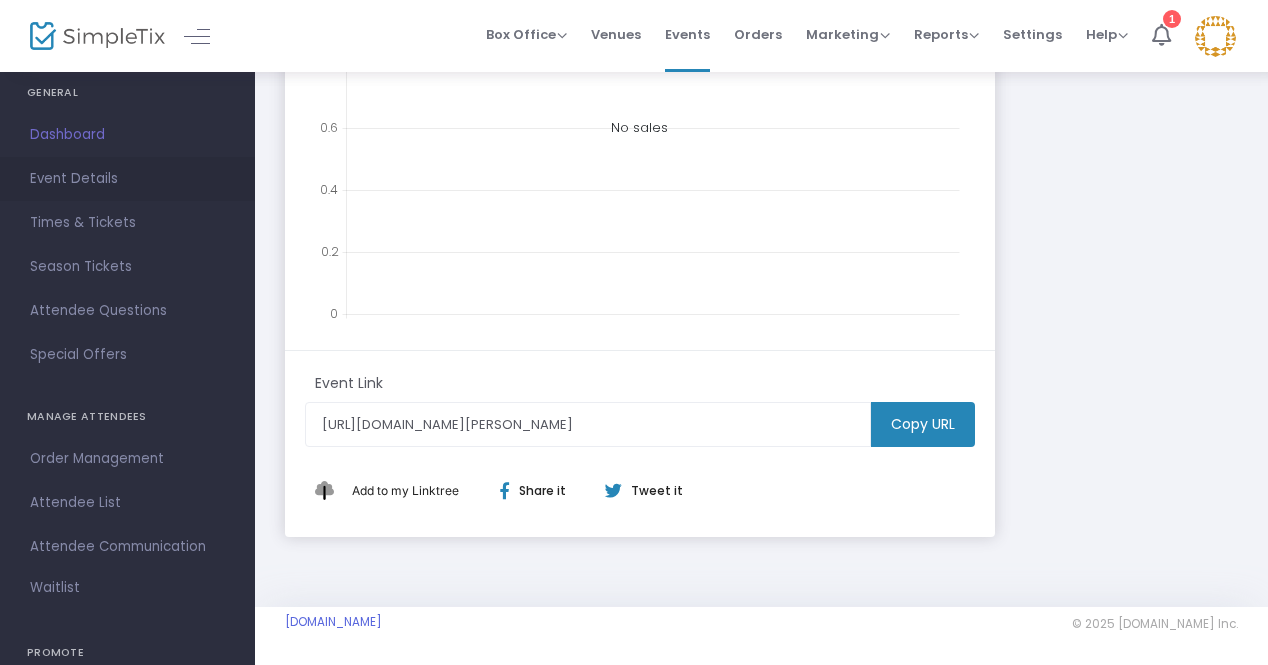 click on "Event Details" at bounding box center (127, 179) 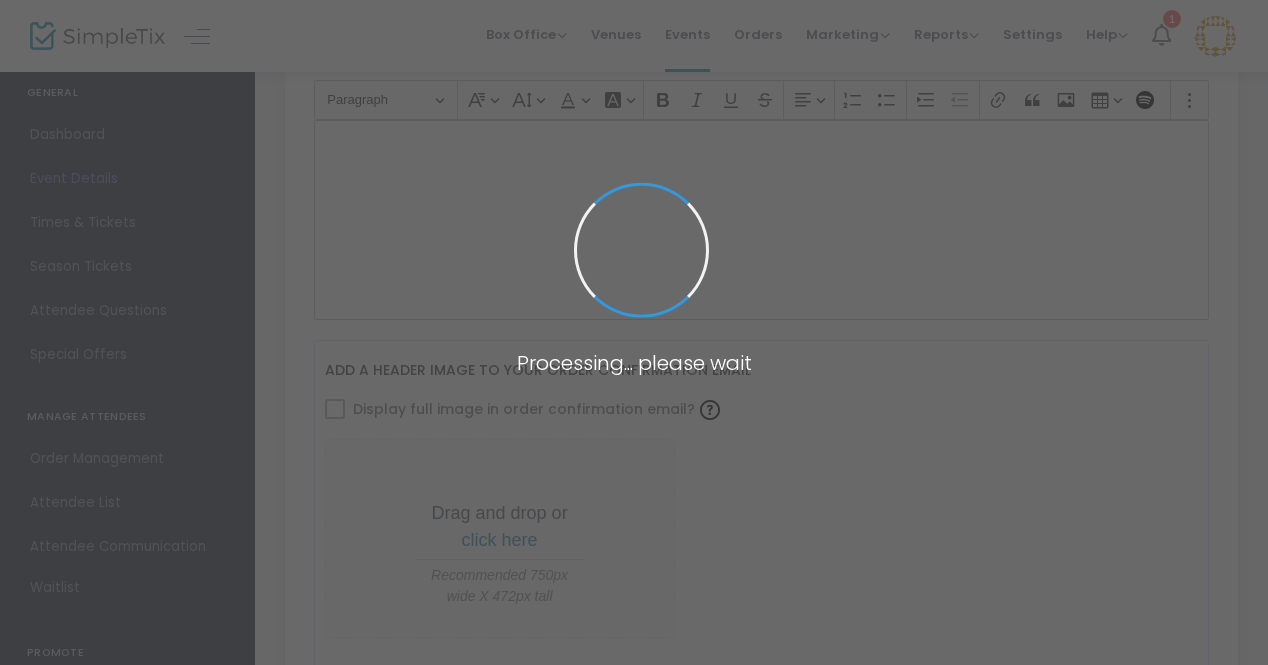scroll, scrollTop: 836, scrollLeft: 0, axis: vertical 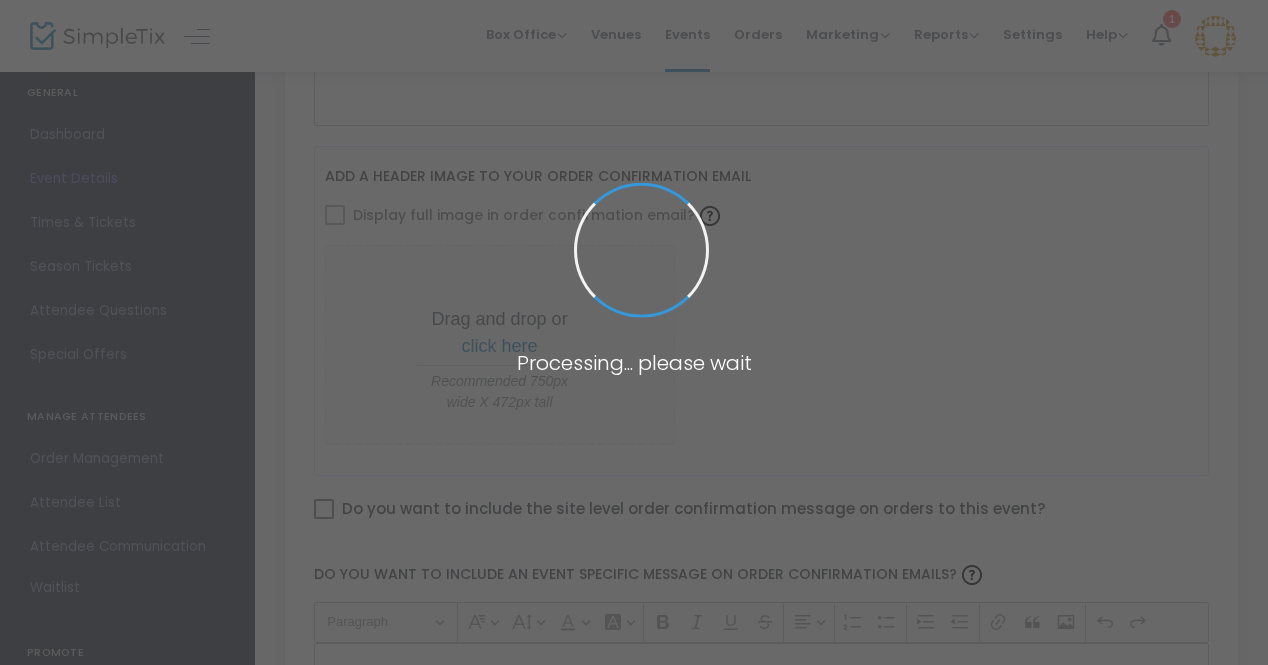 type on "Whispering [PERSON_NAME] Fayre" 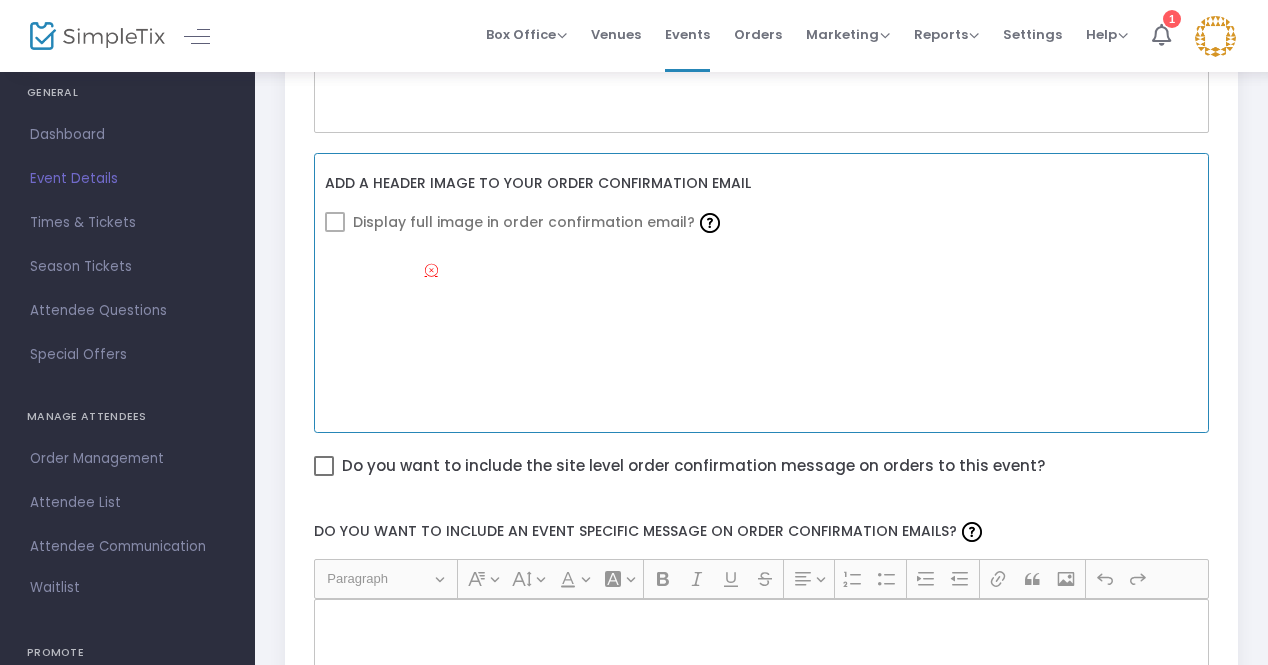 click at bounding box center (431, 270) 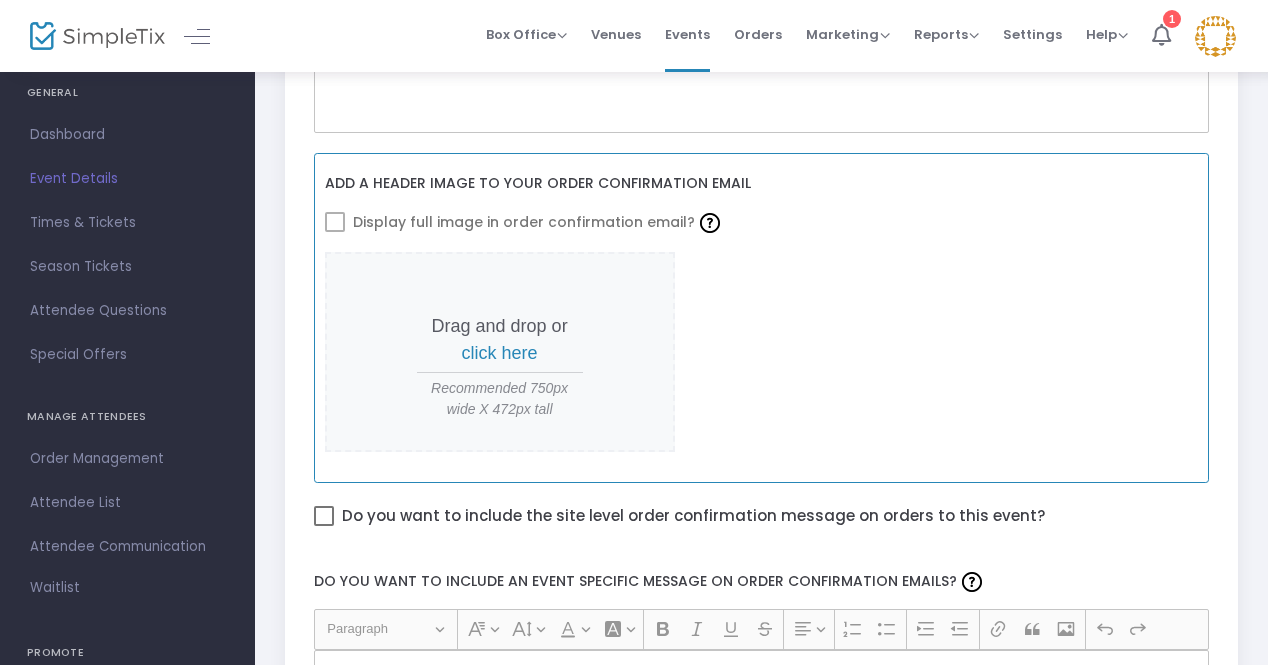 click at bounding box center (335, 222) 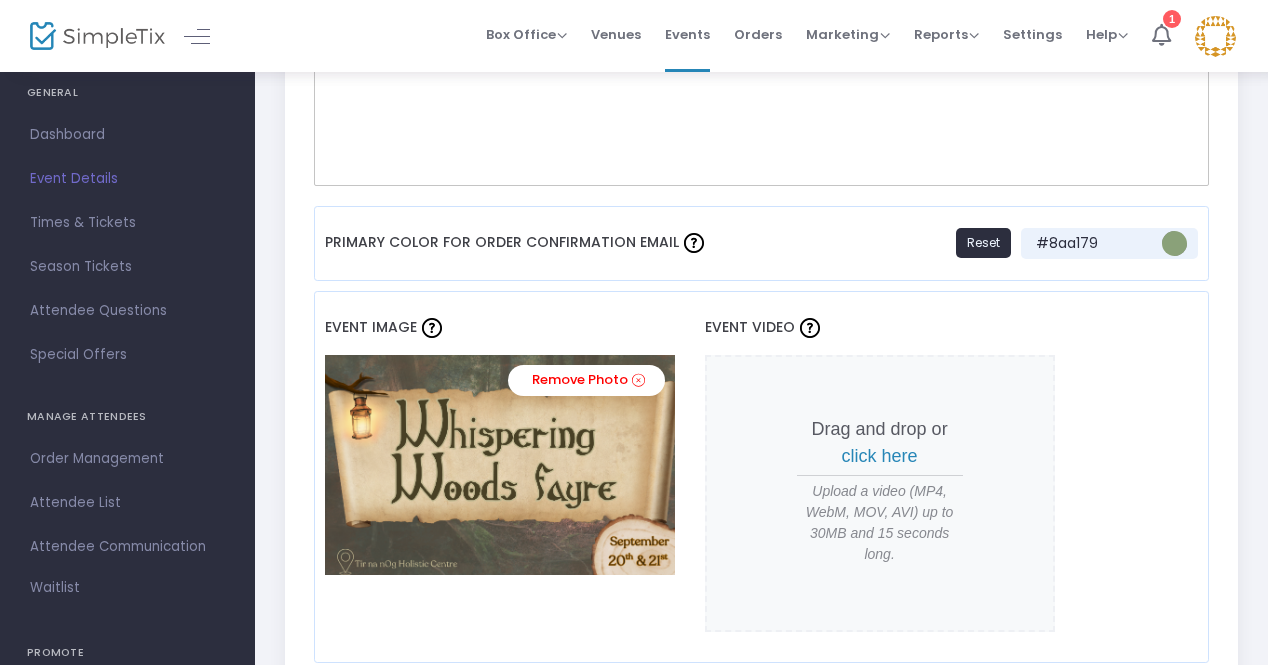 scroll, scrollTop: 1501, scrollLeft: 0, axis: vertical 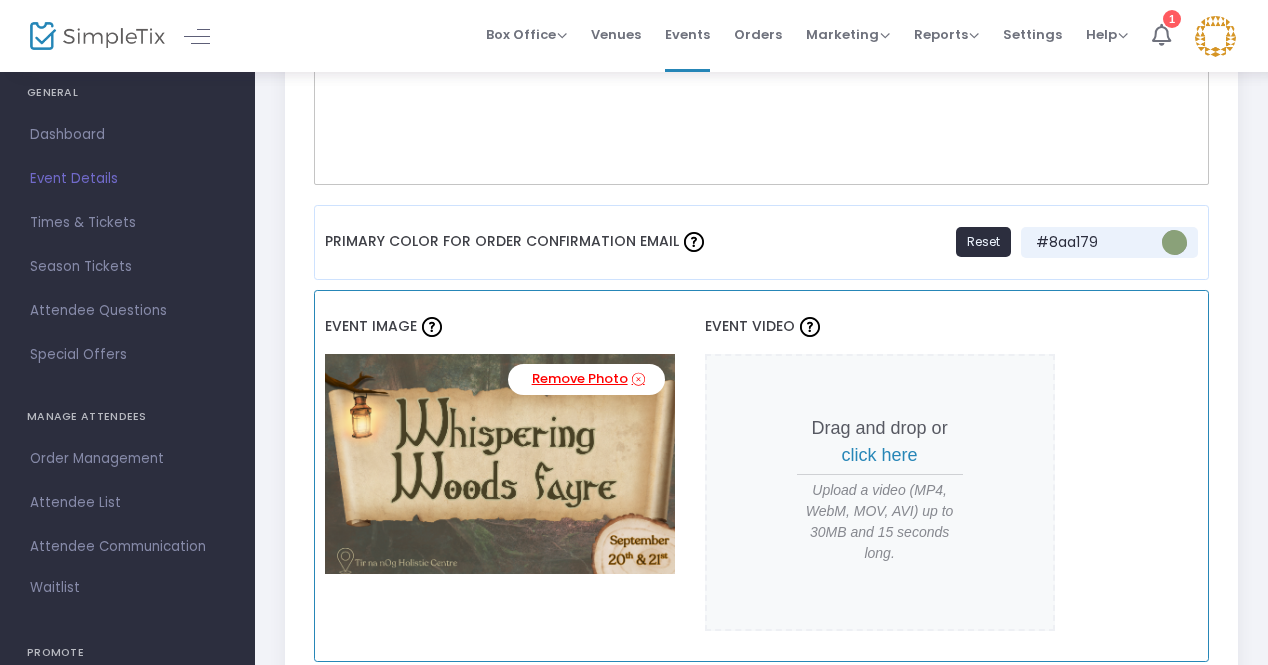 click at bounding box center (638, 379) 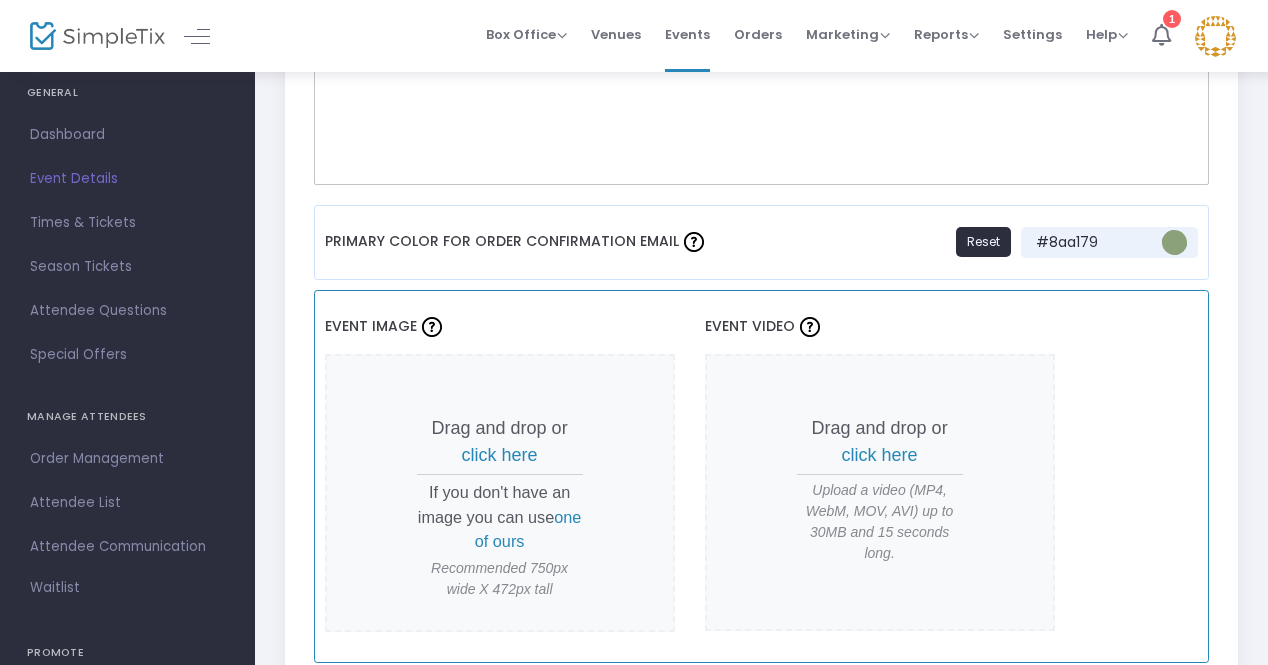 click on "click here" at bounding box center (500, 455) 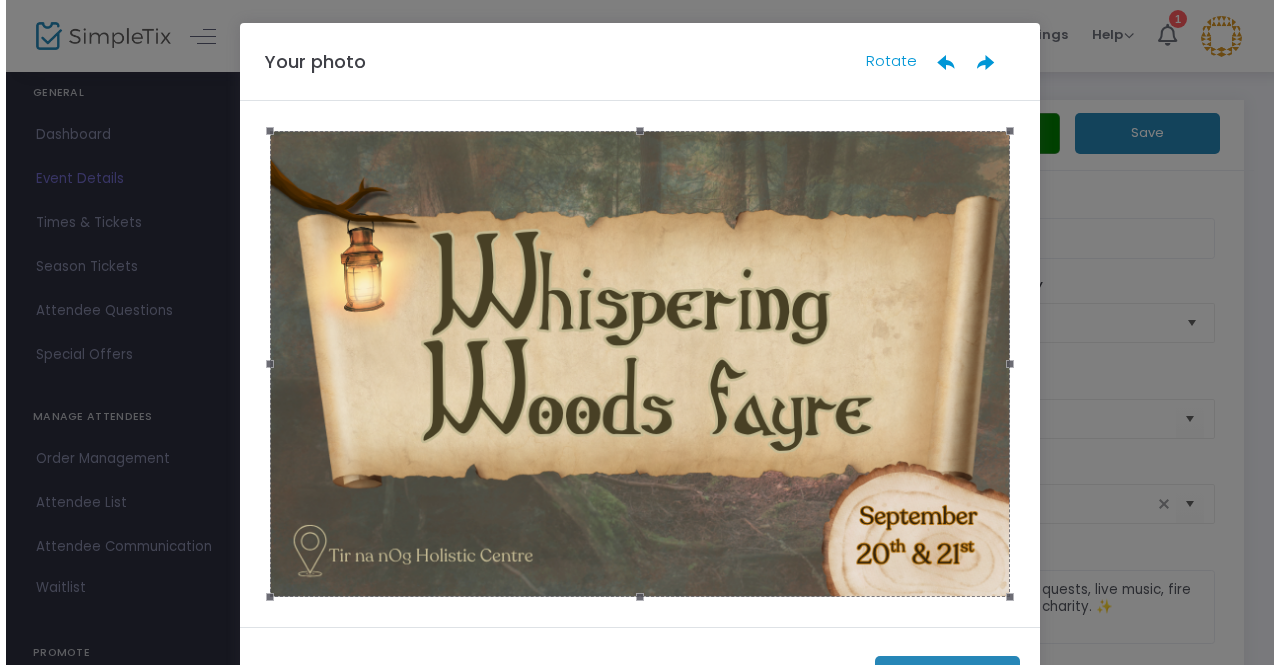 scroll, scrollTop: 0, scrollLeft: 0, axis: both 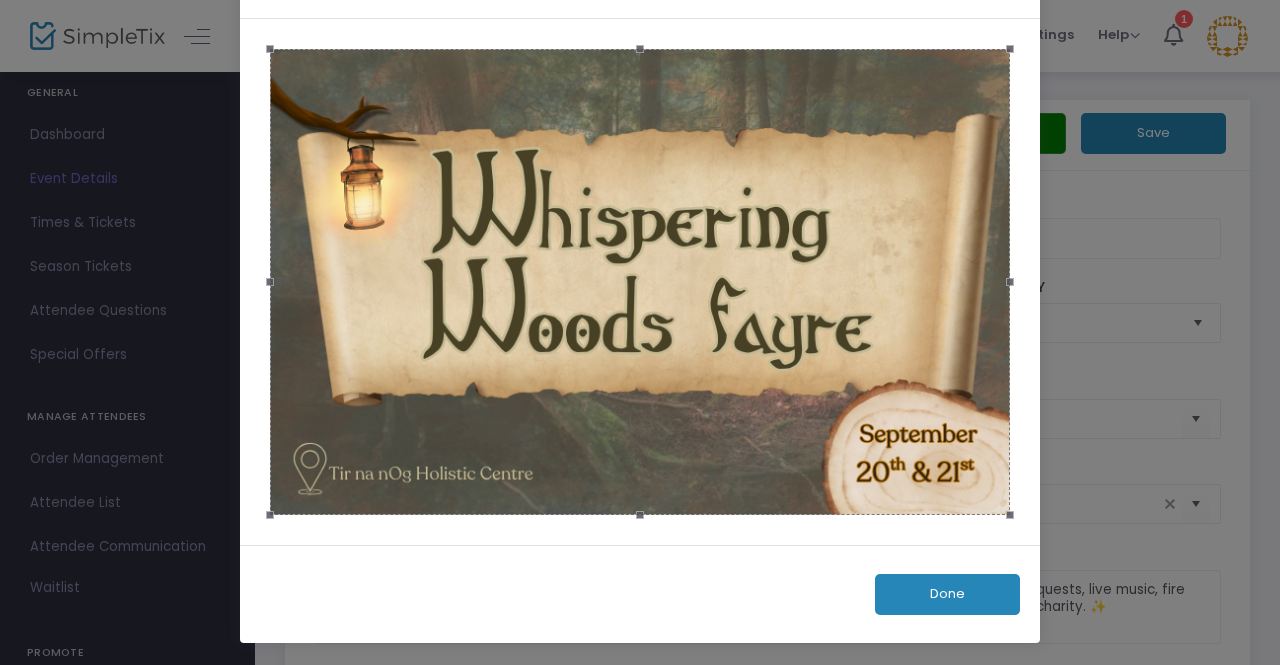 click on "Done" 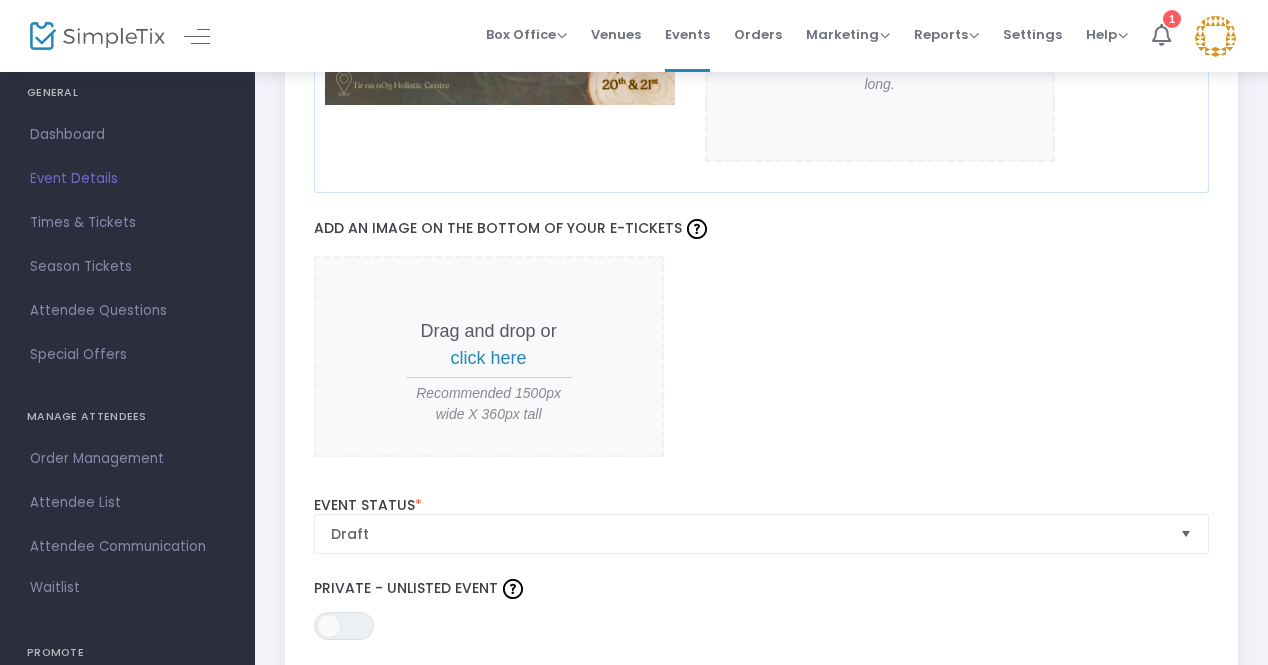 scroll, scrollTop: 1971, scrollLeft: 0, axis: vertical 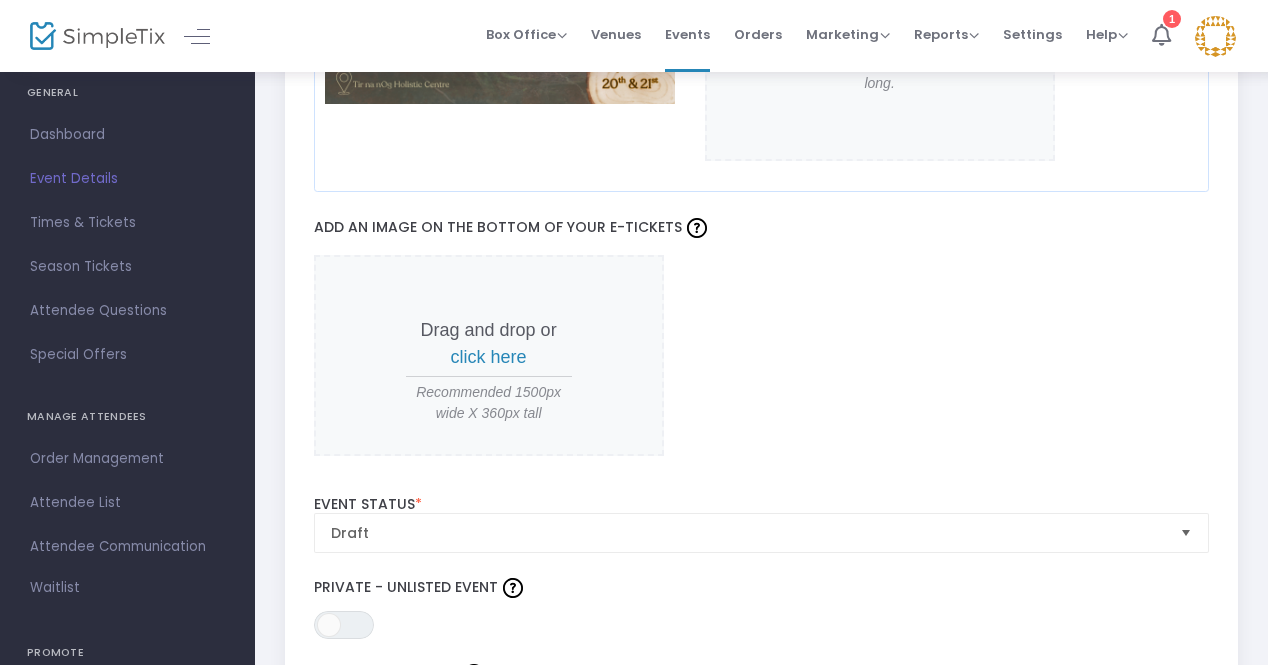 click on "click here" at bounding box center [489, 357] 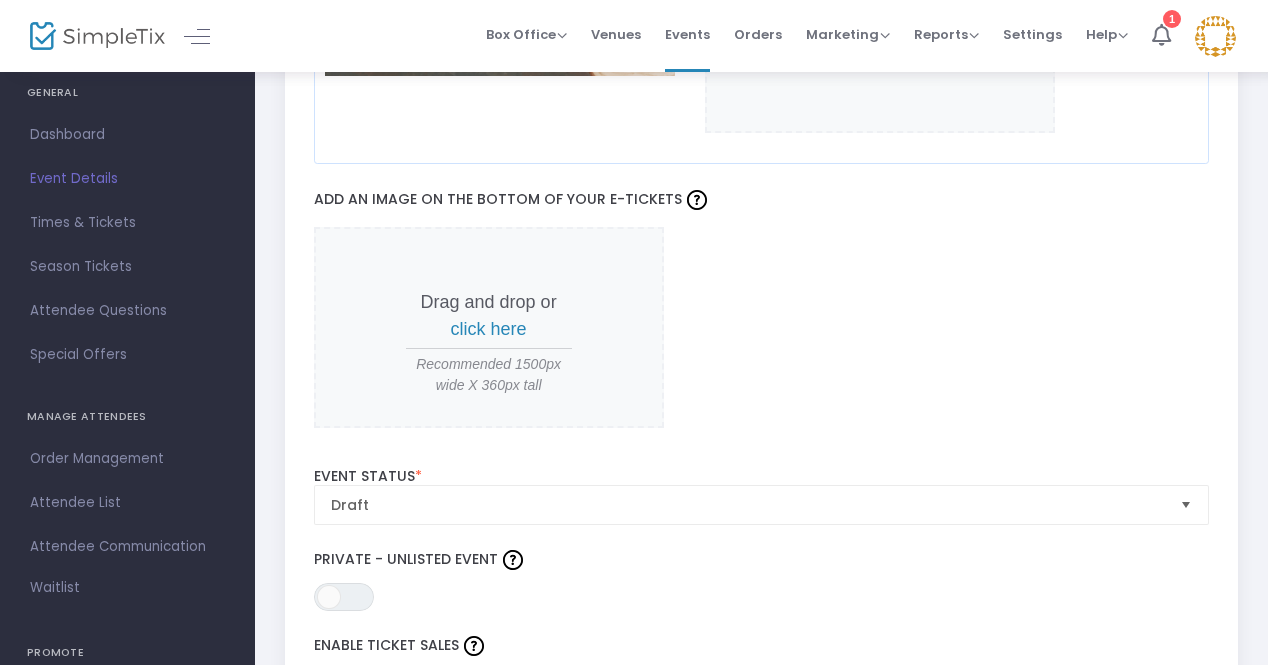 scroll, scrollTop: 1998, scrollLeft: 0, axis: vertical 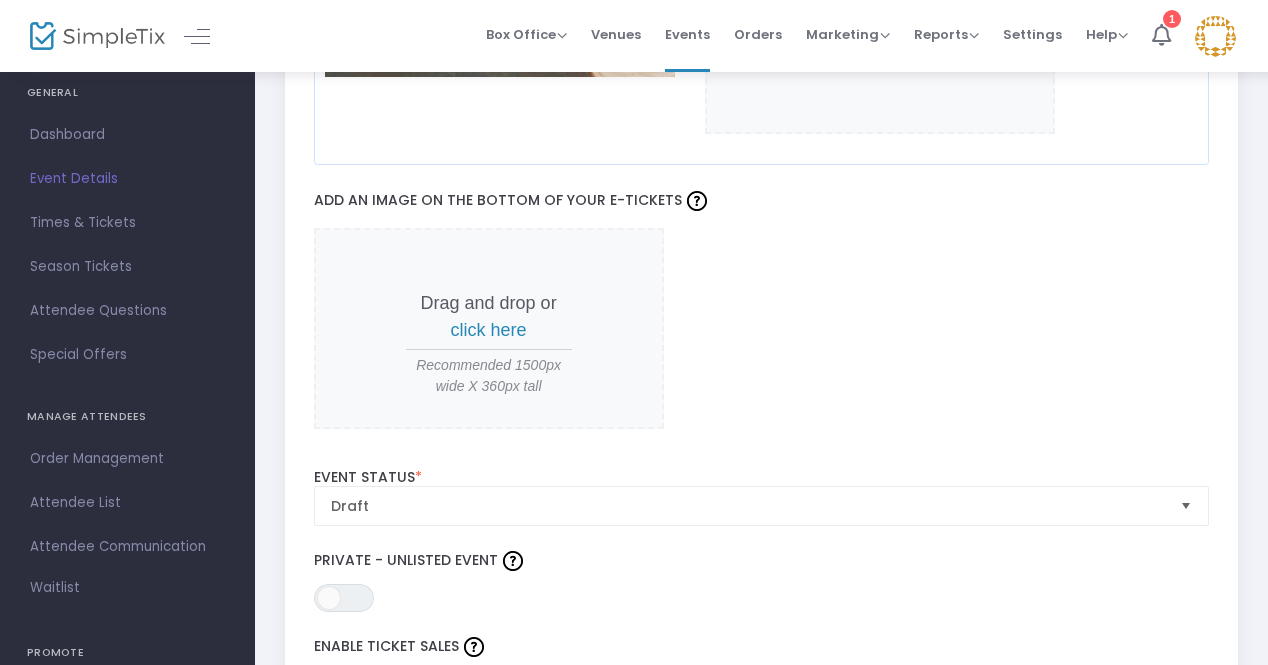 click on "click here" at bounding box center [489, 330] 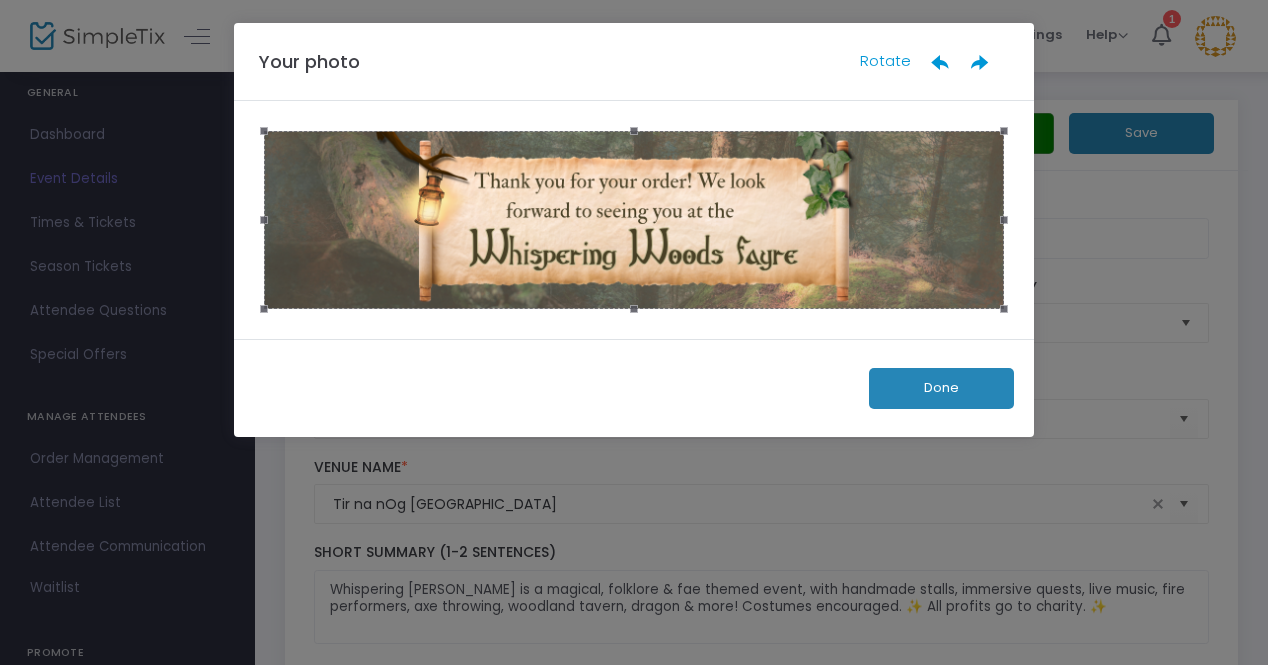 scroll, scrollTop: 0, scrollLeft: 0, axis: both 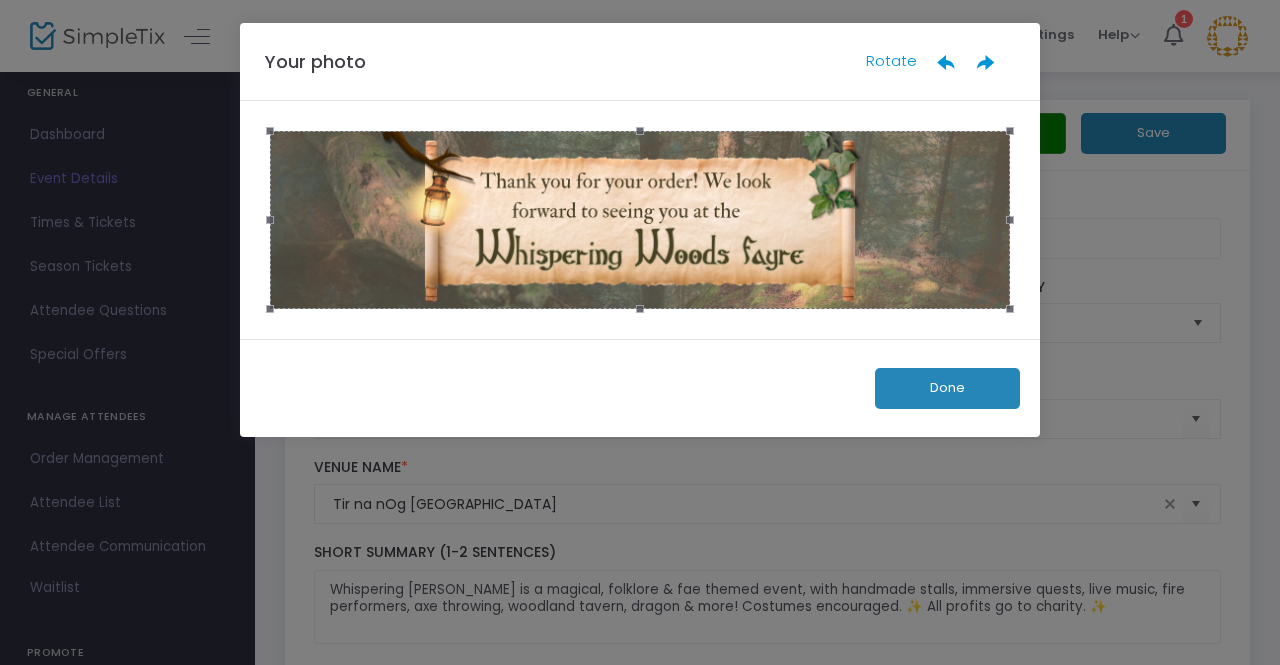 click on "Done" 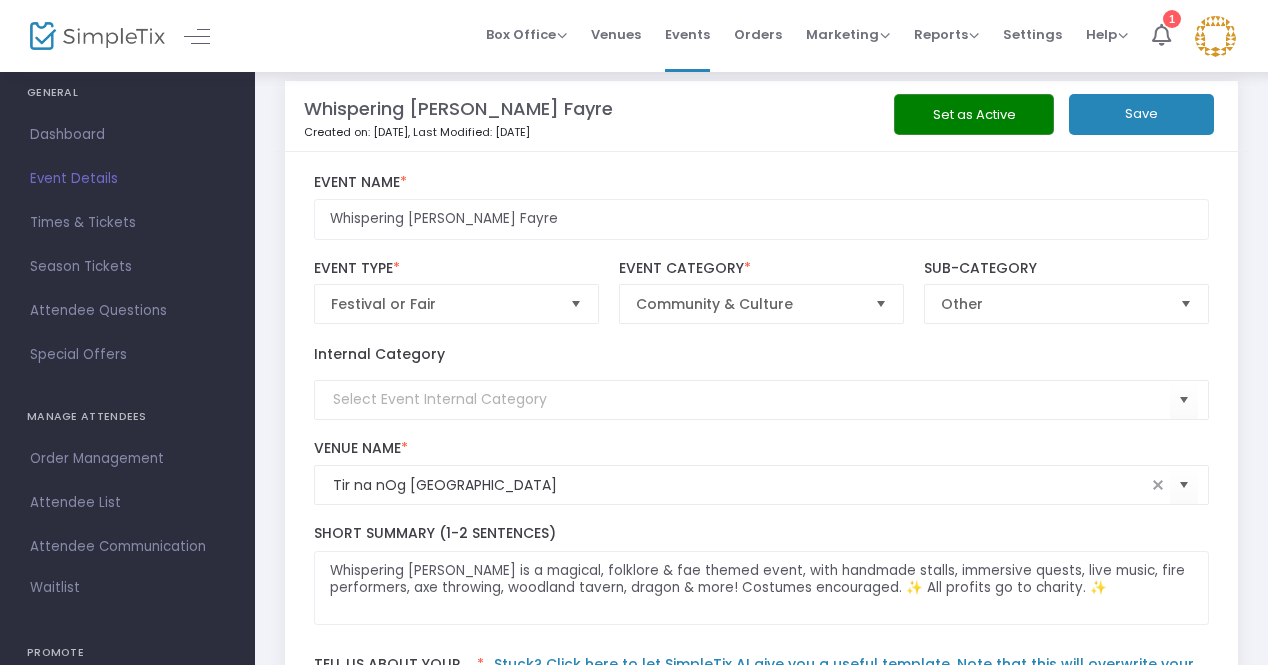 scroll, scrollTop: 0, scrollLeft: 0, axis: both 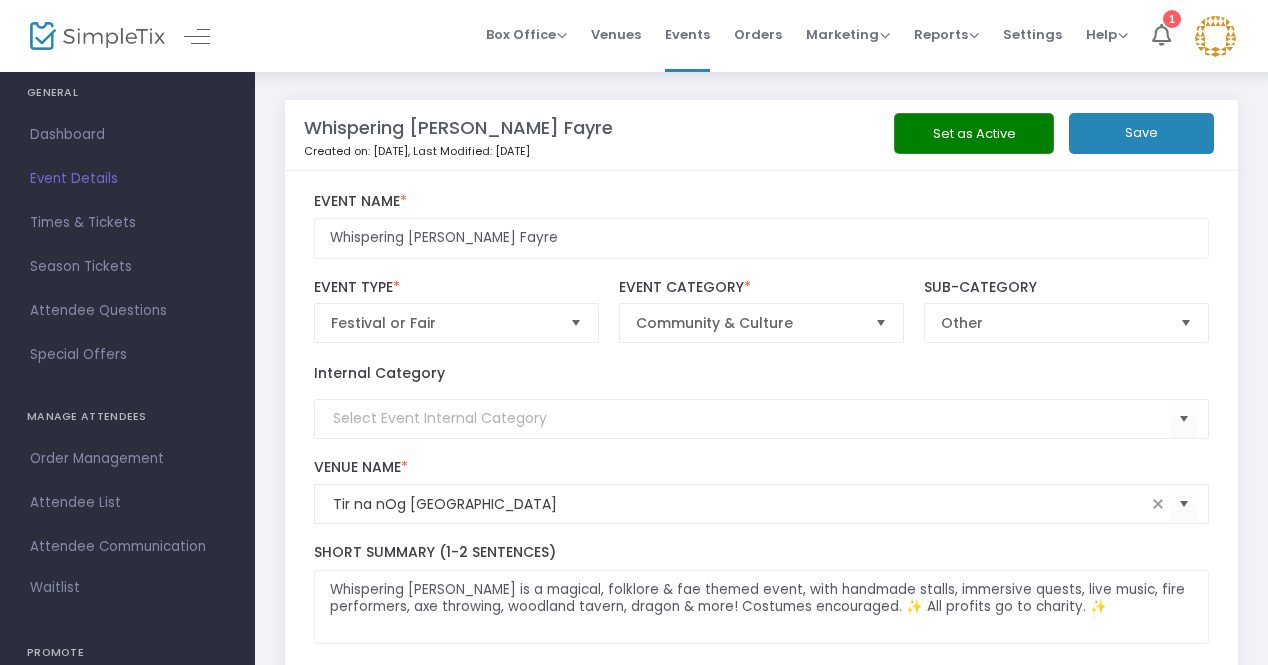 click on "Save" 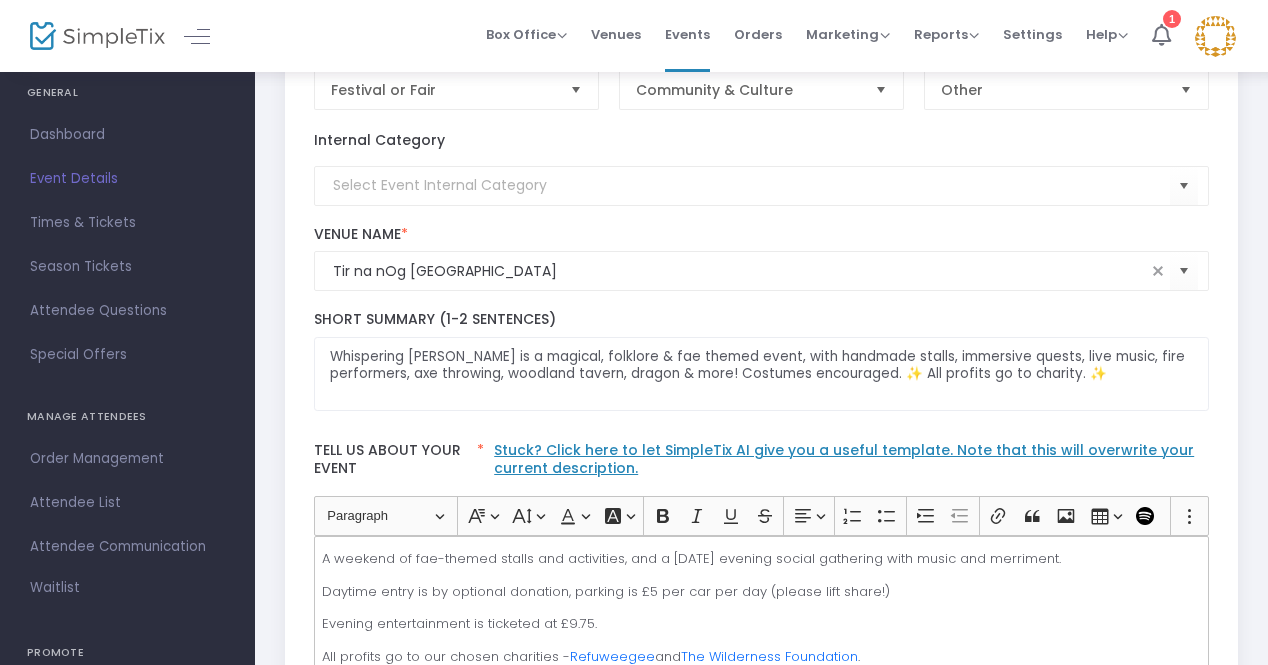 scroll, scrollTop: 235, scrollLeft: 0, axis: vertical 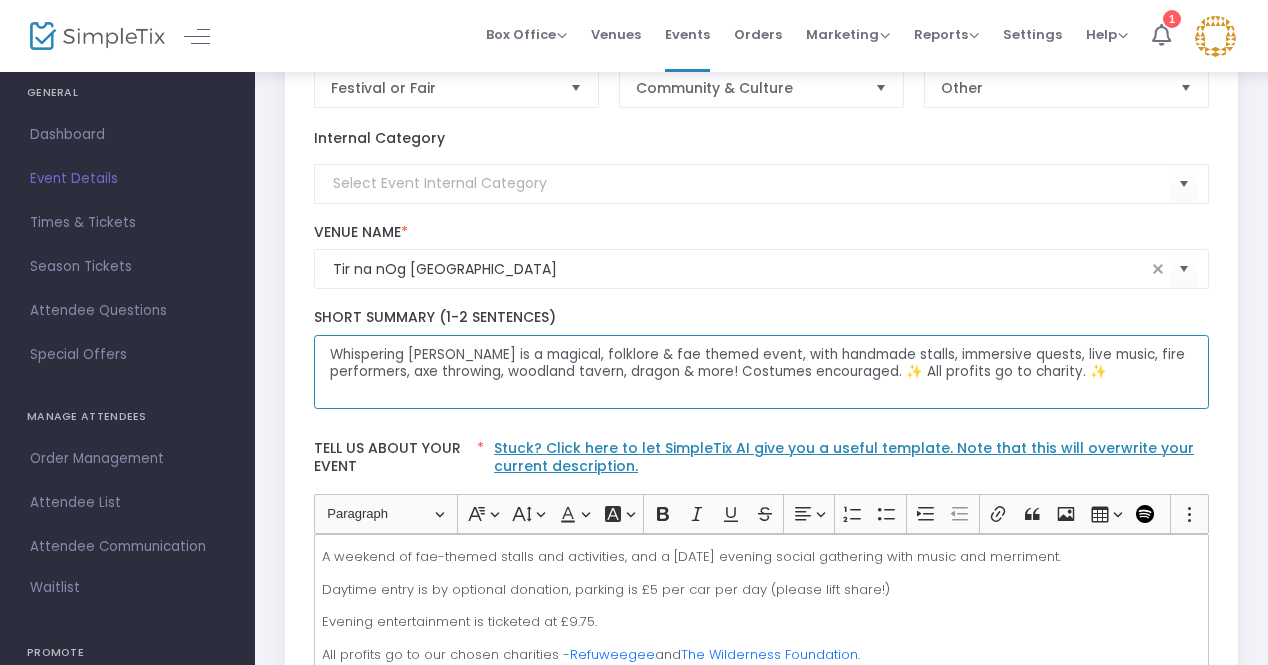 click on "Whispering [PERSON_NAME] is a magical, folklore & fae themed event, with handmade stalls, immersive quests, live music, fire performers, axe throwing, woodland tavern, dragon & more! Costumes encouraged. ✨ All profits go to charity. ✨" 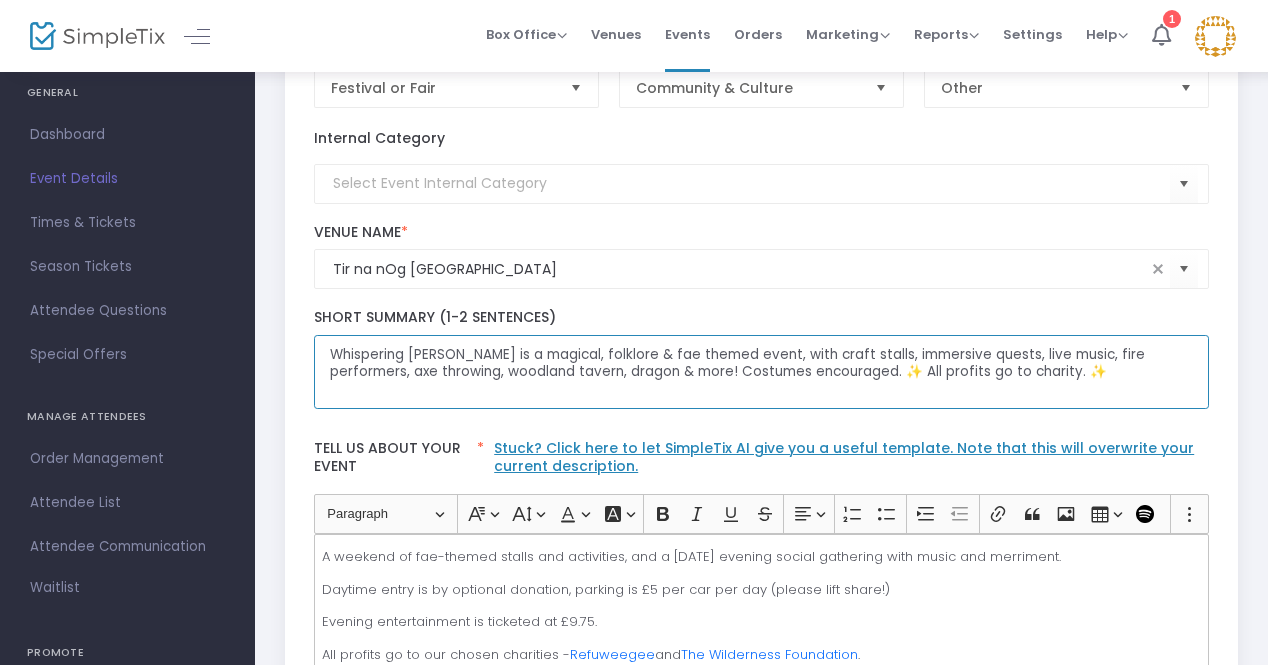 scroll, scrollTop: 327, scrollLeft: 0, axis: vertical 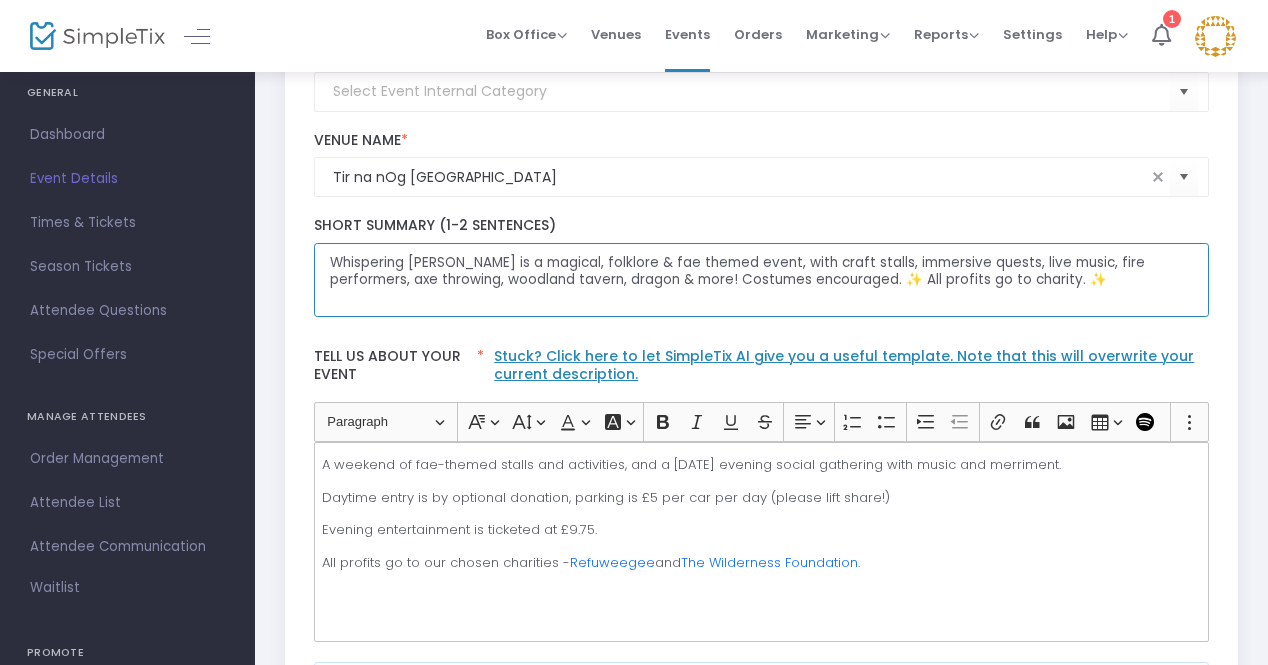 type on "Whispering [PERSON_NAME] is a magical, folklore & fae themed event, with craft stalls, immersive quests, live music, fire performers, axe throwing, woodland tavern, dragon & more! Costumes encouraged. ✨ All profits go to charity. ✨" 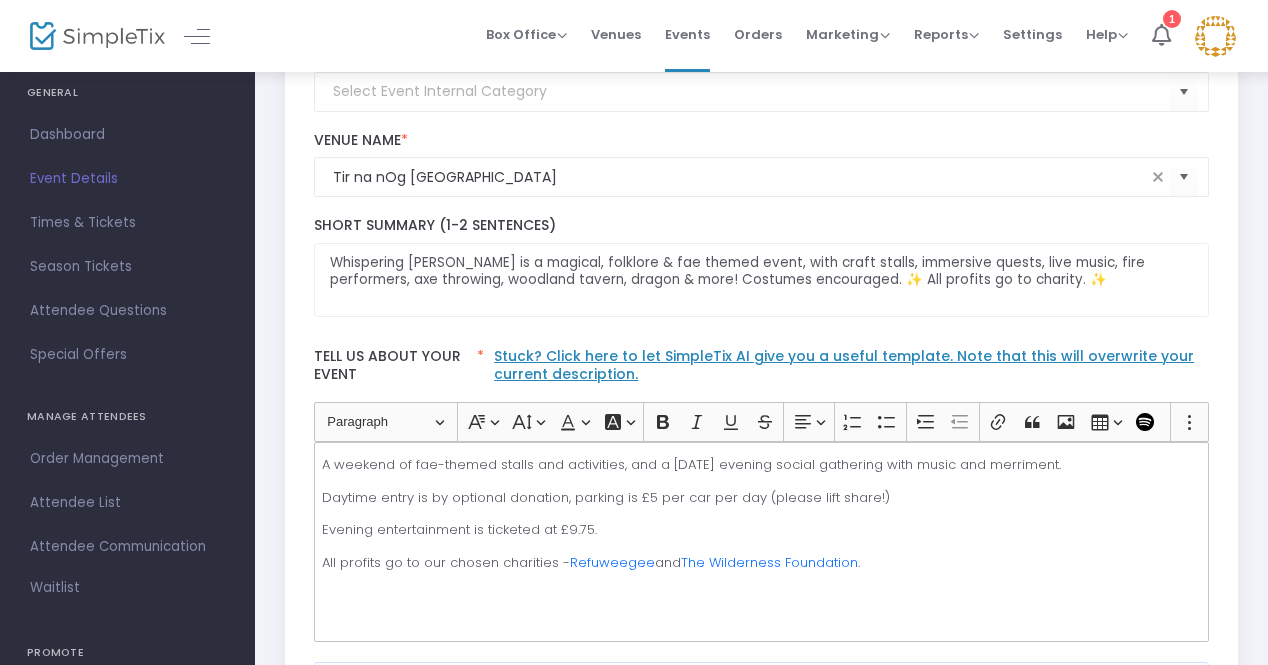 click on "A weekend of fae-themed stalls and activities, and a [DATE] evening social gathering with music and merriment. Daytime entry is by optional donation, parking is £5 per car per day (please lift share!) Evening entertainment is ticketed at £9.75. All profits go to our chosen charities -  Refuweegee  and  The Wilderness Foundation ." 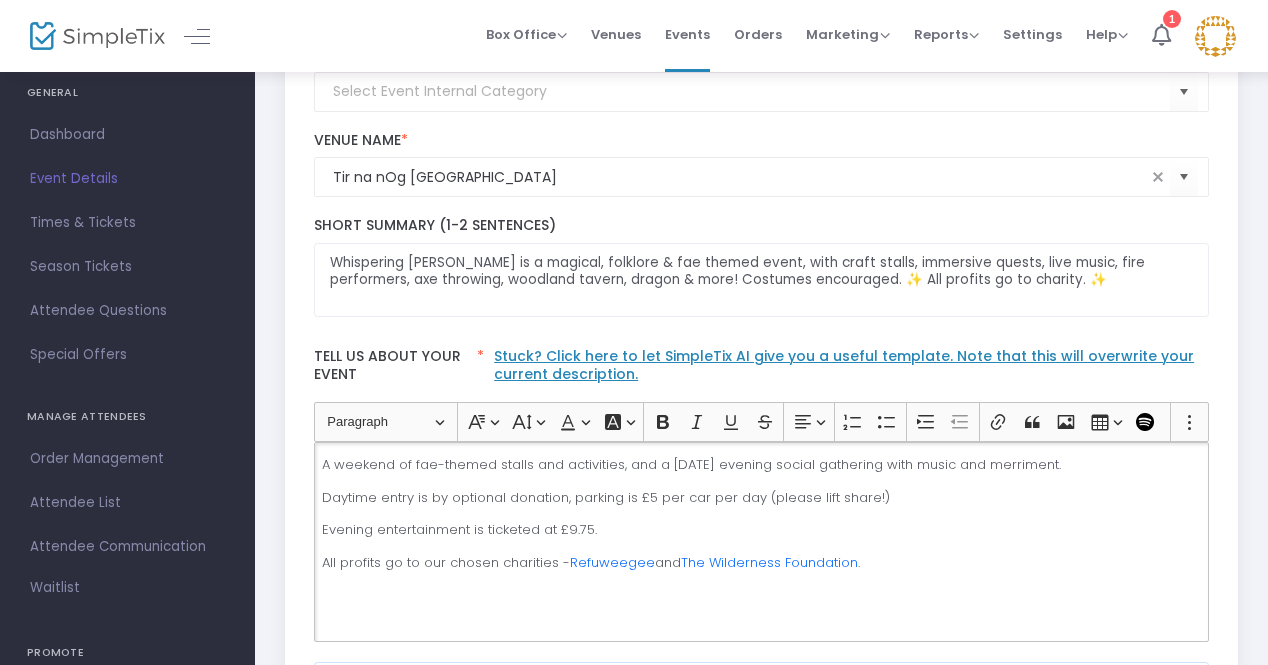 click on "All profits go to our chosen charities -  Refuweegee  and  The Wilderness Foundation ." 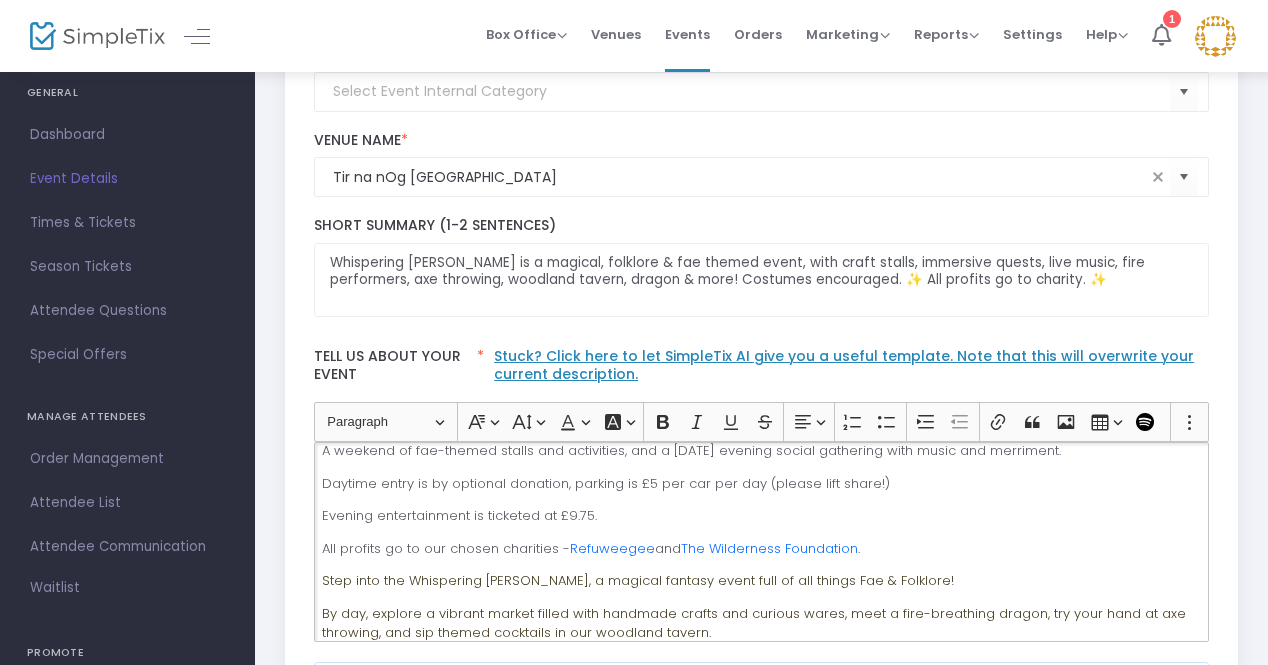 scroll, scrollTop: 26, scrollLeft: 0, axis: vertical 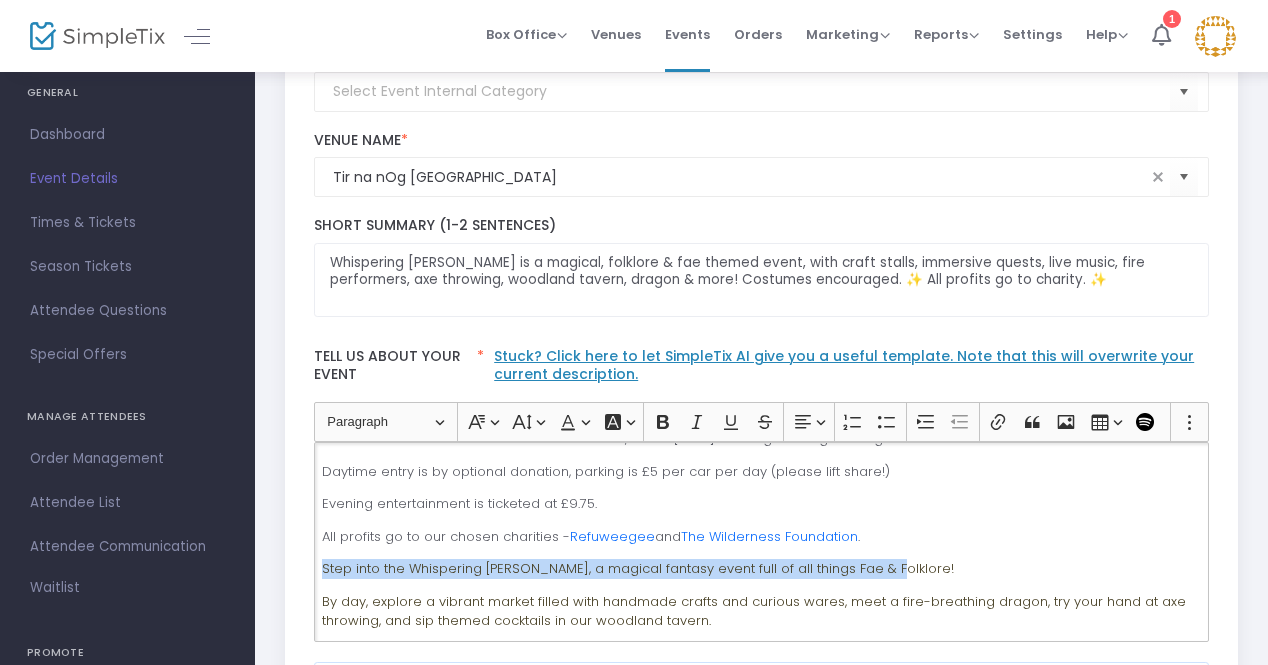 drag, startPoint x: 911, startPoint y: 563, endPoint x: 315, endPoint y: 563, distance: 596 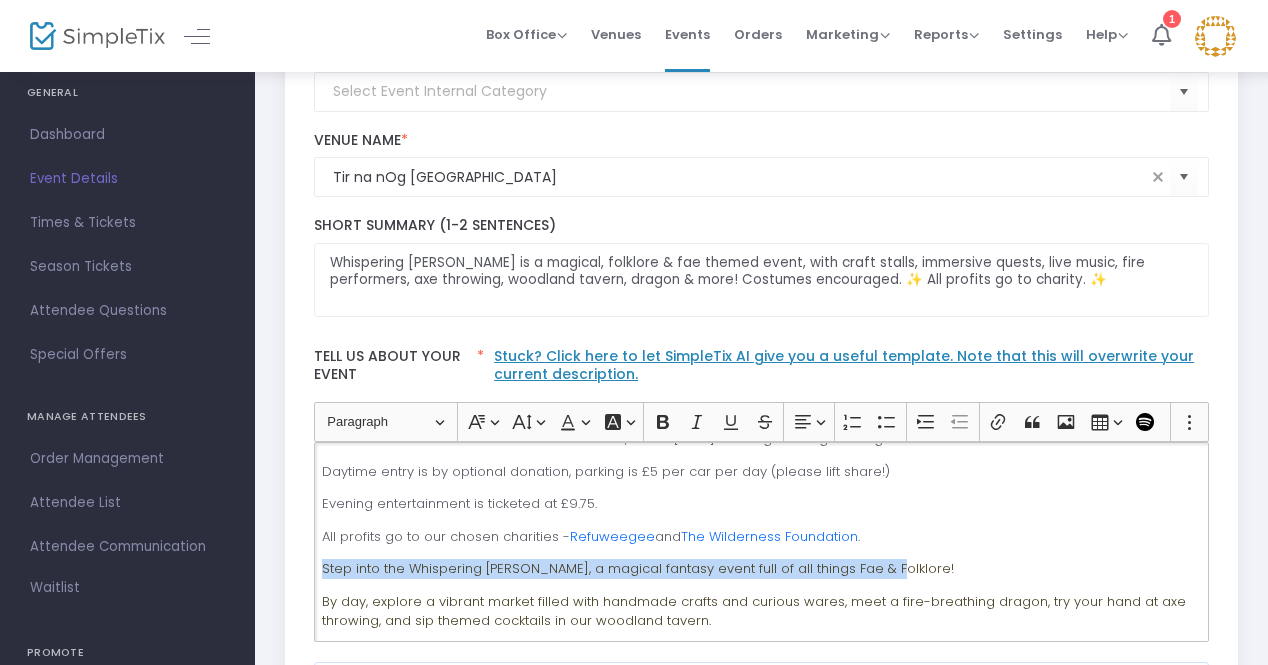 click on "A weekend of fae-themed stalls and activities, and a [DATE] evening social gathering with music and merriment. Daytime entry is by optional donation, parking is £5 per car per day (please lift share!) Evening entertainment is ticketed at £9.75. All profits go to our chosen charities -  Refuweegee  and  The Wilderness Foundation .  Step into the Whispering [PERSON_NAME], a magical fantasy event full of all things Fae & Folklore! By day, explore a vibrant market filled with handmade crafts and curious wares, meet a fire-breathing dragon, try your hand at axe throwing, and sip themed cocktails in our woodland tavern." 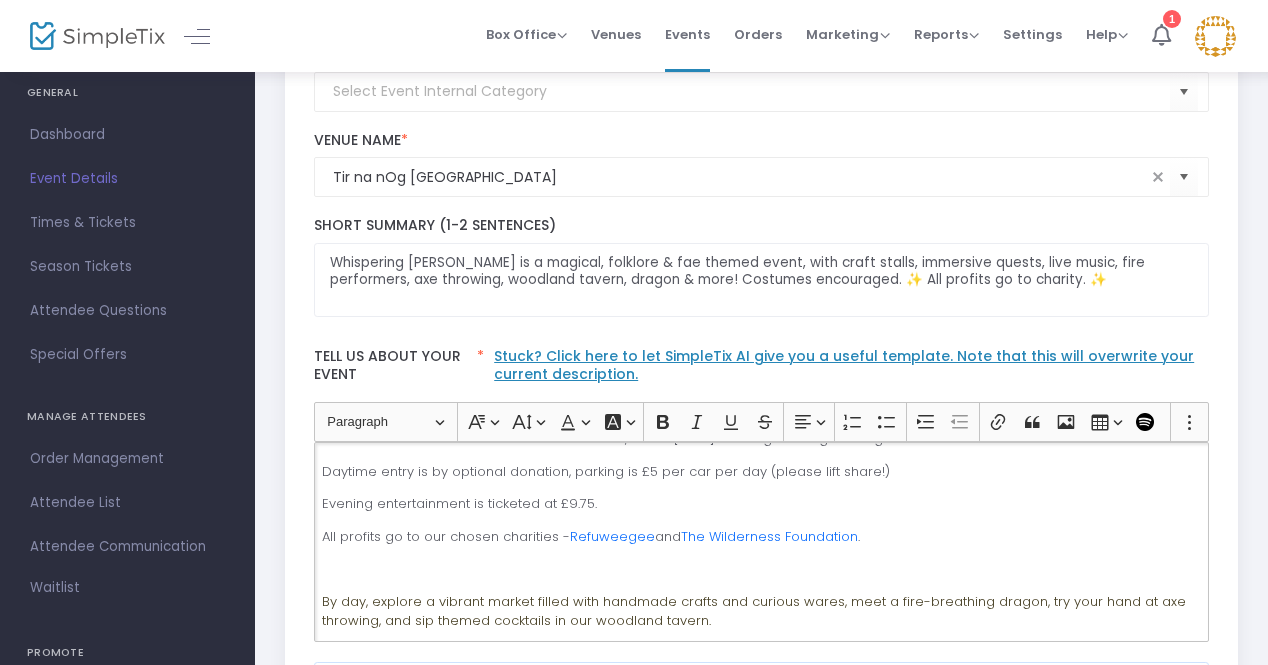 scroll, scrollTop: 0, scrollLeft: 0, axis: both 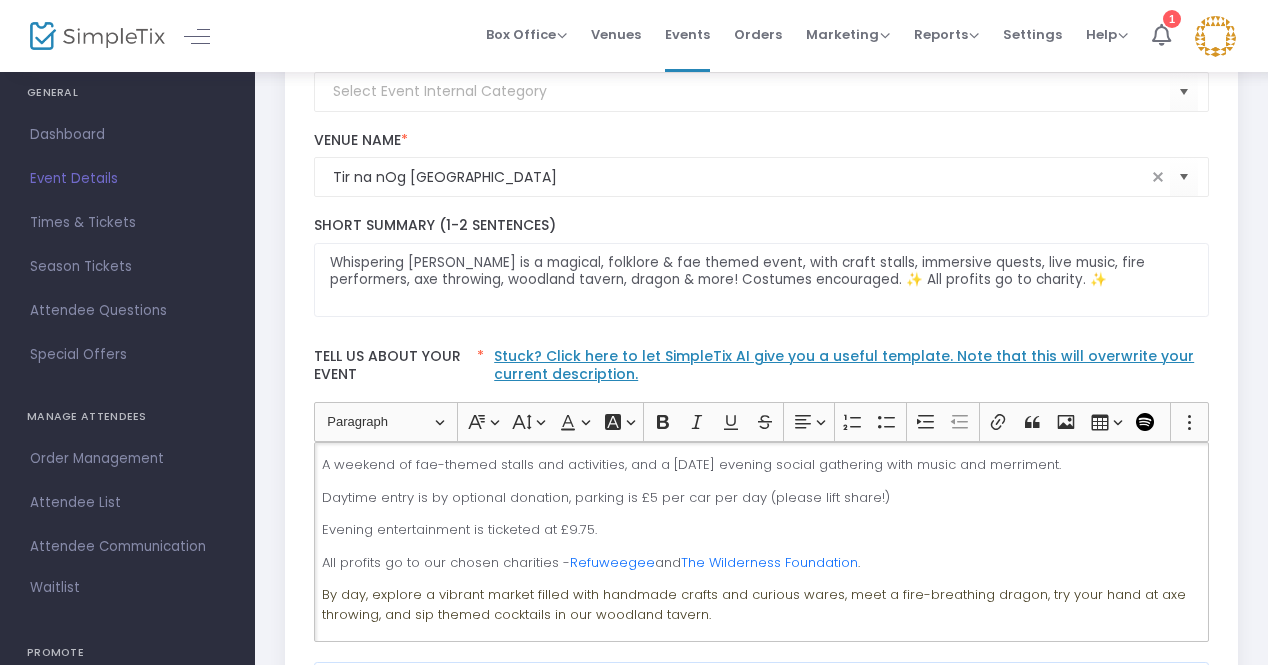 click on "A weekend of fae-themed stalls and activities, and a [DATE] evening social gathering with music and merriment. Daytime entry is by optional donation, parking is £5 per car per day (please lift share!) Evening entertainment is ticketed at £9.75. All profits go to our chosen charities -  Refuweegee  and  The Wilderness Foundation .  By day, explore a vibrant market filled with handmade crafts and curious wares, meet a fire-breathing dragon, try your hand at axe throwing, and sip themed cocktails in our woodland tavern." 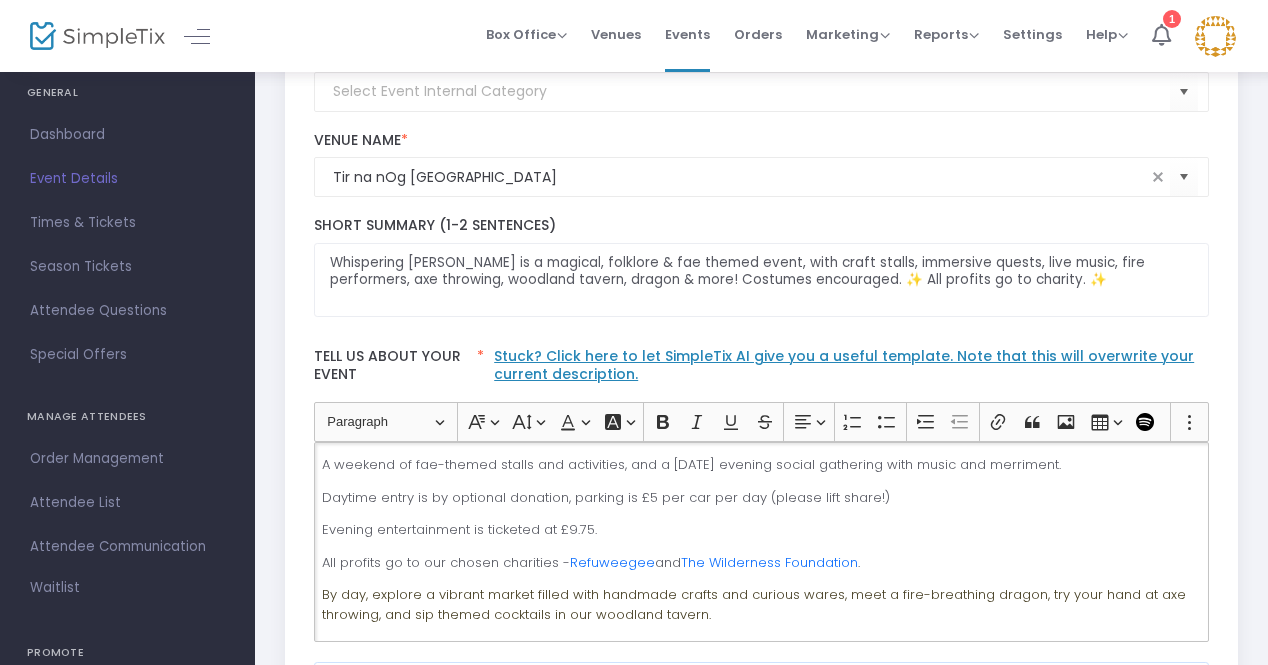scroll, scrollTop: 14, scrollLeft: 0, axis: vertical 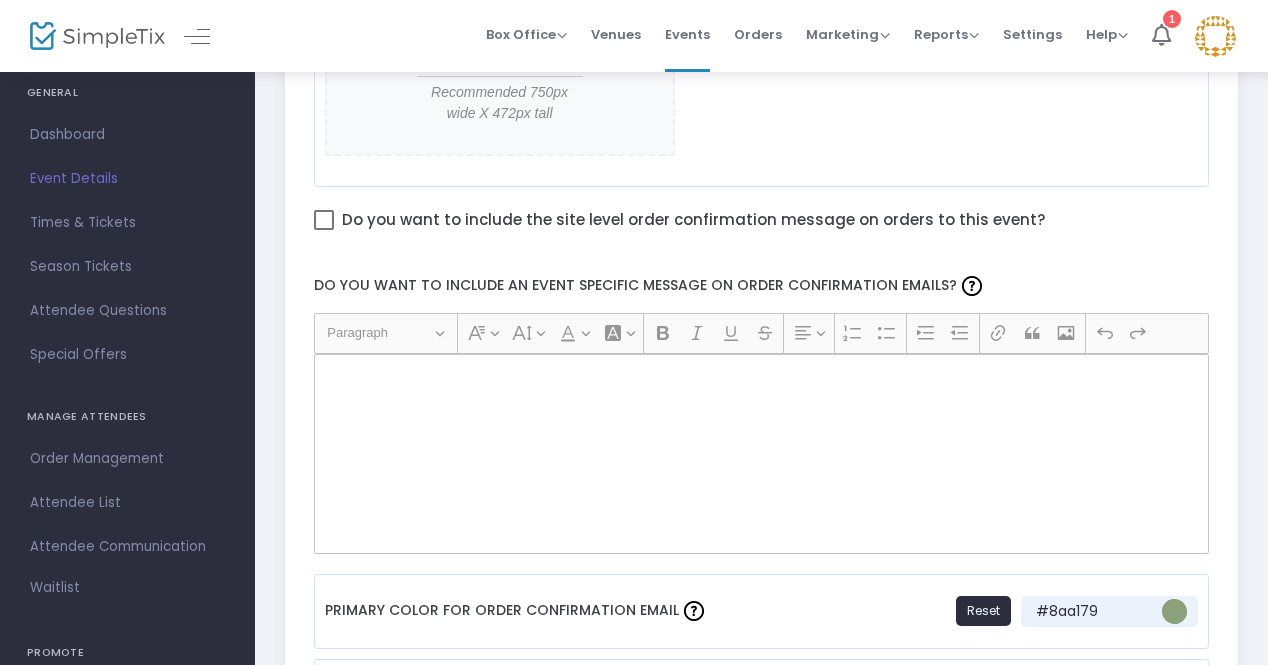 click 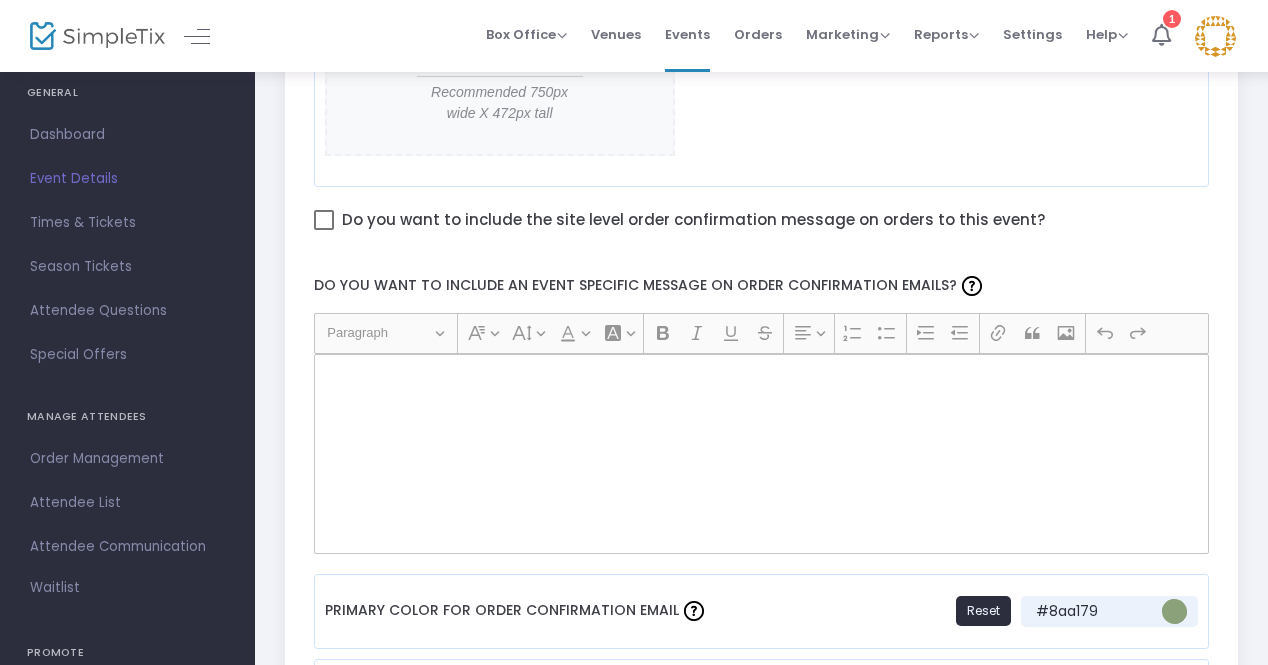 click at bounding box center (324, 220) 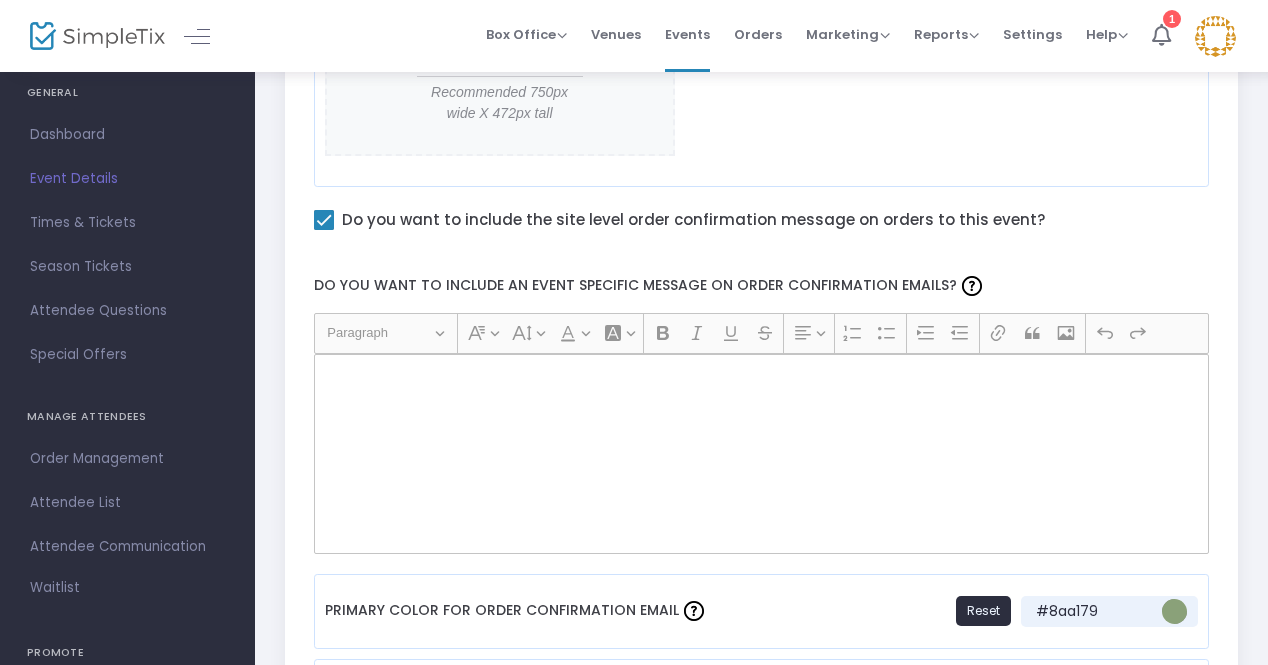 click 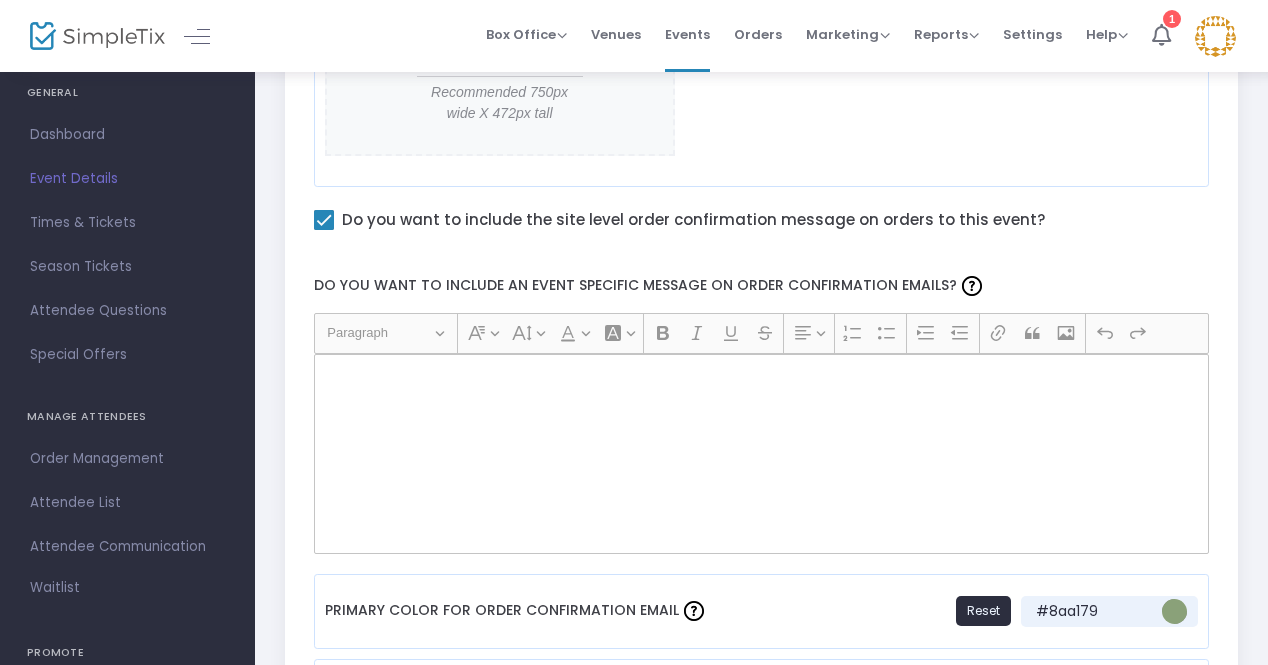 click at bounding box center (324, 220) 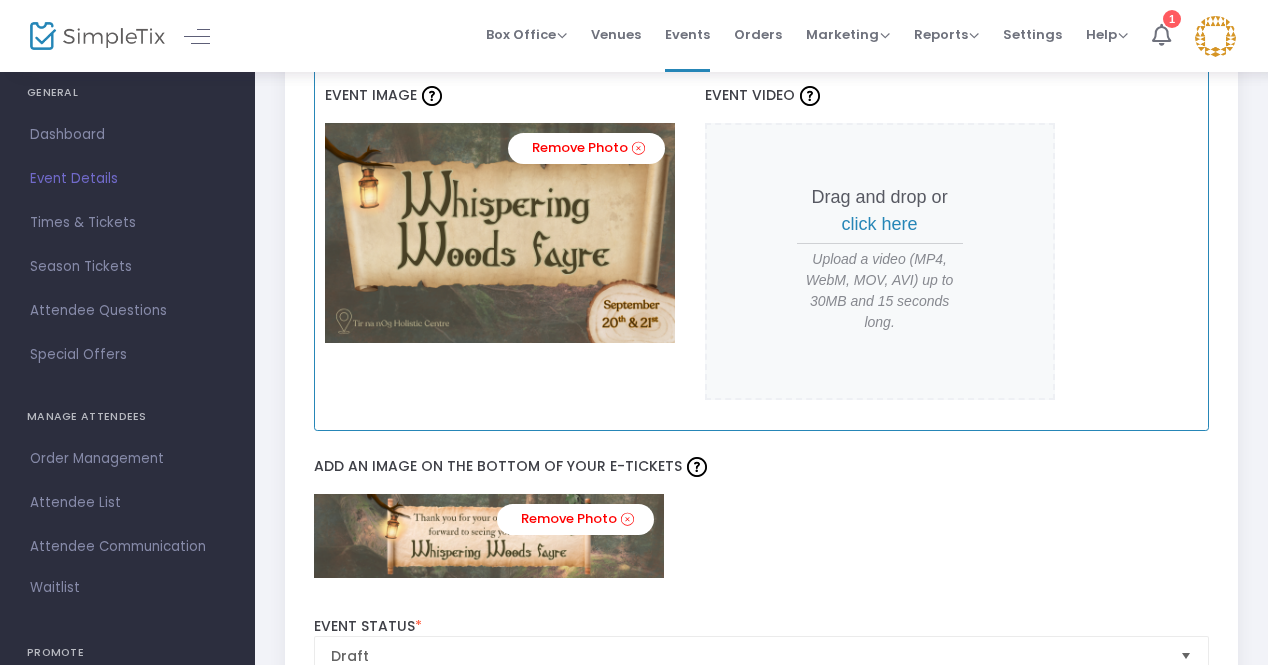 scroll, scrollTop: 1736, scrollLeft: 0, axis: vertical 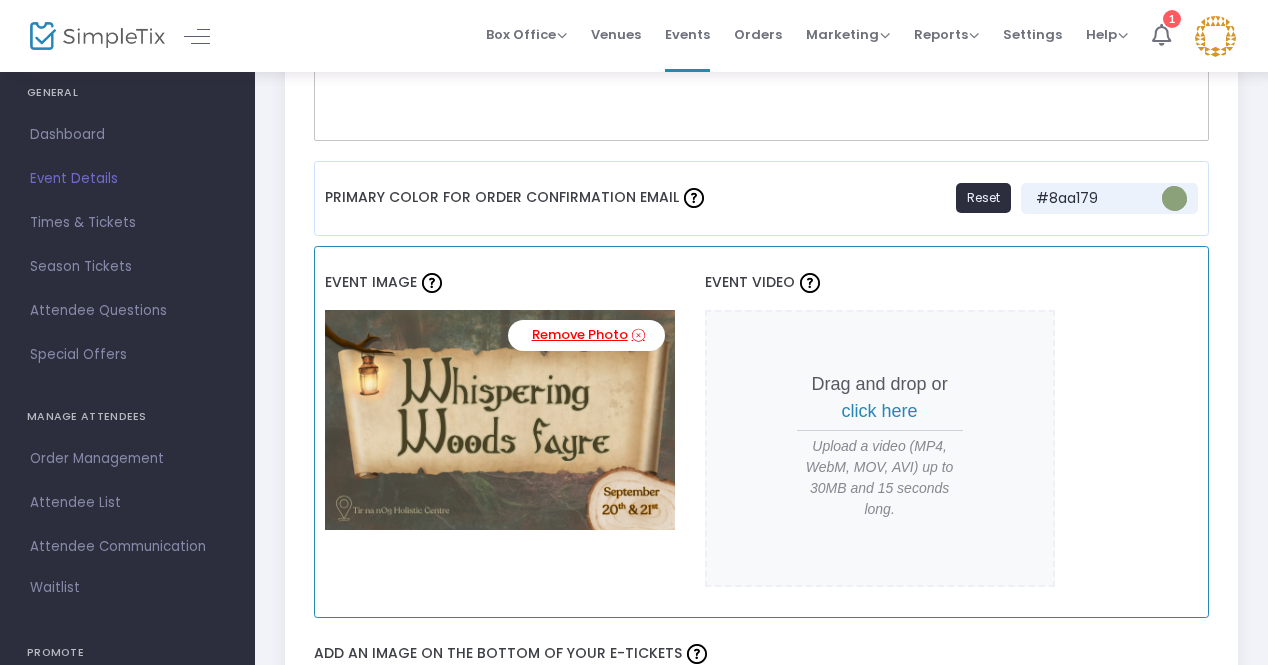 click on "Remove Photo" at bounding box center [586, 335] 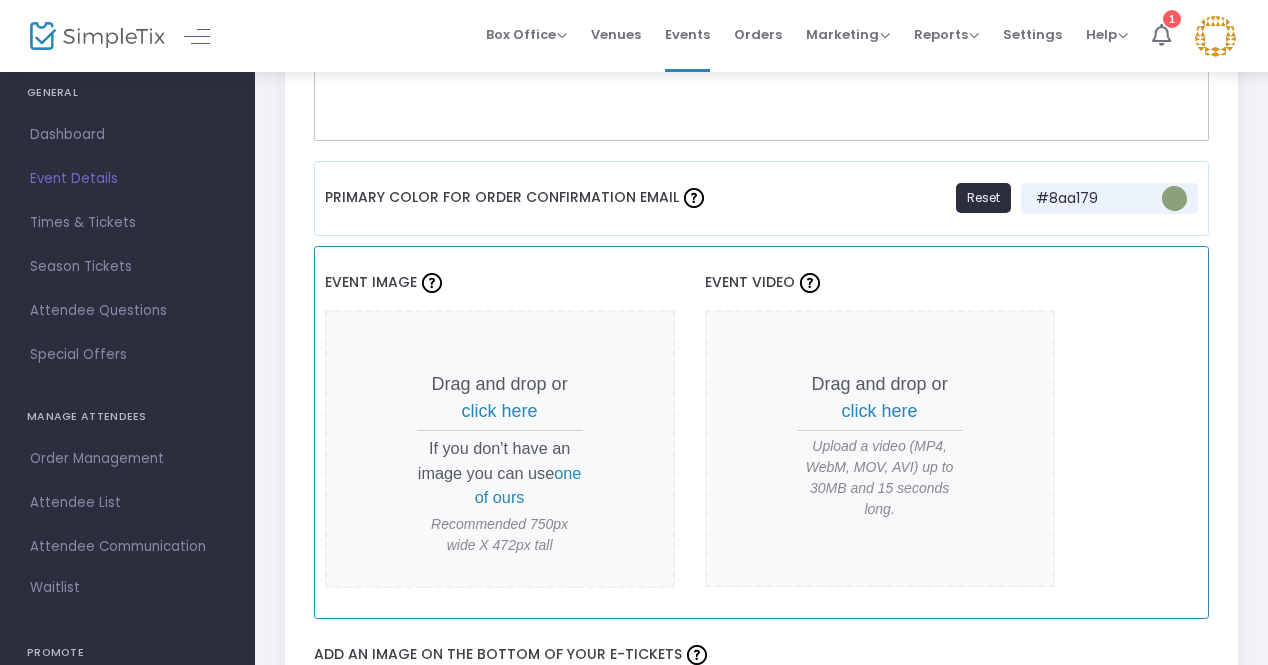 click on "click here" at bounding box center [500, 411] 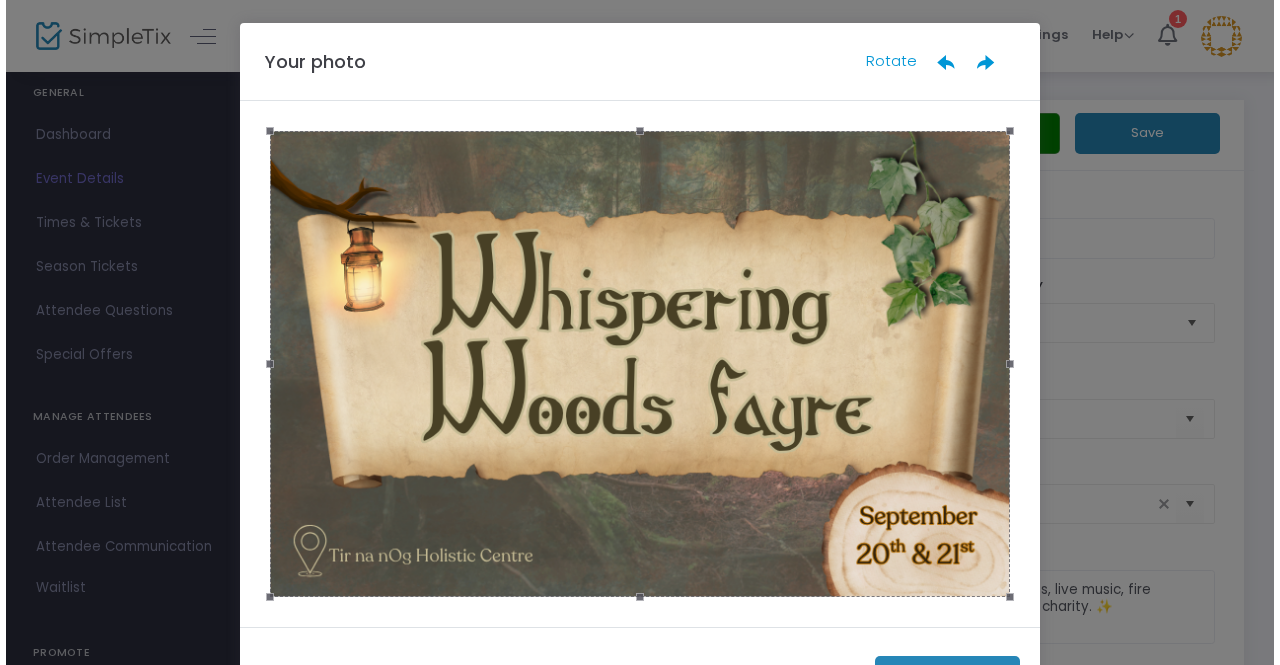 scroll, scrollTop: 0, scrollLeft: 0, axis: both 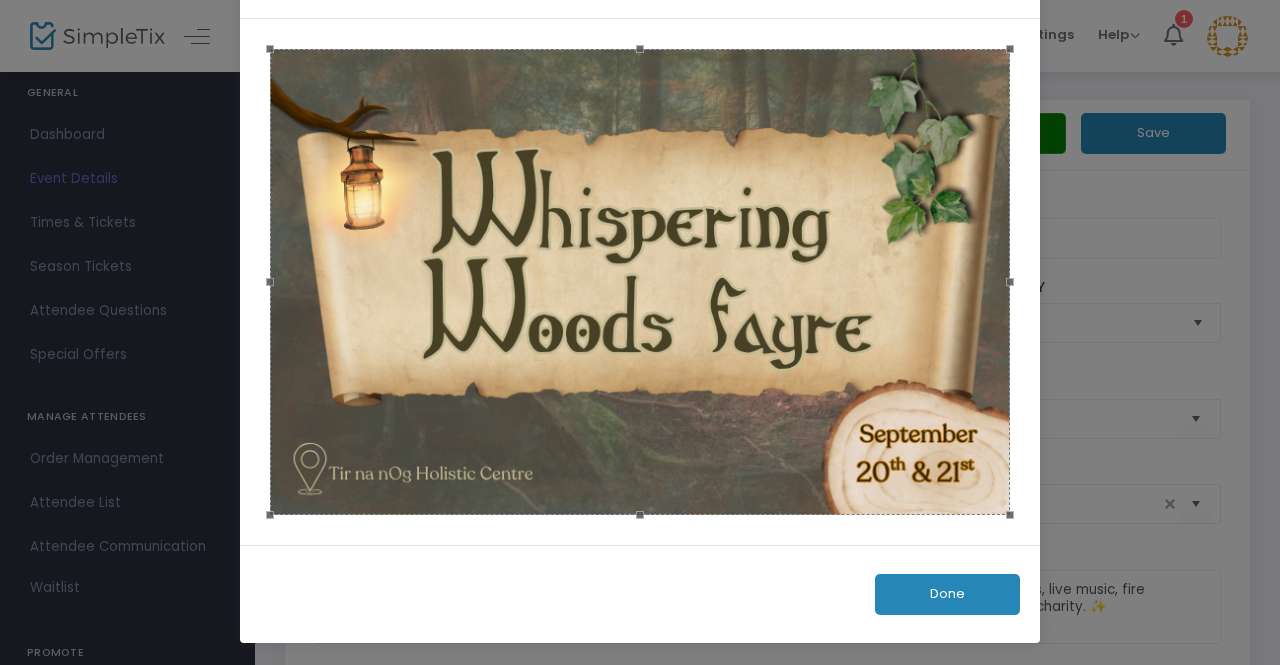click on "Done" 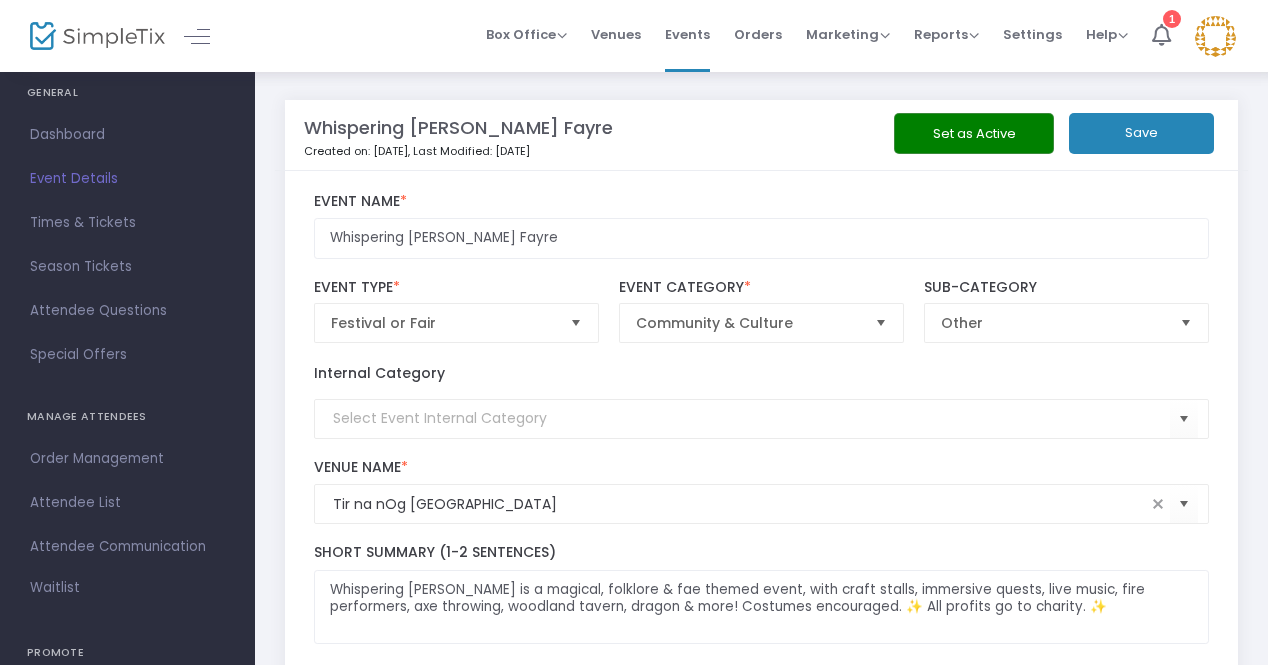 click on "Save" 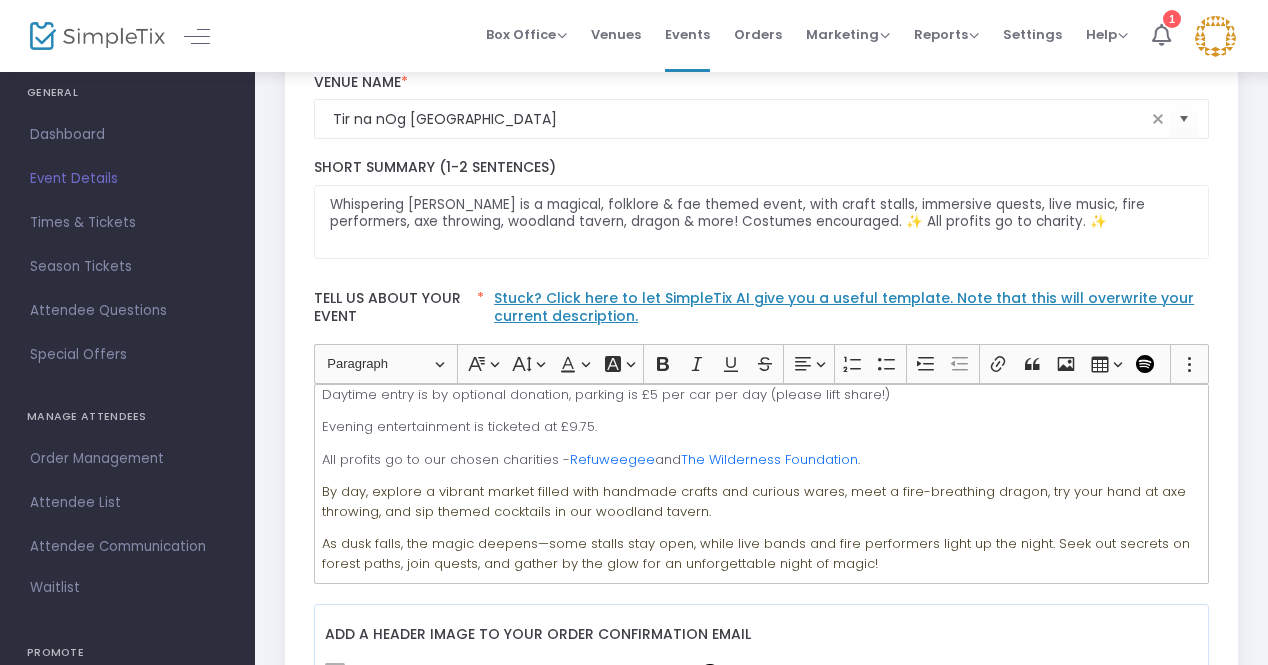 scroll, scrollTop: 420, scrollLeft: 0, axis: vertical 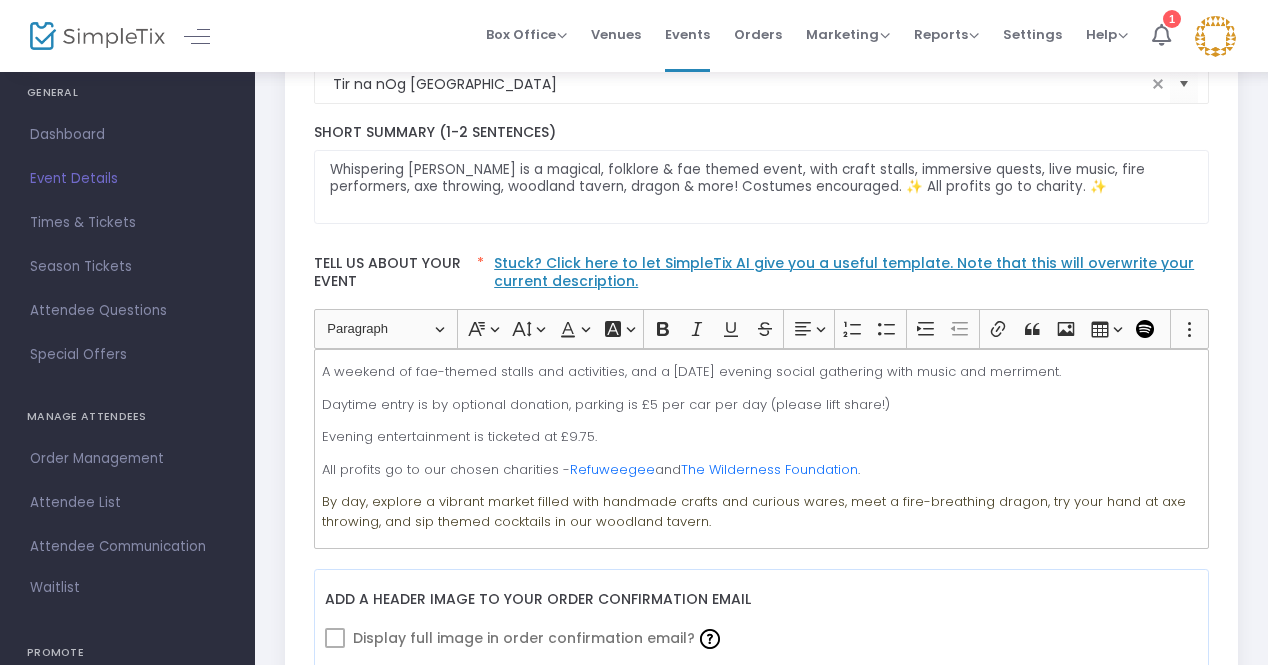 click on "All profits go to our chosen charities -  Refuweegee  and  The Wilderness Foundation ." 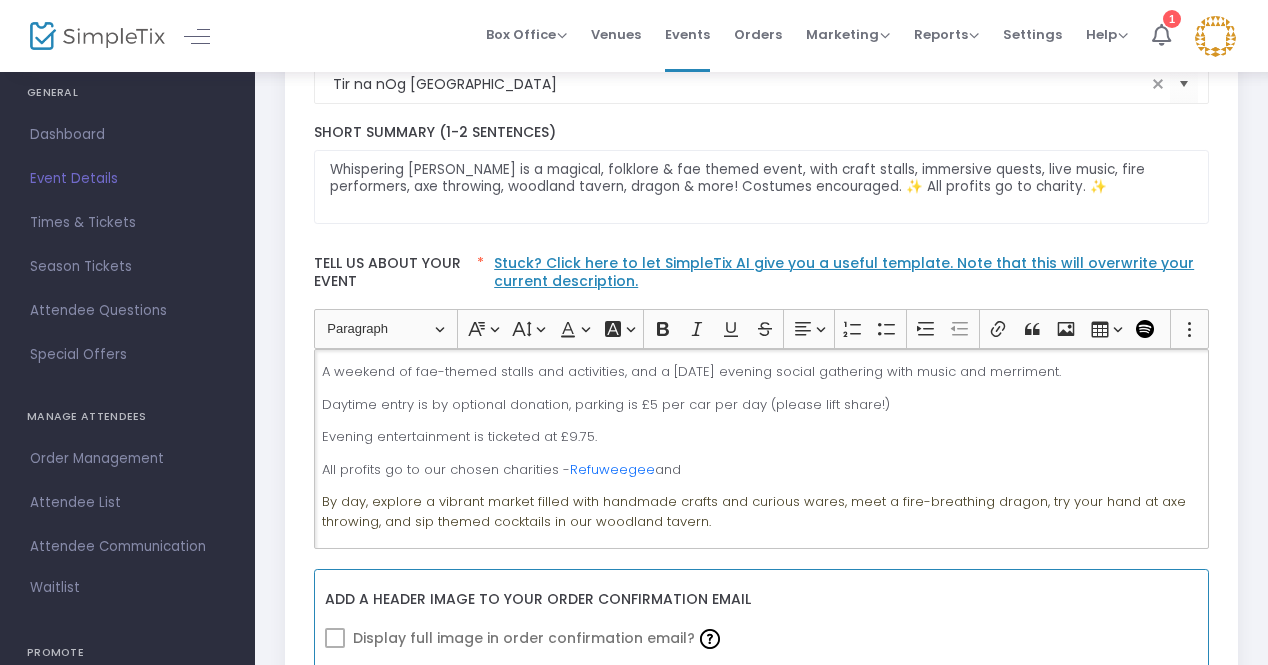 type 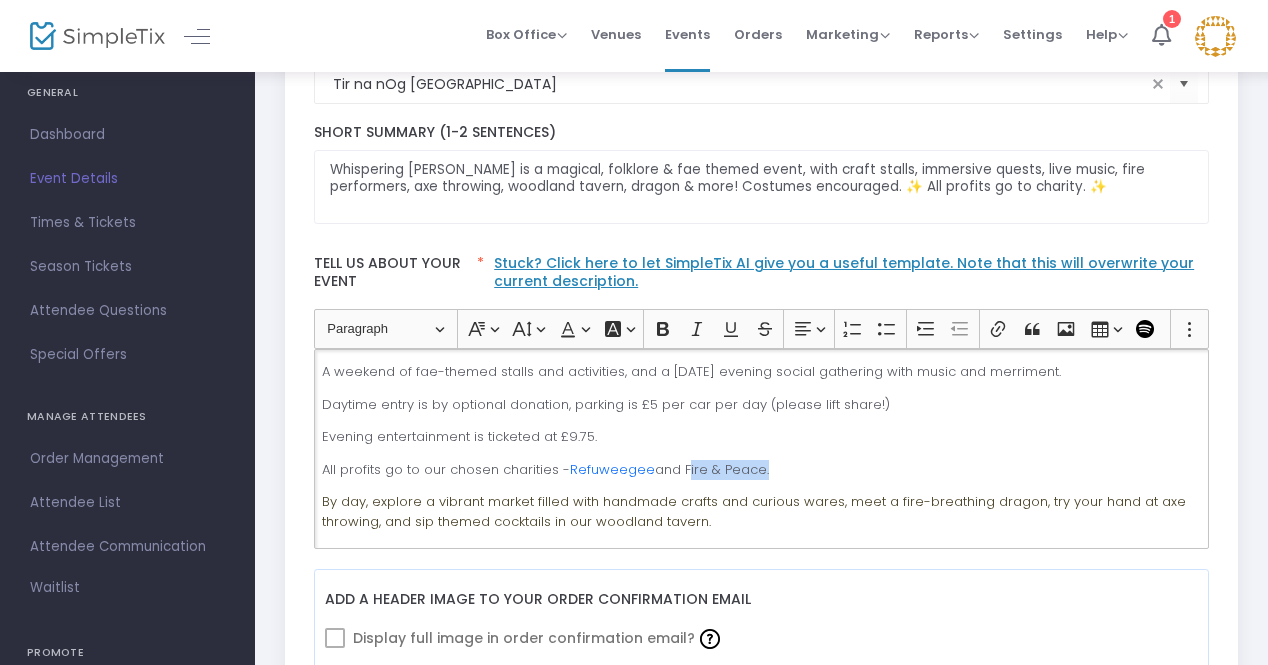drag, startPoint x: 678, startPoint y: 466, endPoint x: 756, endPoint y: 464, distance: 78.025635 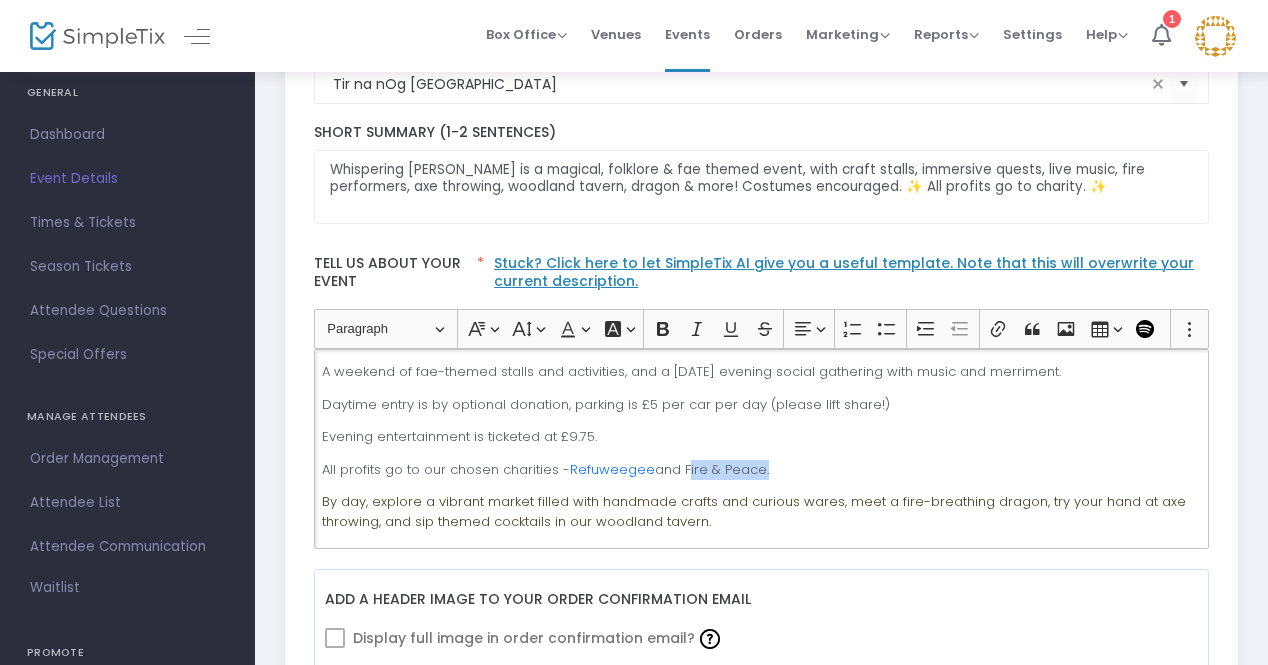 click on "All profits go to our chosen charities -  Refuweegee  and Fire & Peace." 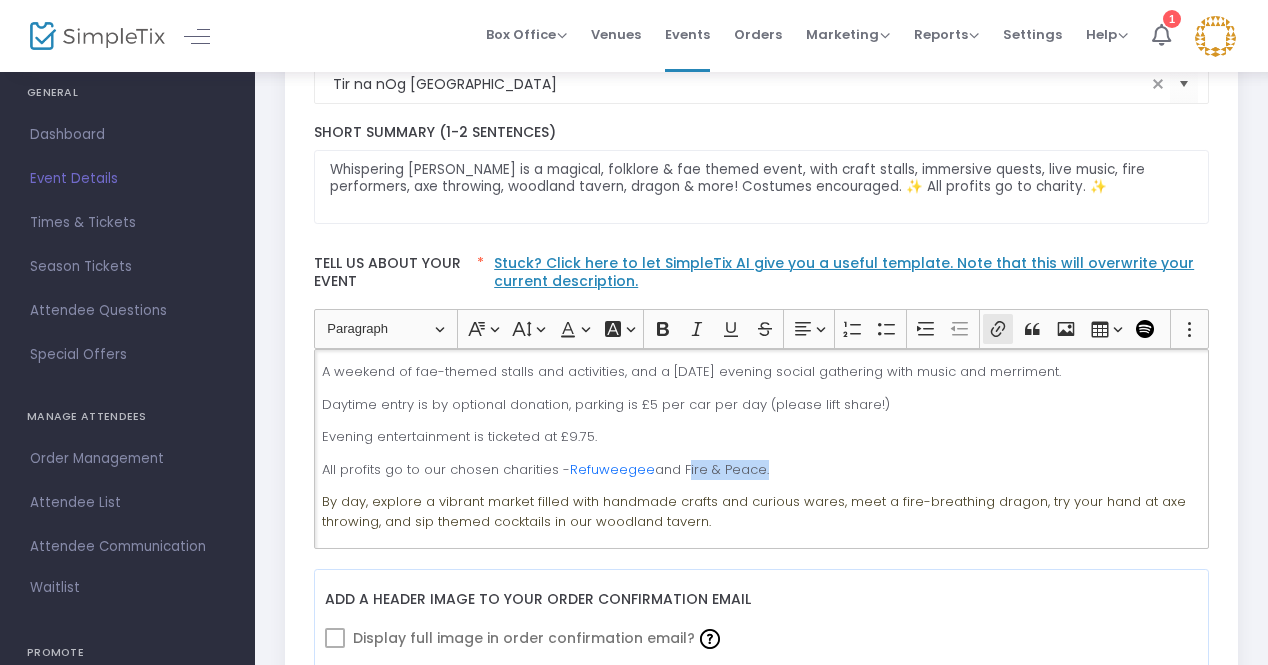 click 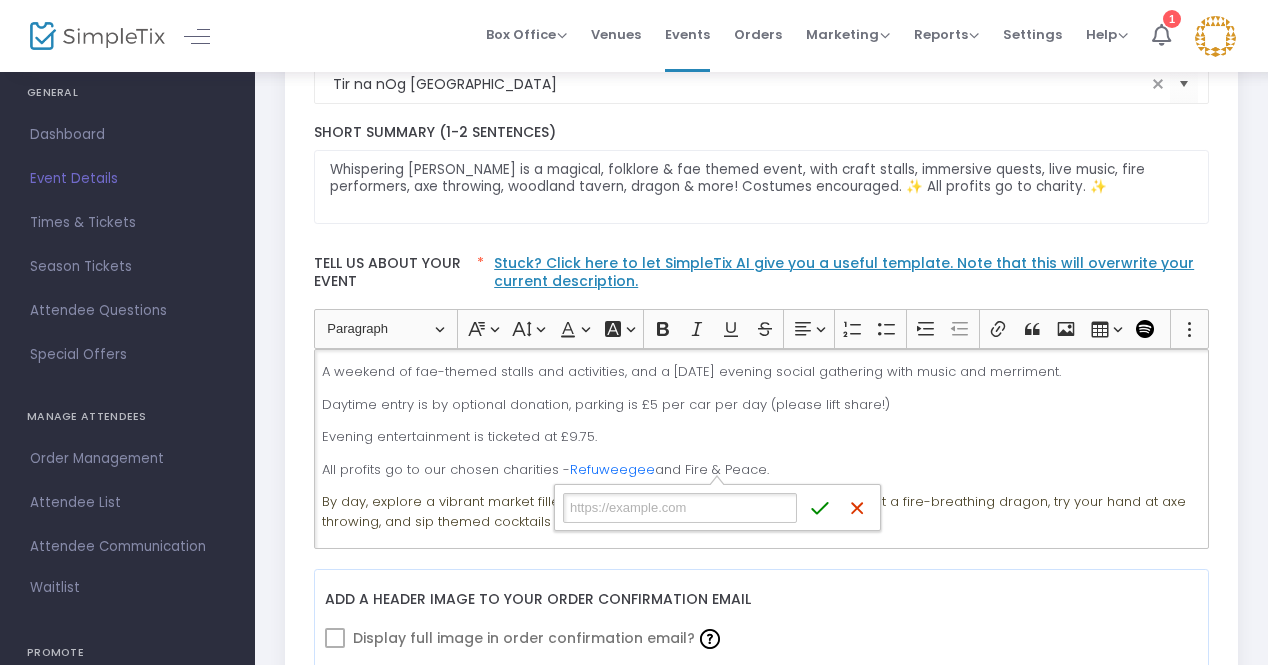 type on "[URL][DOMAIN_NAME]" 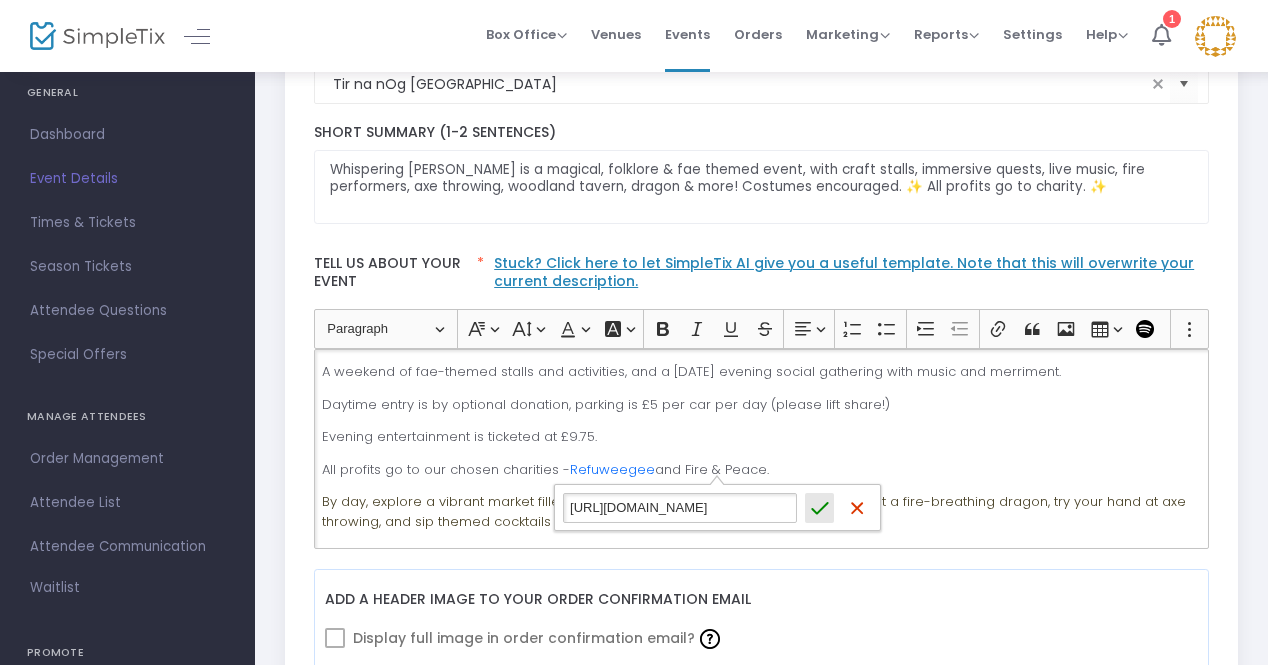 click 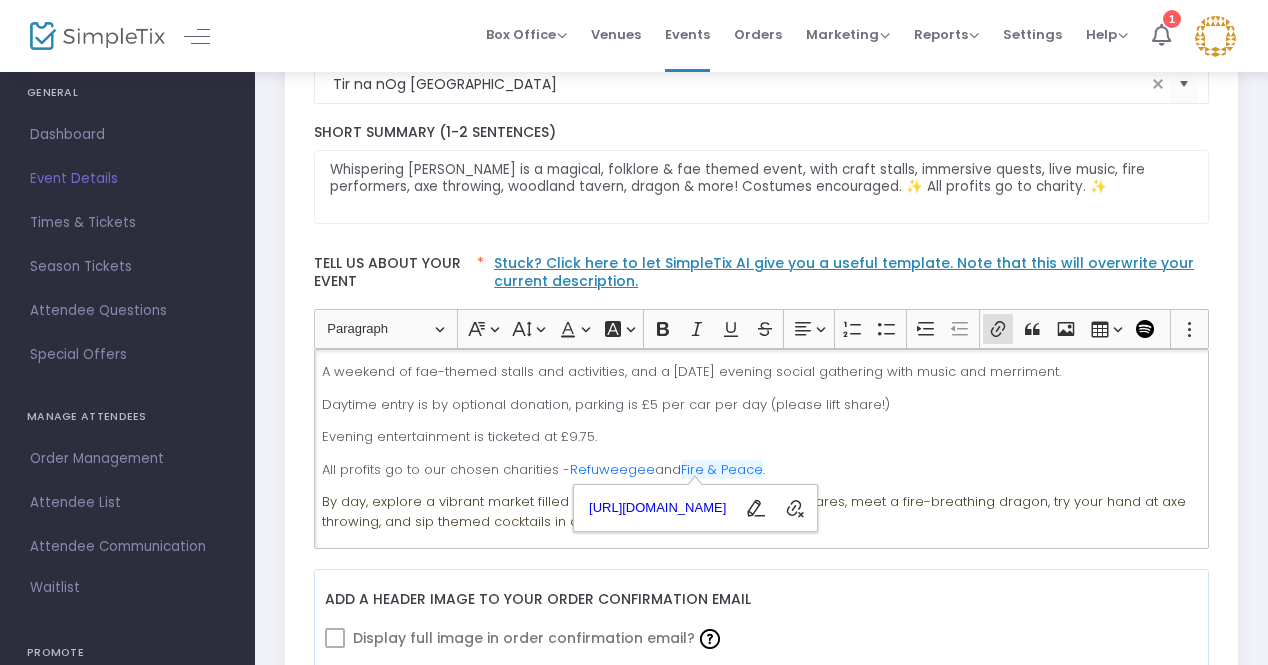 click on "A weekend of fae-themed stalls and activities, and a [DATE] evening social gathering with music and merriment. Daytime entry is by optional donation, parking is £5 per car per day (please lift share!) Evening entertainment is ticketed at £9.75. All profits go to our chosen charities -  Refuweegee  and  Fire & Peace . By day, explore a vibrant market filled with handmade crafts and curious wares, meet a fire-breathing dragon, try your hand at axe throwing, and sip themed cocktails in our woodland tavern. As dusk falls, the magic deepens—some stalls stay open, while live bands and fire performers light up the night. Seek out secrets on forest paths, join quests, and gather by the glow for an unforgettable night of magic!" 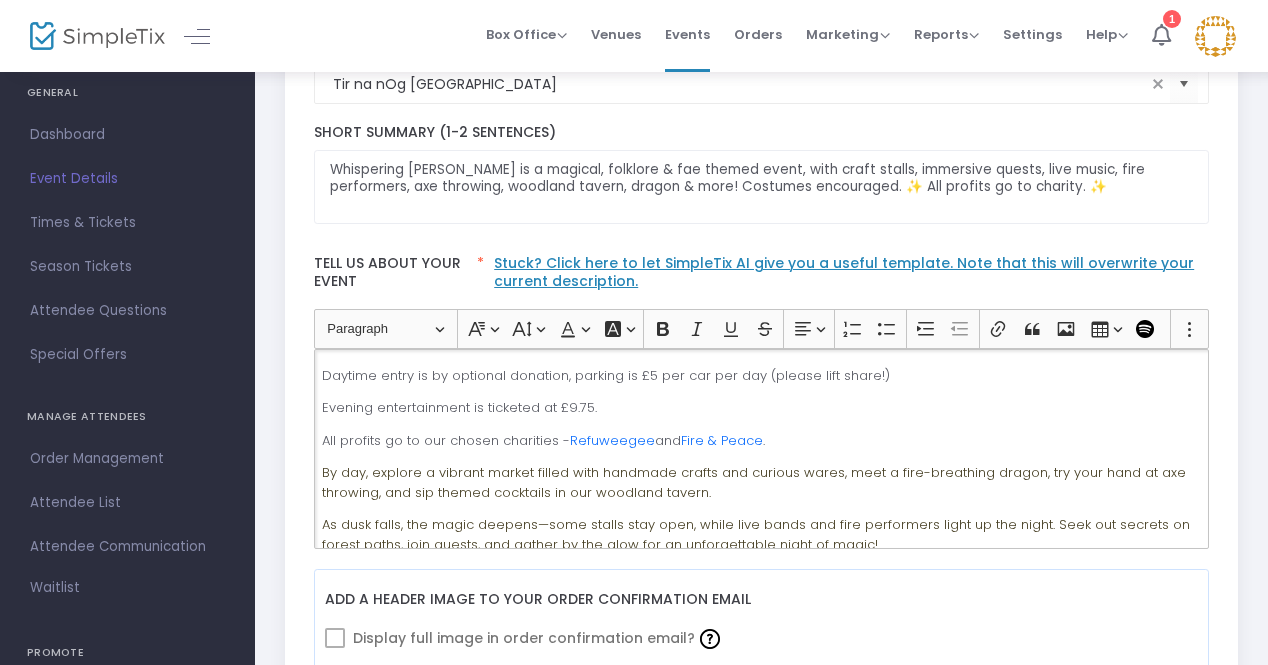 scroll, scrollTop: 45, scrollLeft: 0, axis: vertical 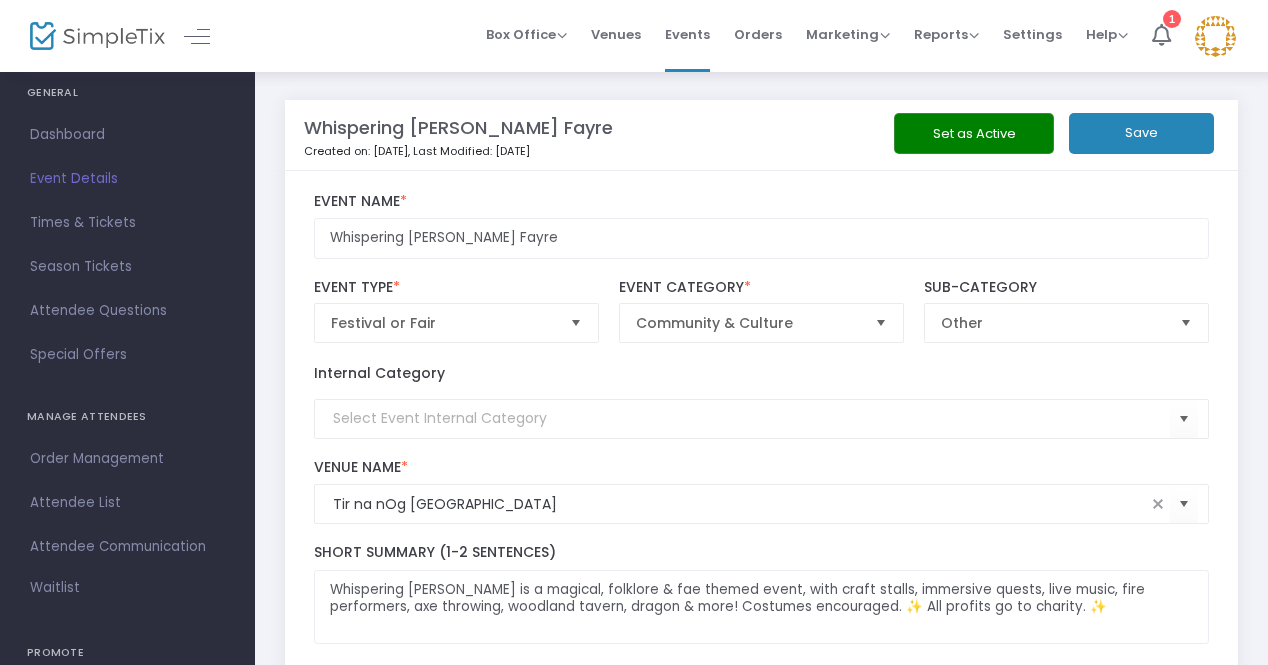 click on "Save" 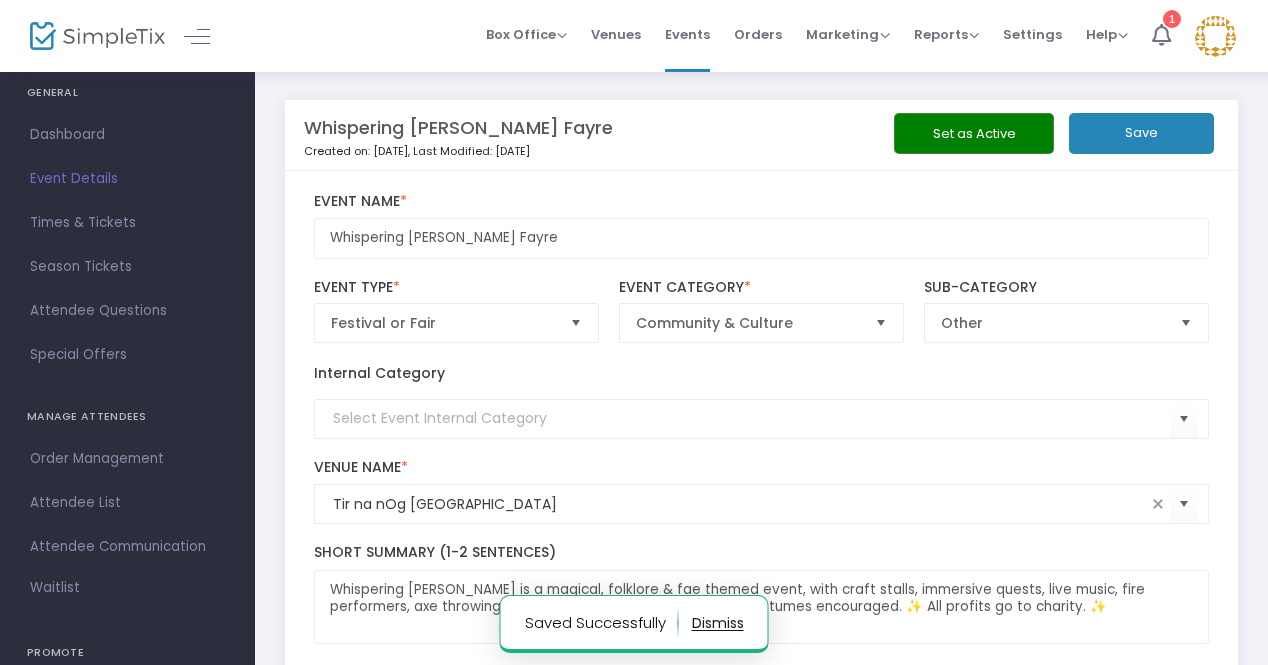 click on "Set as Active" 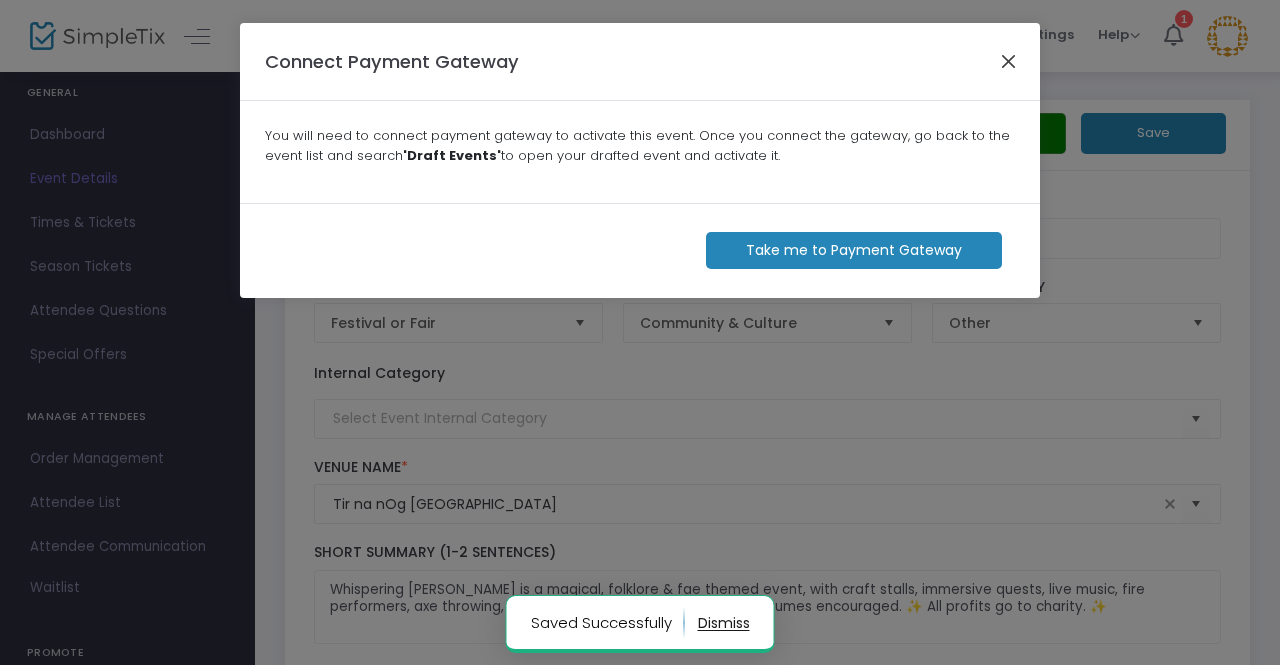 click 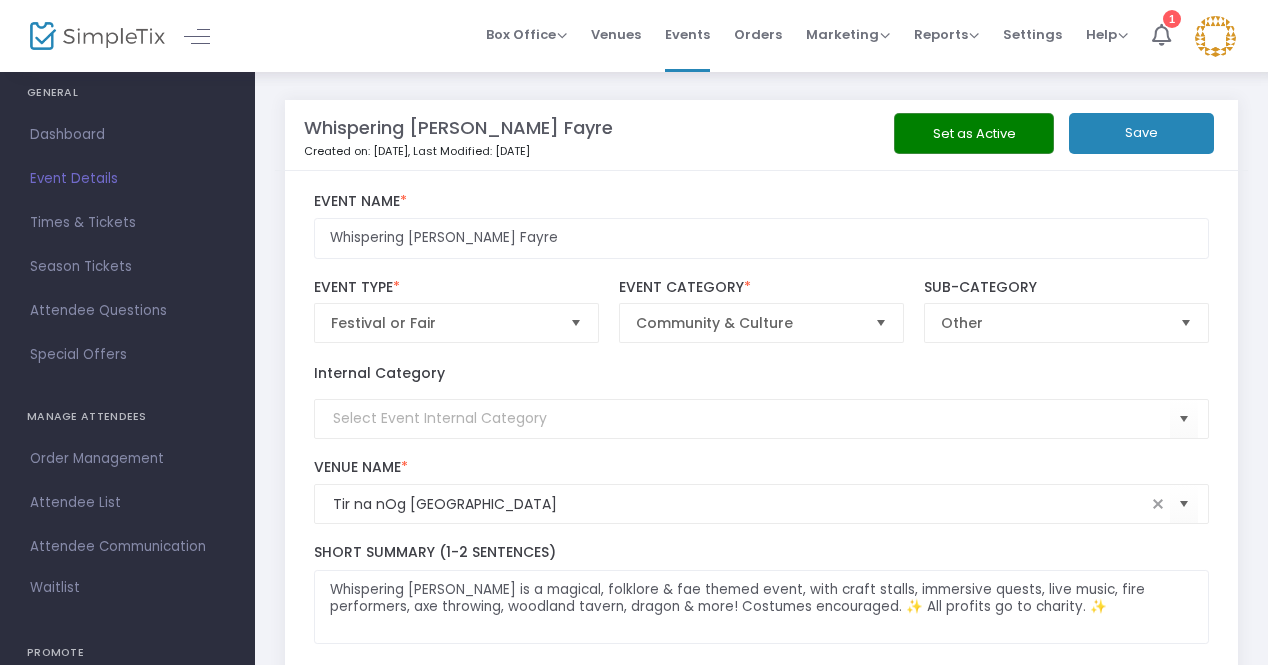 click on "Set as Active" 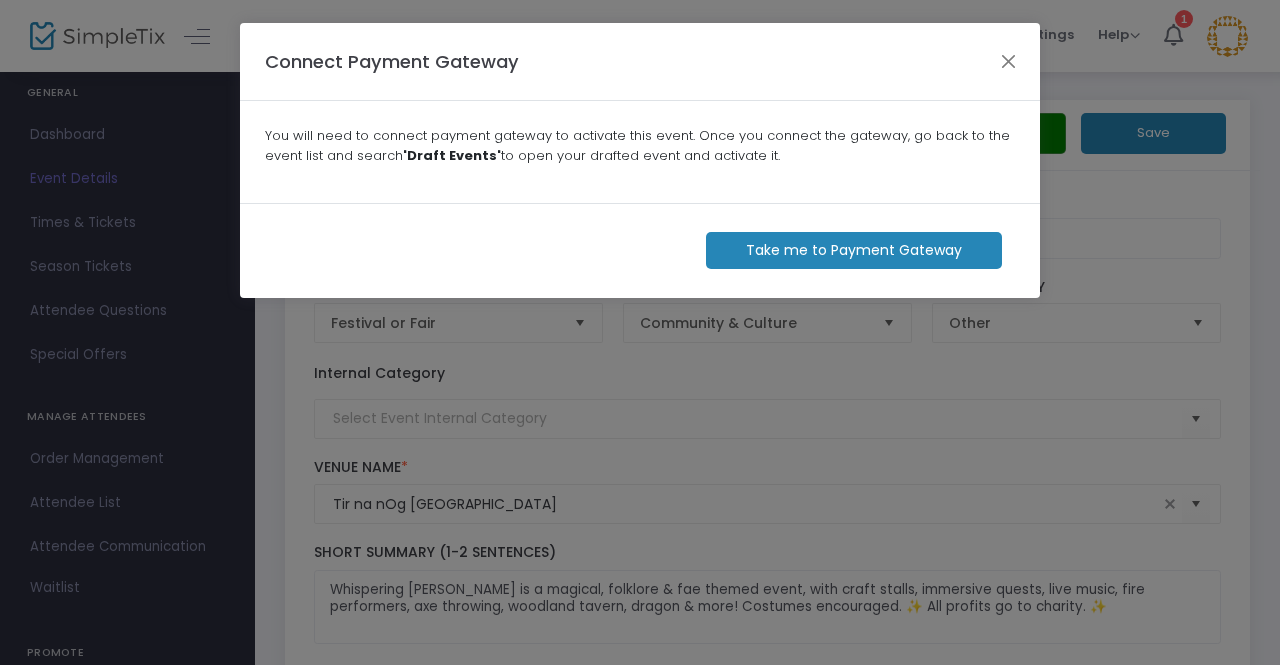 click on "Take me to Payment Gateway" 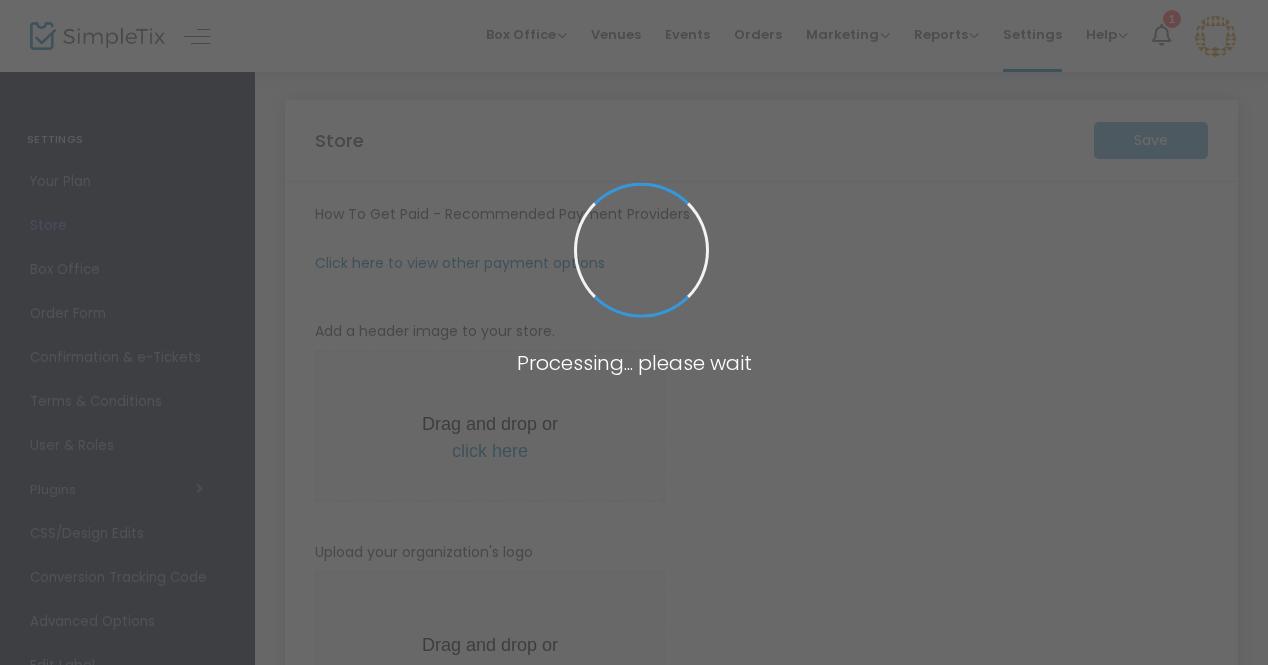 type on "[URL]" 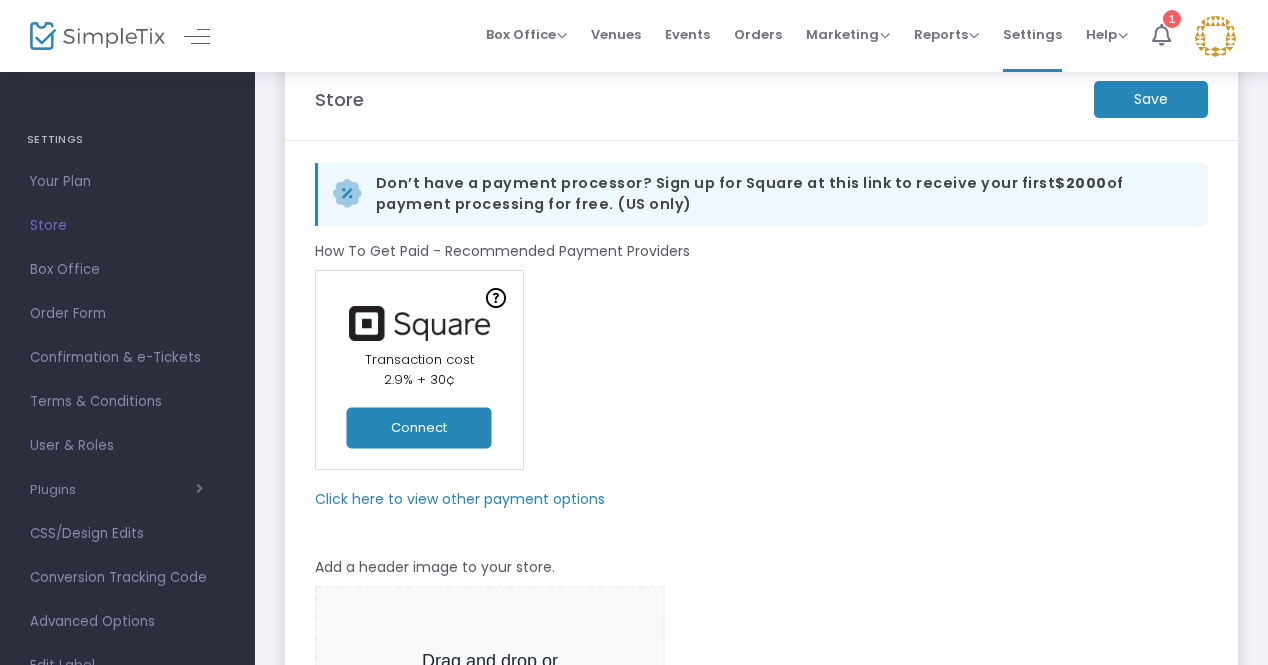 scroll, scrollTop: 32, scrollLeft: 0, axis: vertical 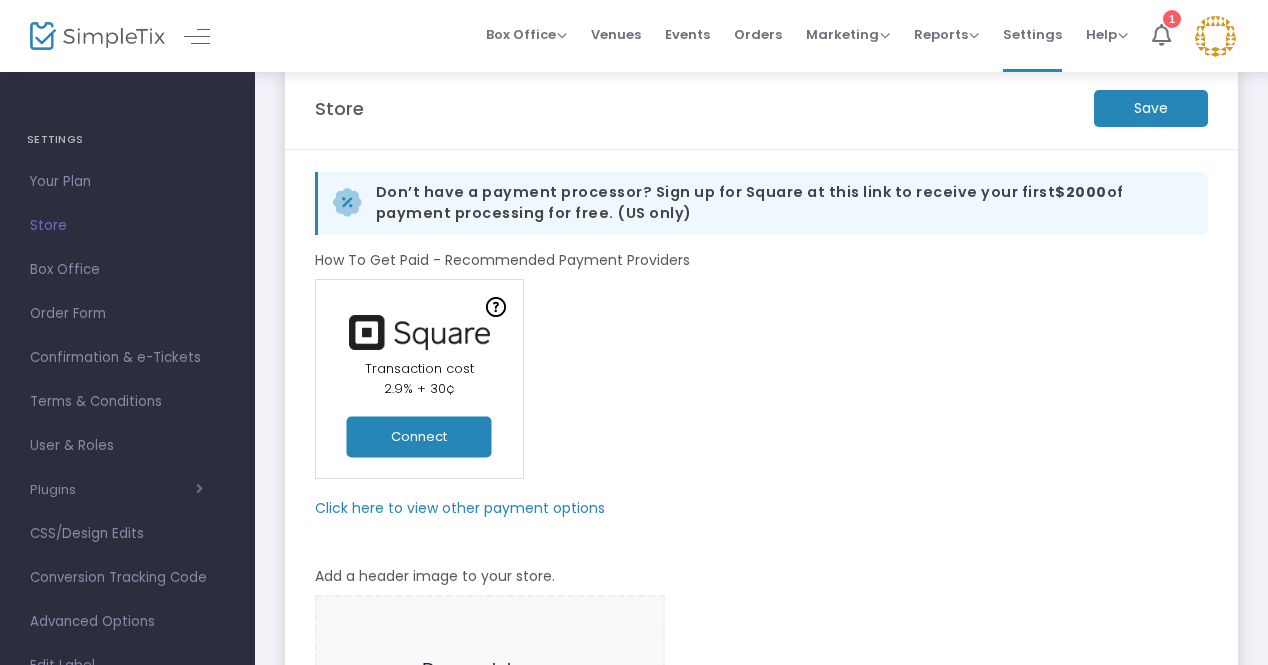 click on "Connect" 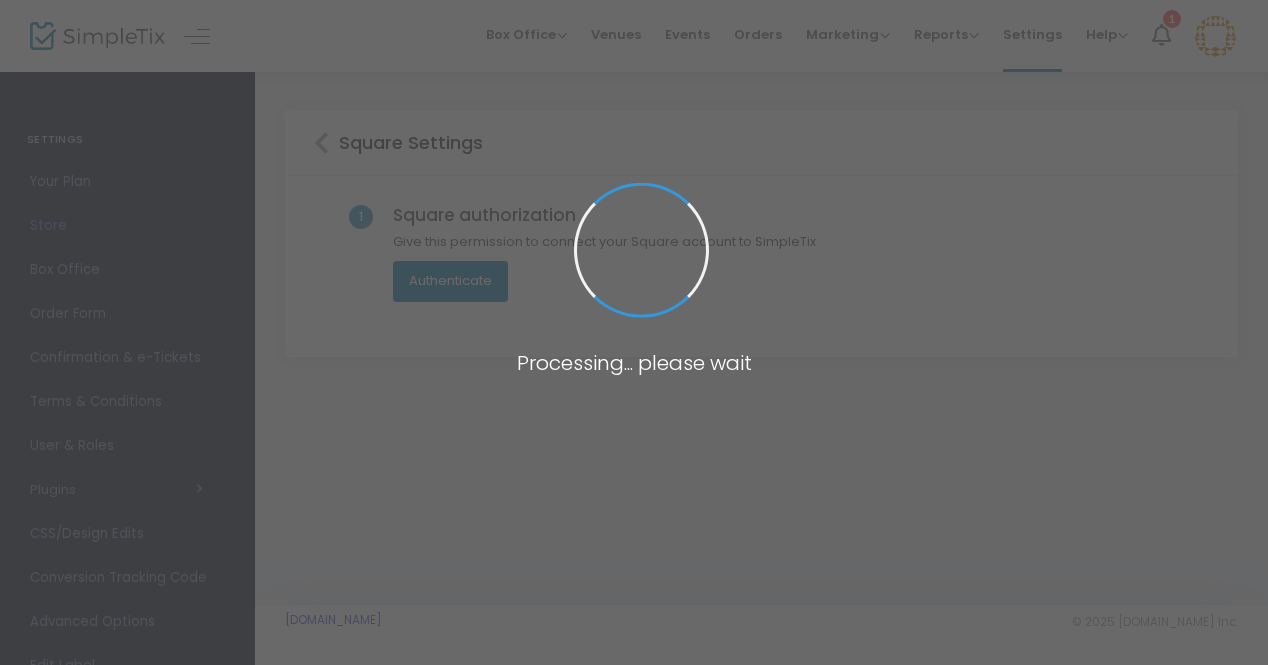 scroll, scrollTop: 0, scrollLeft: 0, axis: both 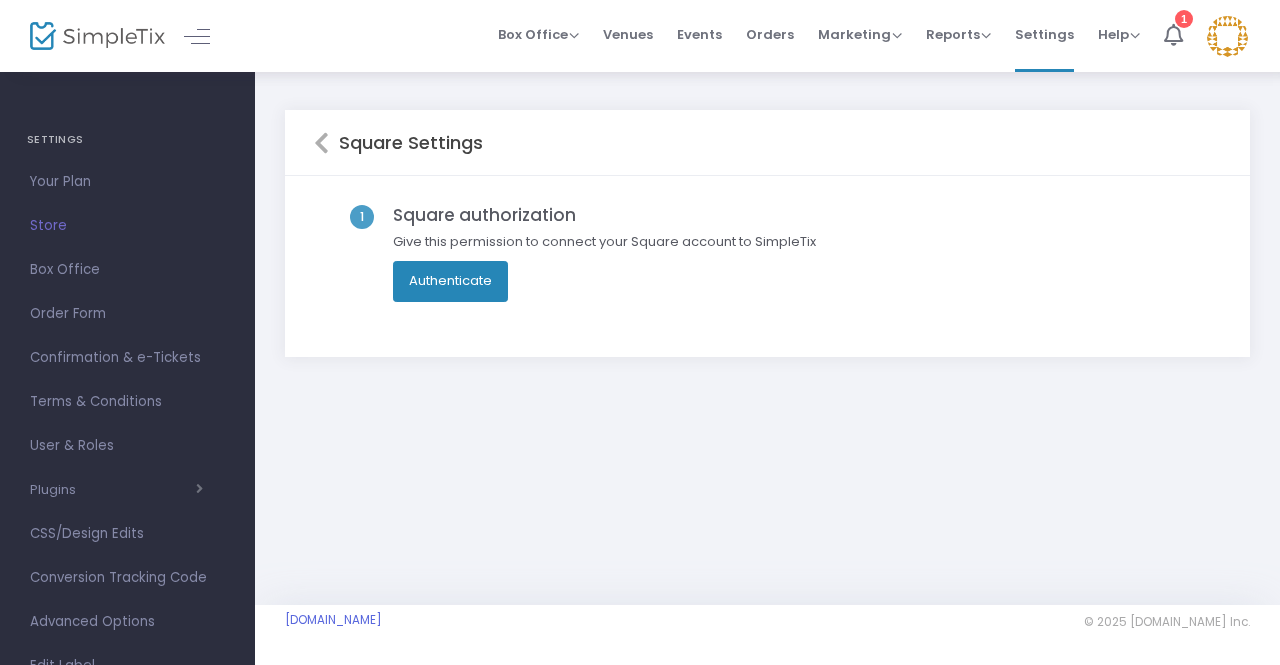 click on "Authenticate" 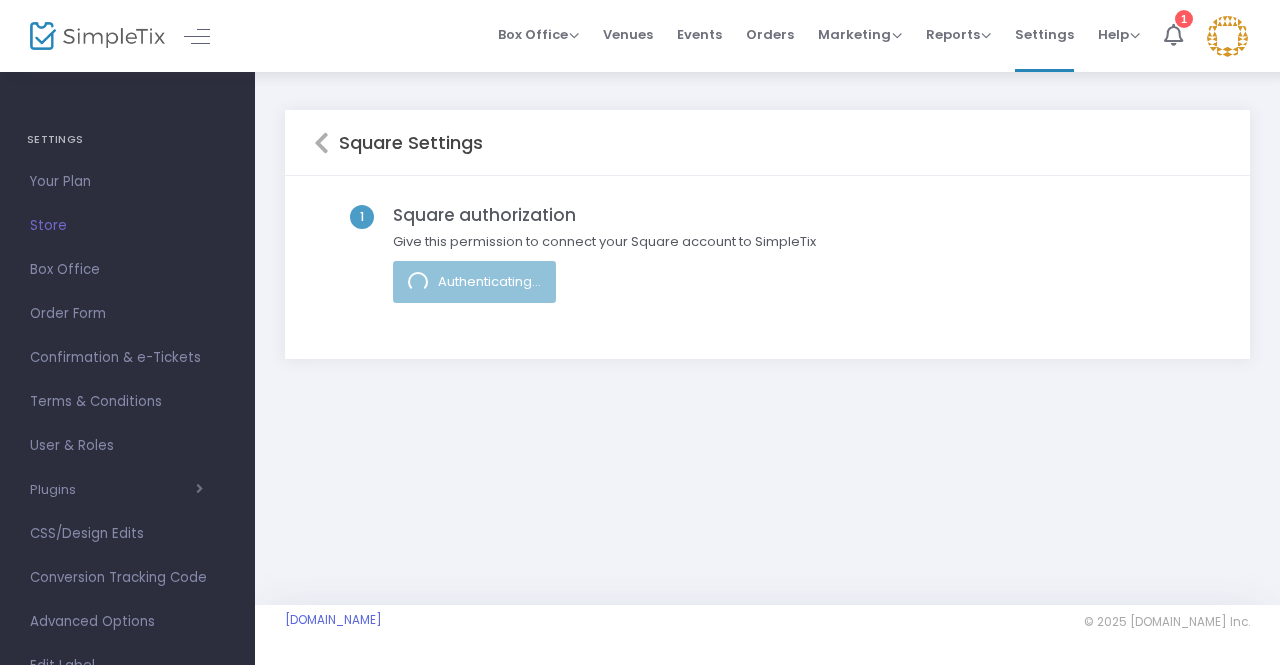 click on "Authenticating..." 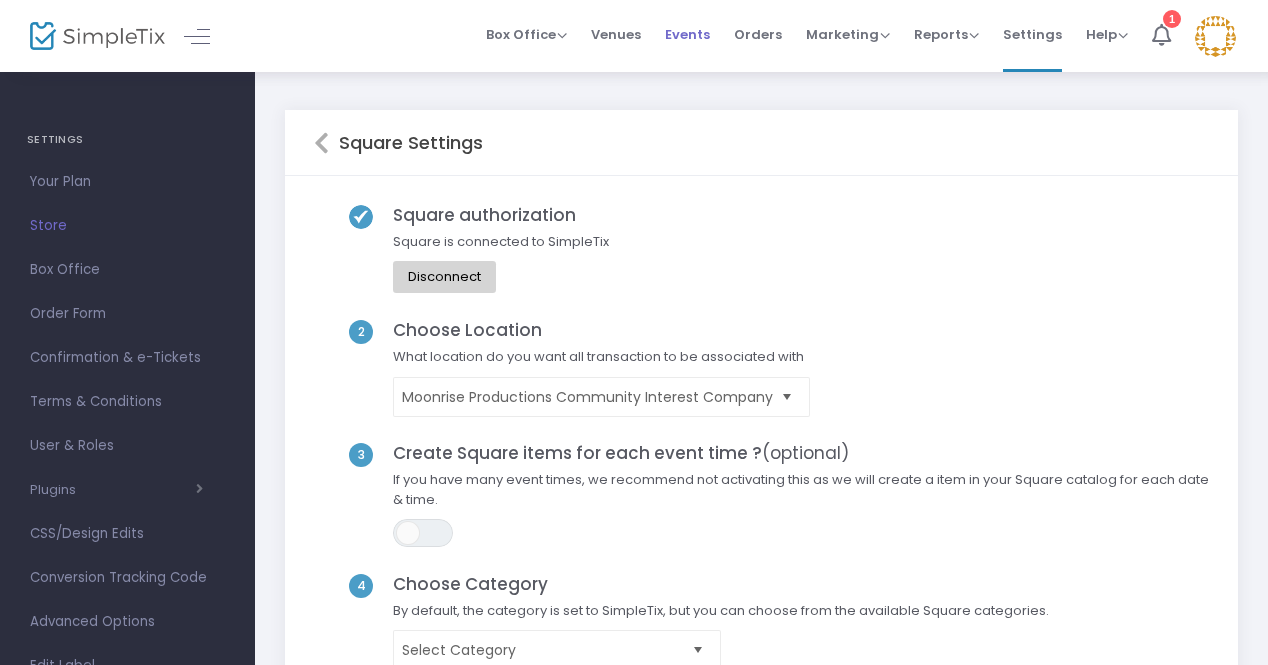 click on "Events" at bounding box center [687, 34] 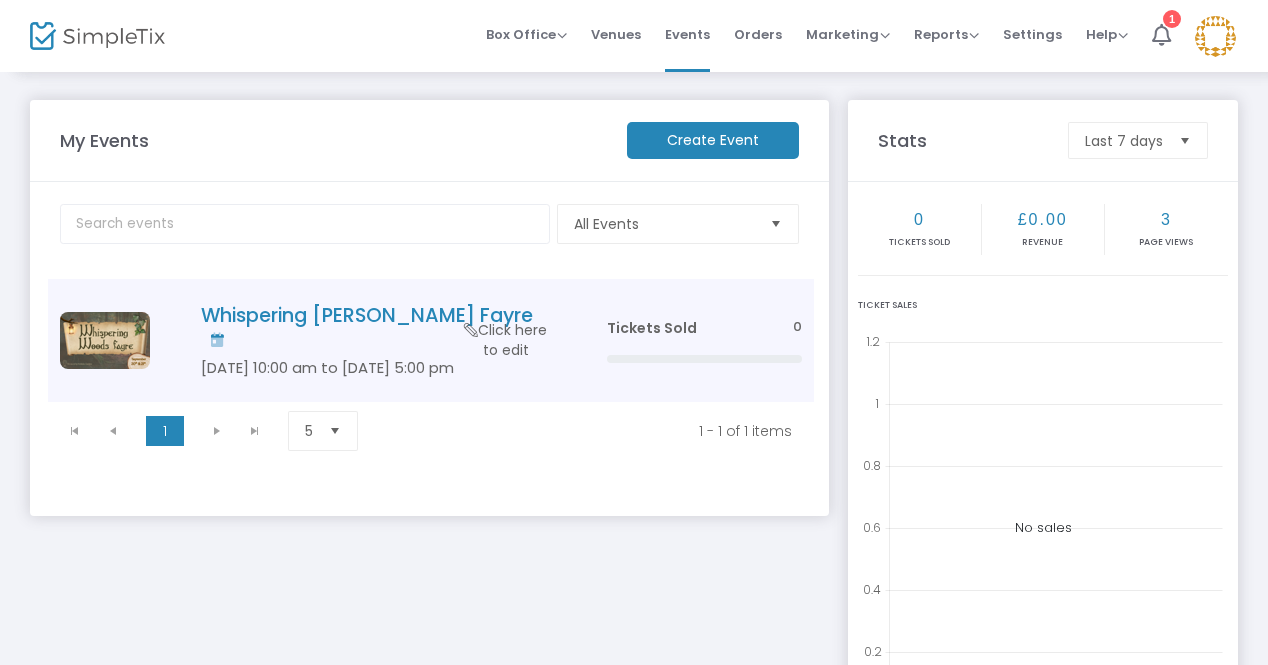 click on "Whispering [PERSON_NAME] Fayre" 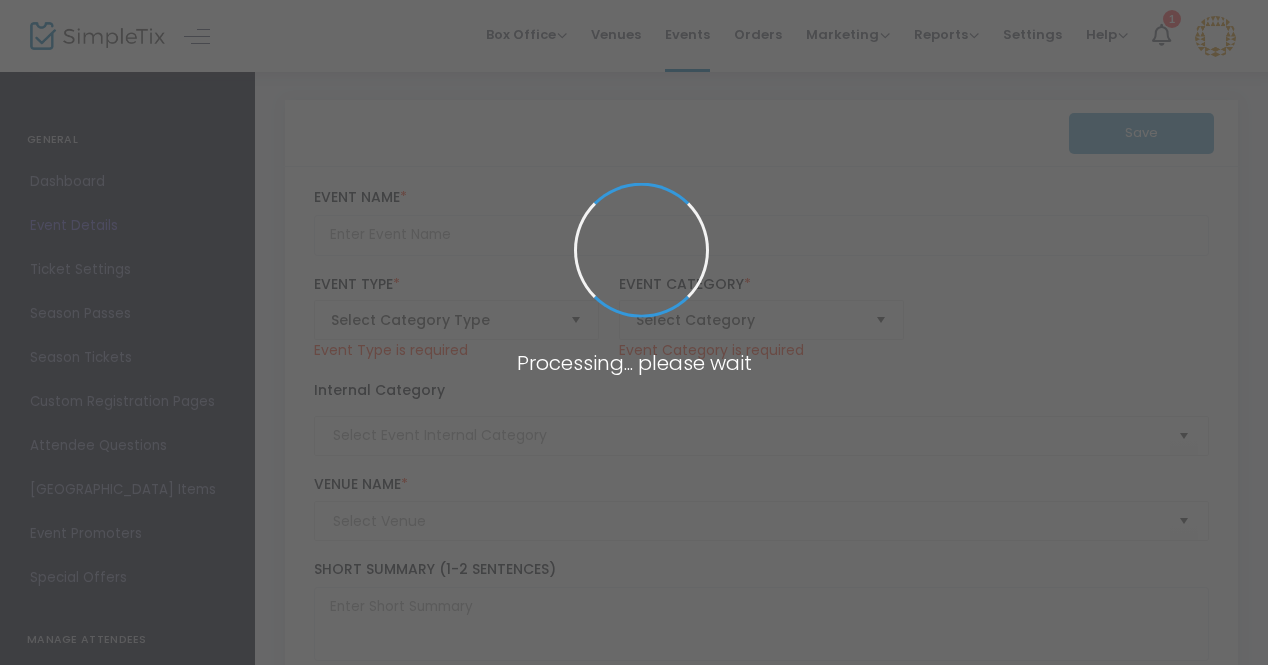 type on "Whispering [PERSON_NAME] Fayre" 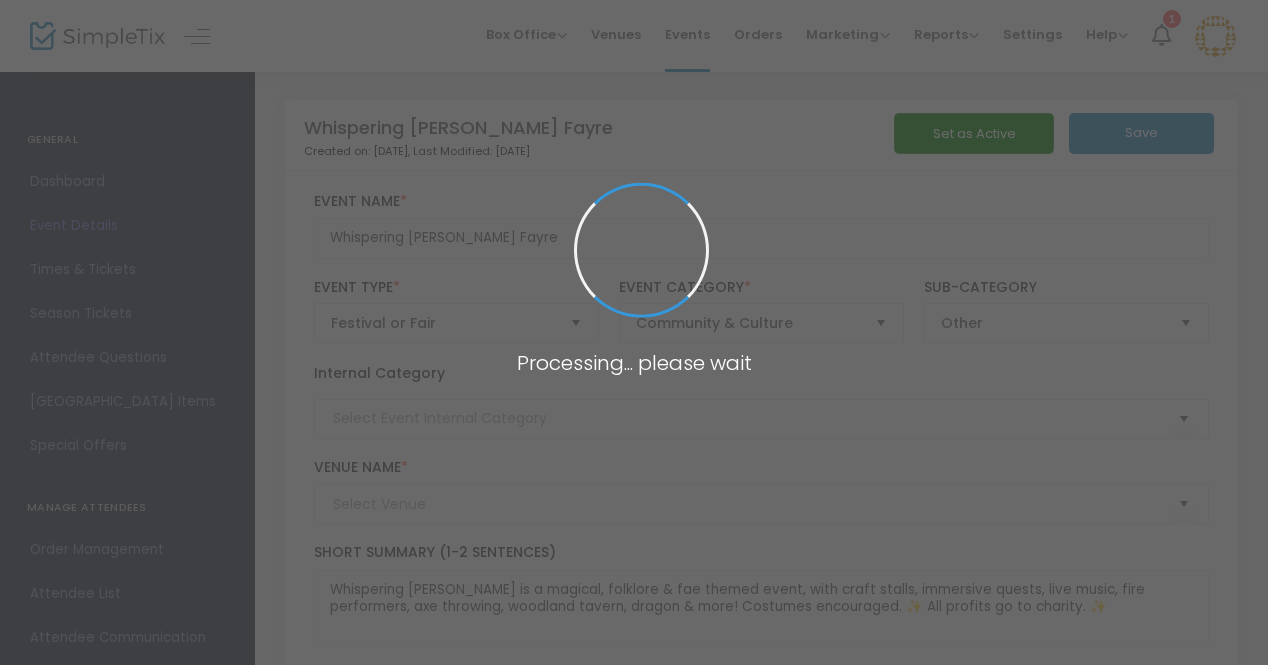 type on "Tir na nOg [GEOGRAPHIC_DATA]" 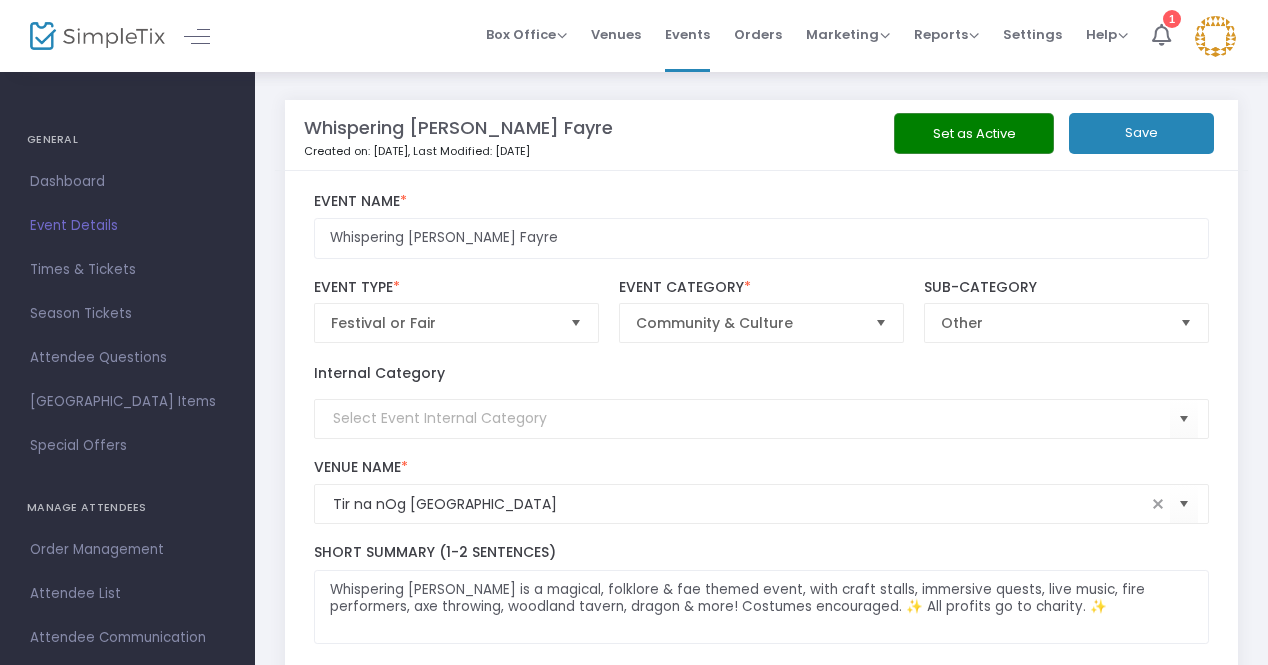 click on "Set as Active" 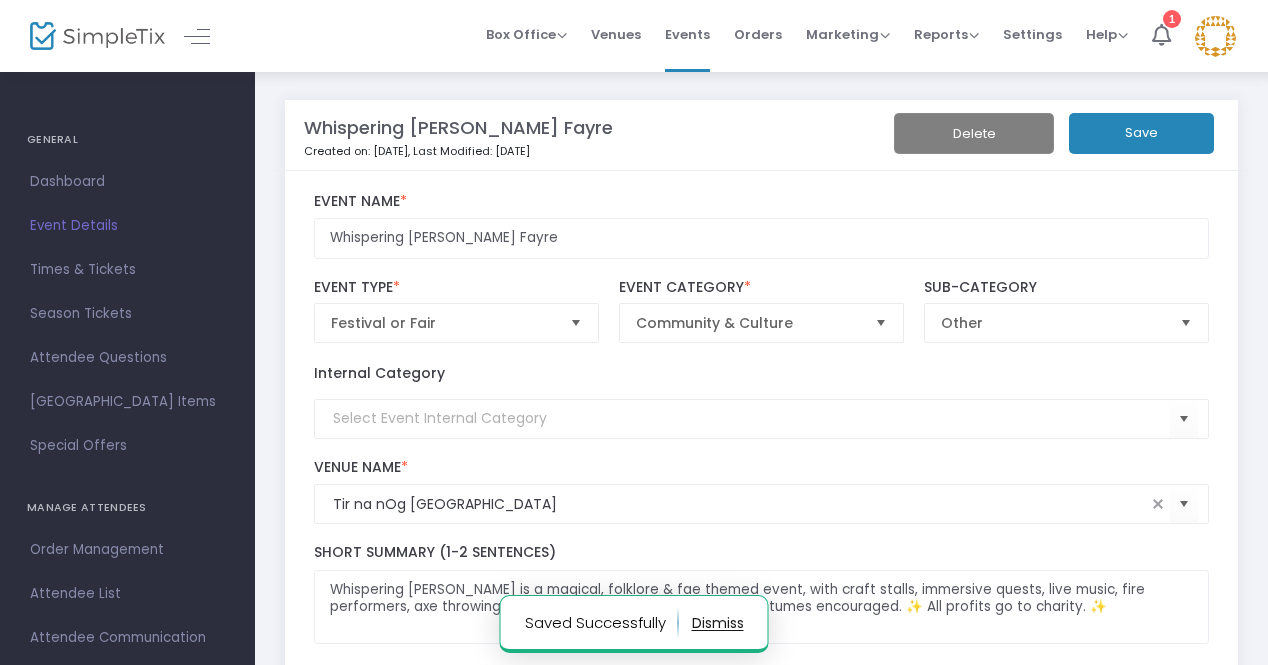 click on "Save" 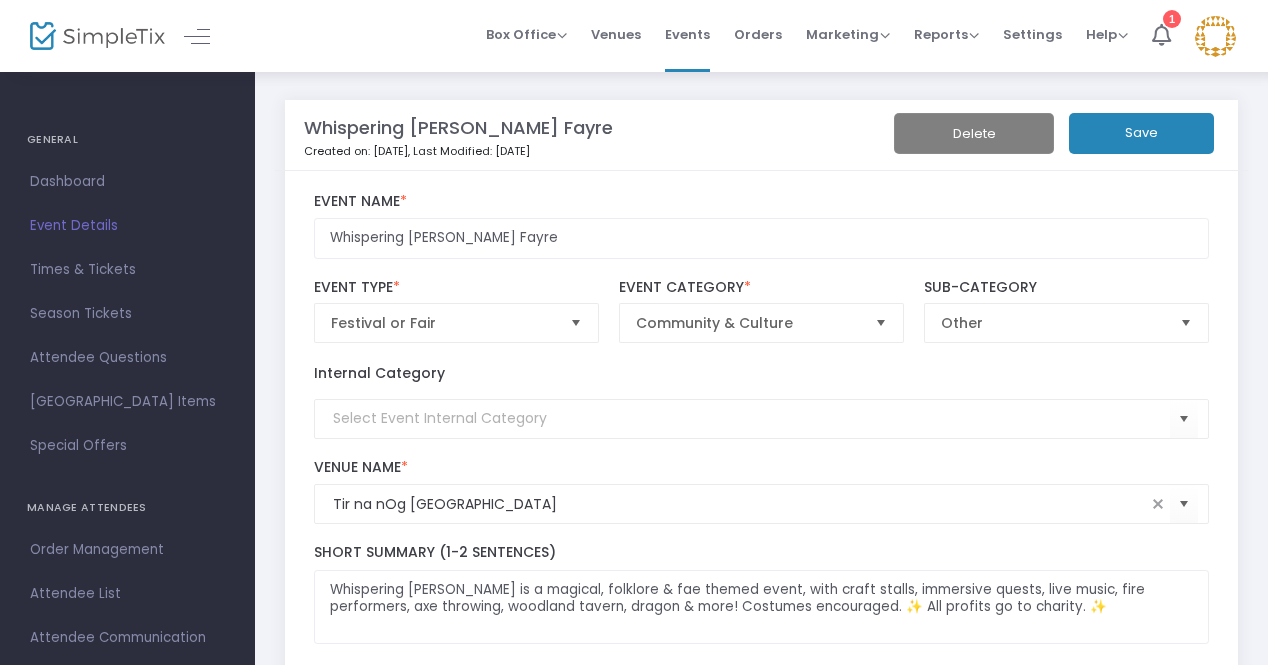 scroll, scrollTop: 84, scrollLeft: 0, axis: vertical 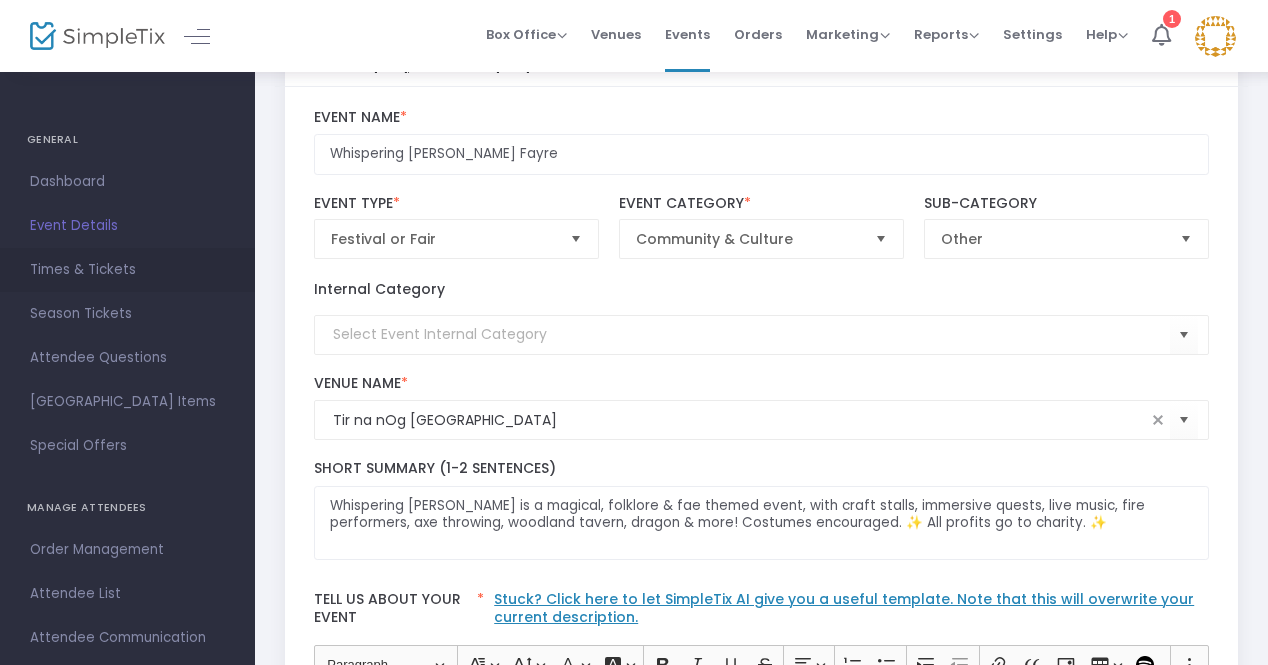 click on "Times & Tickets" at bounding box center (127, 270) 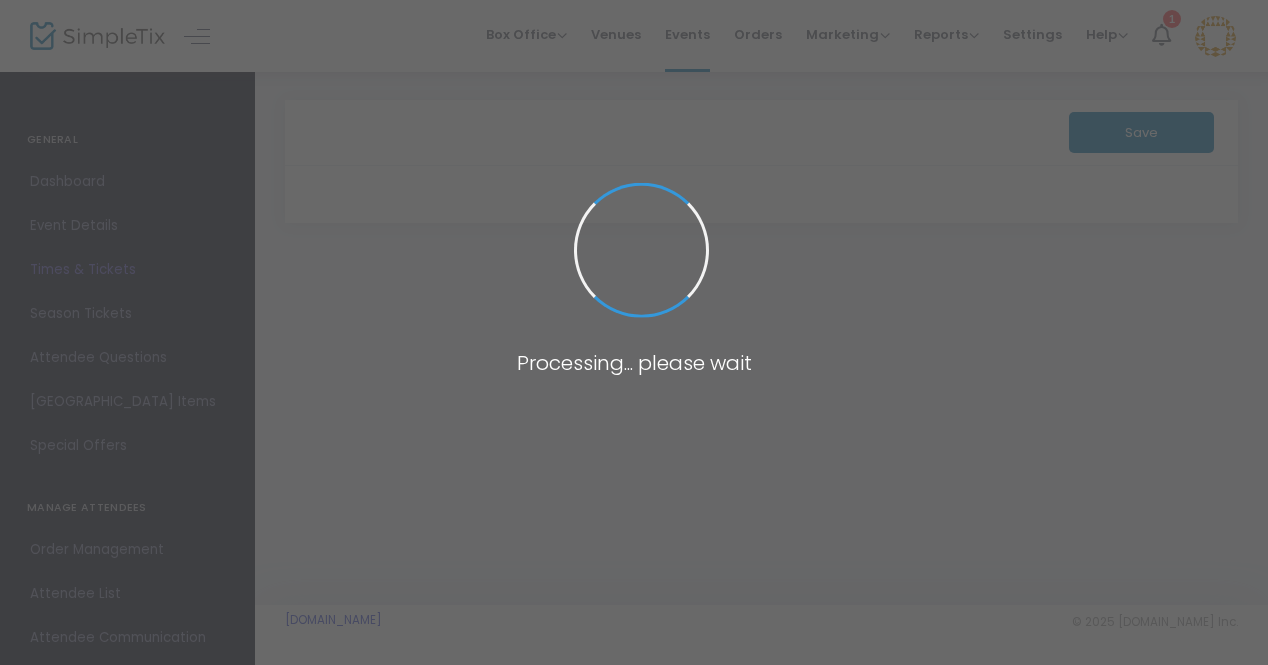 scroll, scrollTop: 0, scrollLeft: 0, axis: both 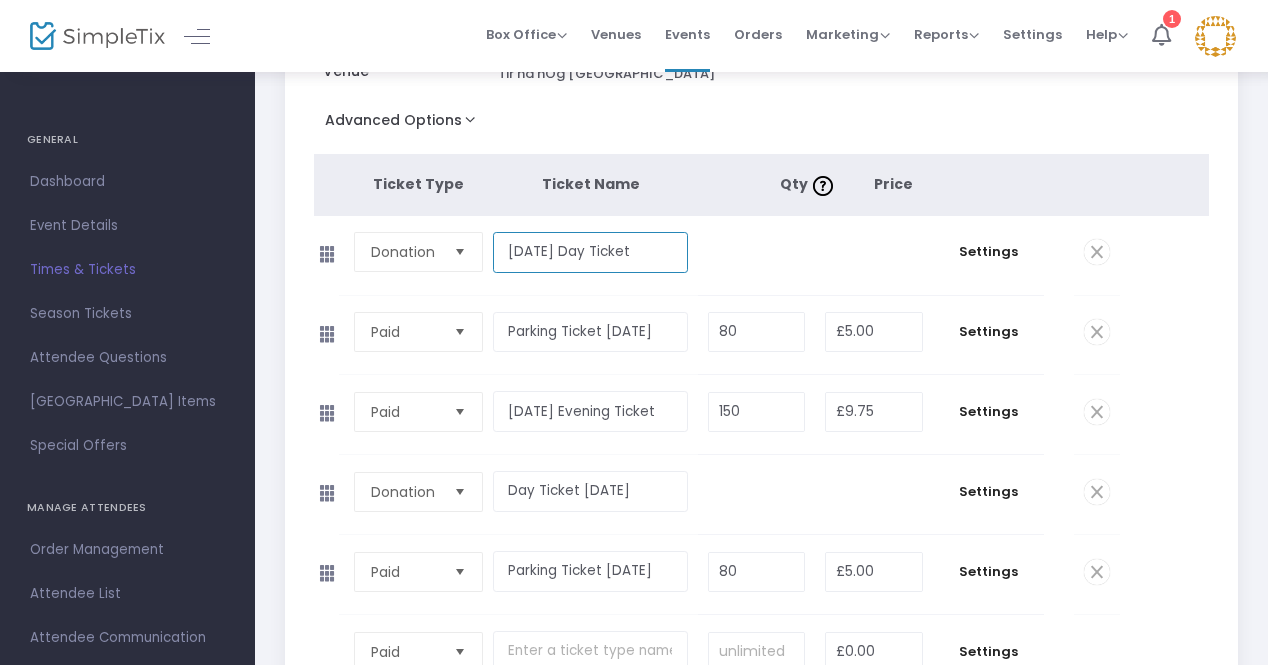 click on "[DATE] Day Ticket" at bounding box center [591, 252] 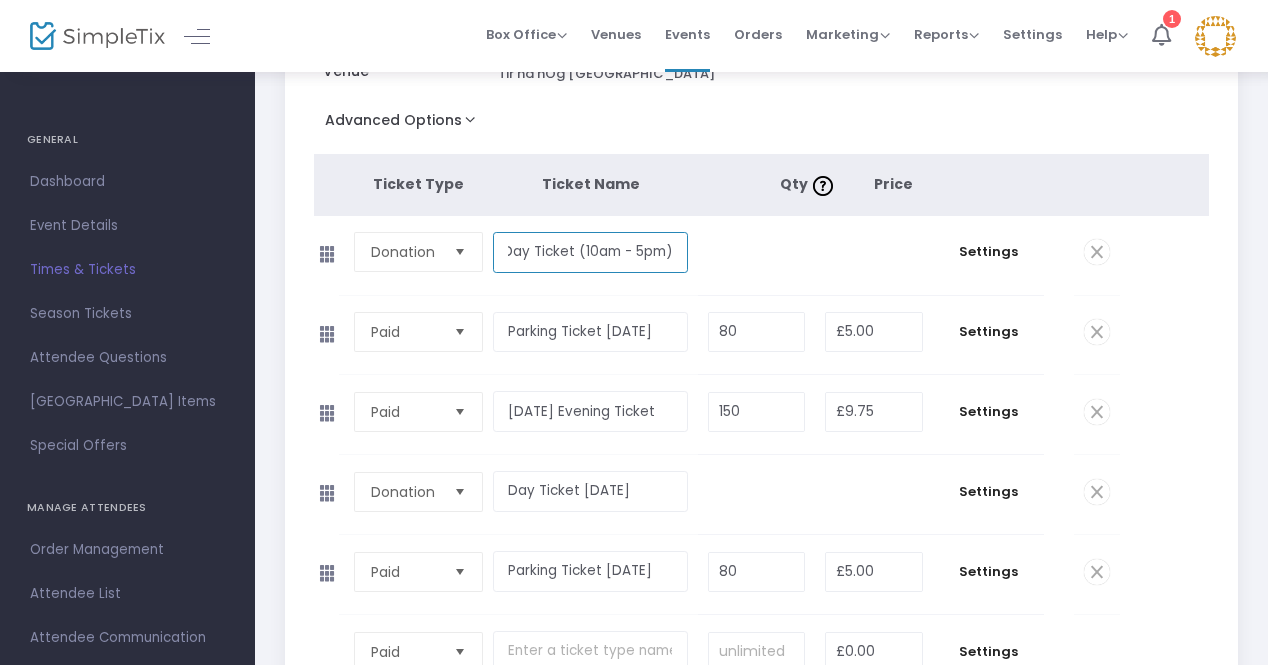 scroll, scrollTop: 0, scrollLeft: 67, axis: horizontal 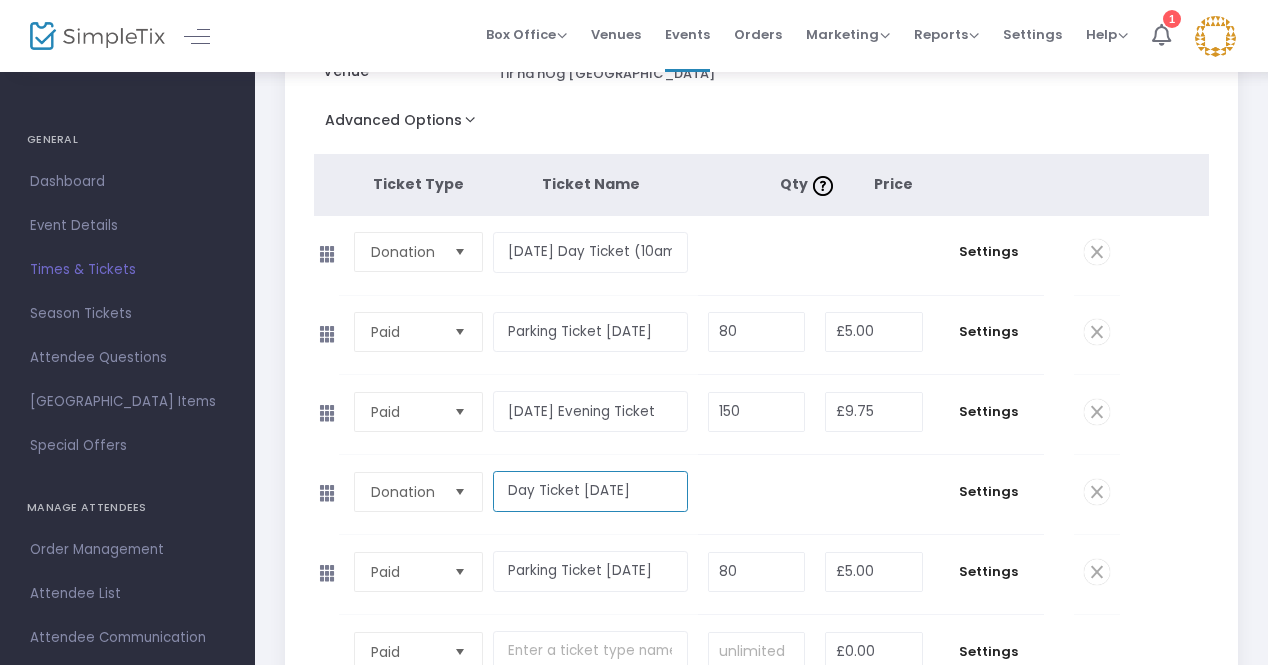click on "Day Ticket [DATE]" at bounding box center (591, 491) 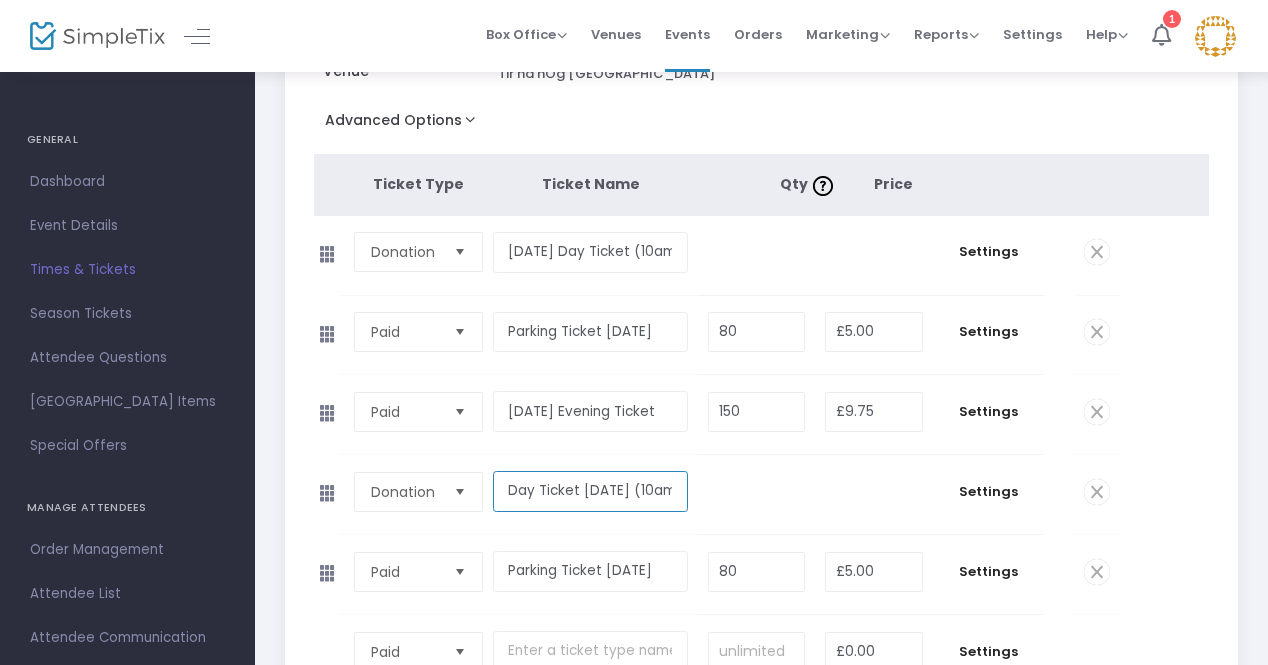 scroll, scrollTop: 0, scrollLeft: 56, axis: horizontal 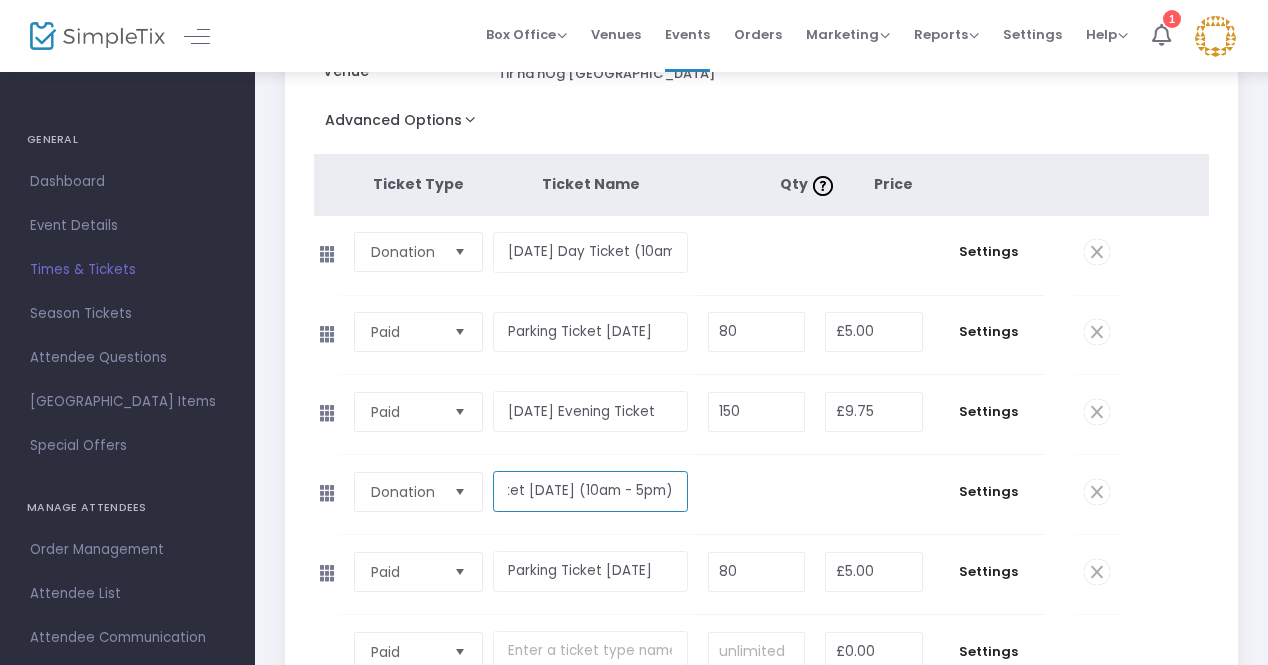type on "Day Ticket [DATE] (10am - 5pm)" 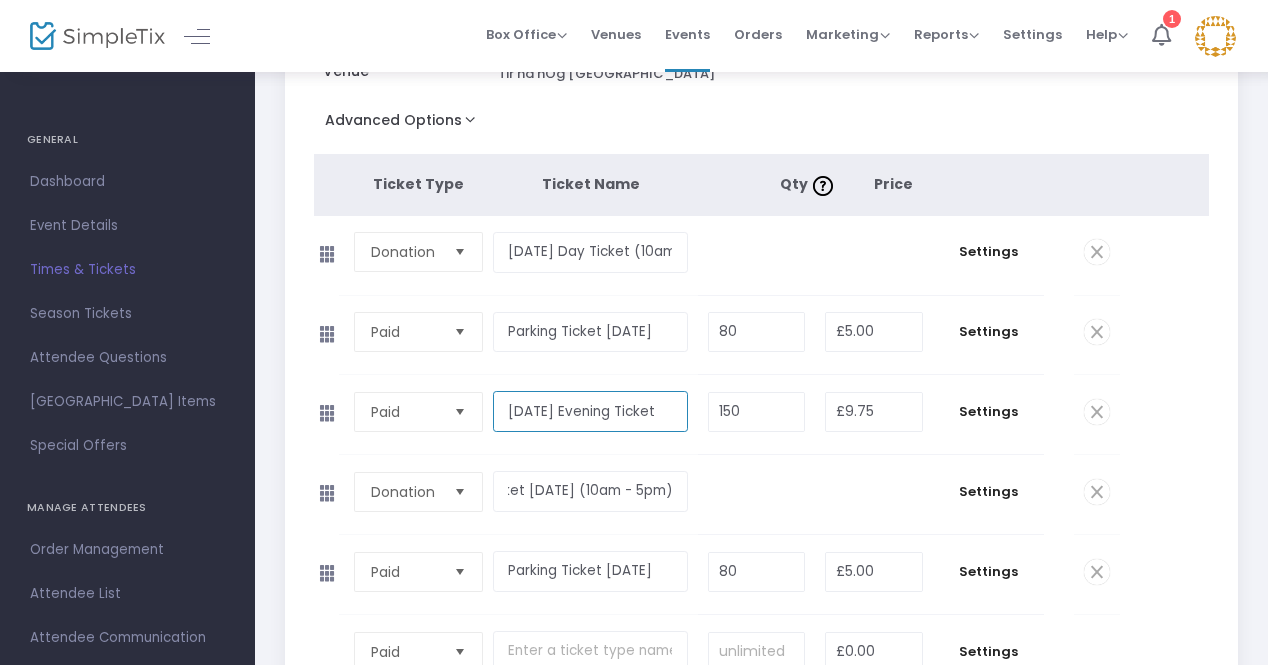 scroll, scrollTop: 0, scrollLeft: 0, axis: both 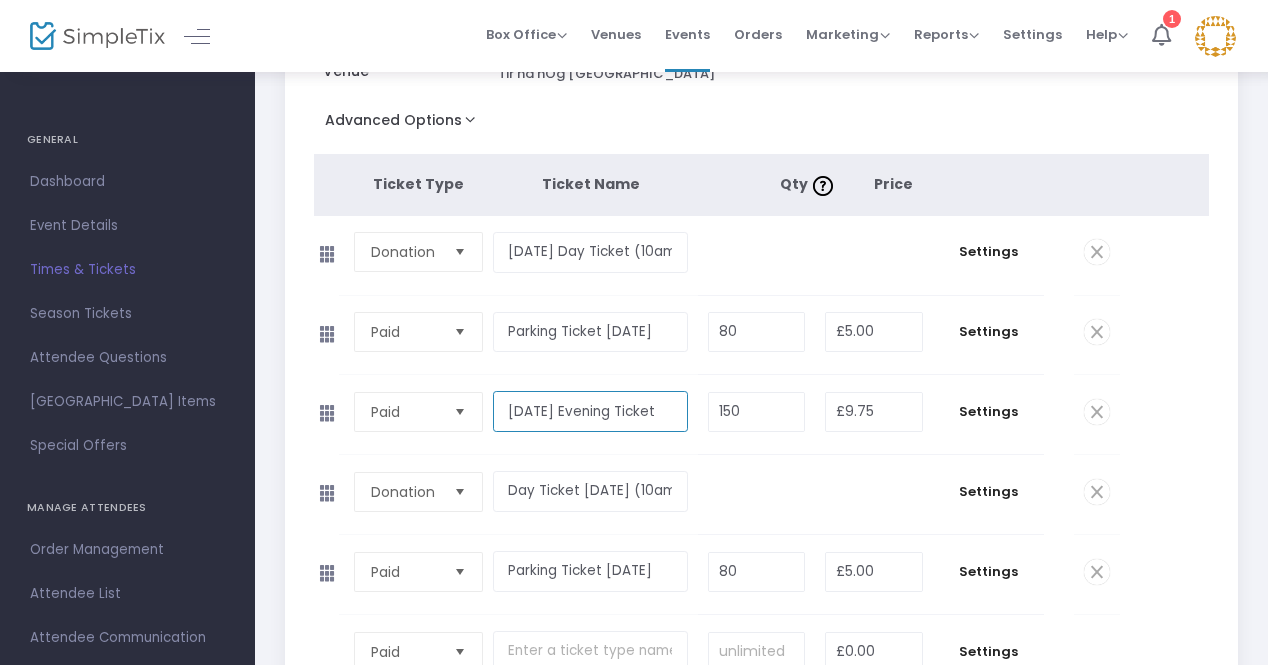 click on "[DATE] Evening Ticket" at bounding box center [591, 411] 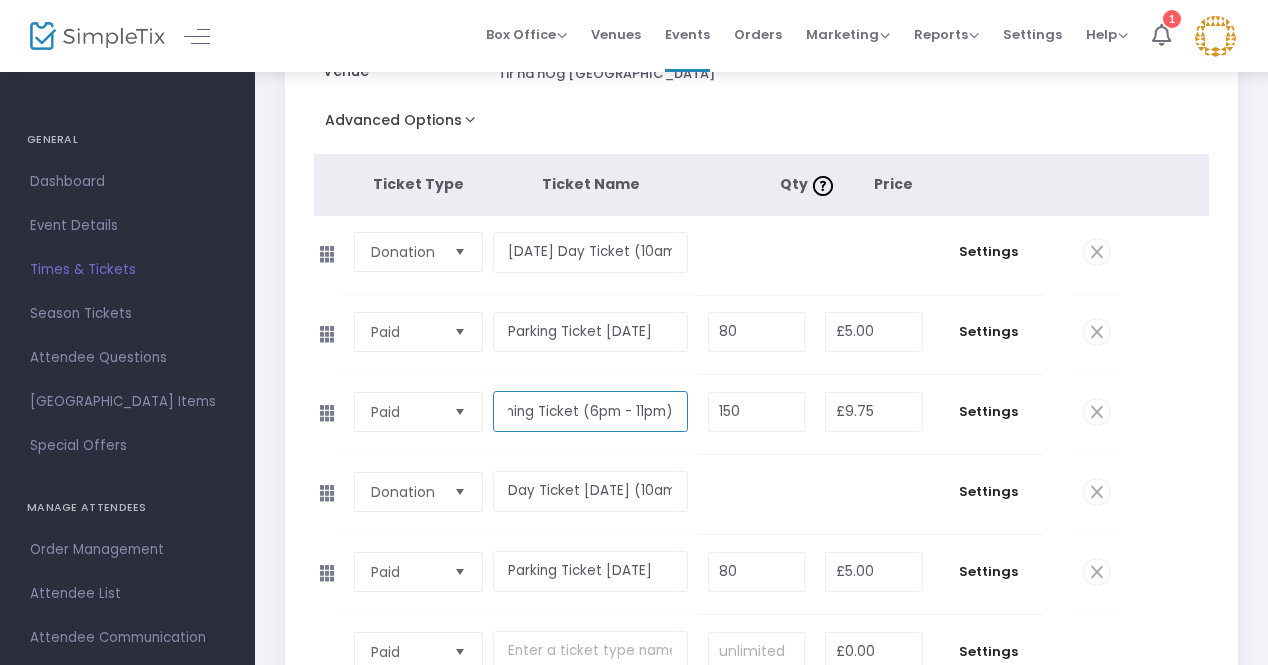 scroll, scrollTop: 0, scrollLeft: 89, axis: horizontal 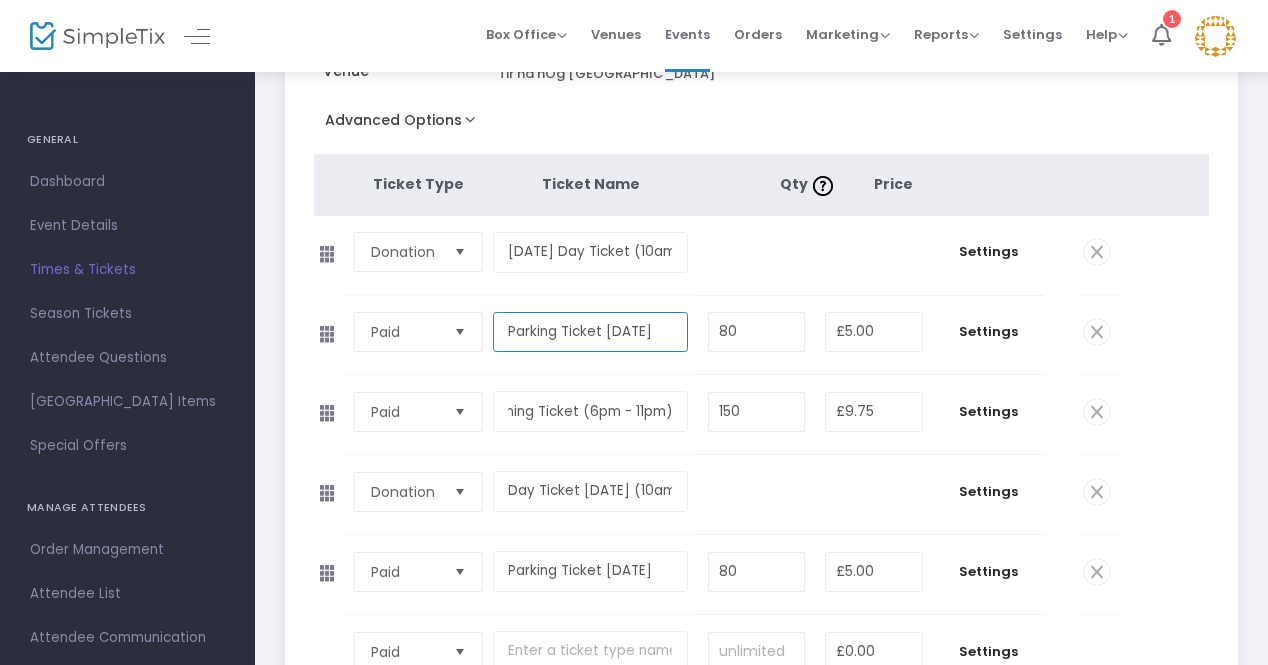click on "Parking Ticket [DATE]" at bounding box center [591, 332] 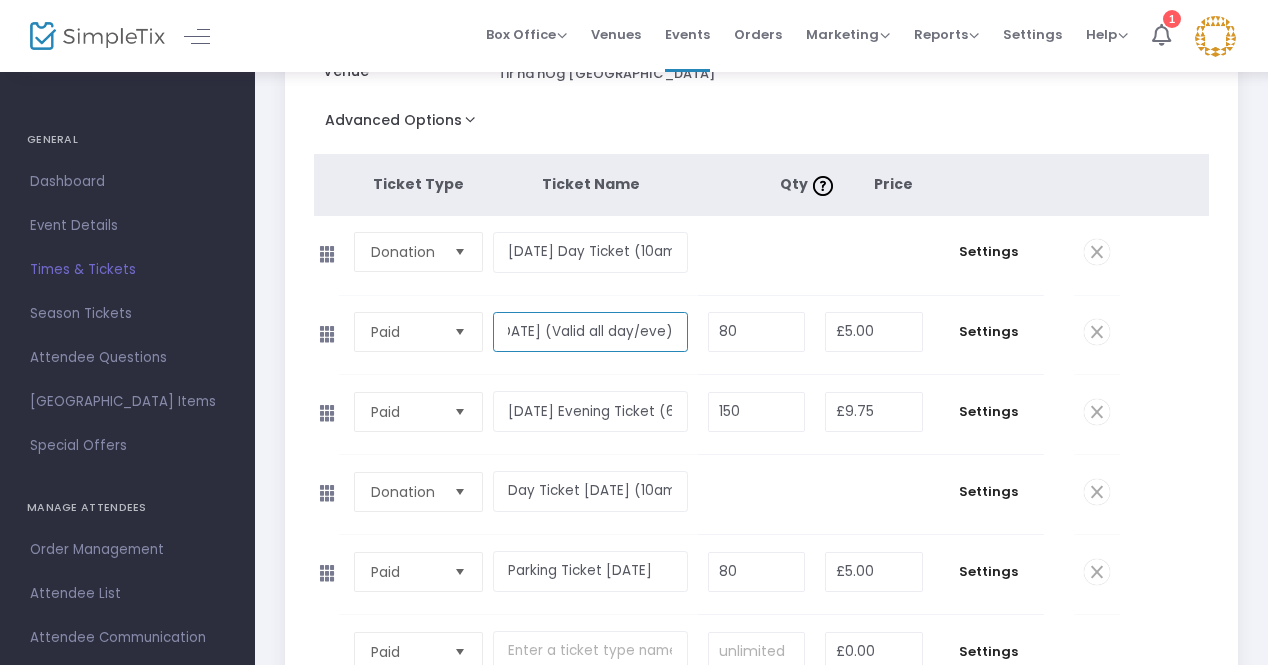 scroll, scrollTop: 0, scrollLeft: 122, axis: horizontal 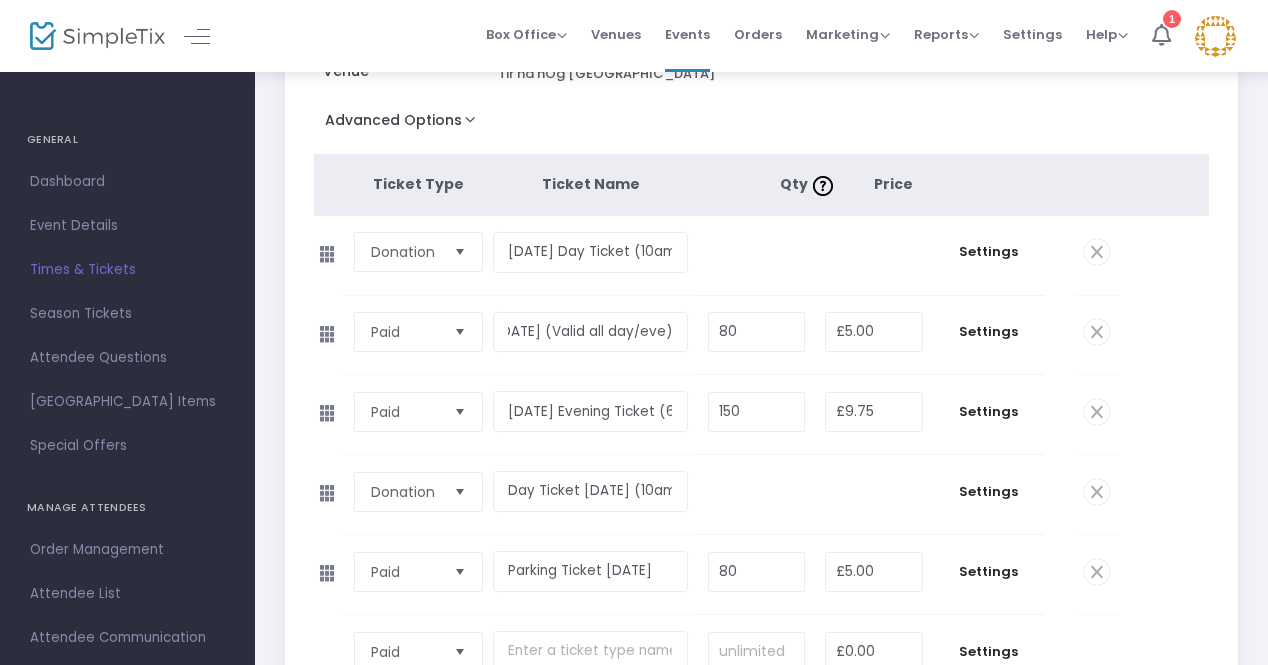 click on "Required." 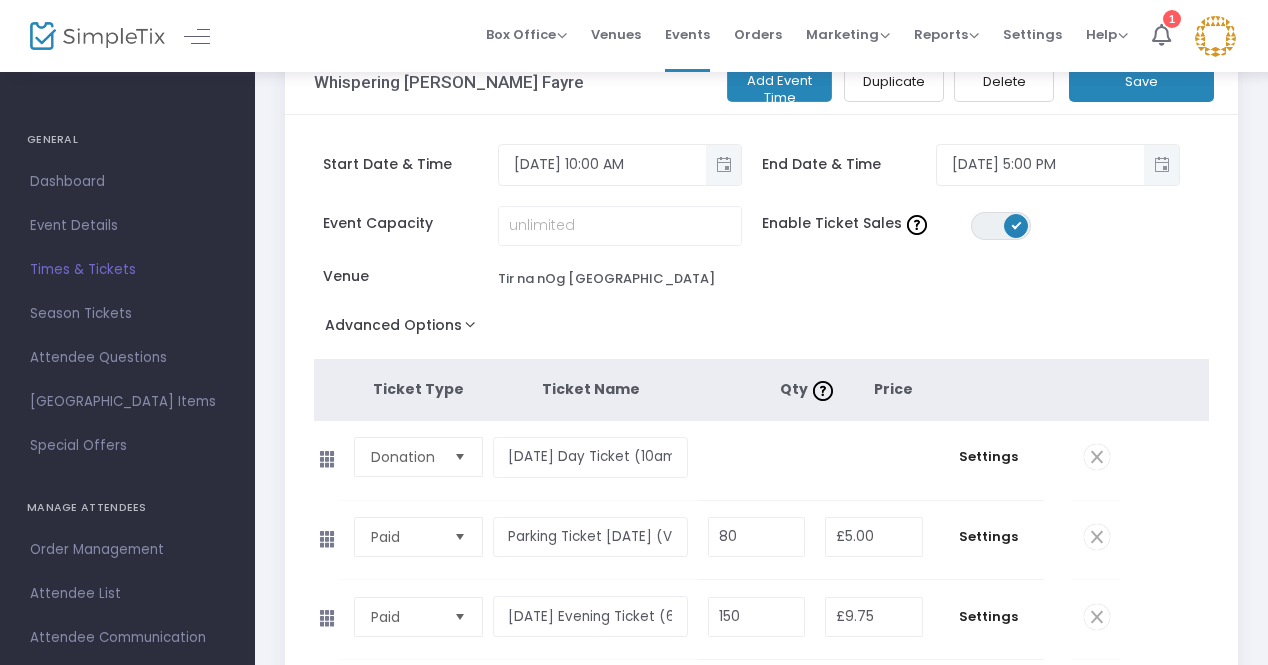 scroll, scrollTop: 0, scrollLeft: 0, axis: both 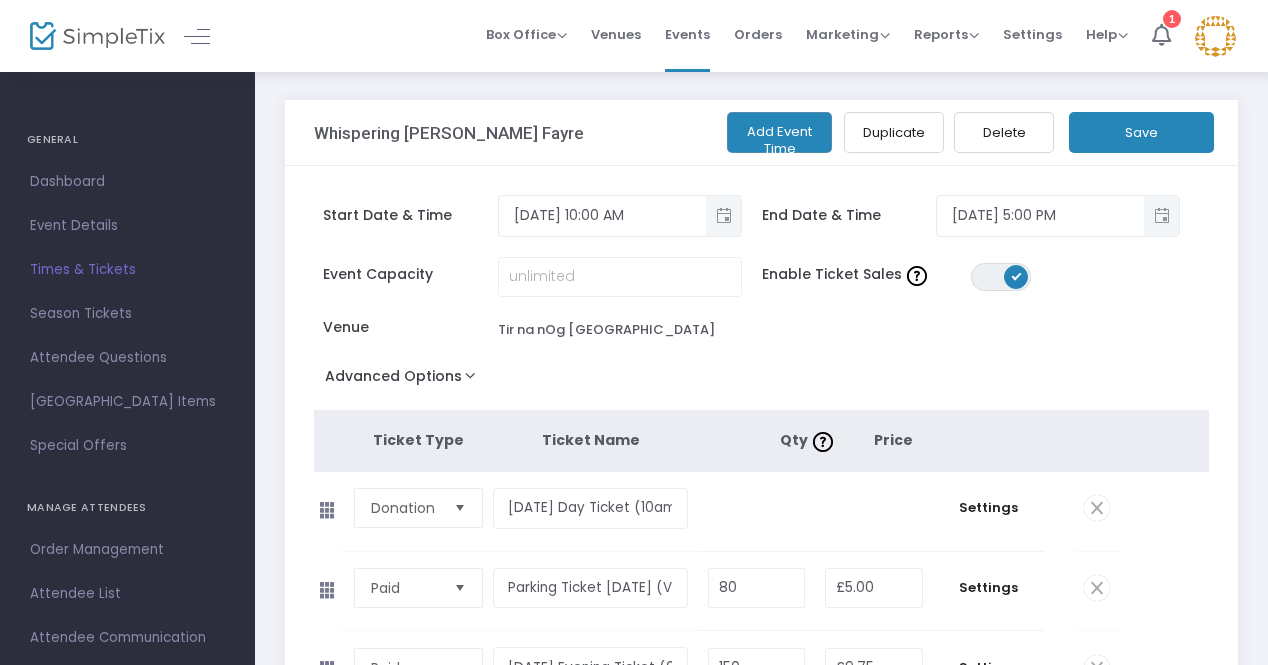 click on "Save" 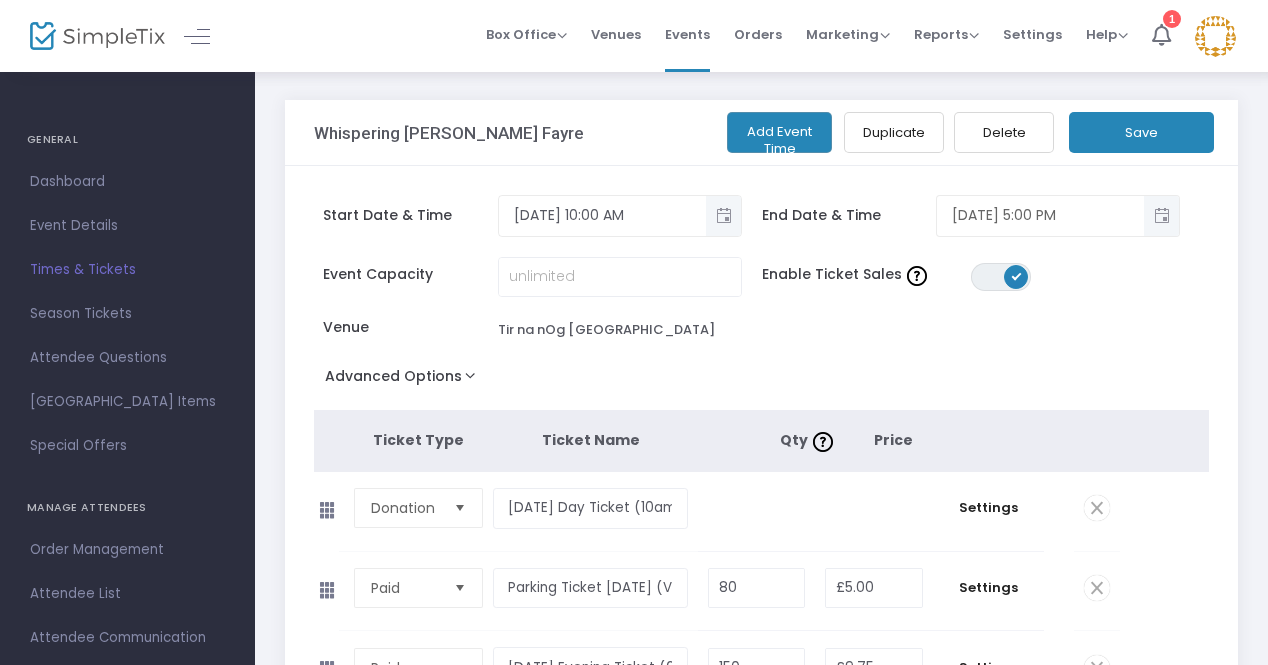 click 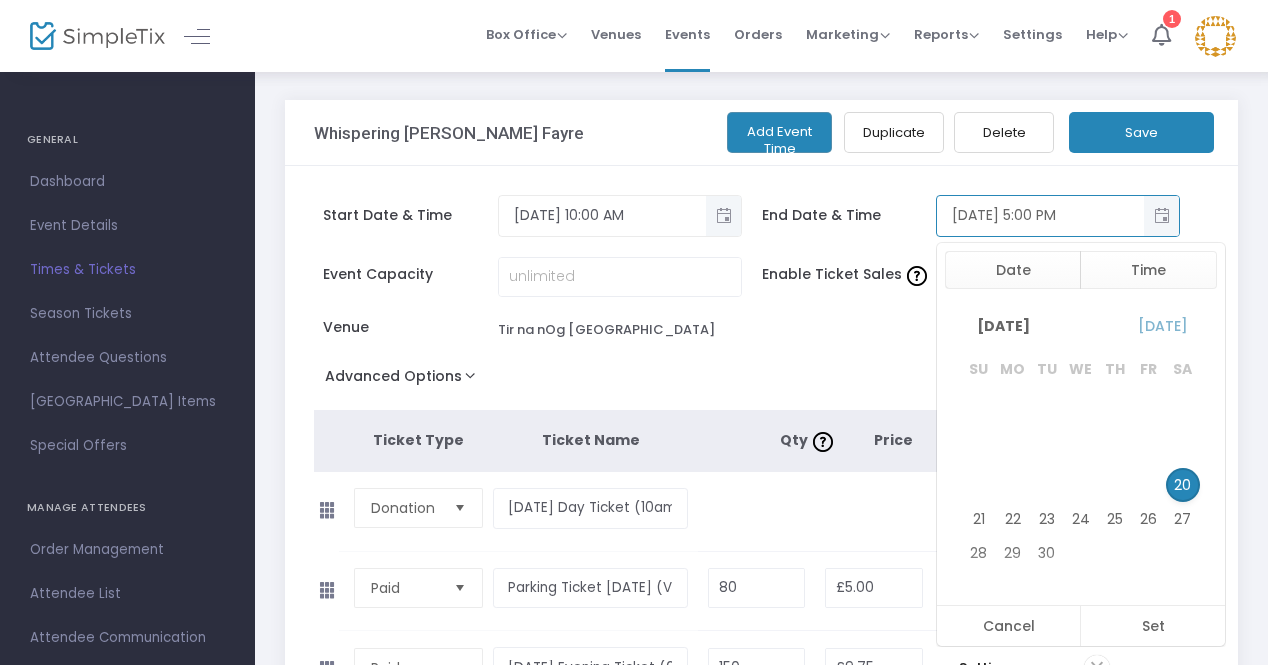 scroll, scrollTop: 210, scrollLeft: 0, axis: vertical 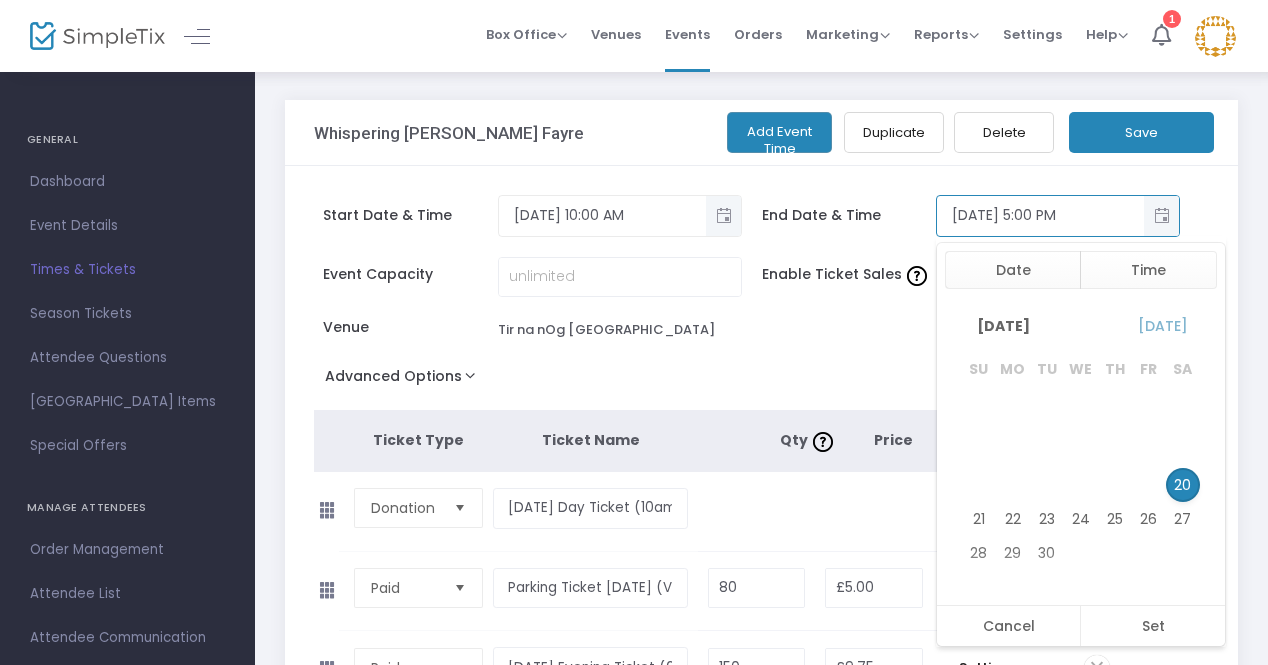 click on "Start Date & Time [DATE] 10:00 AM End Date & Time [DATE] 5:00 PM  Date   Time  [DATE]  [DATE]  Su Mo Tu We Th Fr Sa [DATE]                                         20 21 22 23 24 25 26 27 28 29 [DATE]       1 2 3 4 5 6 7 8 9 10 11 12 13 14 15 16 17 18 19 20 21 22 23 24 25 26 27 28 29 30 31                 [DATE]             1 2 3 4 5 6 7 8 9 10 11 12 13 14 15 16 17 18 19 20 21 22 23 24 25 26 27 28 29 [DATE]   1 2 3 4 5 6 7 8 9 10 11 12 13 14 15 16 17 18 19 20 21 22 23 24 25 26 27 28 29 30 [DATE]         1 2 3 4 5 6 7 8 9 10 11 12 13 14 15 16 17 18 19 20 21 22 23 24 25 26 27 28 29 30 31                5:00 PM  hour 10 11 12 1 2 3 4 5 6 7 8 9 10 11  :  minute 00 30     AM/PM AM PM  Cancel   Set  Event Capacity  Enable Ticket Sales  ON OFF Venue  Tir na nOg Holistic Centre   Advanced Options  Event Time Title  #FFFFFF ON OFF Qty" 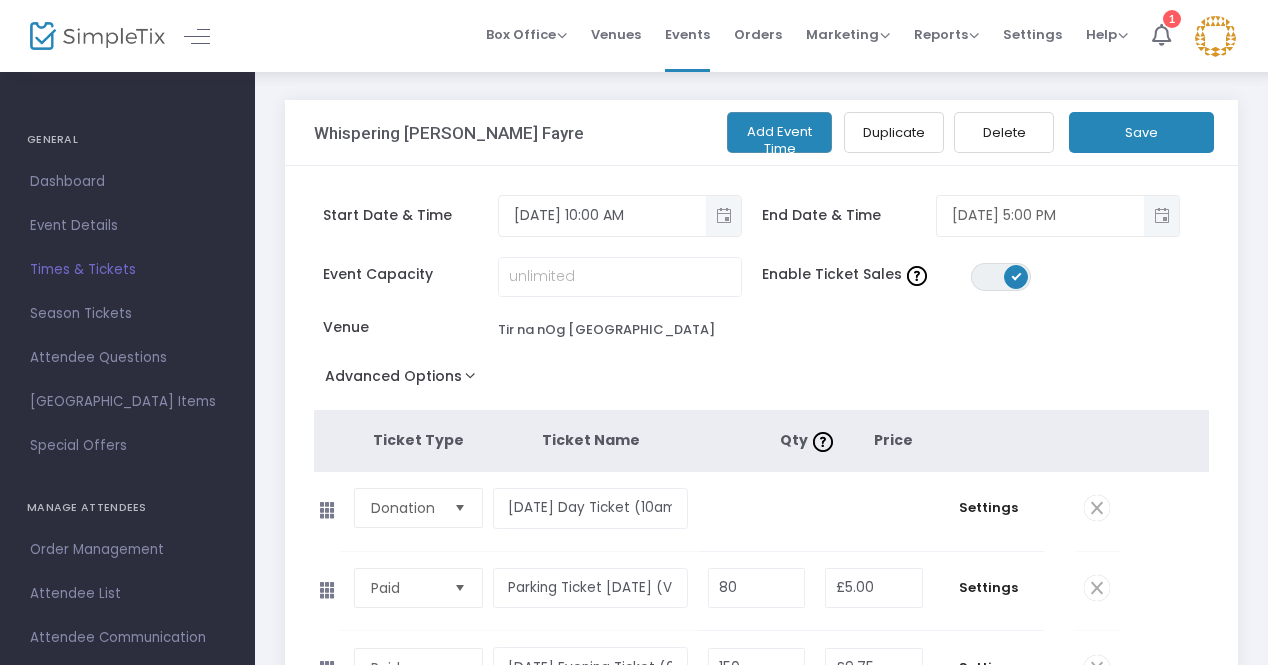 click 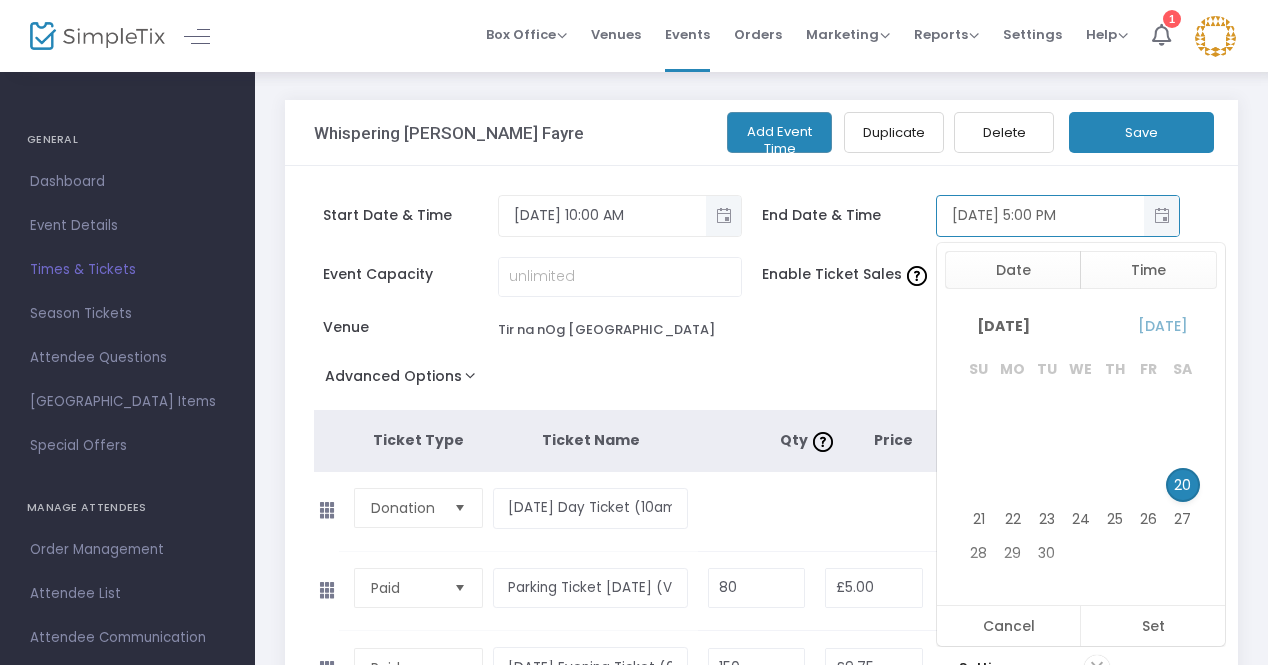 scroll, scrollTop: 210, scrollLeft: 0, axis: vertical 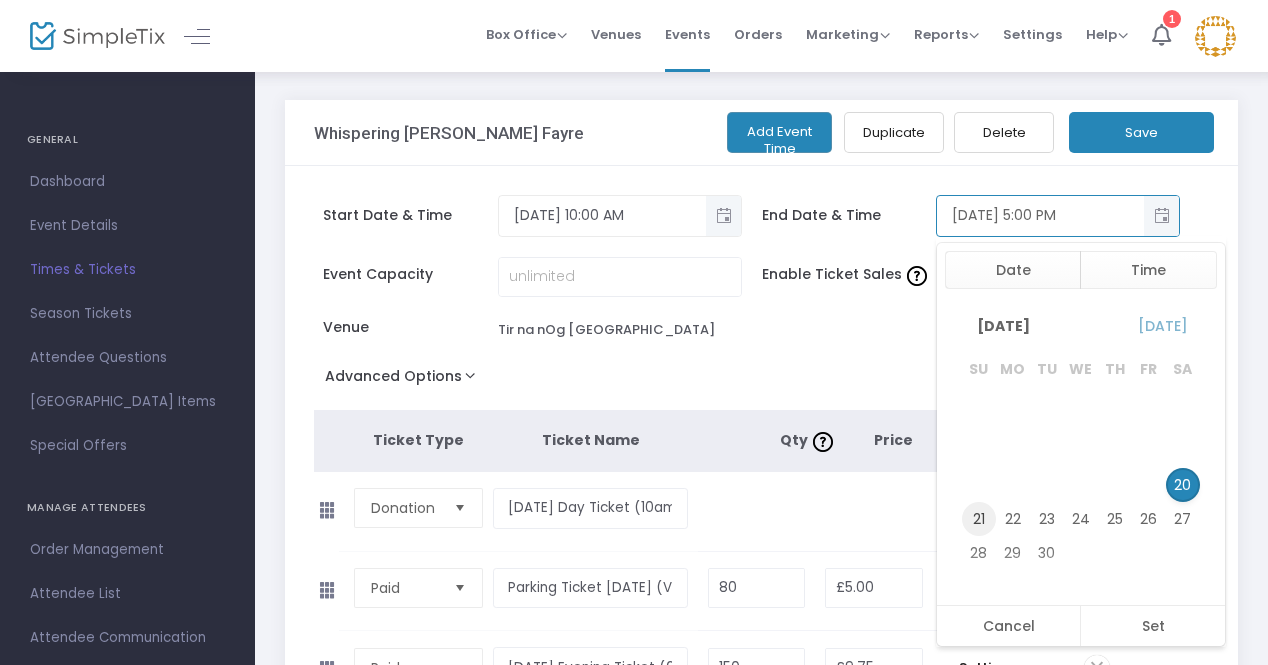 click on "21" at bounding box center (979, 519) 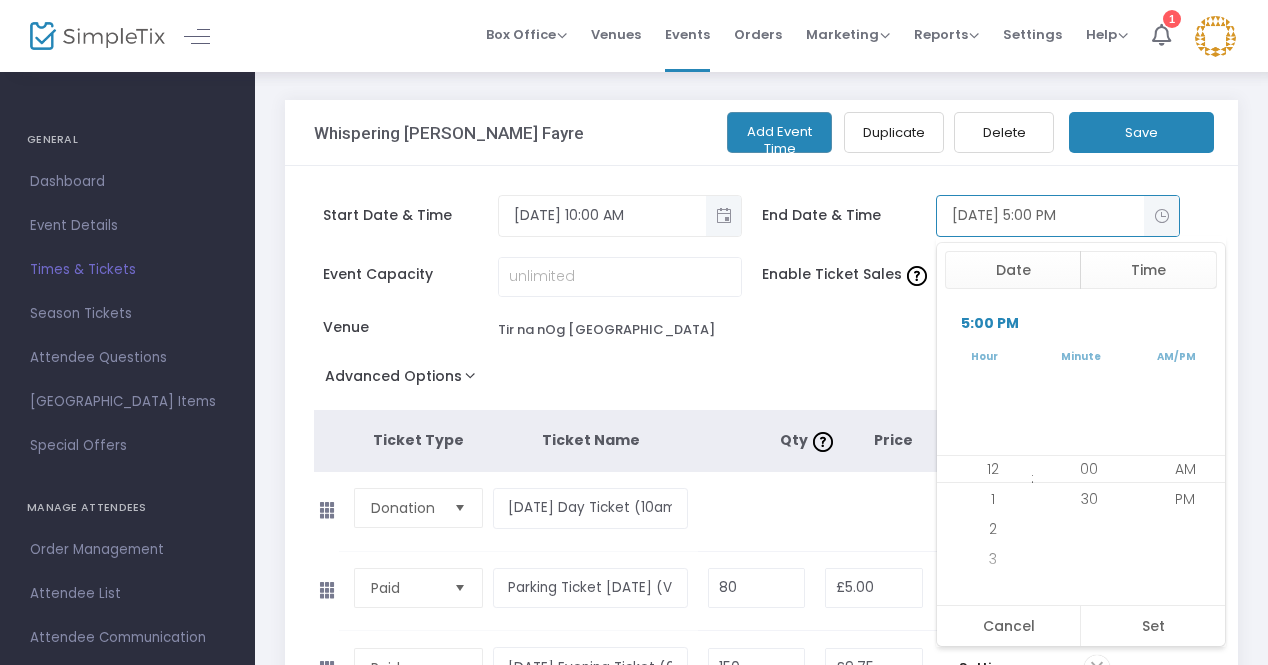 scroll, scrollTop: 510, scrollLeft: 0, axis: vertical 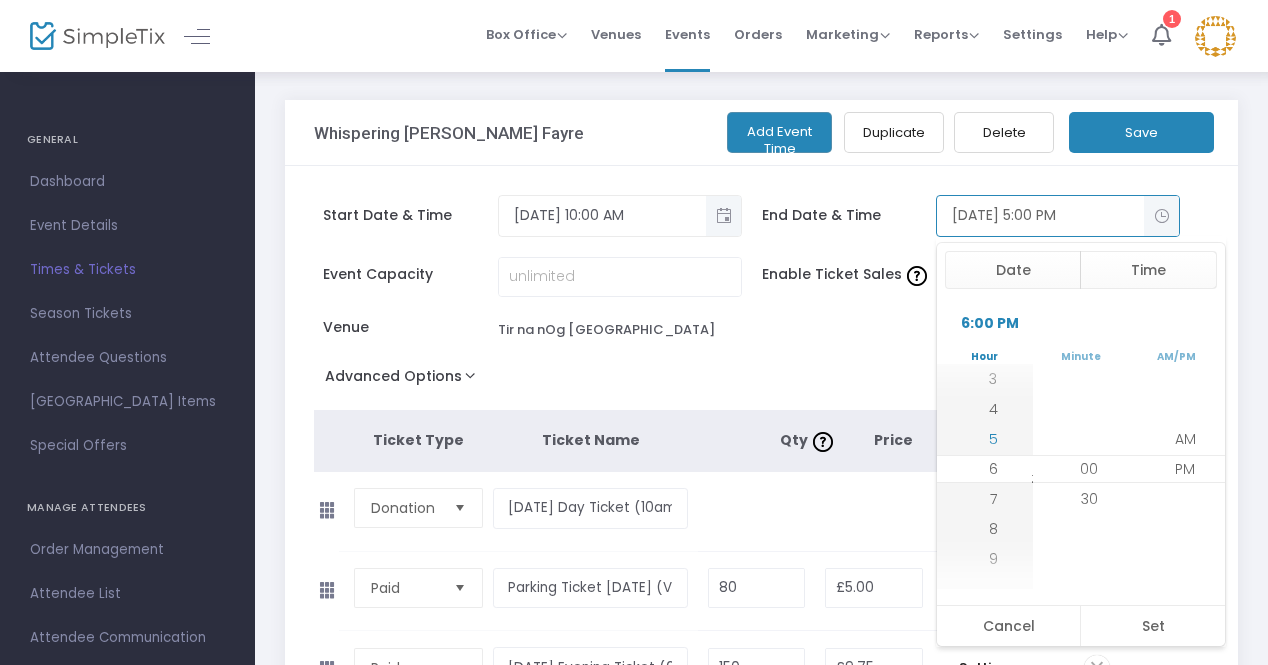 click on "5" 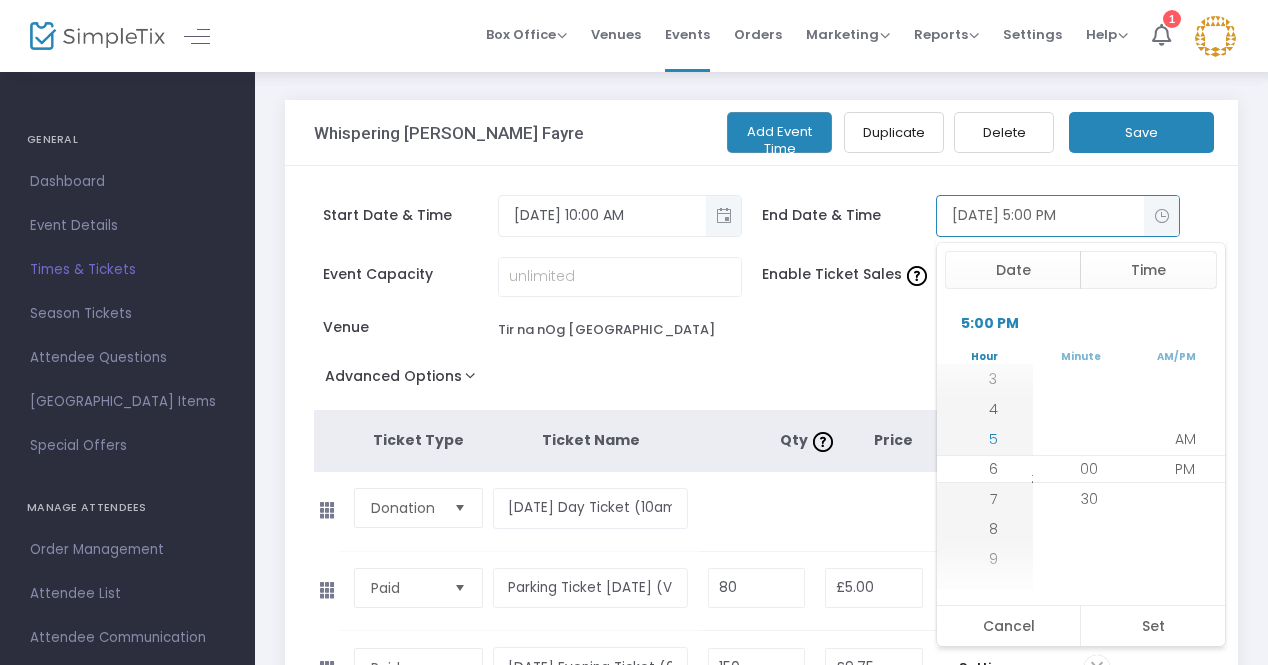 scroll, scrollTop: 510, scrollLeft: 0, axis: vertical 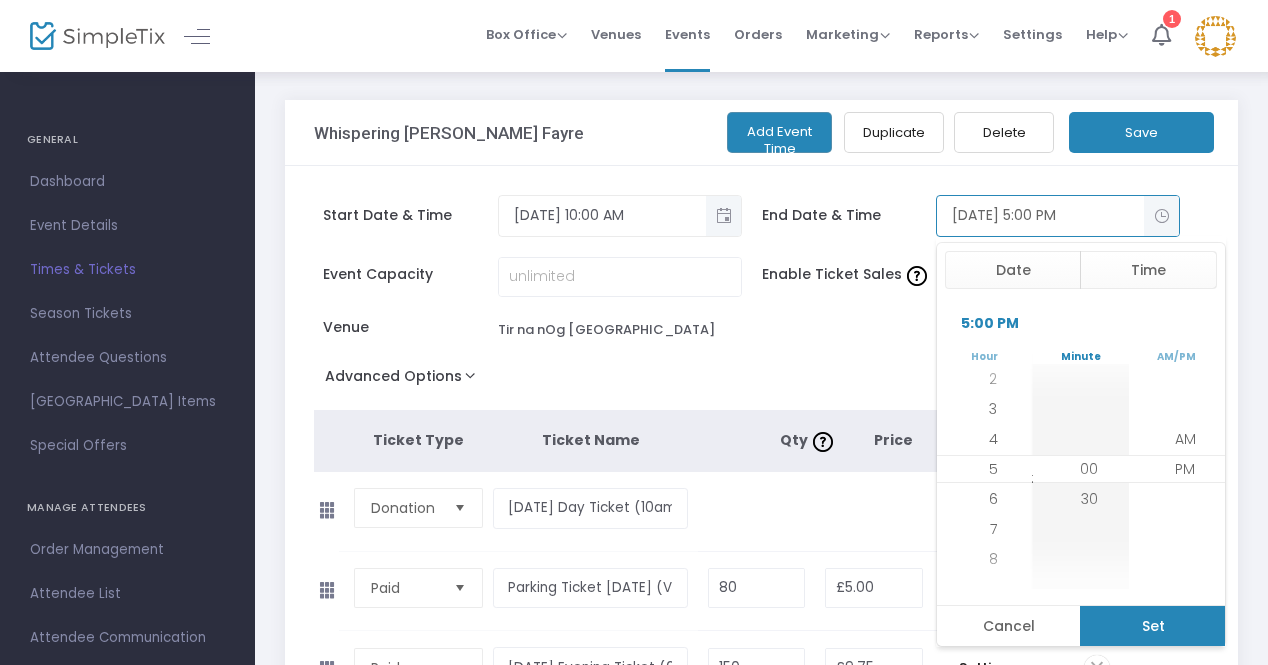 click on "Set" 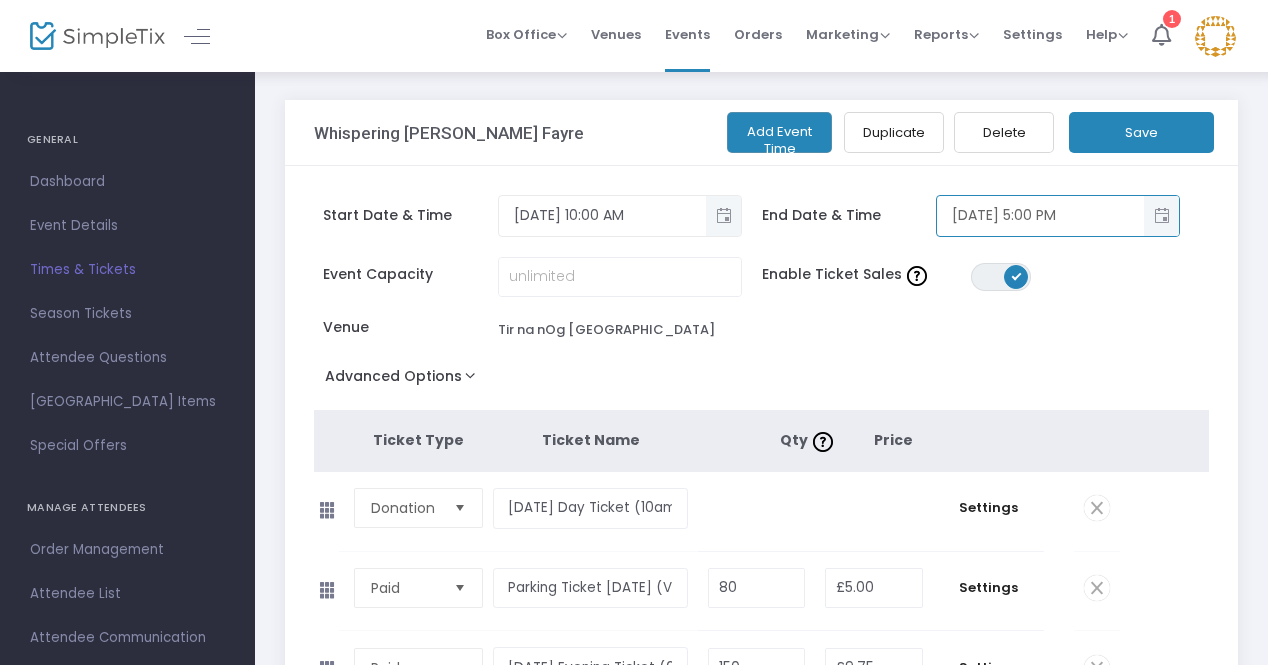 click on "Save" 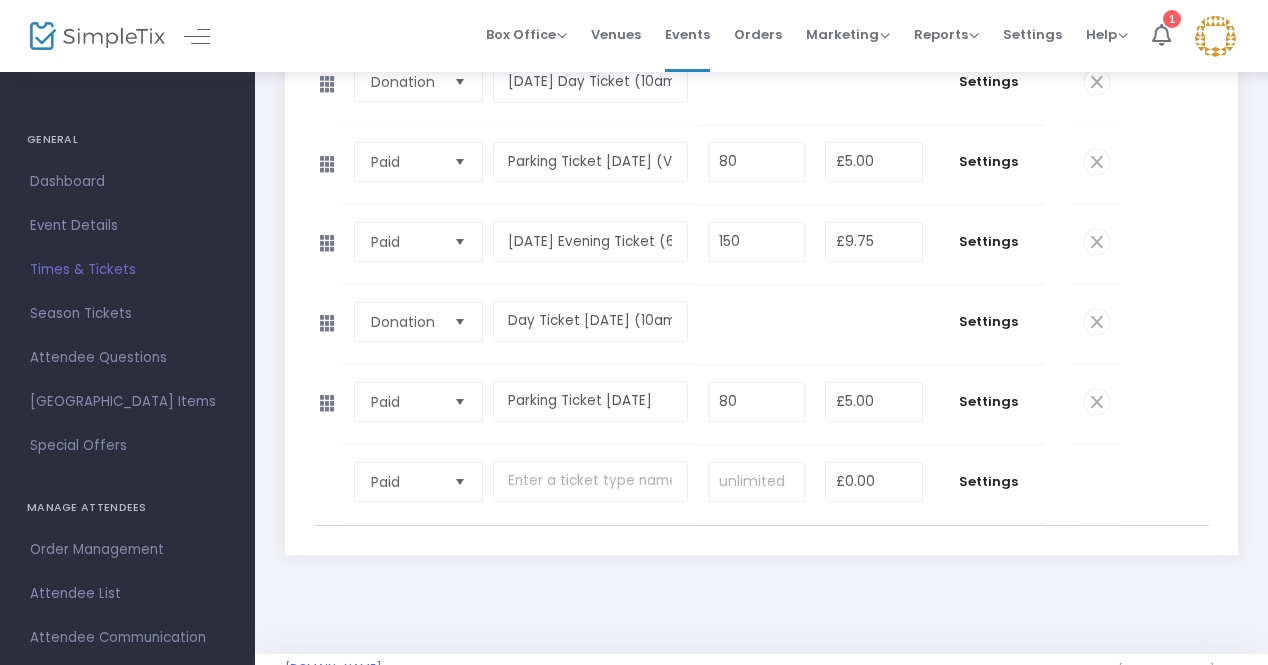 scroll, scrollTop: 427, scrollLeft: 0, axis: vertical 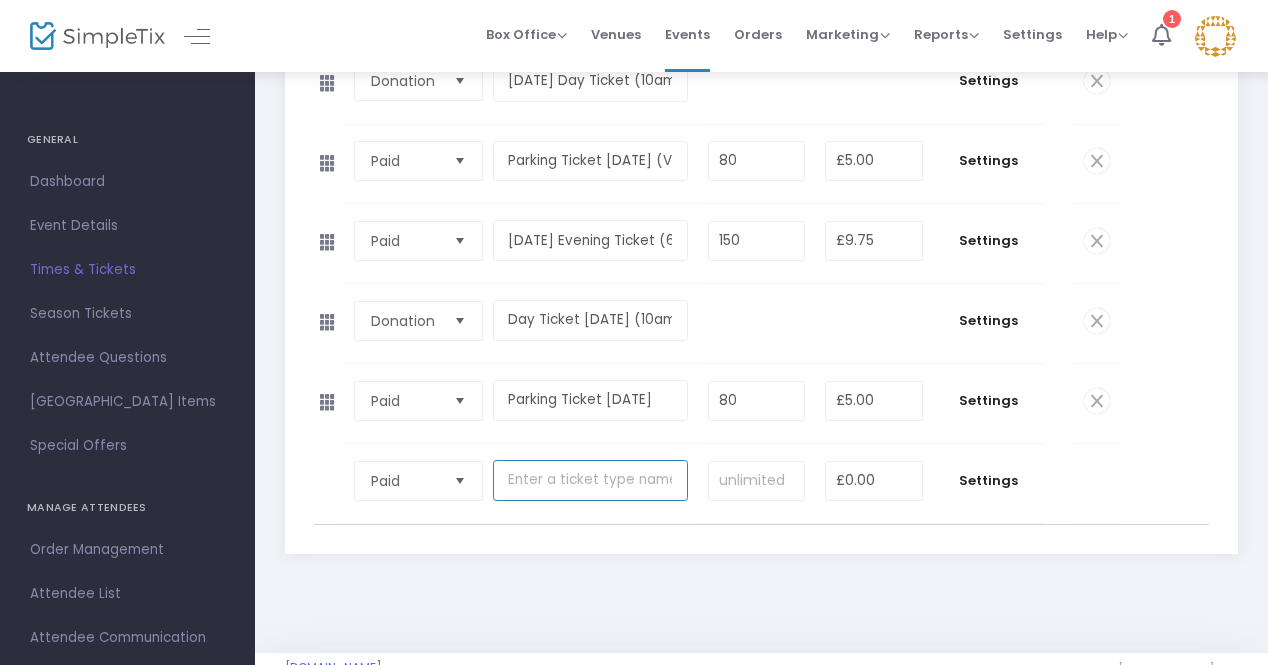 click at bounding box center (591, 480) 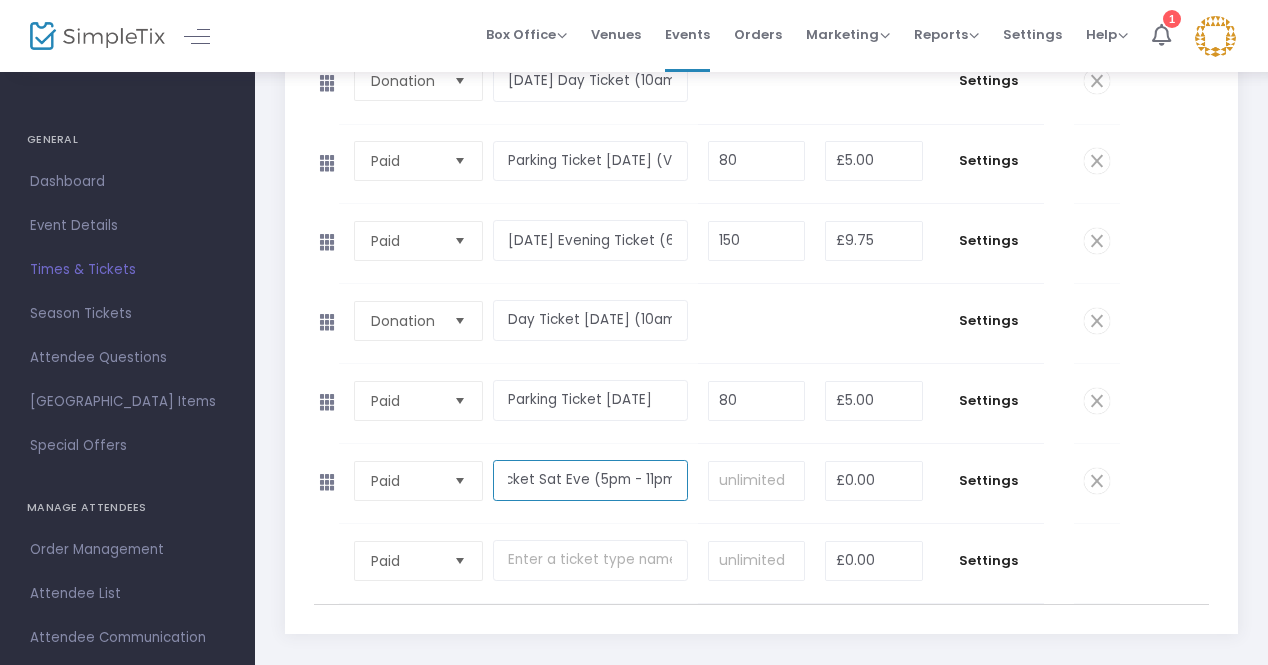scroll, scrollTop: 0, scrollLeft: 74, axis: horizontal 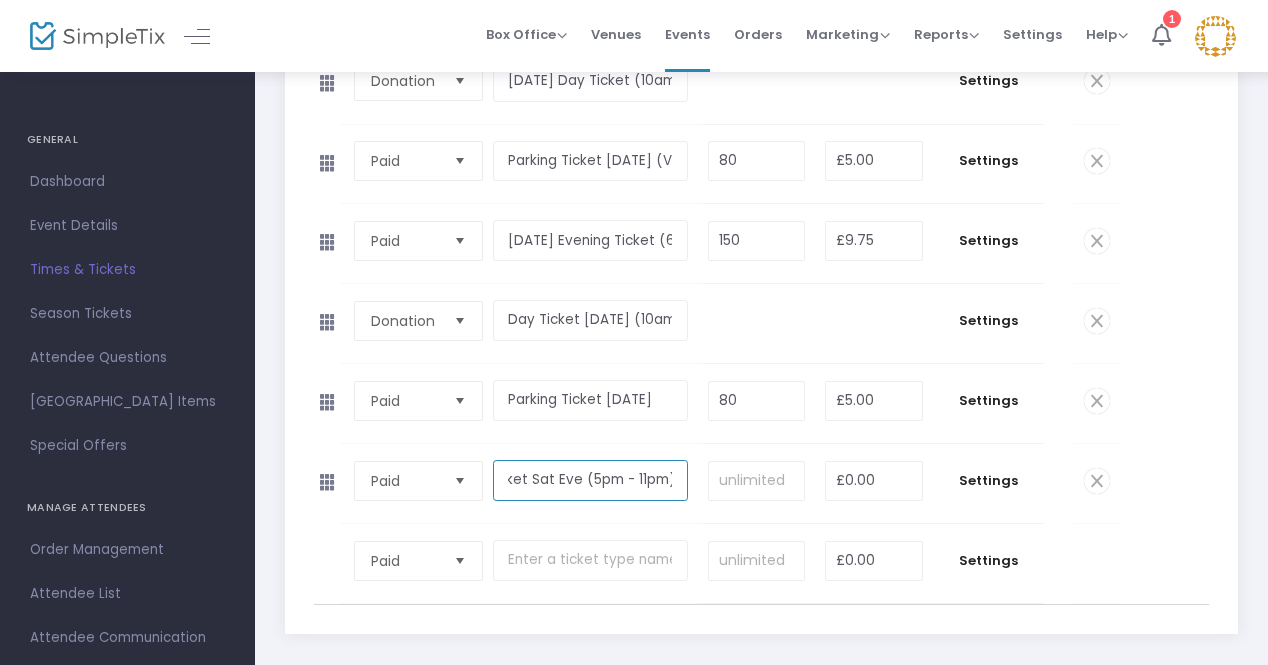 type on "Parking Ticket Sat Eve (5pm - 11pm)" 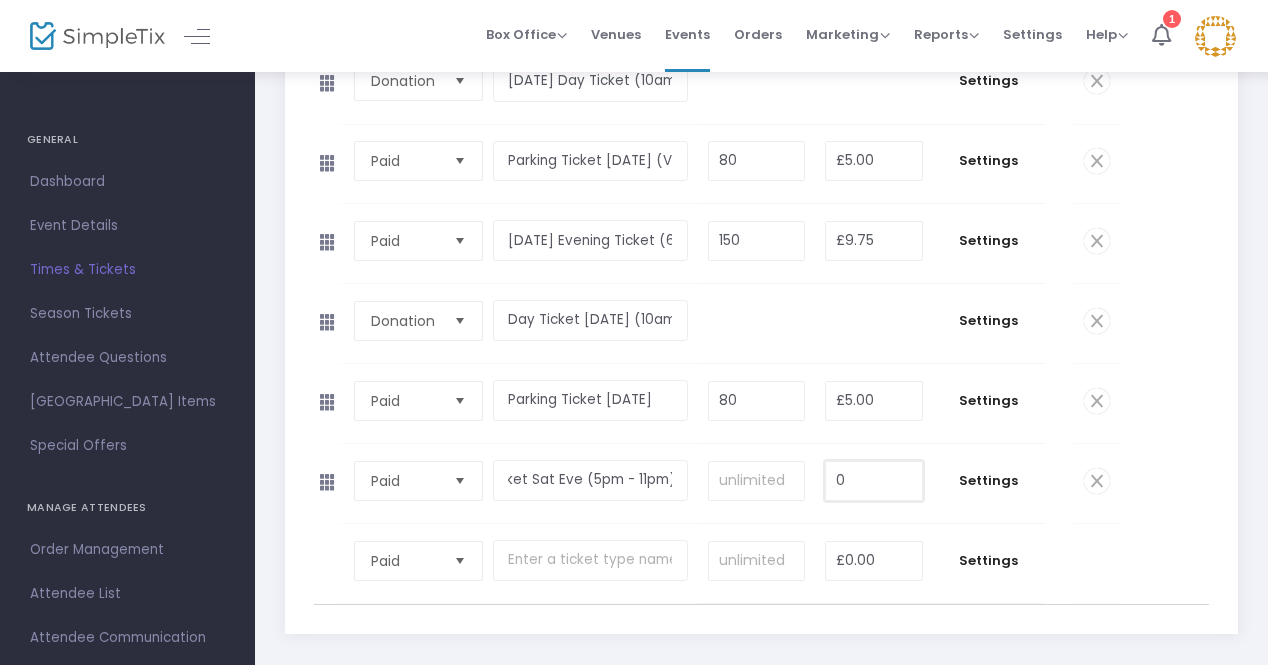 scroll, scrollTop: 0, scrollLeft: 0, axis: both 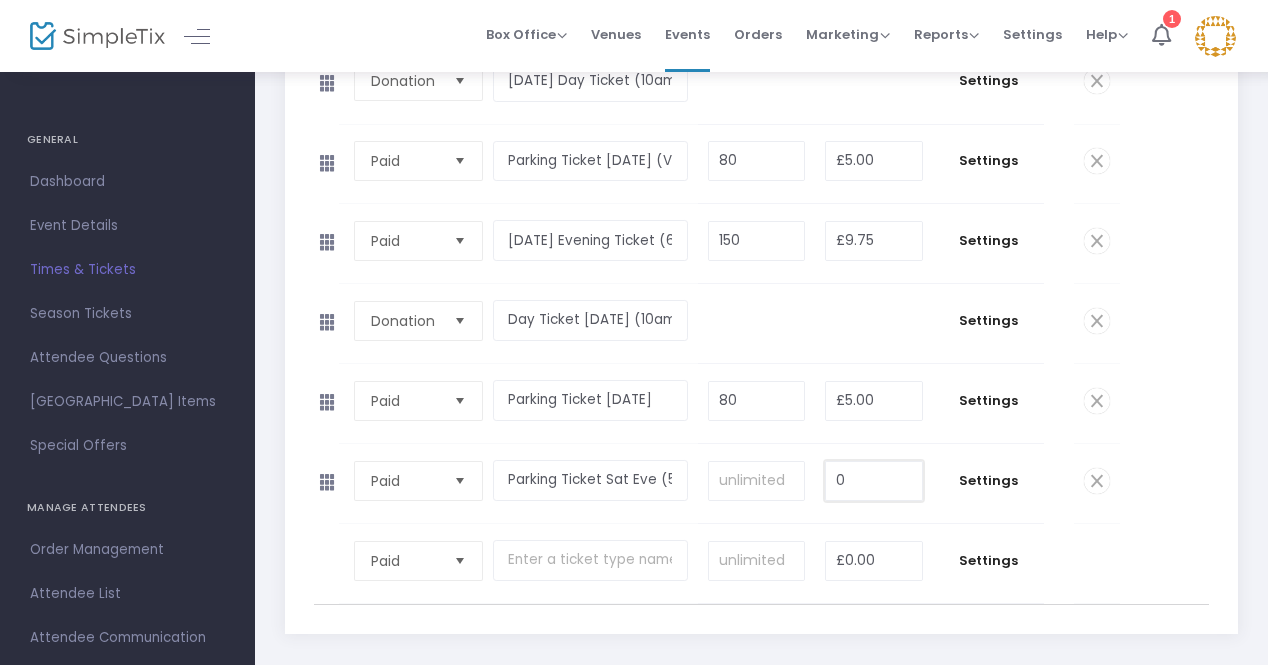 click on "0" at bounding box center (874, 481) 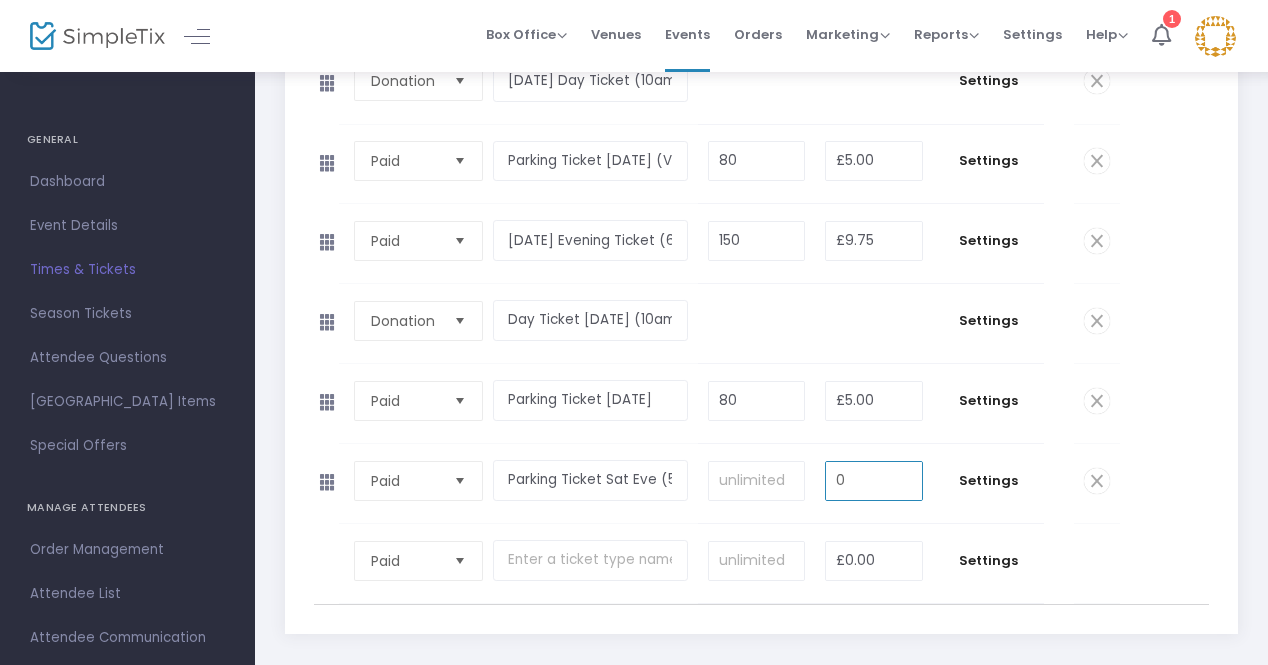 type on "0" 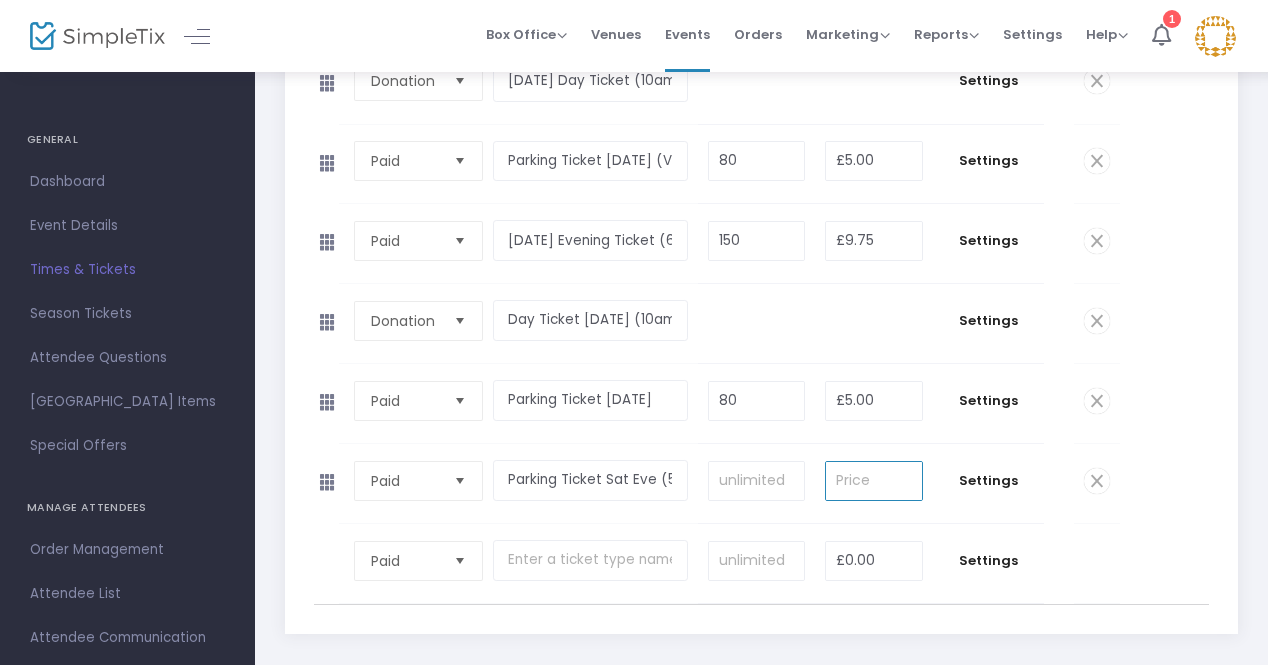 click at bounding box center (874, 481) 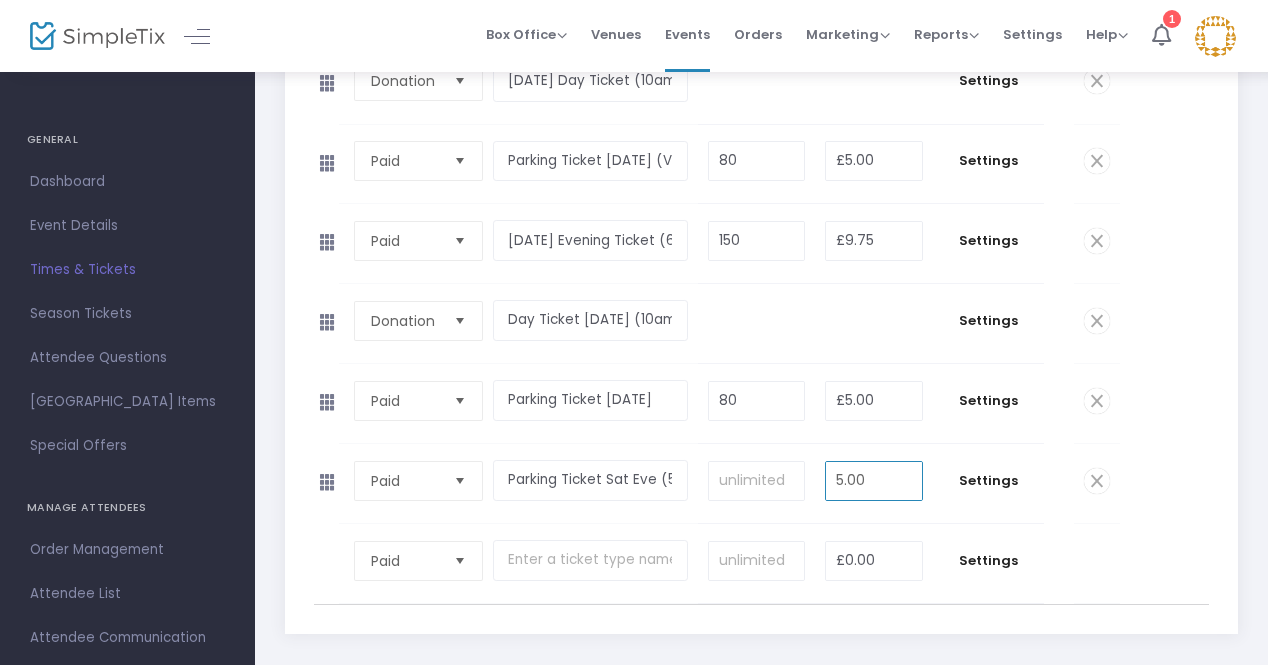 type on "£5.00" 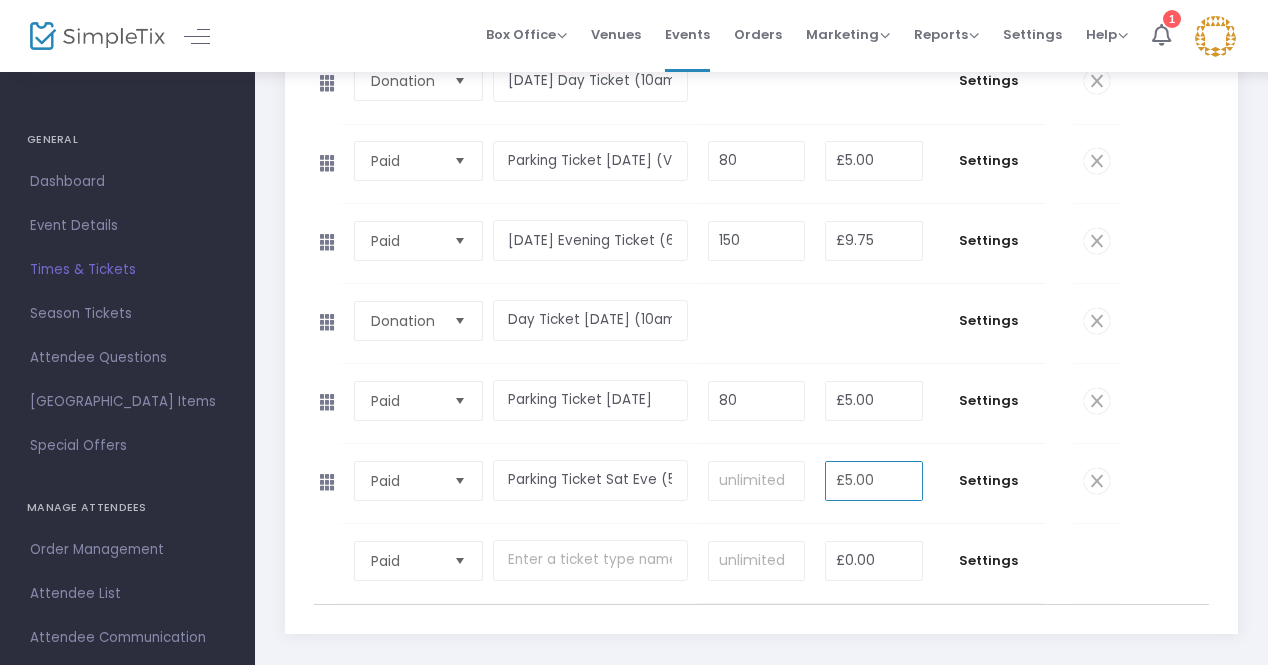 click on "Paid  Required.  Parking Ticket [DATE]  Required.  80  Required.  £5.00  Required.  Settings  0 Ticket sold (SKU #3635647) Ticket Description  Required.  ON OFF Editor mode TICKET NOTE Ticket can be purchased  By Attendees and Staff Minimum tickets per order 0  Value should be between 0 to 1000..  Maximum tickets per order 10  Value should not be less than Min Tickets and not exceed than 1000.  Do you want to charge your ticket buyers a service fee?   Absorb fee: Ticketing fees will be deducted from your ticket revenue    Pass ticketing fees and credit card processing fees to the buyer   The fee will be £0.72     Charge a custom fee When should ticket sales start?   Start ticket sales immediately   Specific Date   Start ticket sales a specific number of days before the event   Start ticket sales a specific number of days and hours before the event When should ticket sales for this ticket type end?    End online ticket sales at the start of the scheduled event     Specific Date       Yes   No" 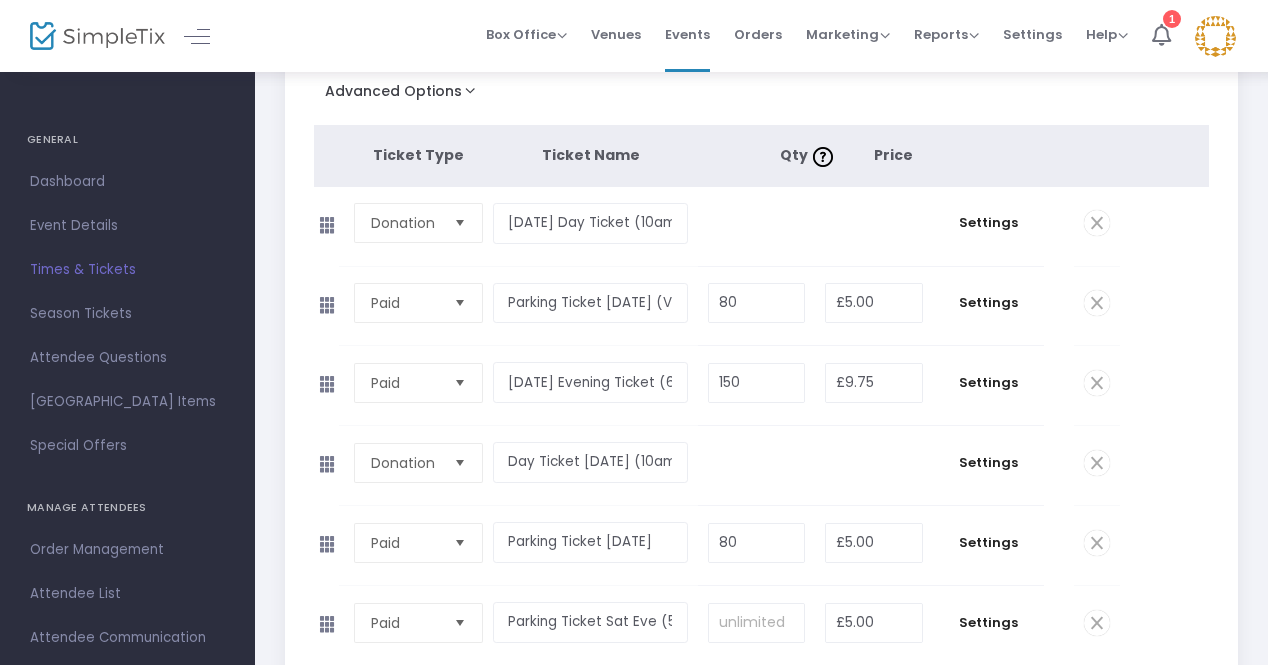scroll, scrollTop: 286, scrollLeft: 0, axis: vertical 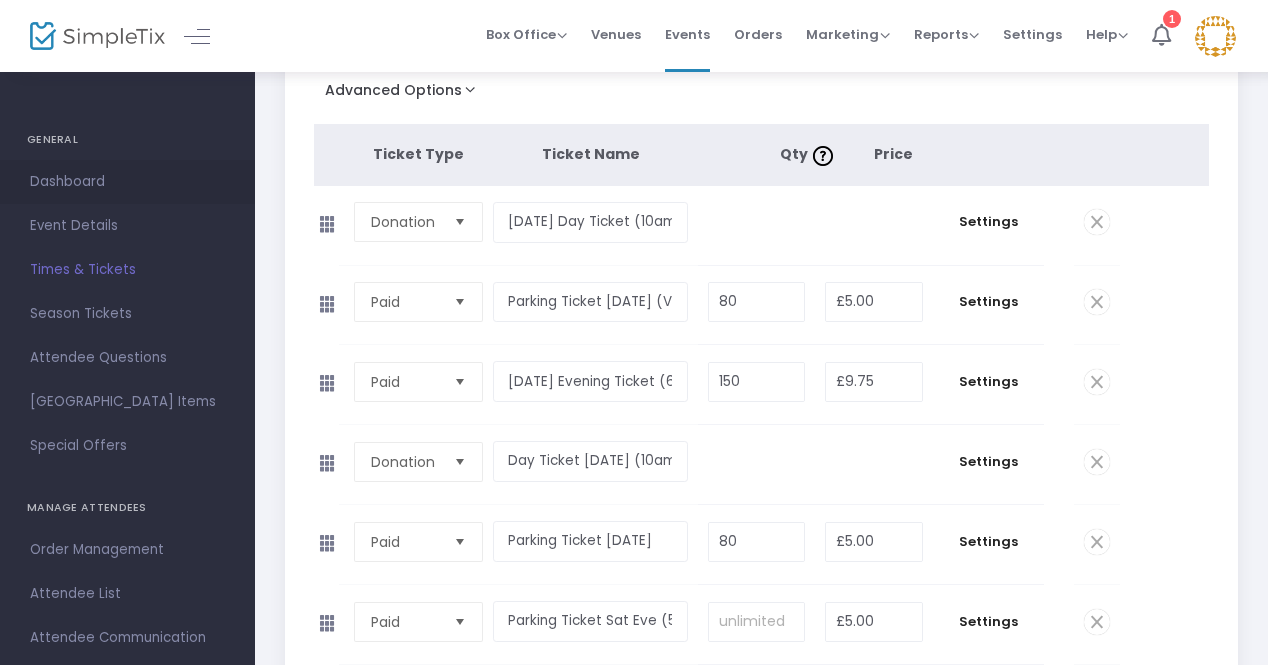 click on "Dashboard" at bounding box center [127, 182] 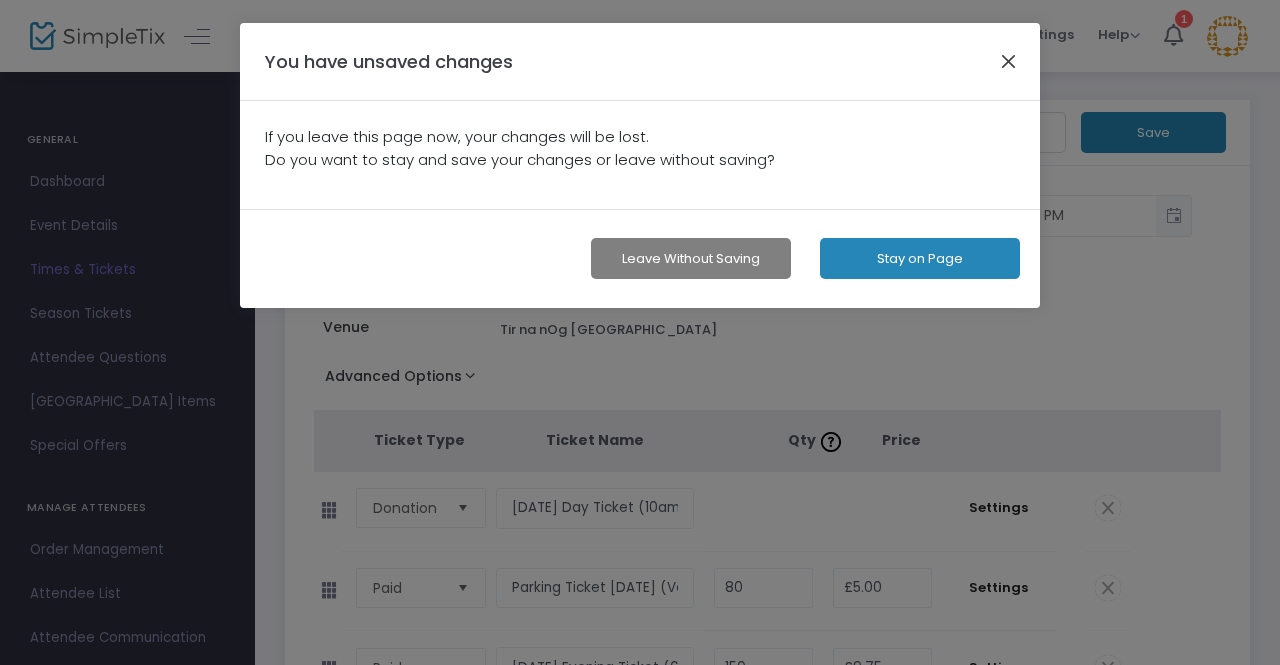 click 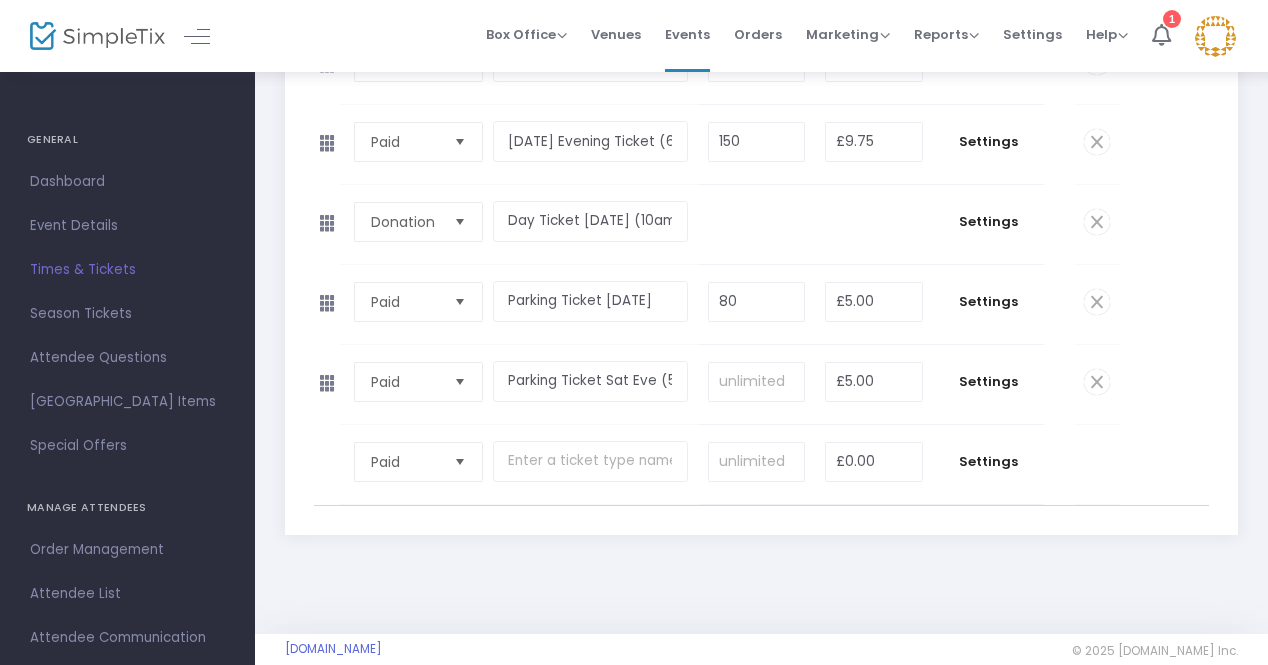 scroll, scrollTop: 545, scrollLeft: 0, axis: vertical 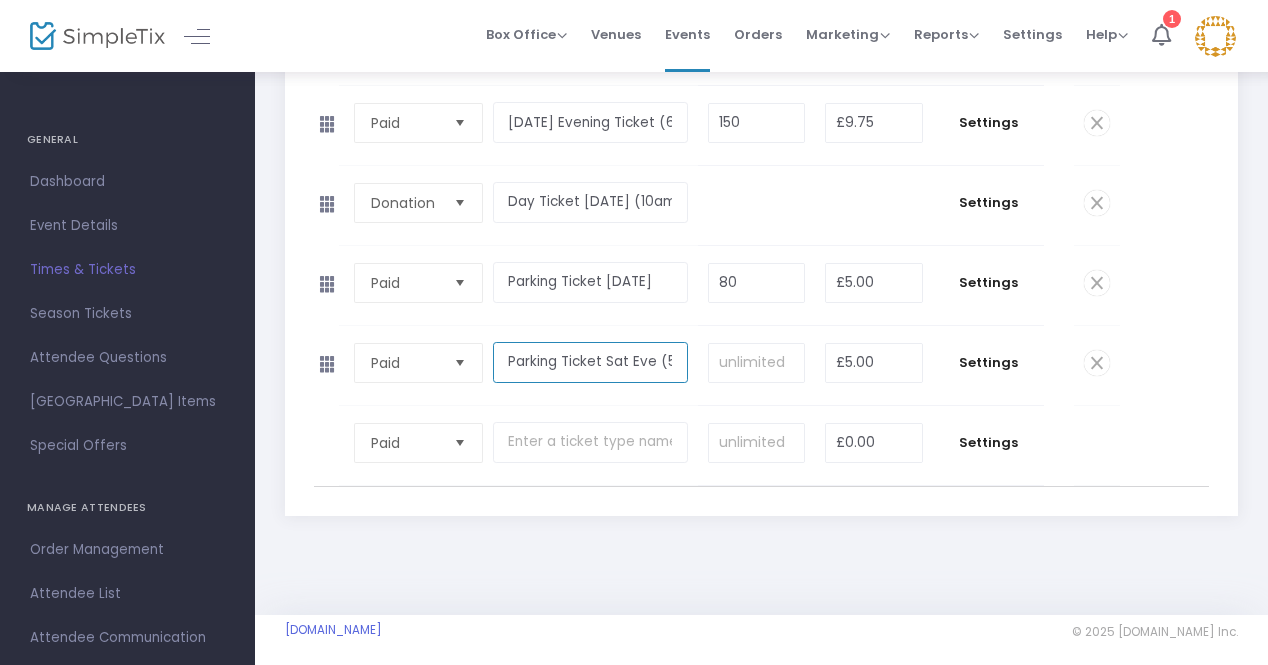 click on "Parking Ticket Sat Eve (5pm - 11pm)" at bounding box center [591, 362] 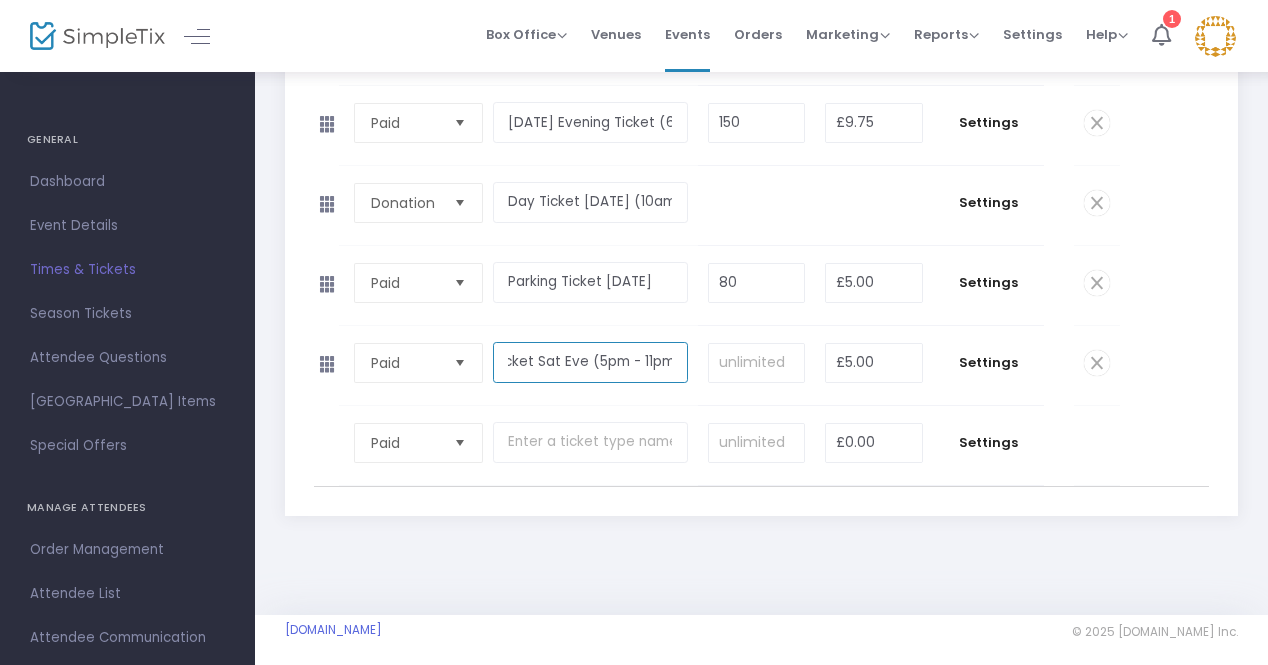 scroll, scrollTop: 0, scrollLeft: 74, axis: horizontal 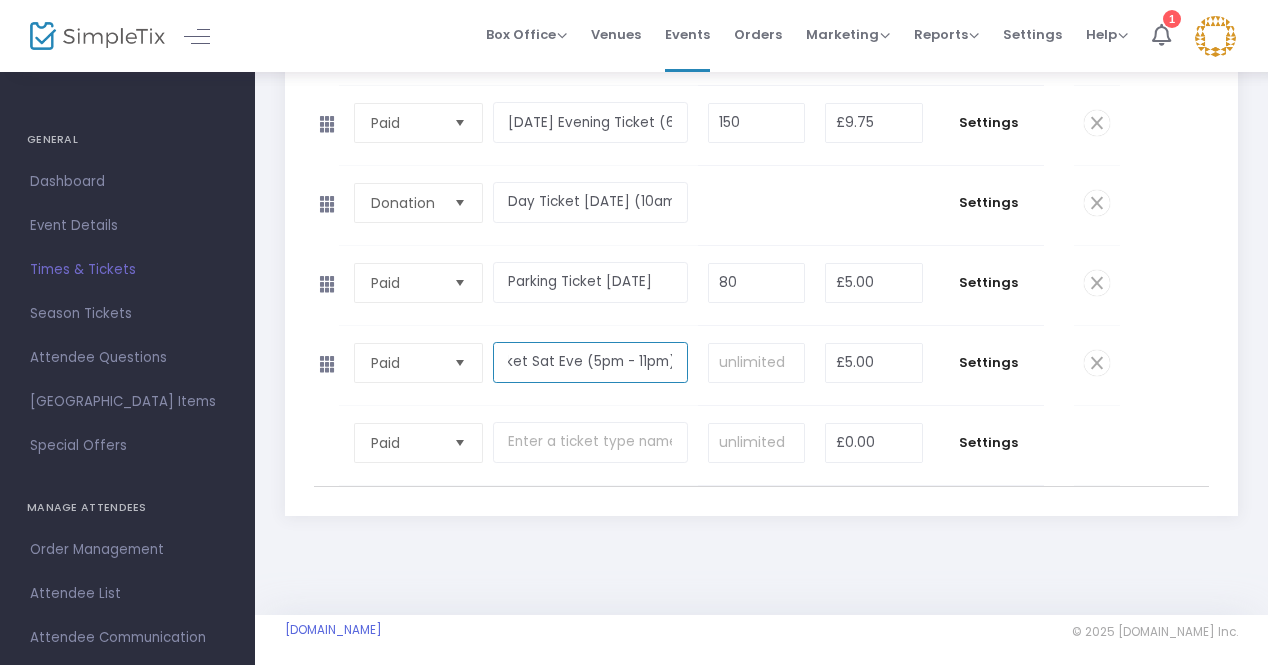 type on "Parking Ticket Sat Eve (5pm - 11pm))" 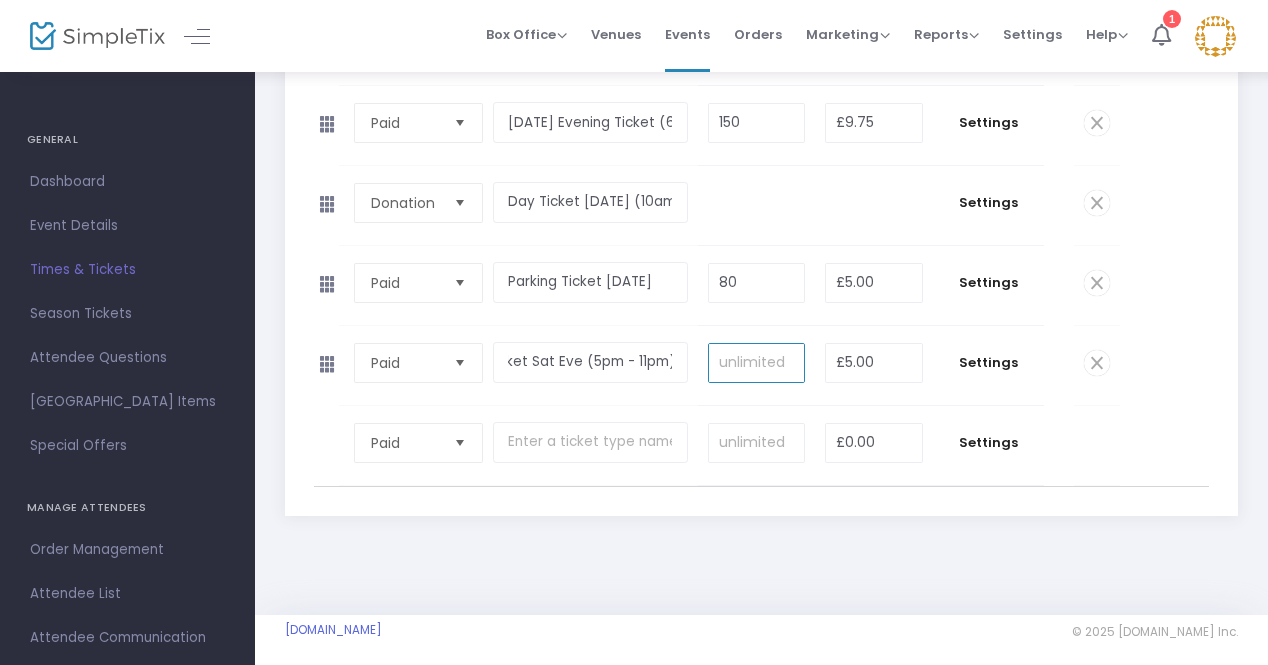 click at bounding box center (756, 363) 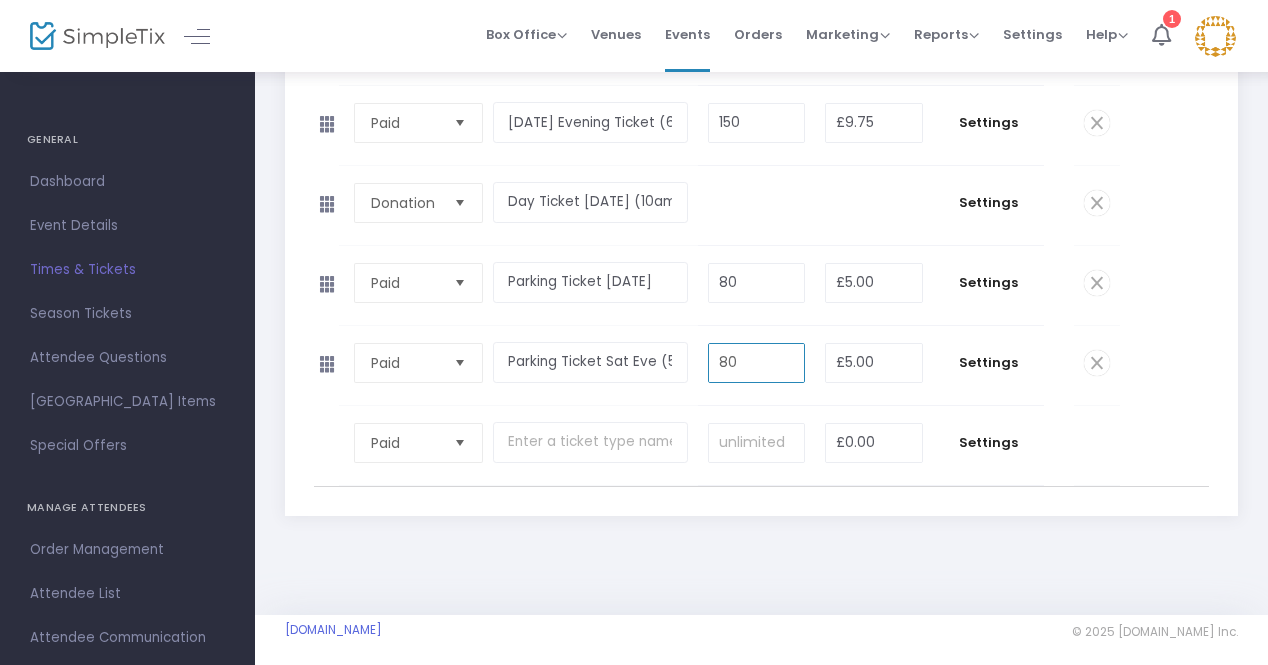 type on "80" 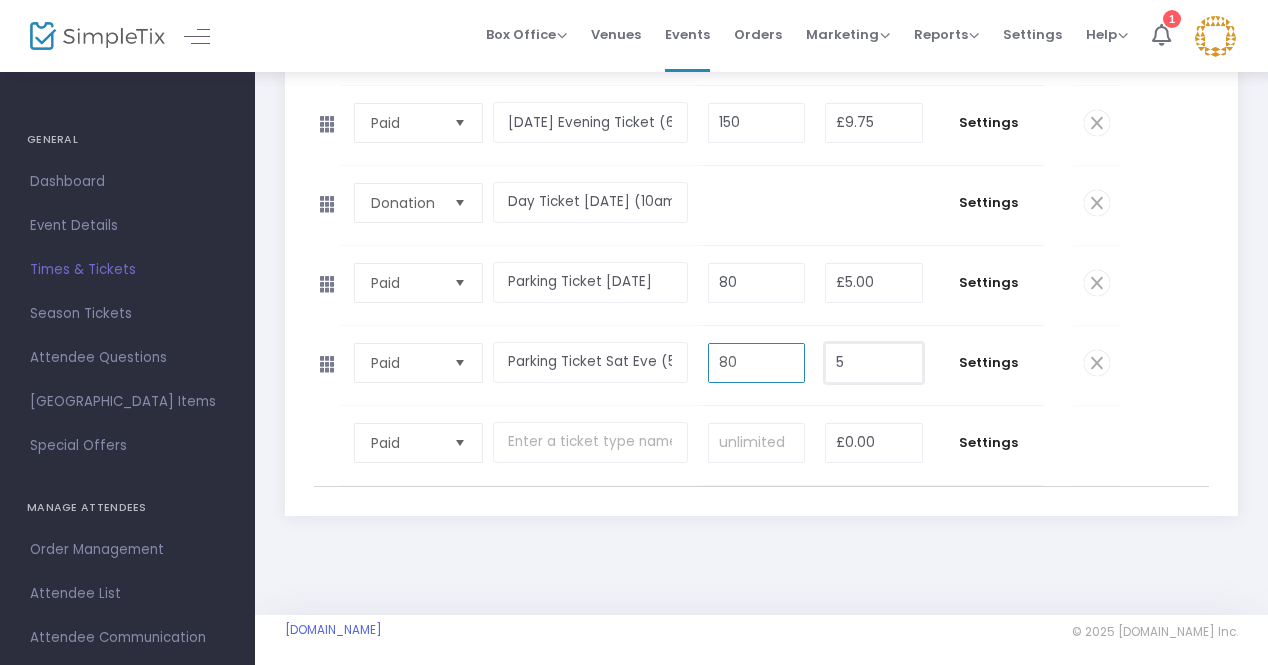 click on "5" at bounding box center (874, 363) 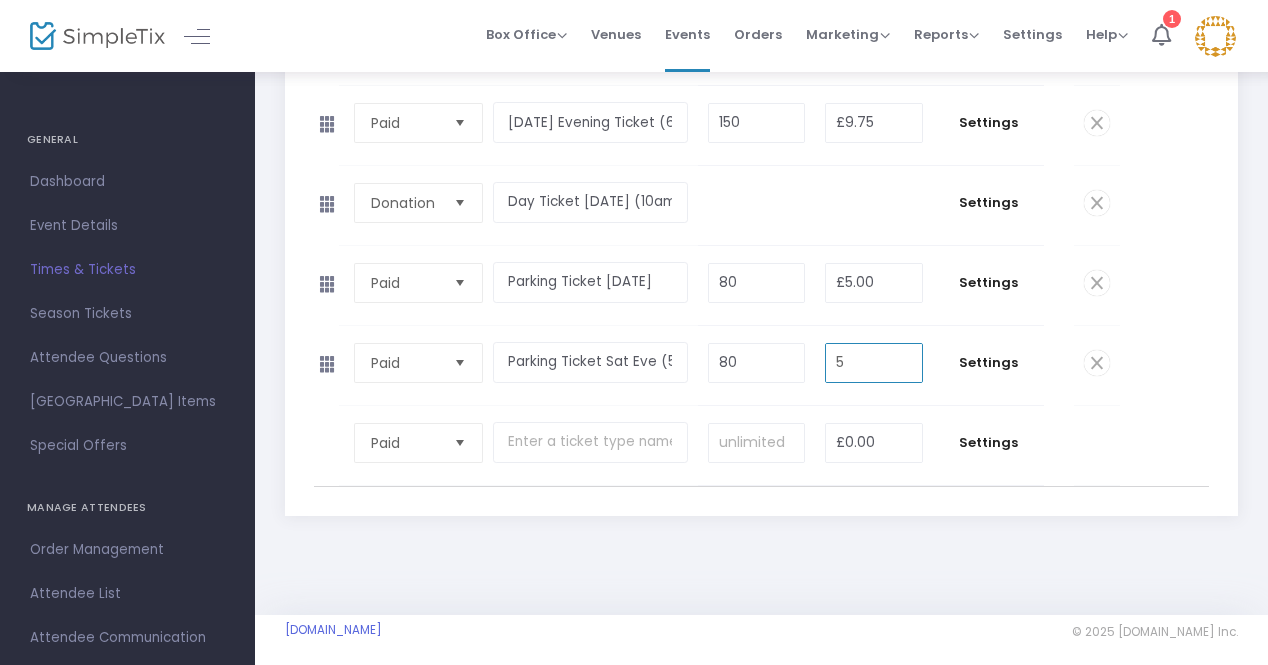 type on "2" 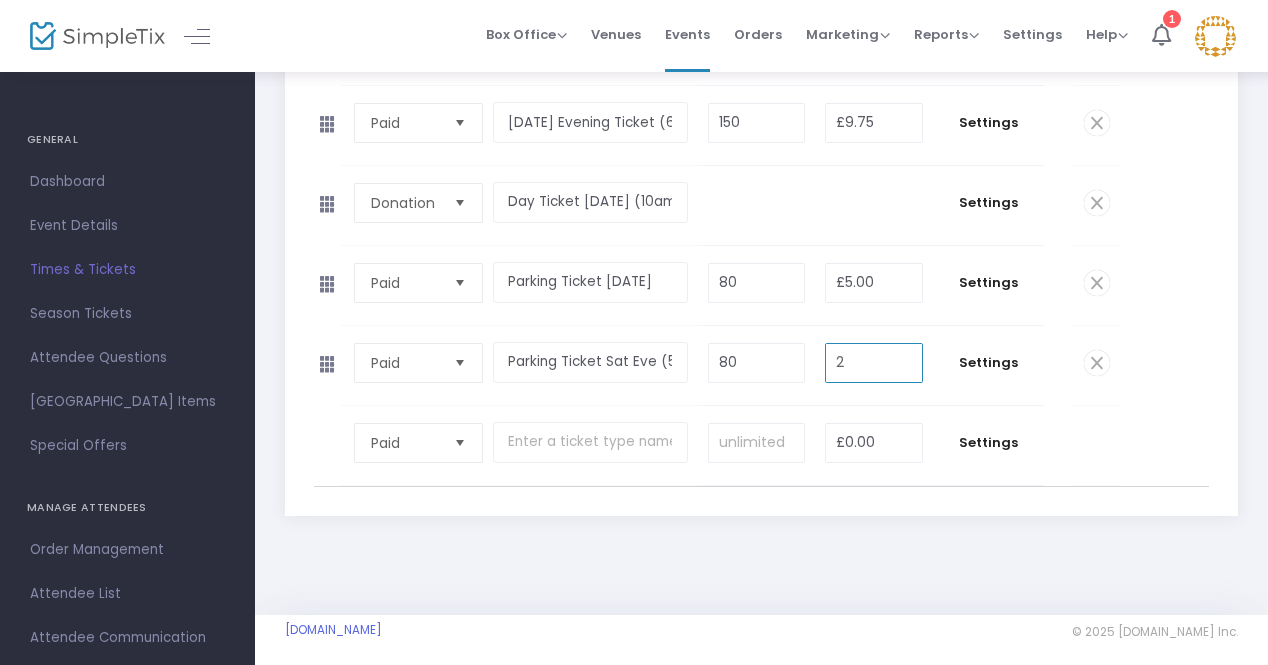type on "£2.00" 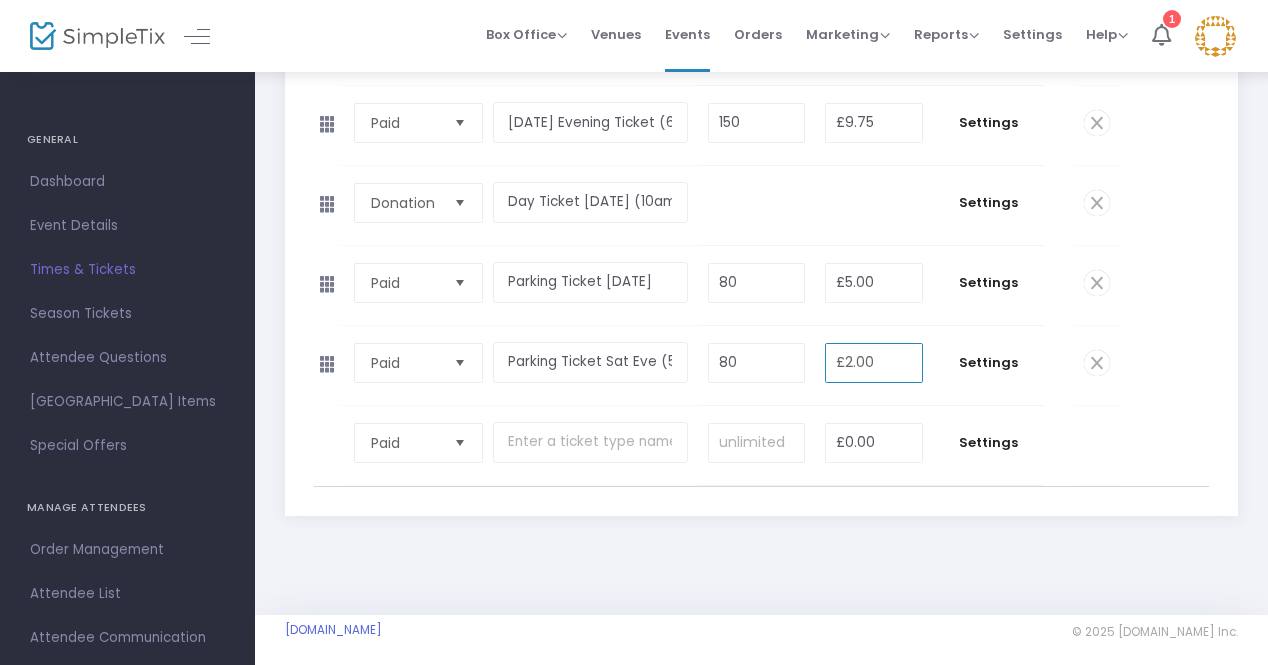 click on "Paid  Required.  Parking Ticket Sat Eve (5pm - 11pm))  Required.  80  Required.  £2.00  Required.  Settings  Ticket Description  Required.  ON OFF Editor mode TICKET NOTE Ticket can be purchased  By Attendees and Staff Minimum tickets per order 0  Value should be between 0 to 1000..  Maximum tickets per order 10  Value should not be less than Min Tickets and not exceed than 1000.  Do you want to charge your ticket buyers a service fee?   Absorb fee: Ticketing fees will be deducted from your ticket revenue    Pass ticketing fees and credit card processing fees to the buyer   The fee will be £0.63     Charge a custom fee When should ticket sales start?   Start ticket sales immediately   Specific Date   Start ticket sales a specific number of days before the event   Start ticket sales a specific number of days and hours before the event When should ticket sales for this ticket type end?    End online ticket sales at the start of the scheduled event     Specific Date       Yes   No    Close" 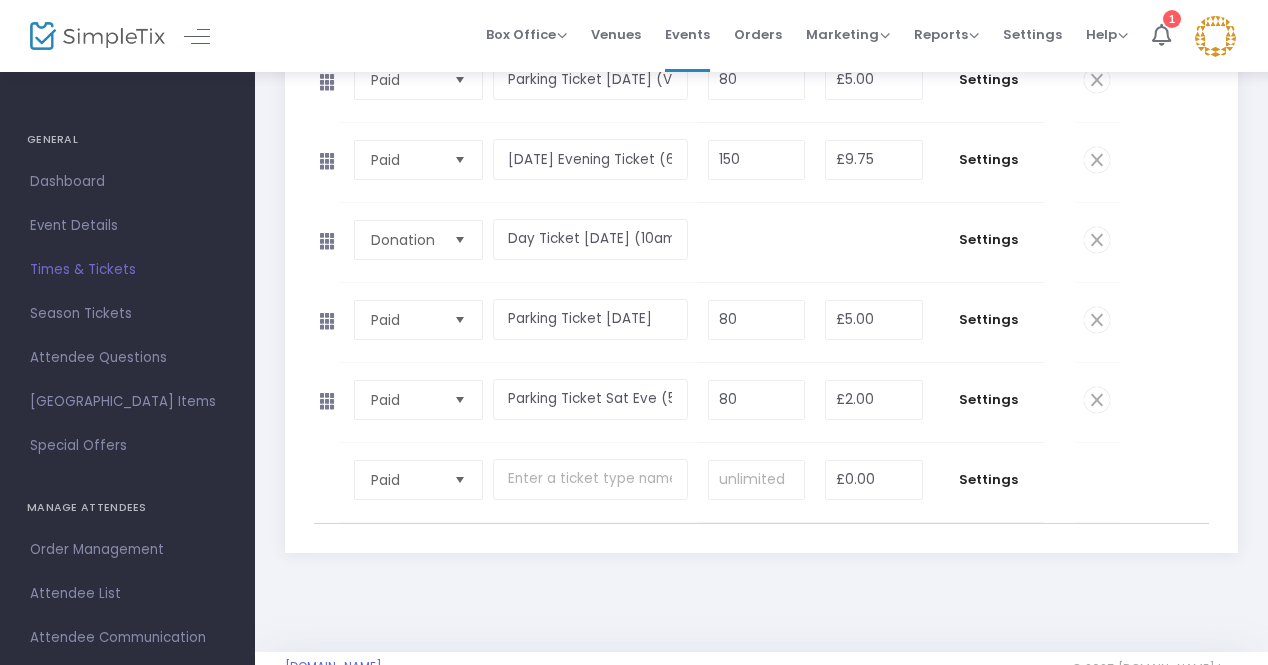 scroll, scrollTop: 505, scrollLeft: 0, axis: vertical 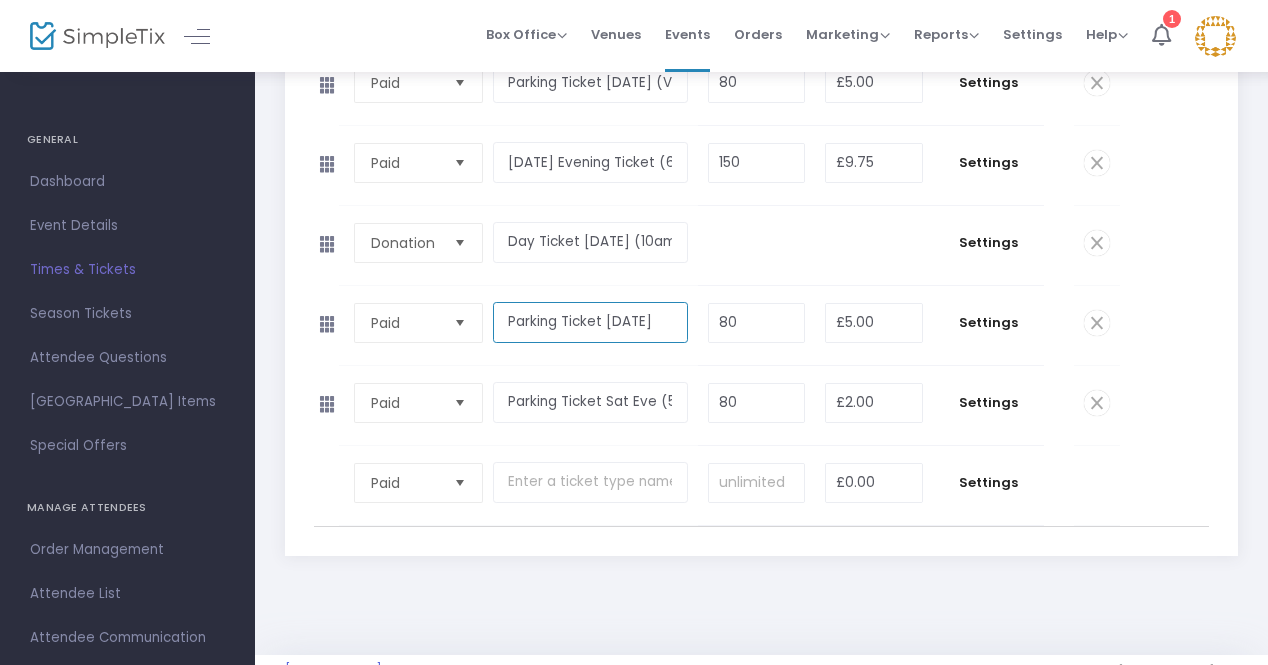 click on "Parking Ticket [DATE]" at bounding box center [591, 322] 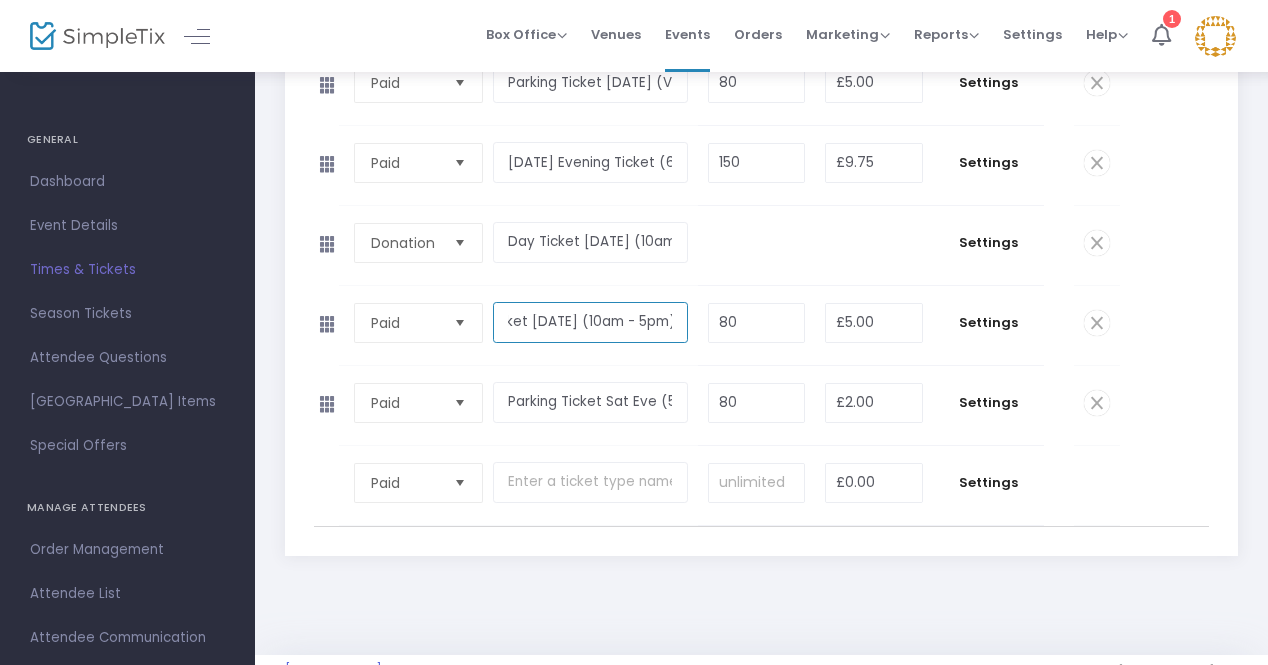 scroll, scrollTop: 0, scrollLeft: 80, axis: horizontal 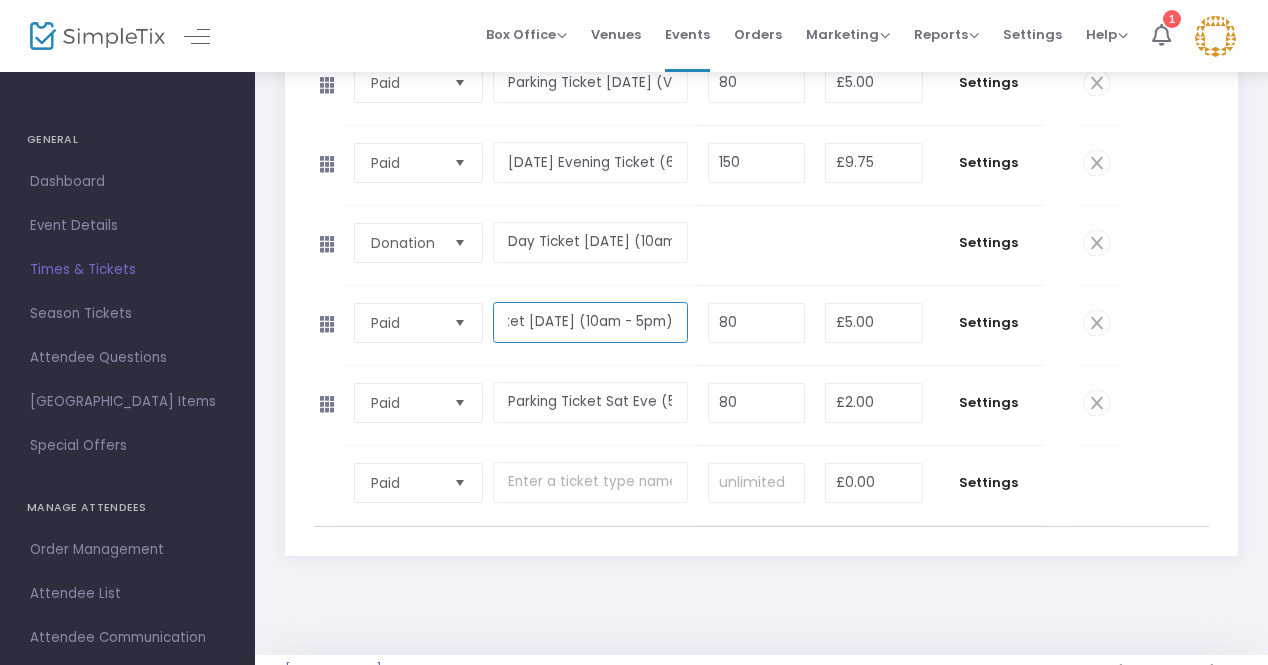 type on "Parking Ticket [DATE] (10am - 5pm)" 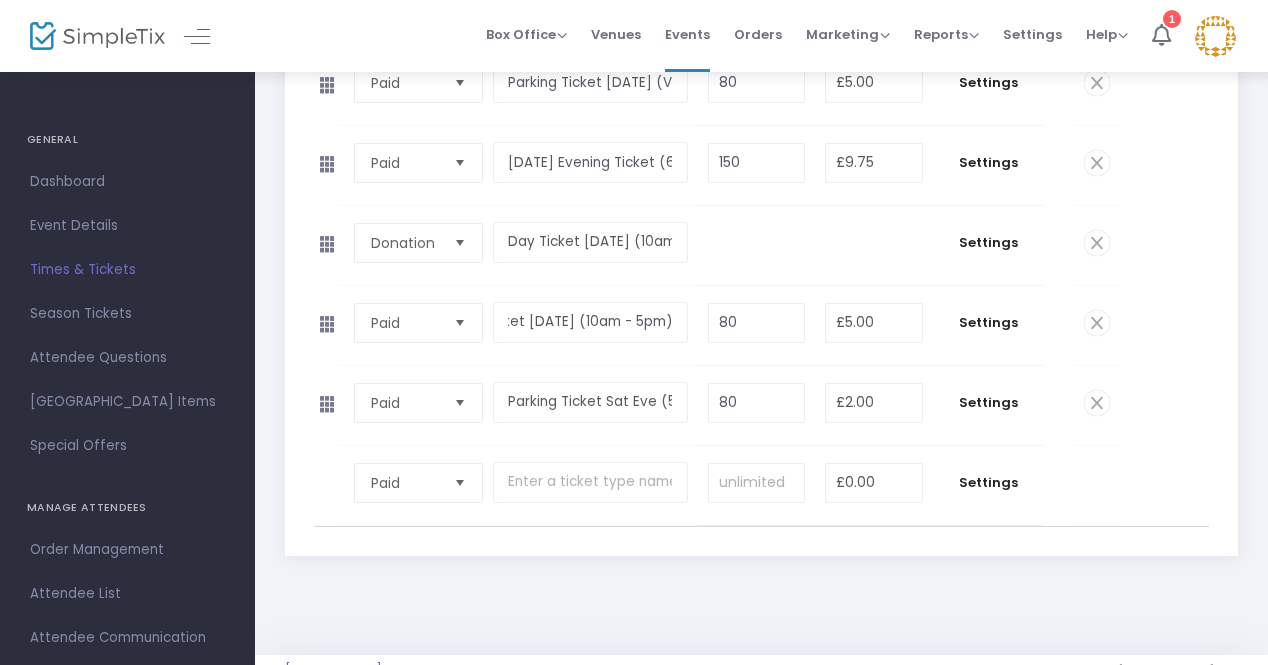 click on "Donation  Required.  Day Ticket [DATE] (10am - 5pm)  Required.   Required.  £0.00 Settings  (SKU #9909) Donation Description Active?   Yes, Display it on the ticket page   No, Do not display it on the ticket page Manage Membership Discounts  Right now your site does not have any memberships. Please first  create a membership  to continue.   Close" 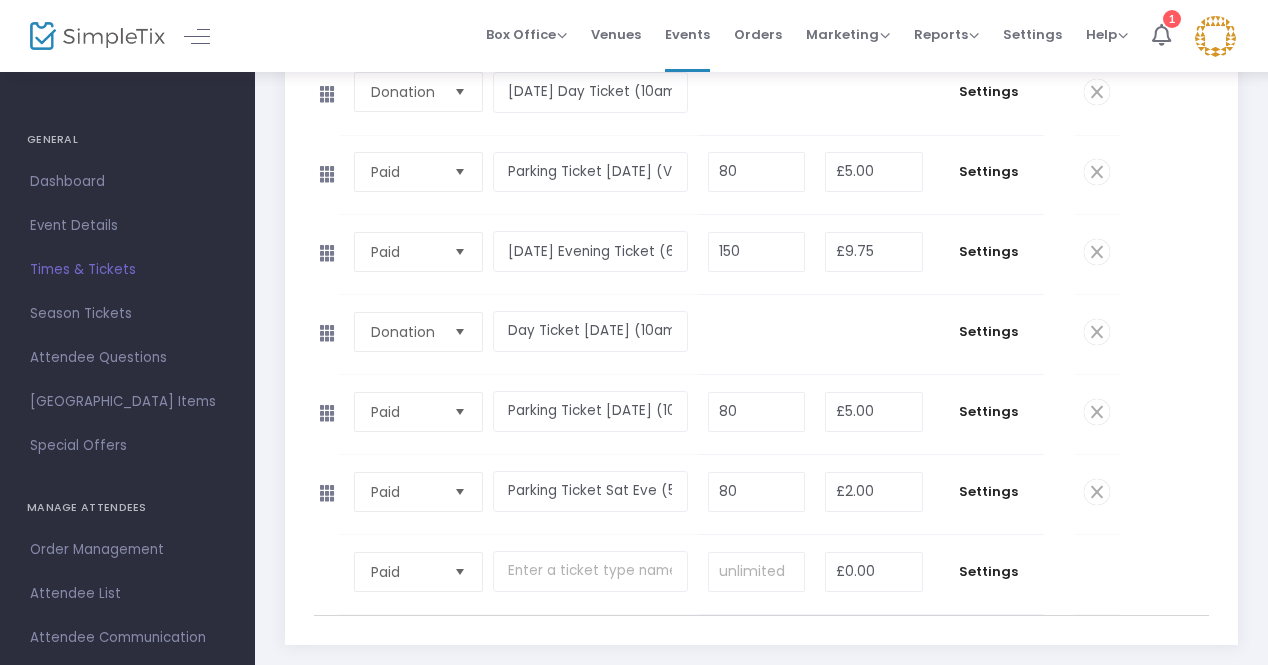 scroll, scrollTop: 377, scrollLeft: 0, axis: vertical 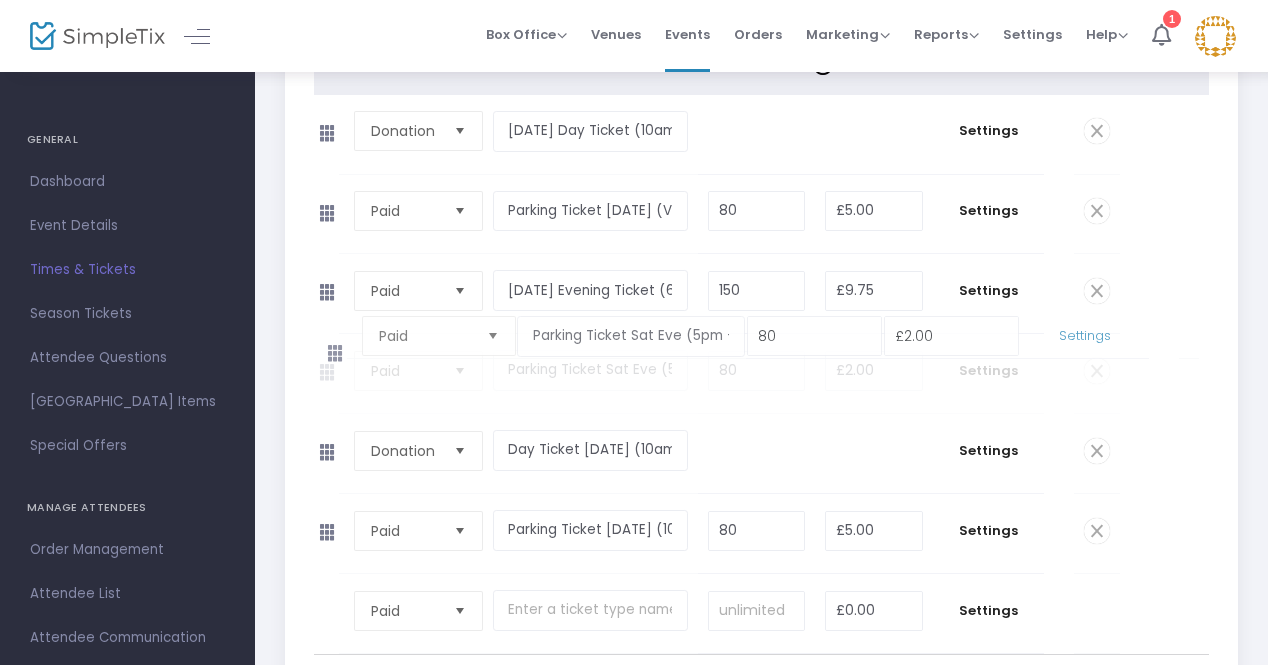 drag, startPoint x: 330, startPoint y: 521, endPoint x: 320, endPoint y: 345, distance: 176.28386 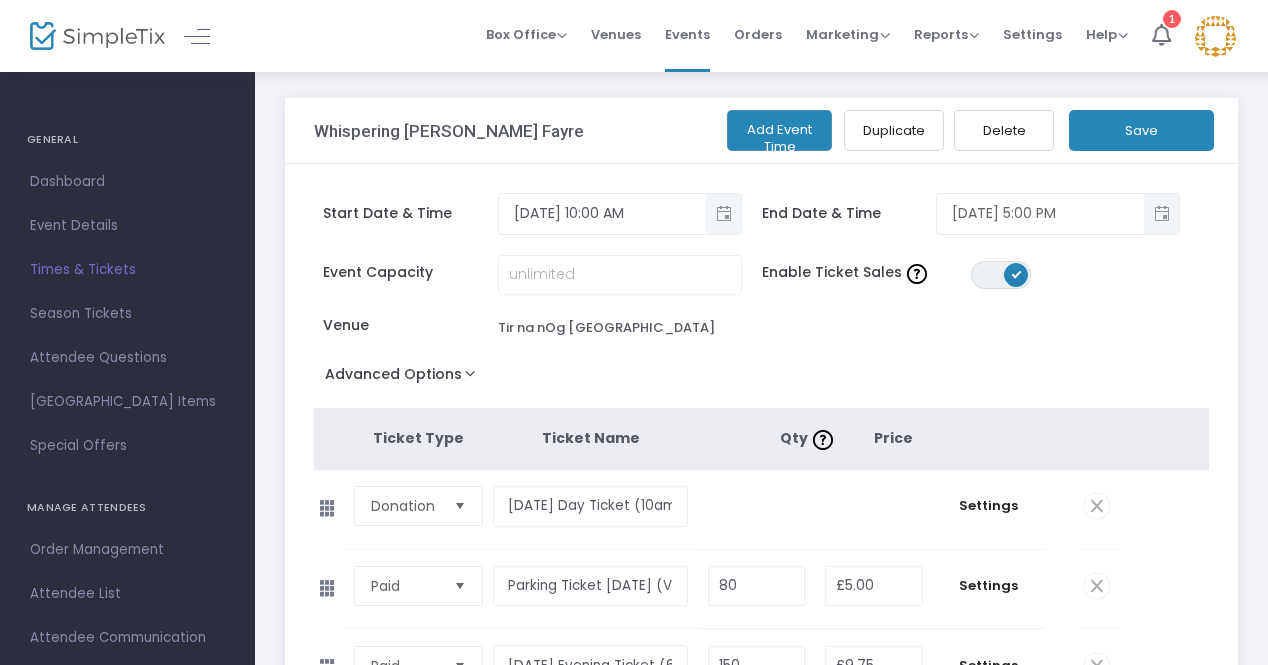 scroll, scrollTop: 0, scrollLeft: 0, axis: both 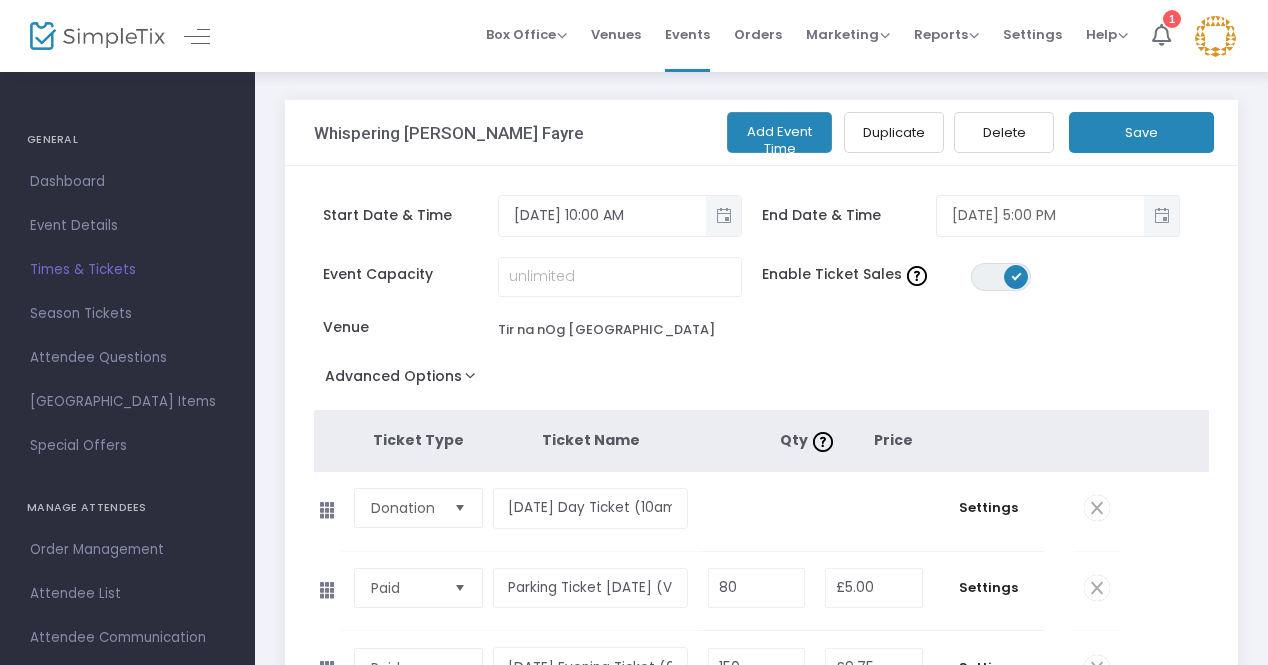 click on "Save" 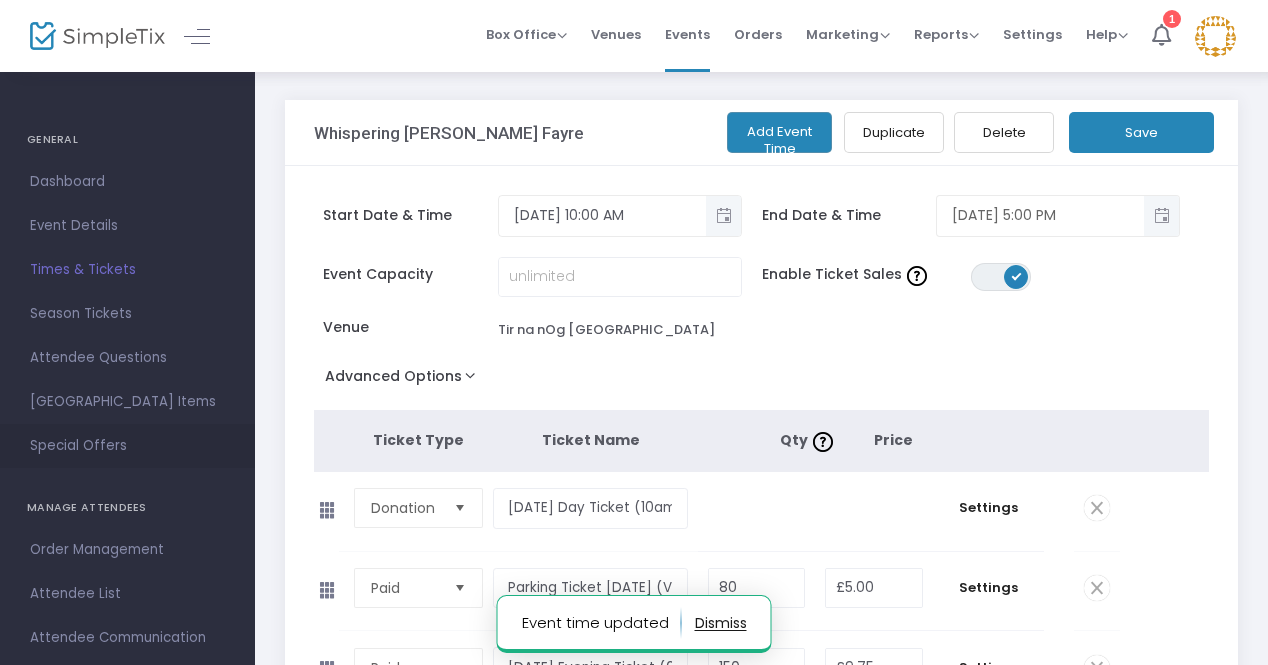 click on "Special Offers" at bounding box center (127, 446) 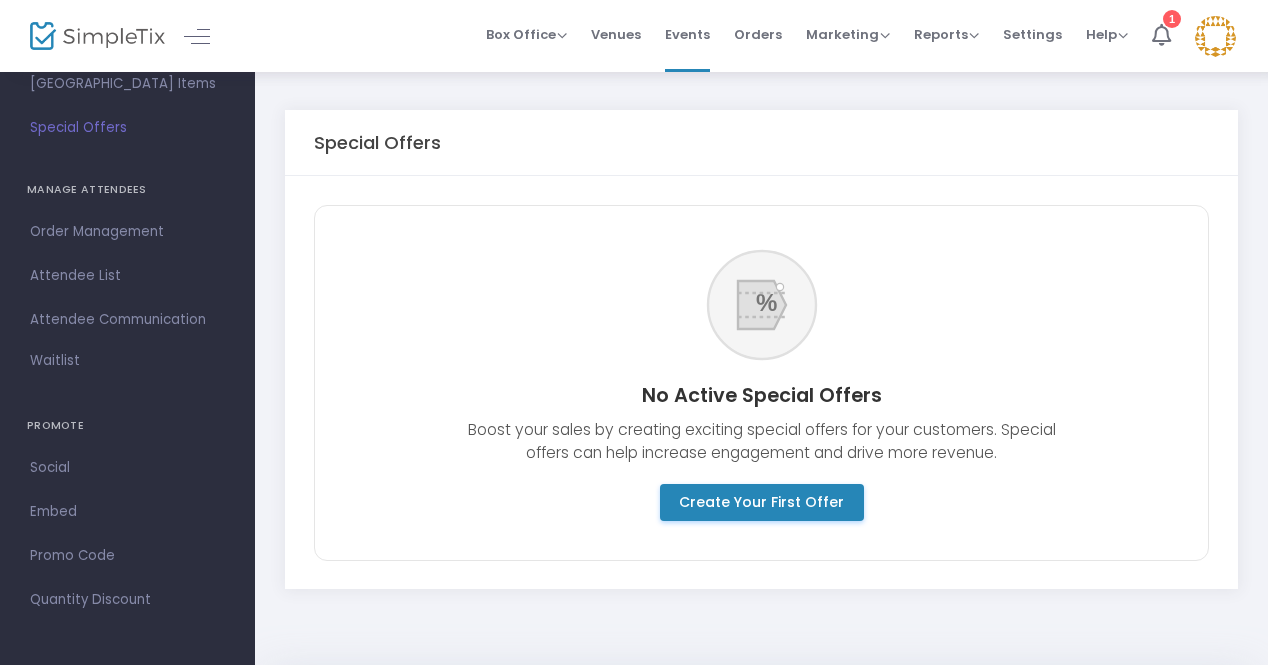 scroll, scrollTop: 0, scrollLeft: 0, axis: both 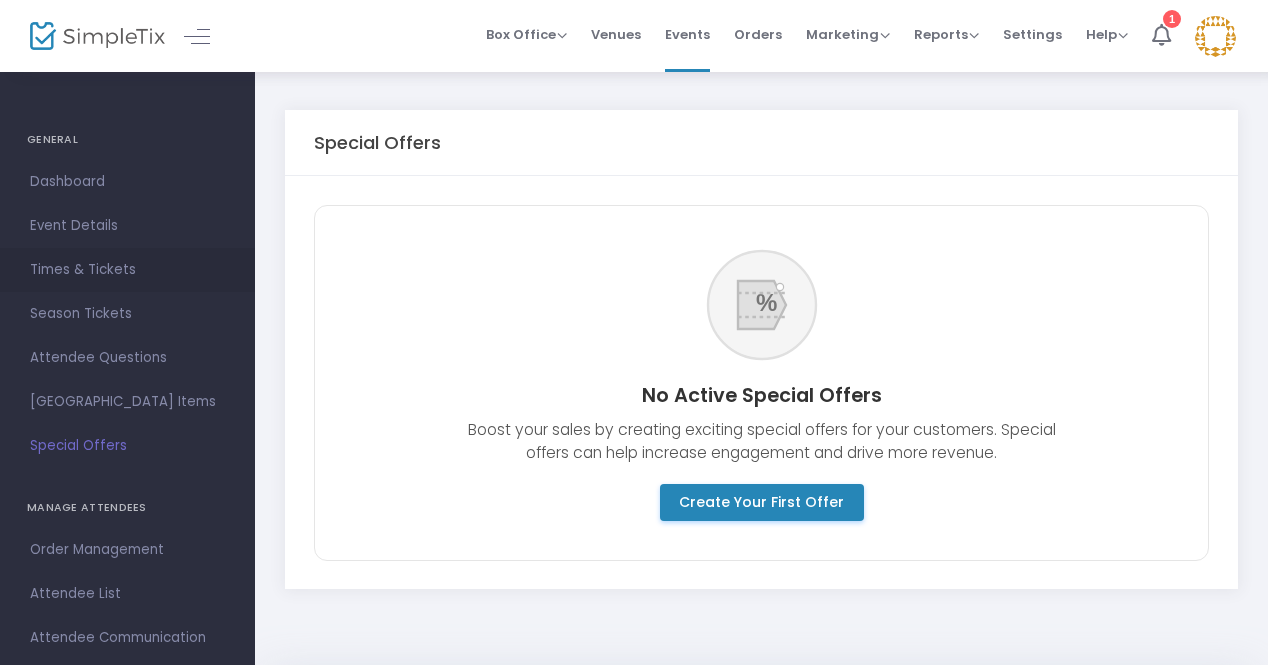 click on "Times & Tickets" at bounding box center [127, 270] 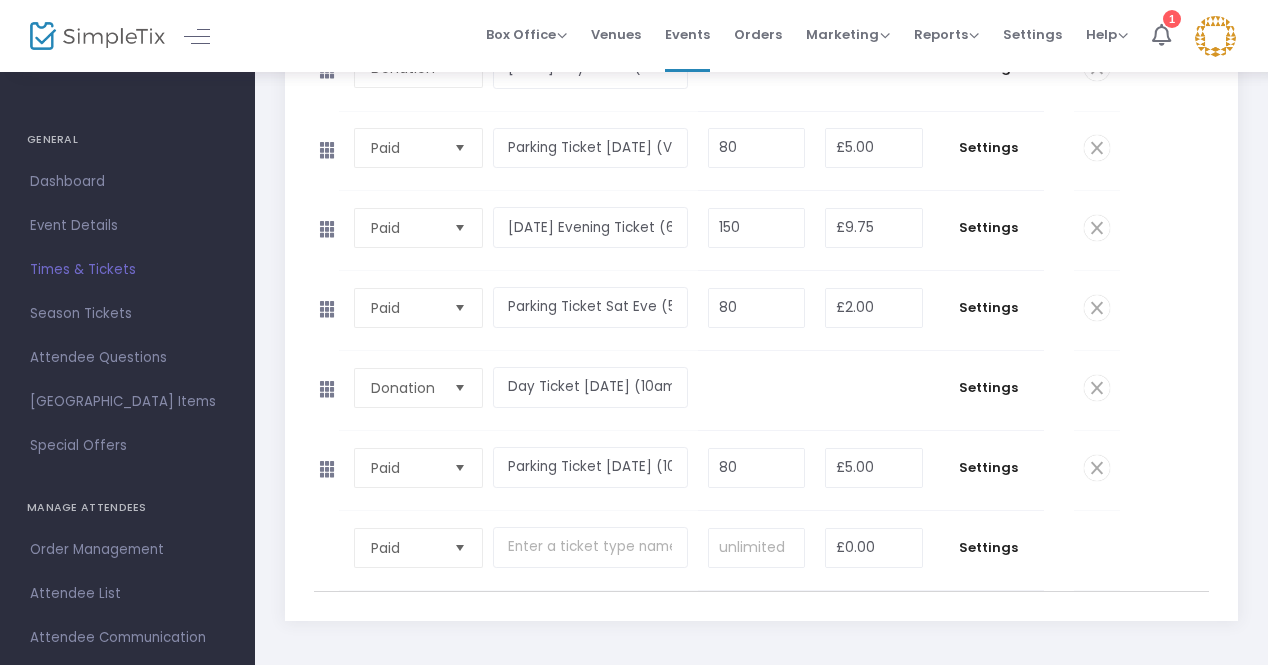 scroll, scrollTop: 449, scrollLeft: 0, axis: vertical 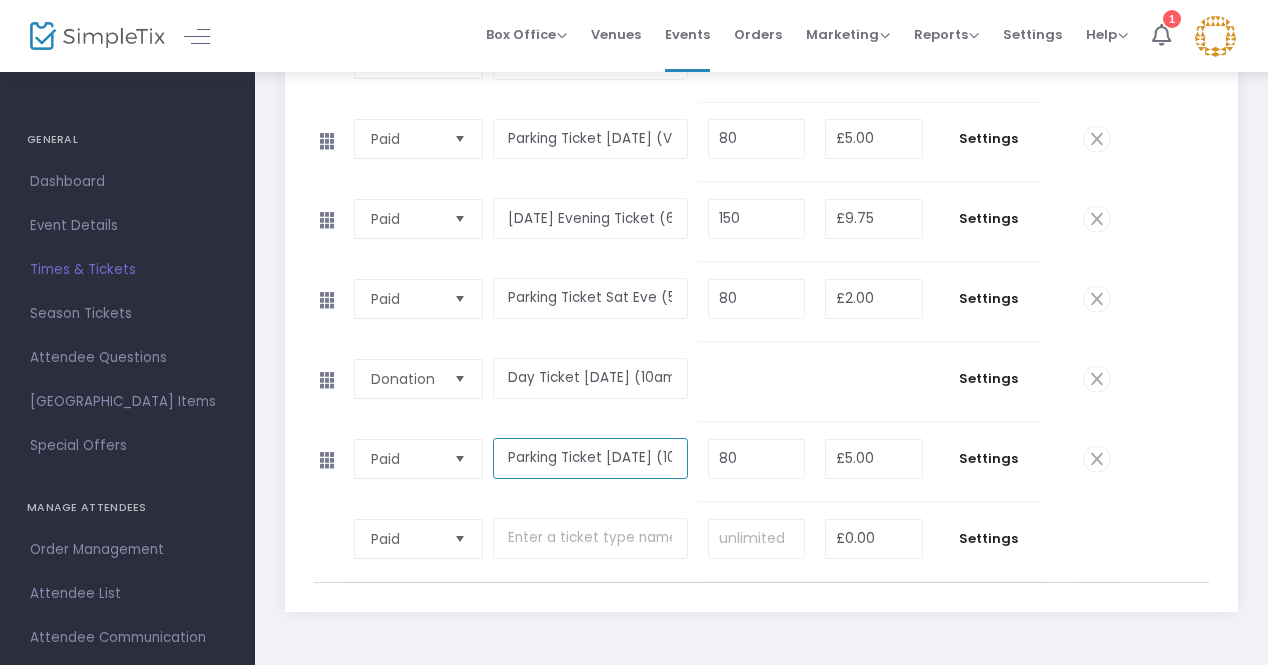 click on "Parking Ticket [DATE] (10am - 5pm)" at bounding box center [591, 458] 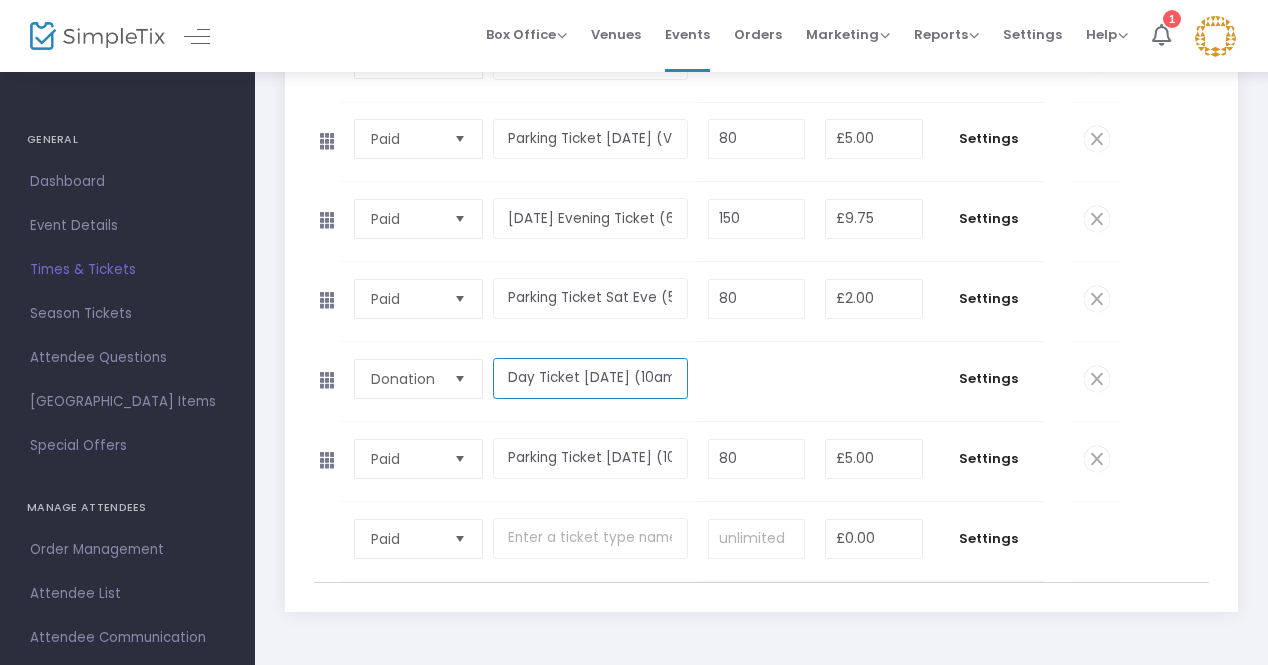 click on "Day Ticket [DATE] (10am - 5pm)" at bounding box center (591, 378) 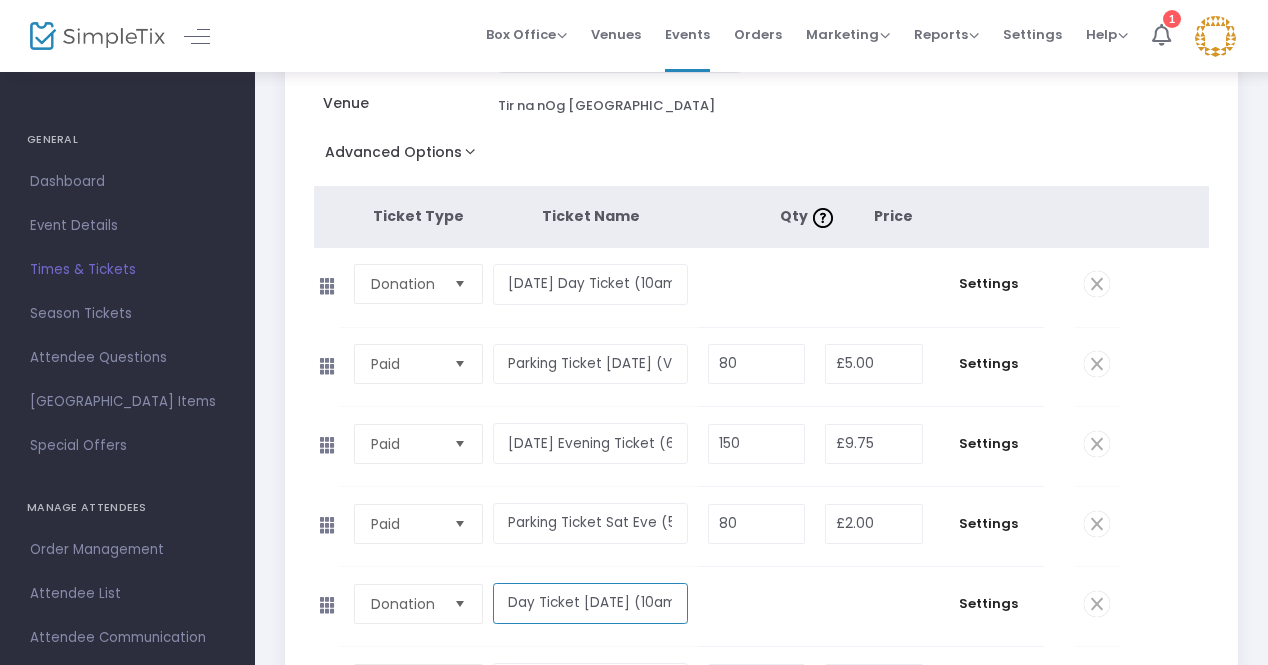 scroll, scrollTop: 223, scrollLeft: 0, axis: vertical 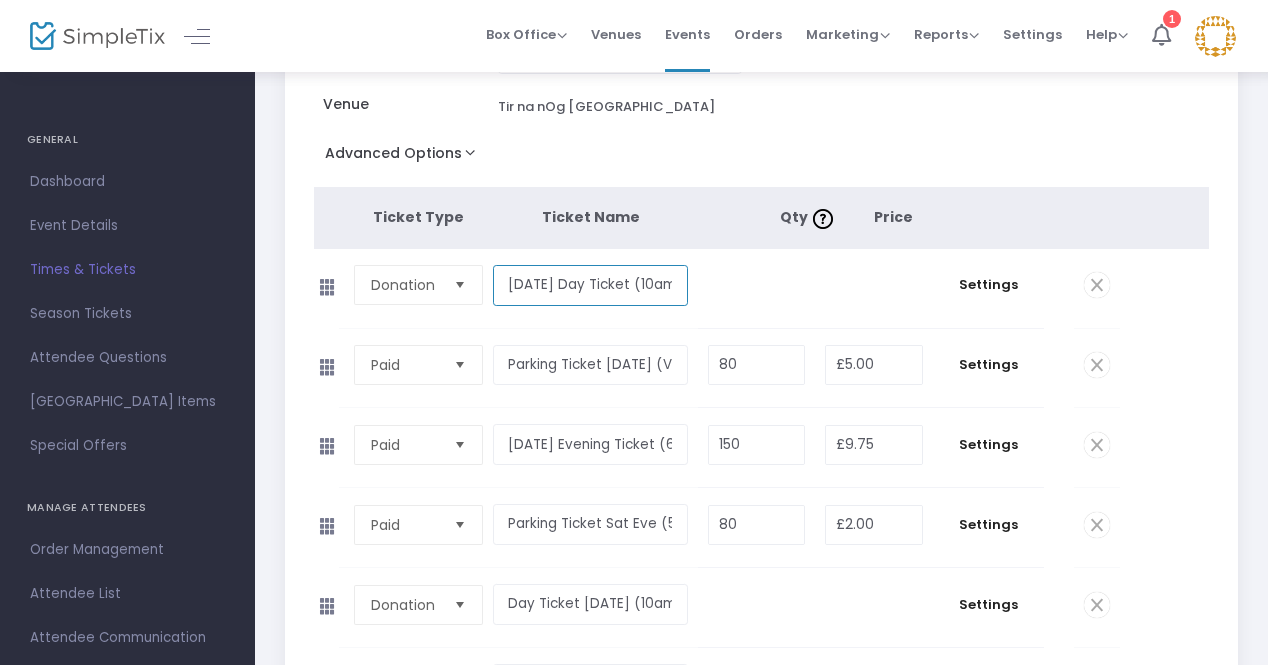click on "[DATE] Day Ticket (10am - 5pm)" at bounding box center (591, 285) 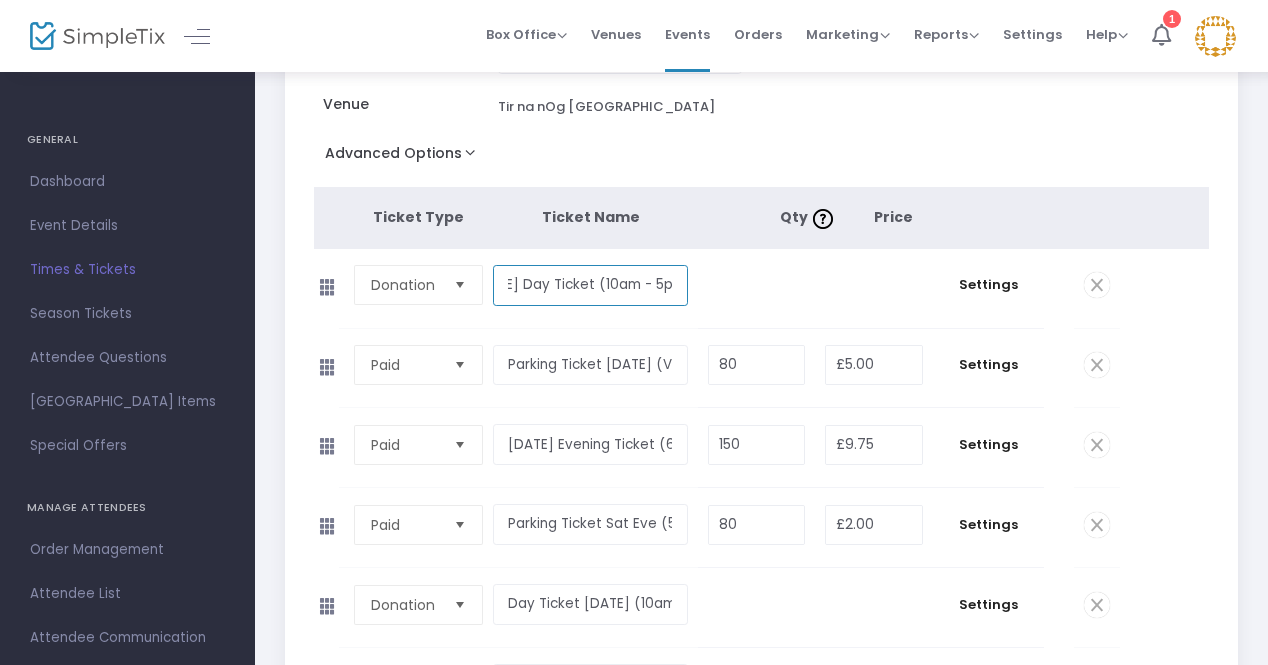 scroll, scrollTop: 0, scrollLeft: 0, axis: both 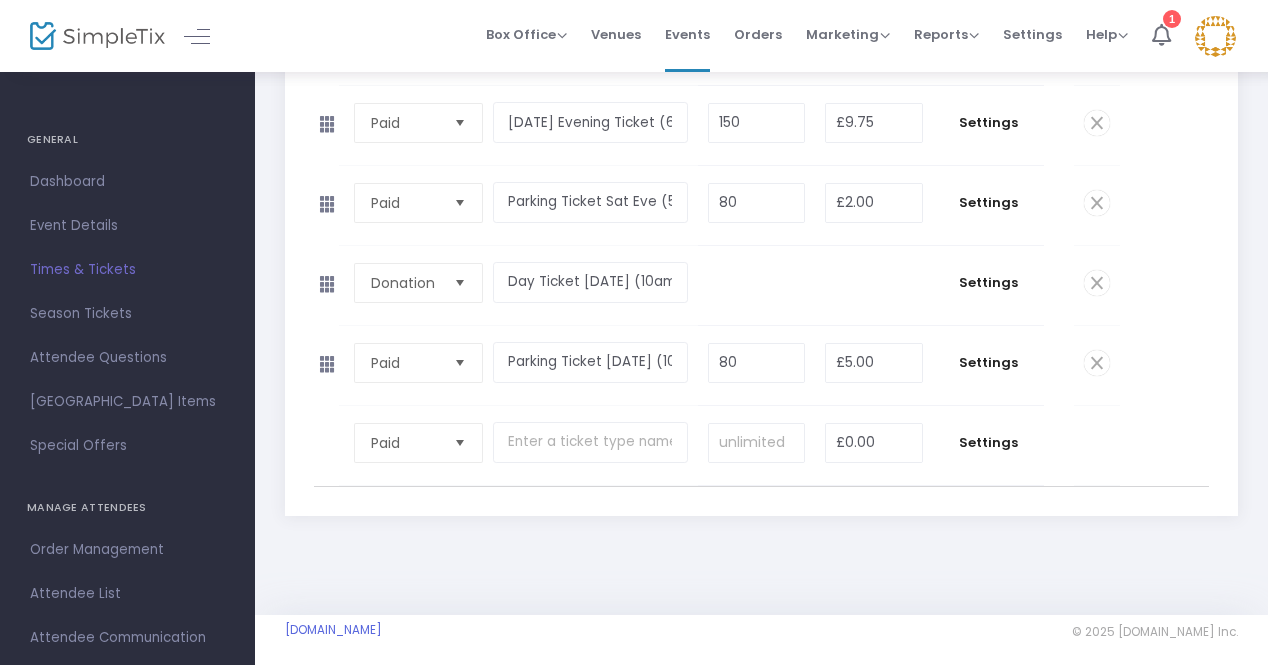 click at bounding box center (459, 282) 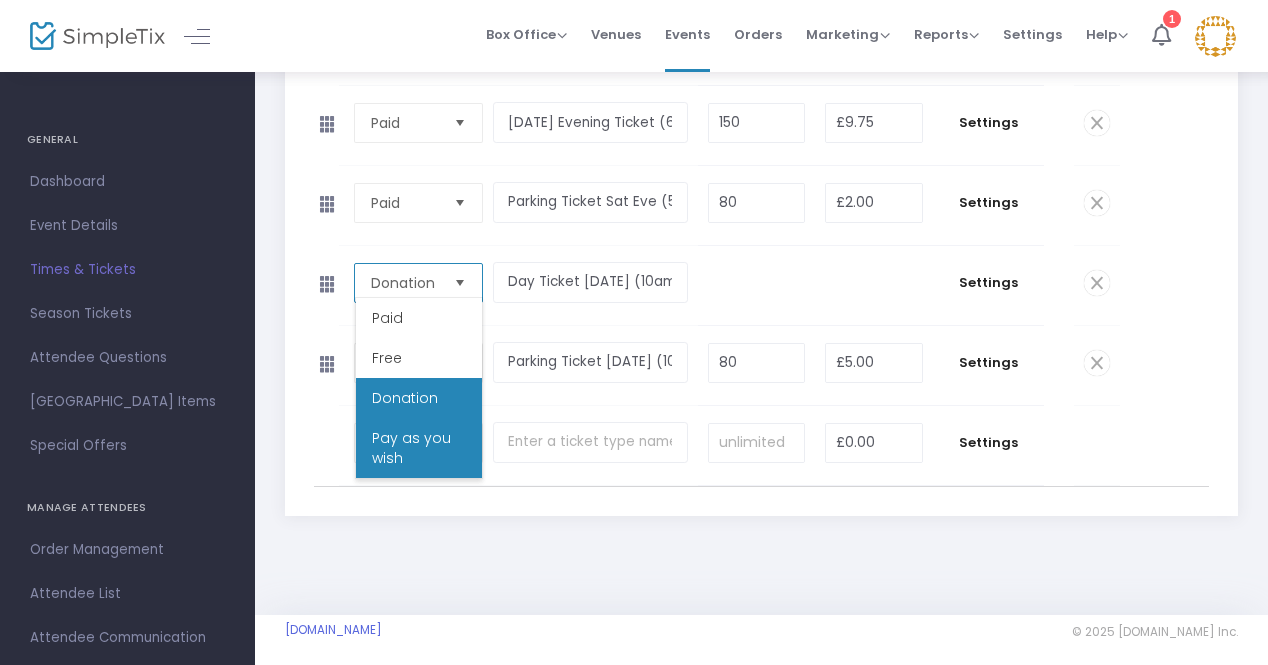click on "Pay as you wish" at bounding box center (419, 448) 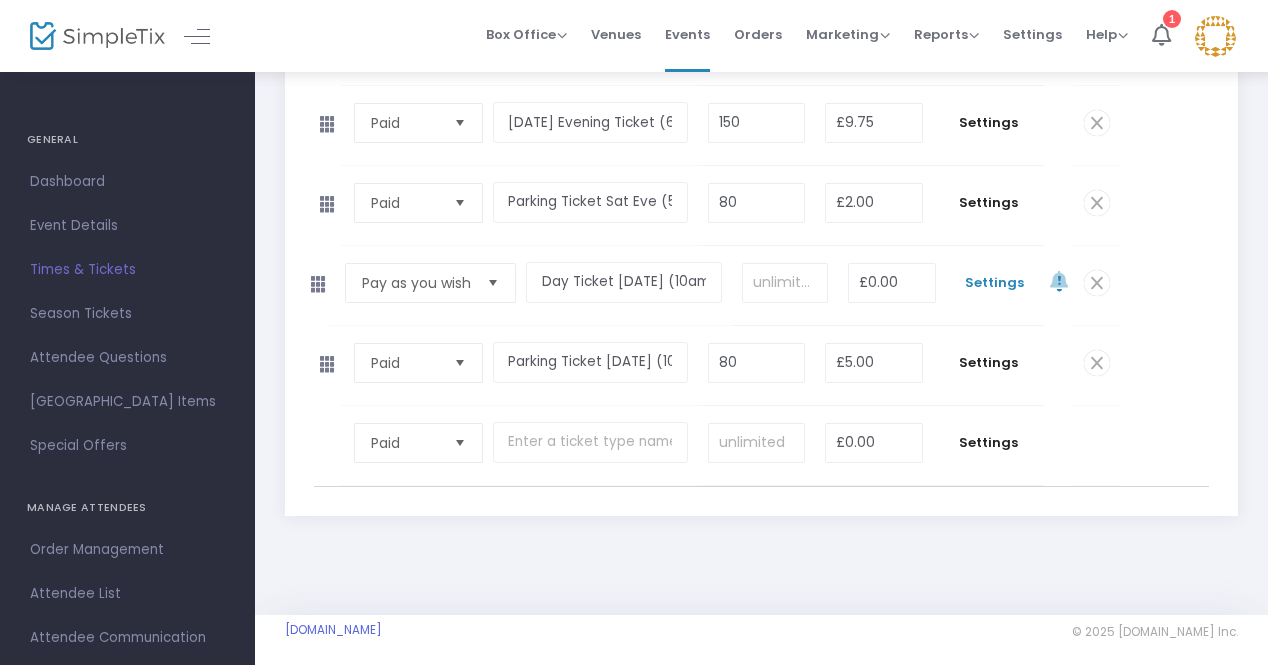 click on "Settings" at bounding box center (995, 283) 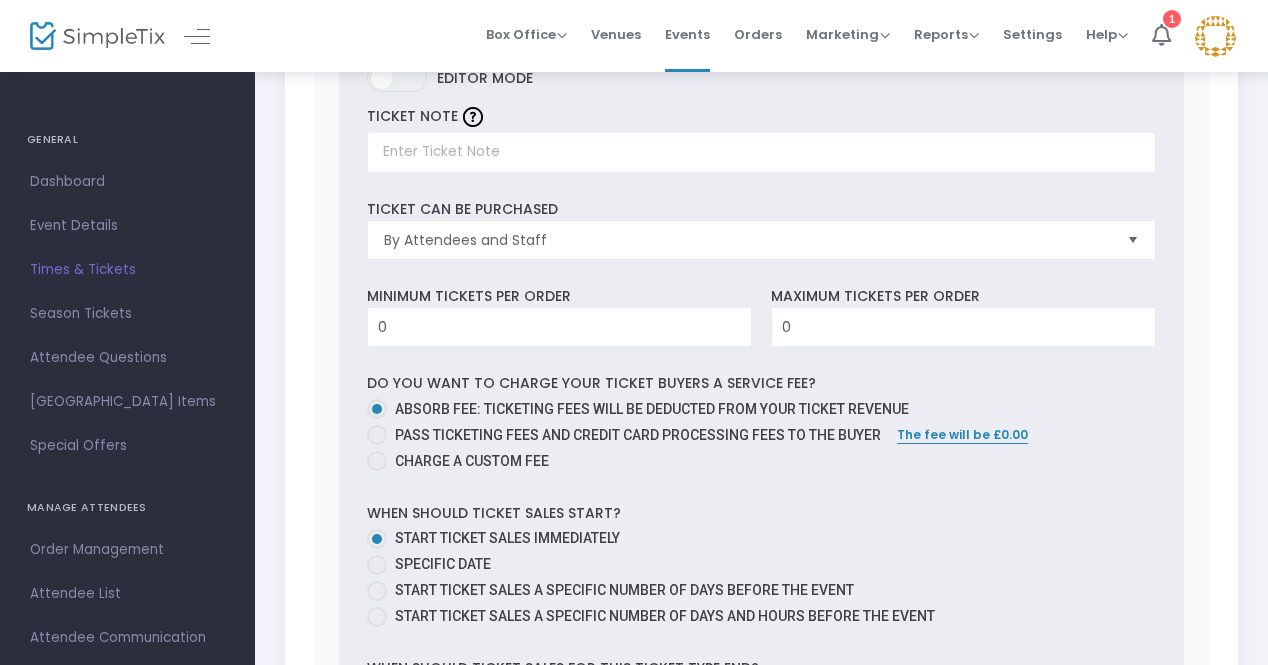 scroll, scrollTop: 1020, scrollLeft: 0, axis: vertical 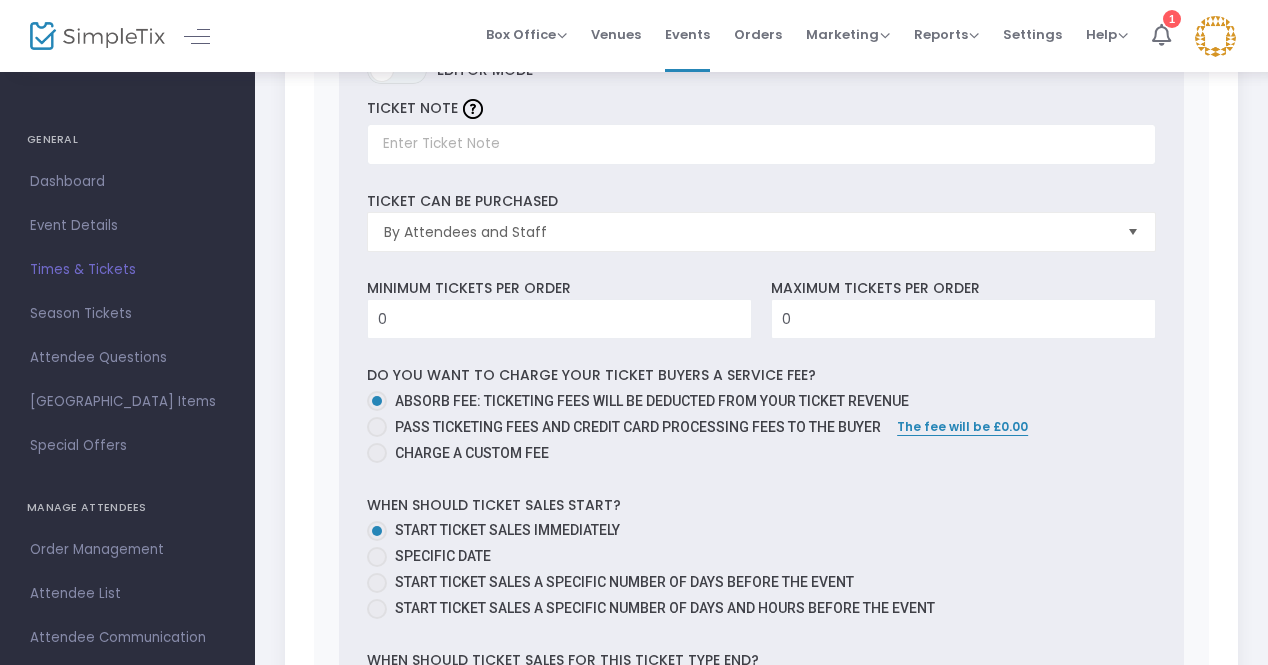 click on "Pass ticketing fees and credit card processing fees to the buyer" at bounding box center [634, 427] 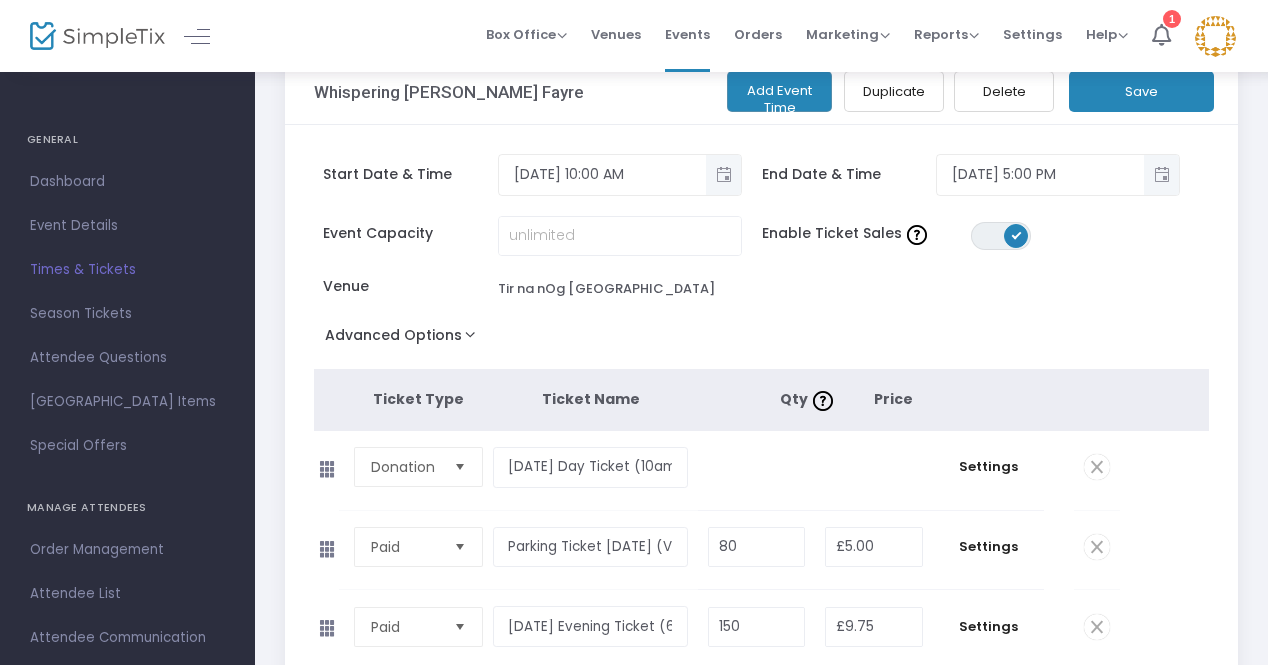 scroll, scrollTop: 0, scrollLeft: 0, axis: both 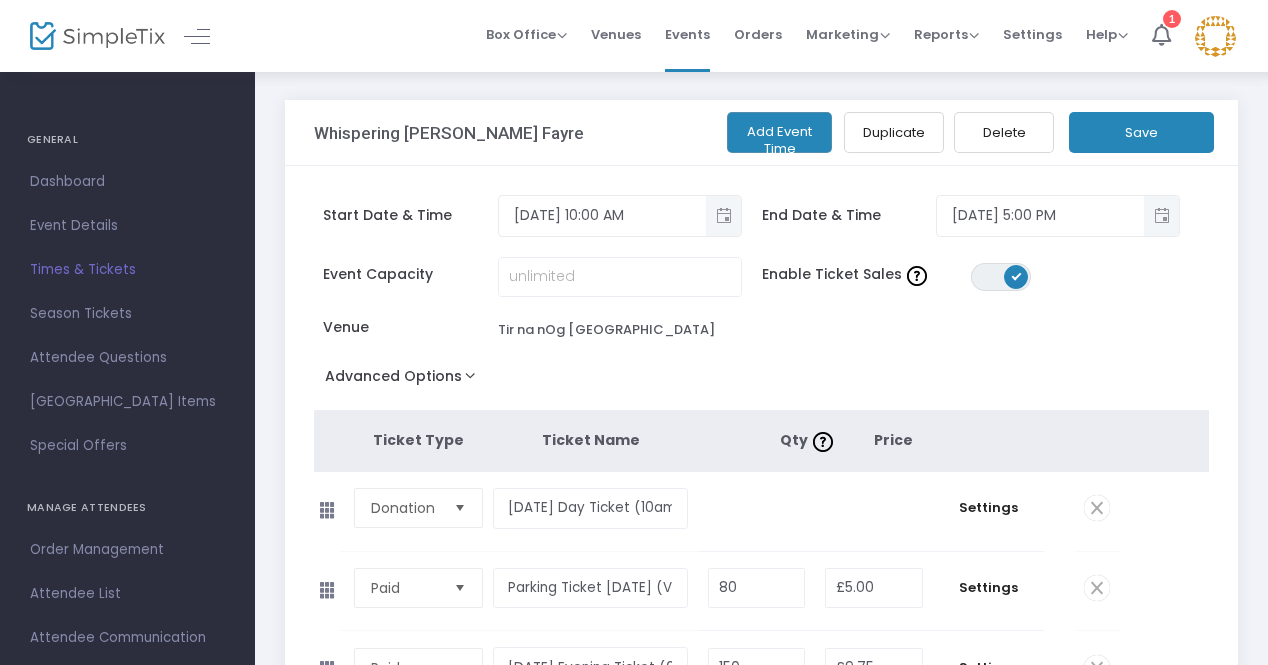 click on "Save" 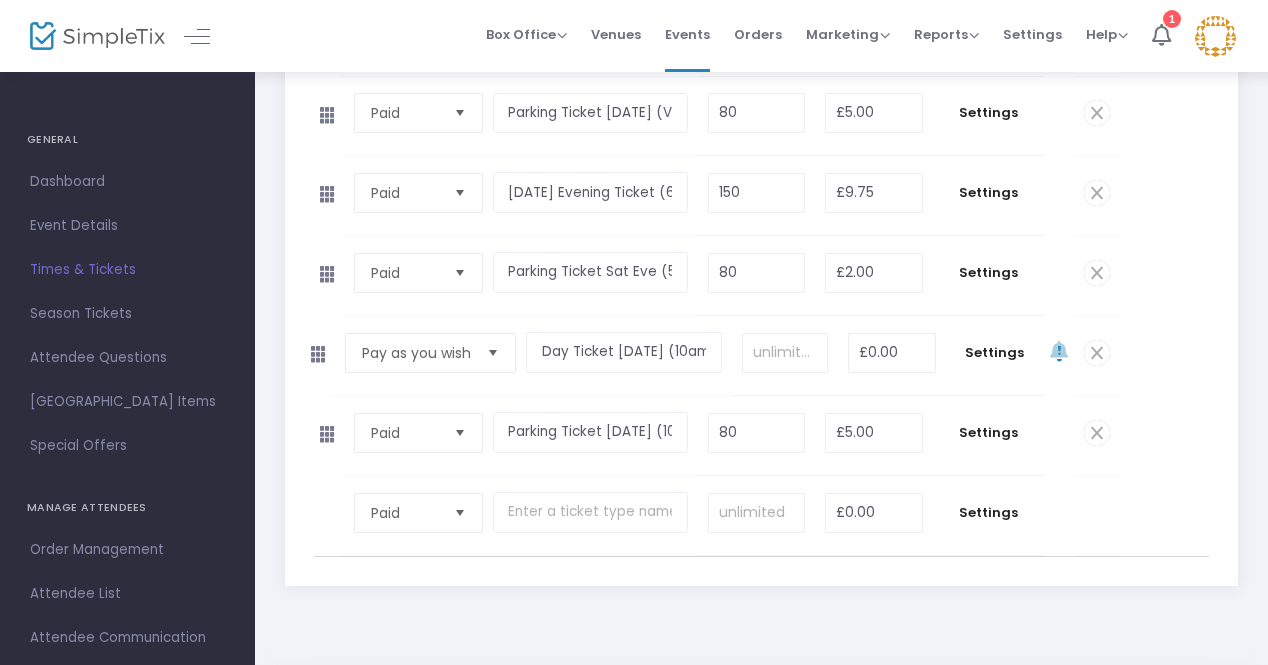 scroll, scrollTop: 476, scrollLeft: 0, axis: vertical 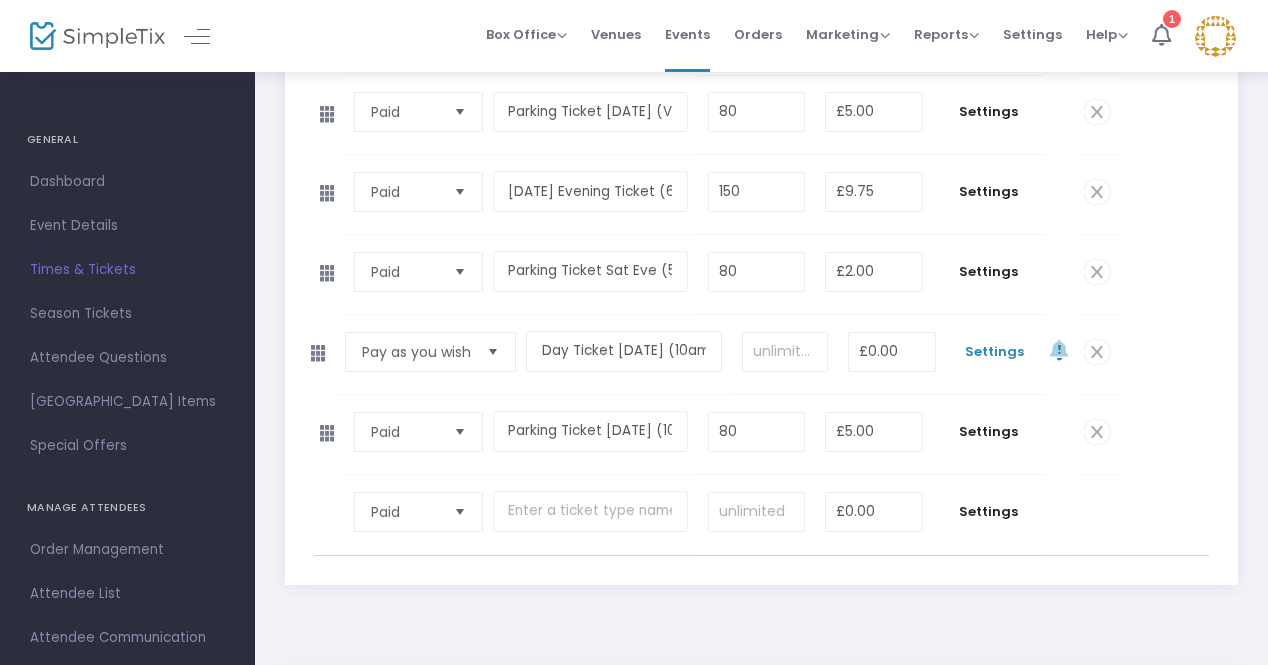 click on "Settings" at bounding box center (995, 352) 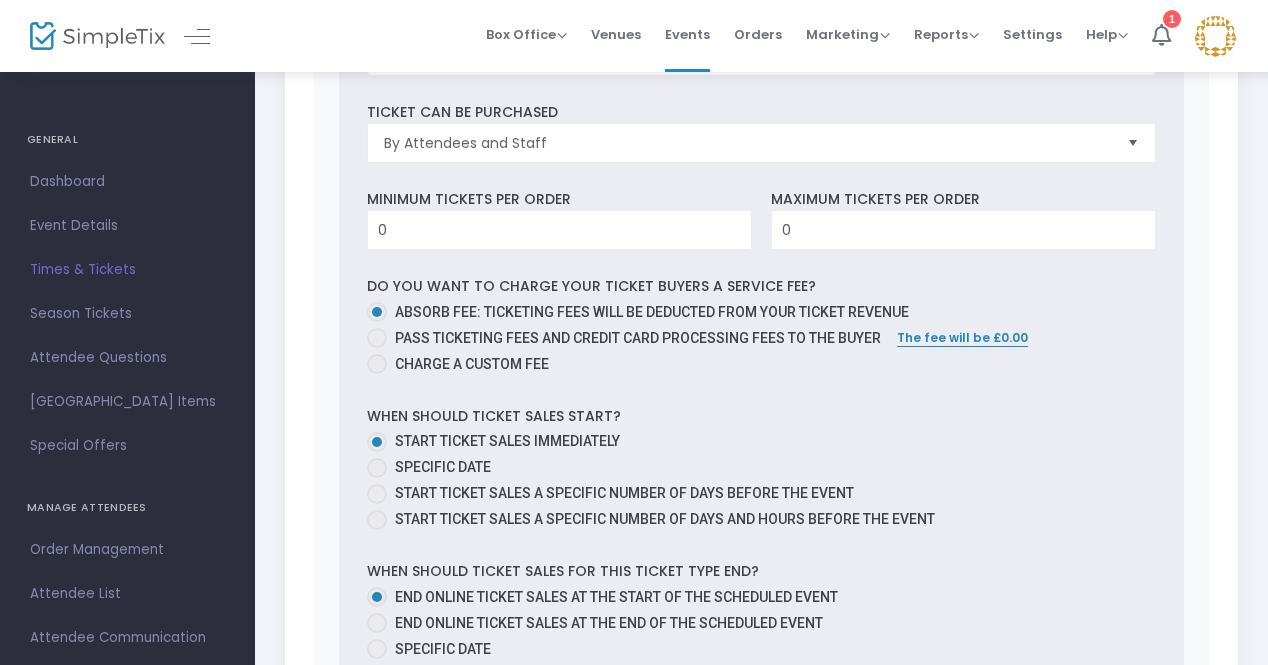 scroll, scrollTop: 1108, scrollLeft: 0, axis: vertical 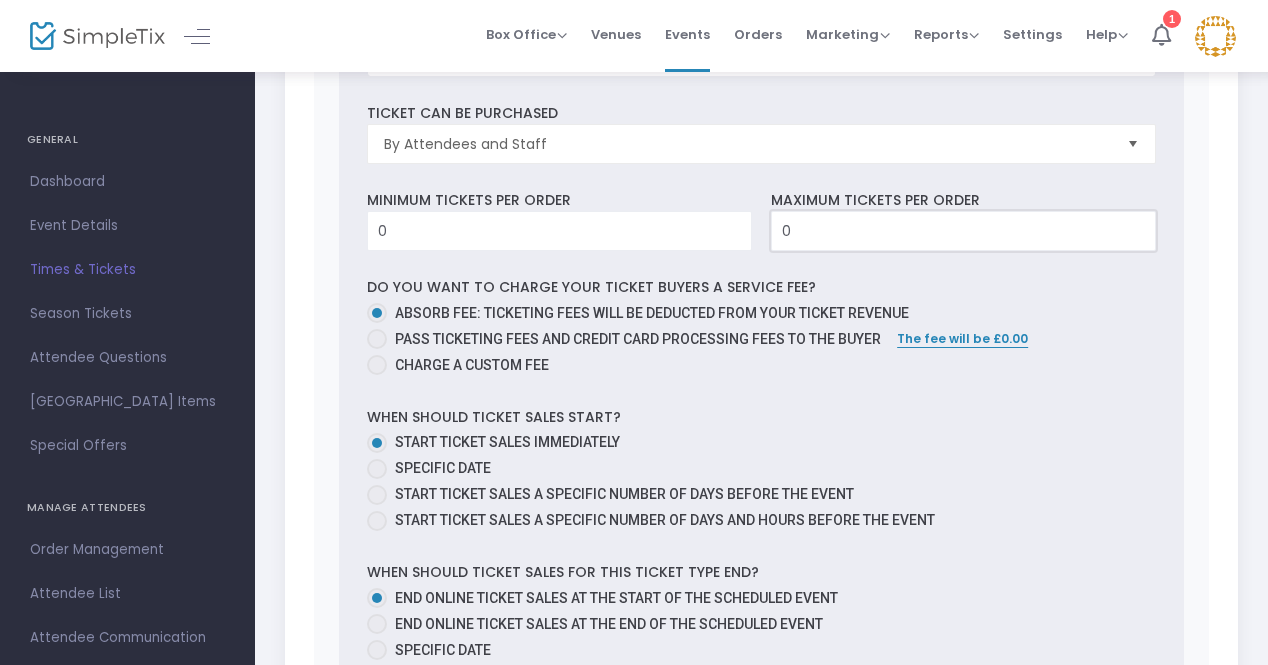 click on "0" at bounding box center (963, 231) 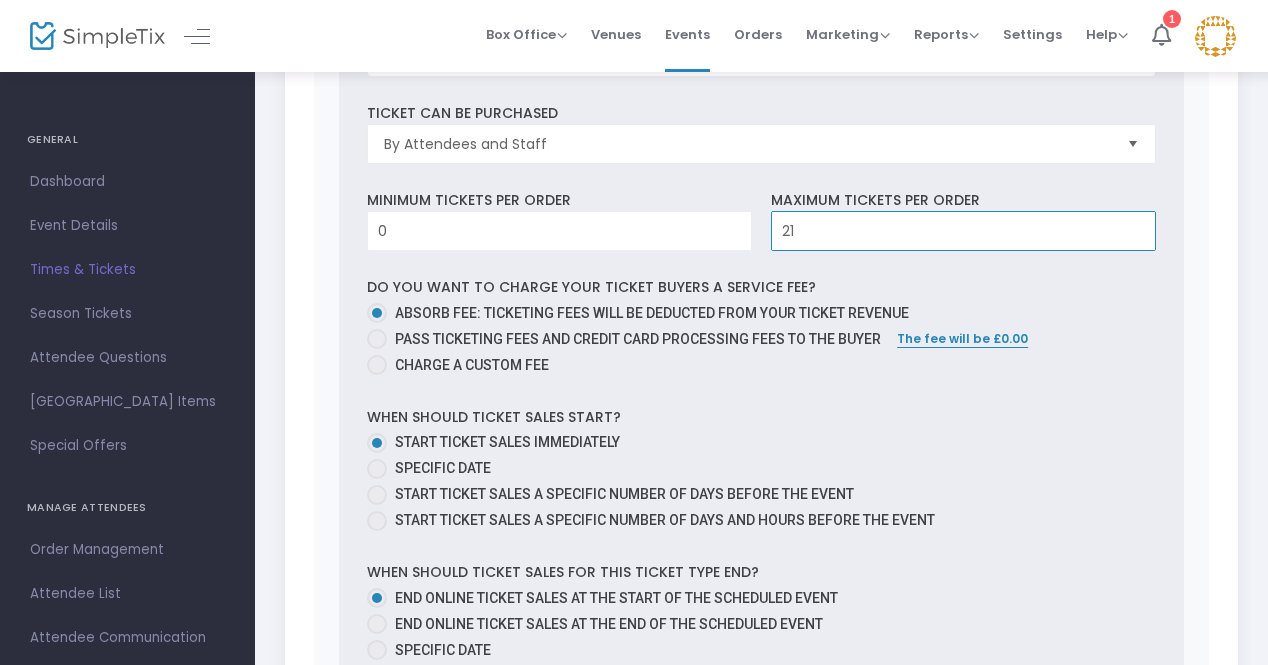 type on "2" 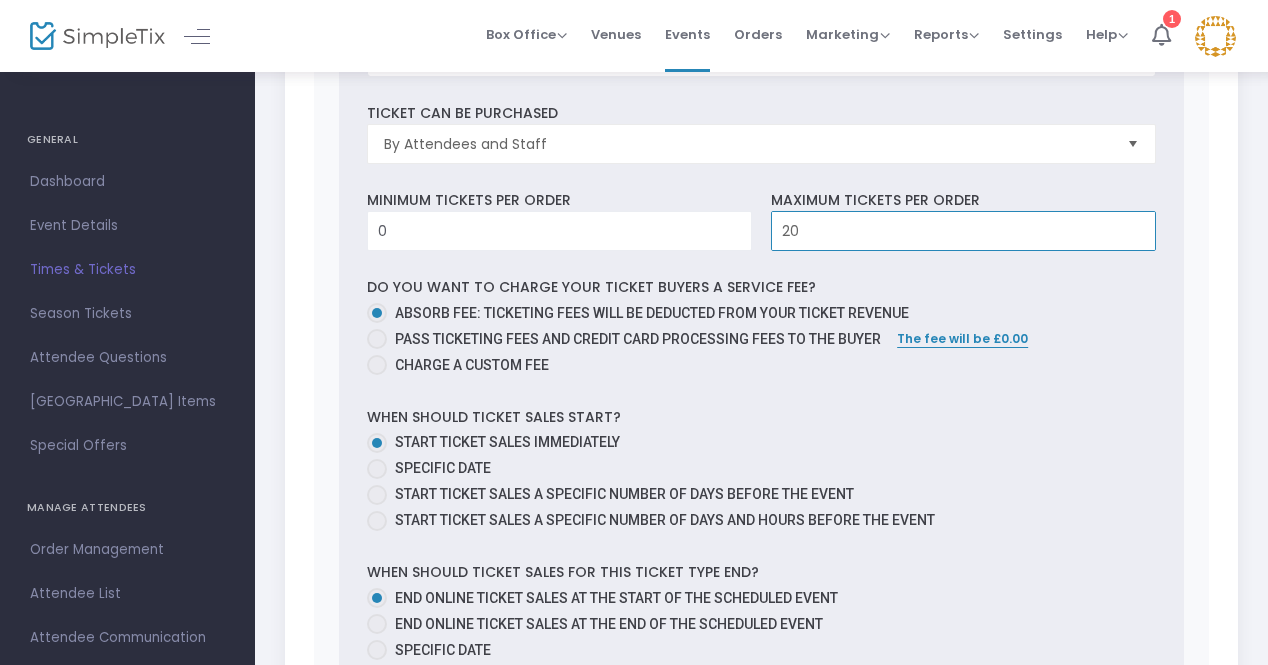 type on "20" 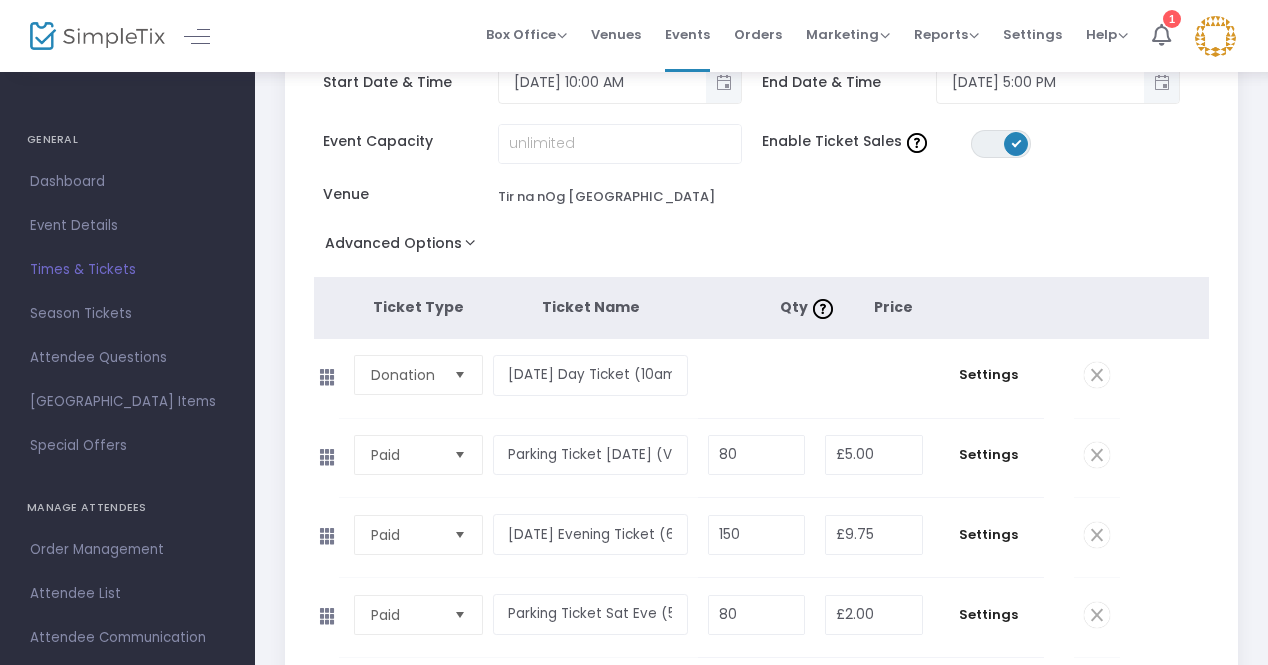 scroll, scrollTop: 0, scrollLeft: 0, axis: both 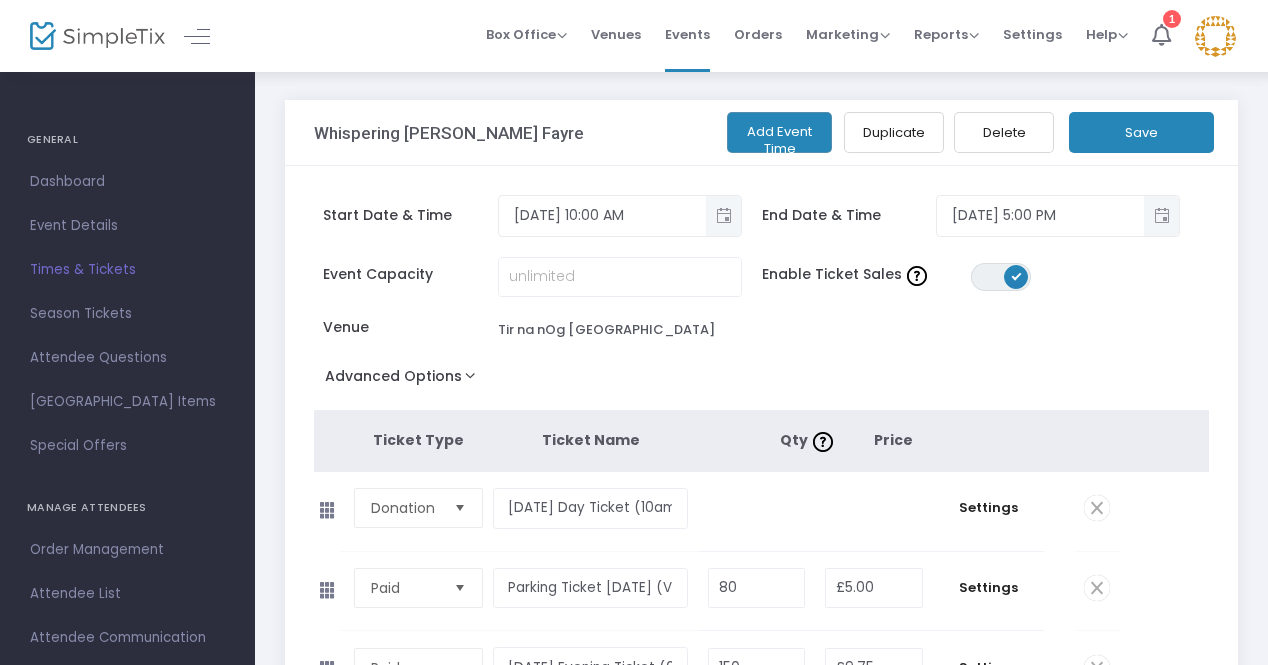 click on "Save" 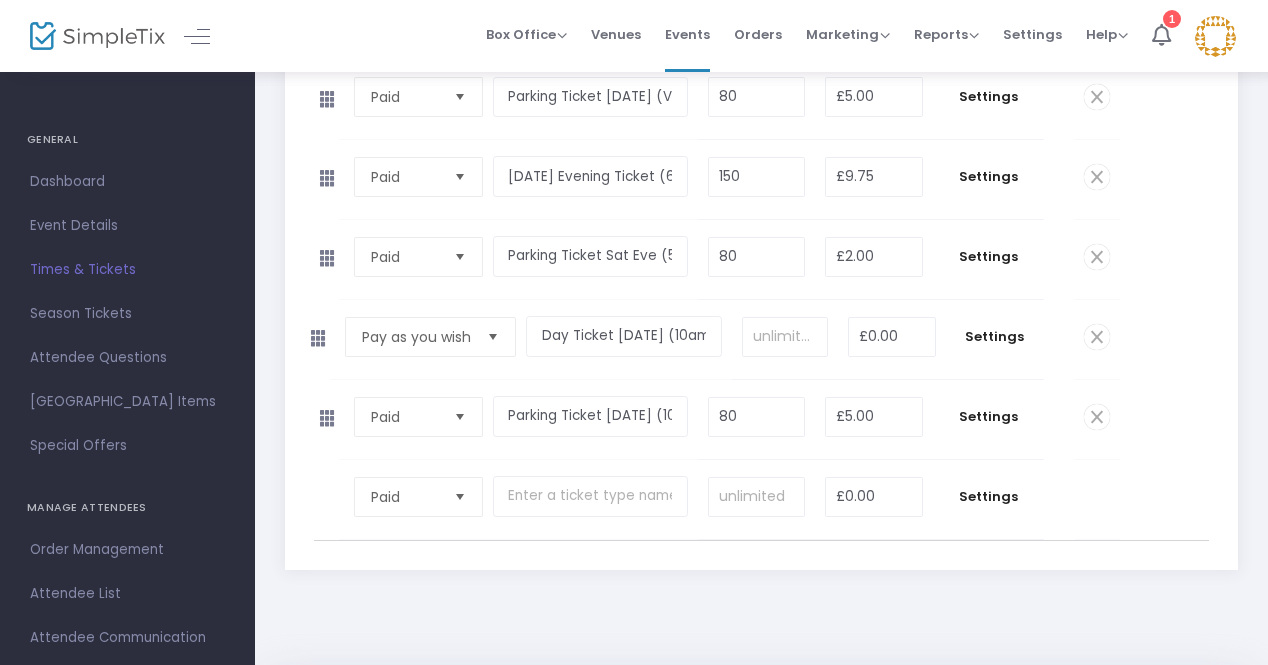 scroll, scrollTop: 545, scrollLeft: 0, axis: vertical 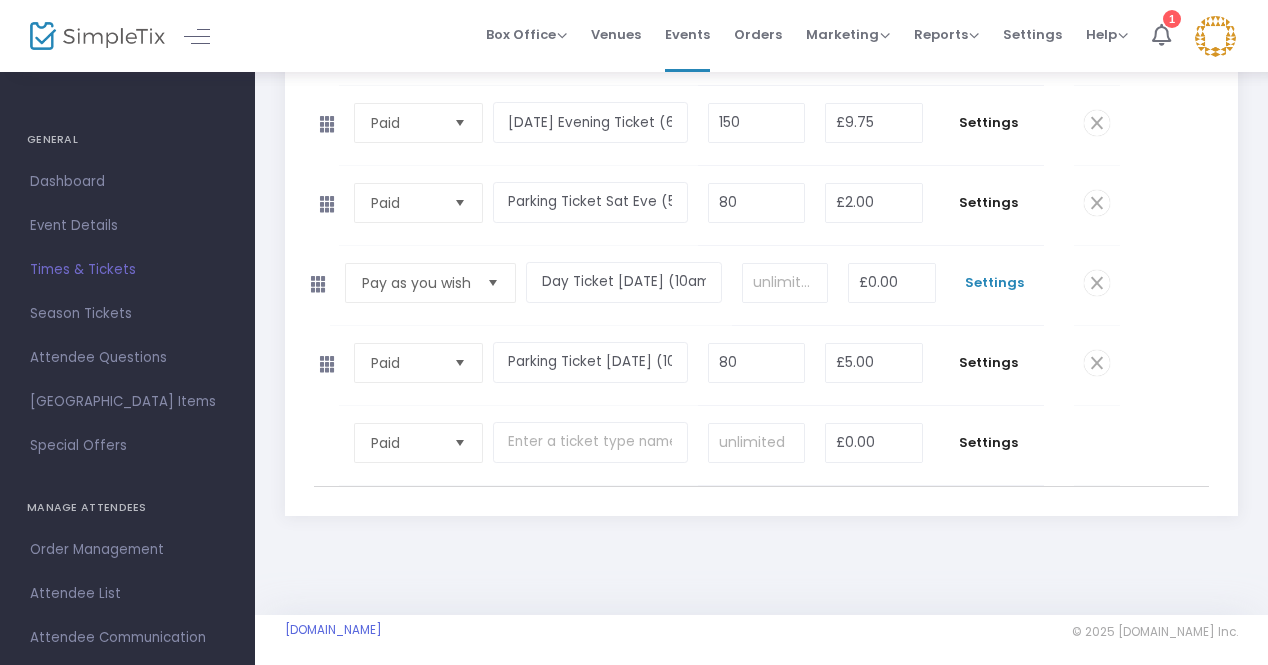 click on "Settings" at bounding box center (995, 283) 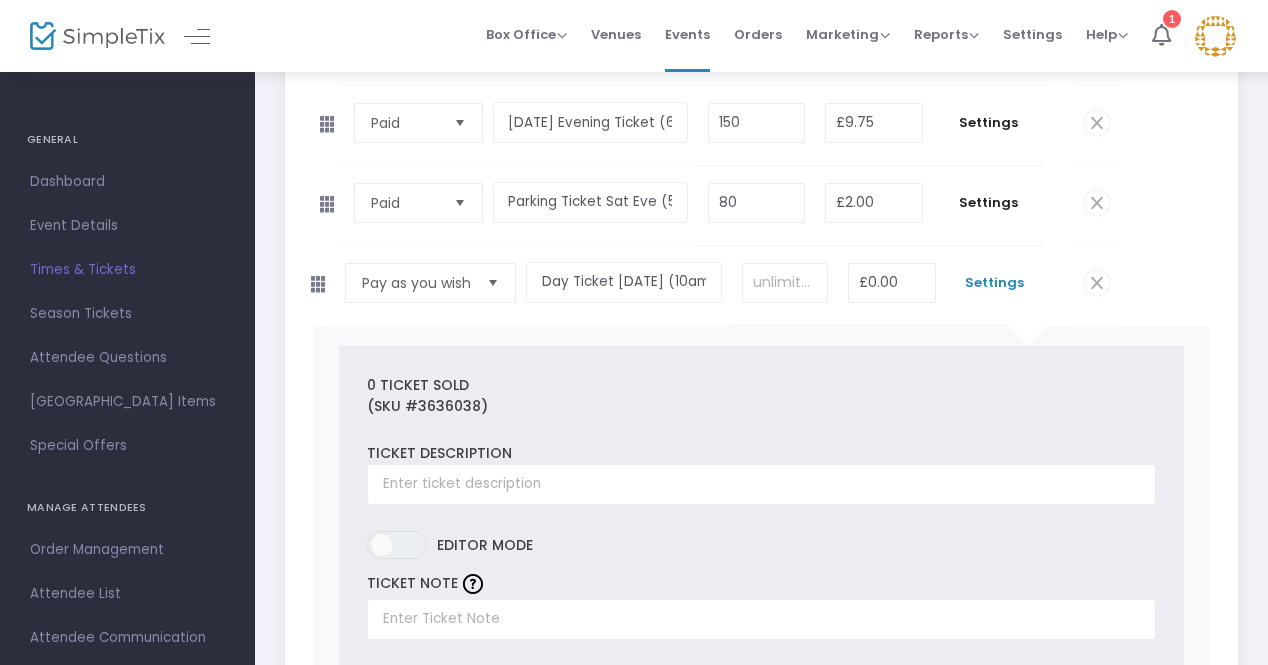 scroll, scrollTop: 604, scrollLeft: 0, axis: vertical 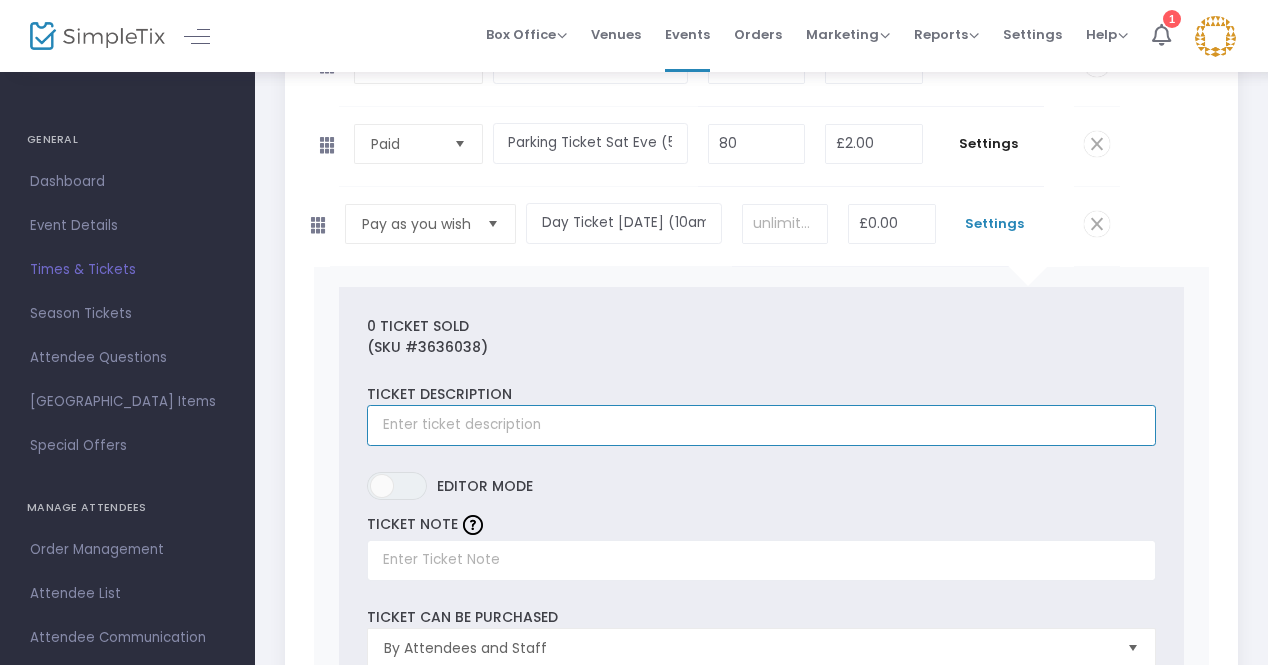 click at bounding box center (761, 425) 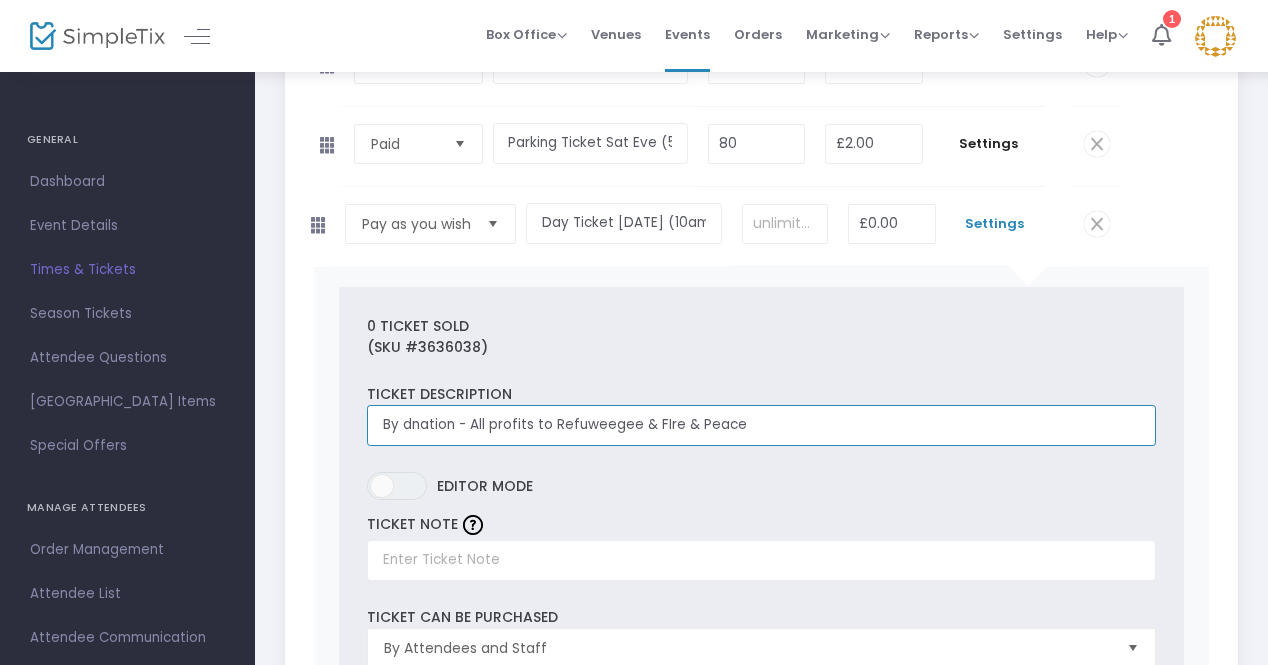 click on "By dnation - All profits to Refuweegee & FIre & Peace" at bounding box center [761, 425] 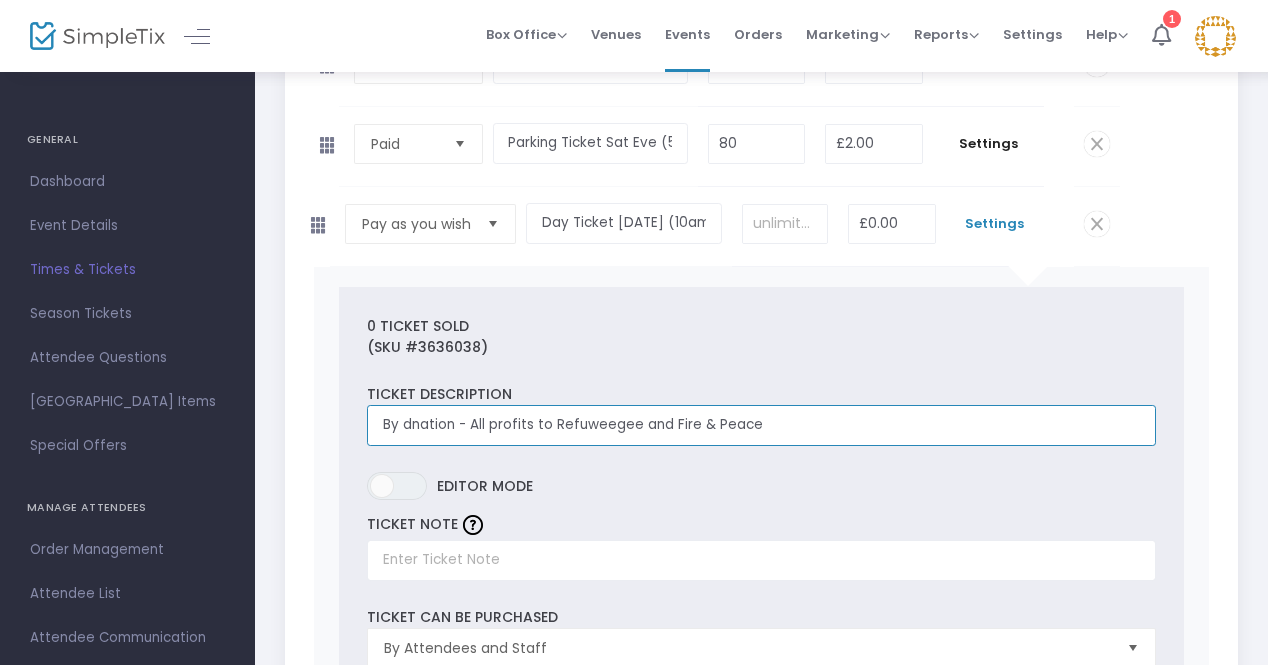 click on "By dnation - All profits to Refuweegee and Fire & Peace" at bounding box center [761, 425] 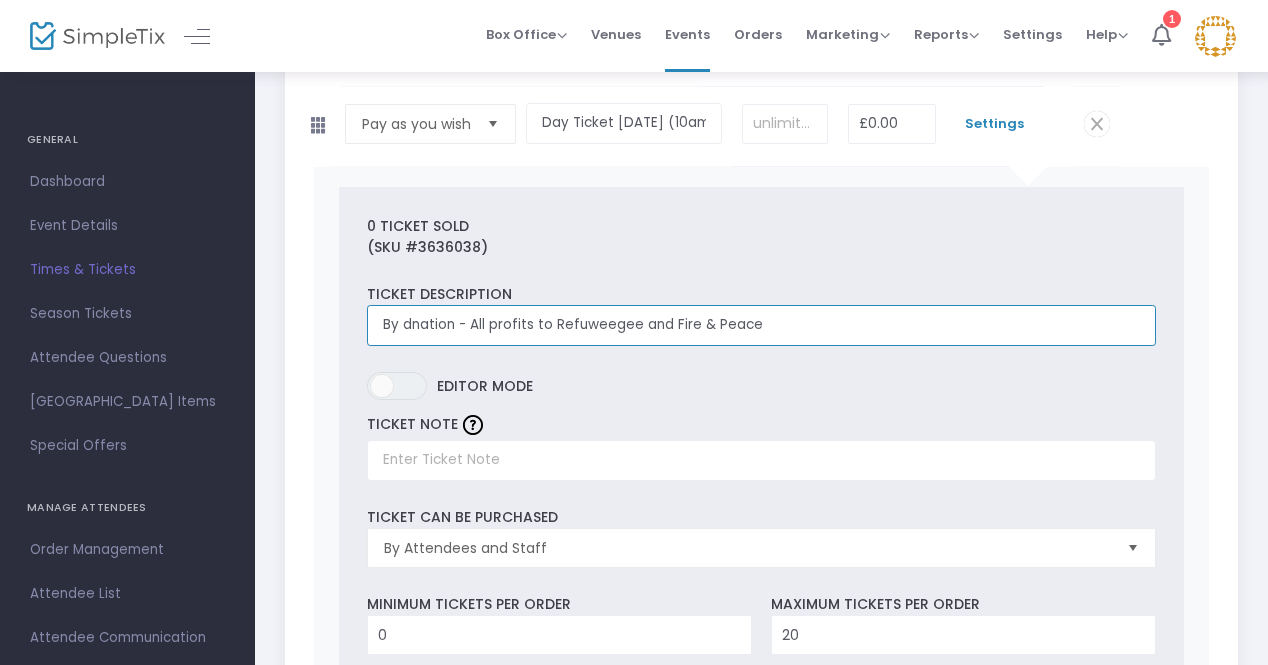 scroll, scrollTop: 712, scrollLeft: 0, axis: vertical 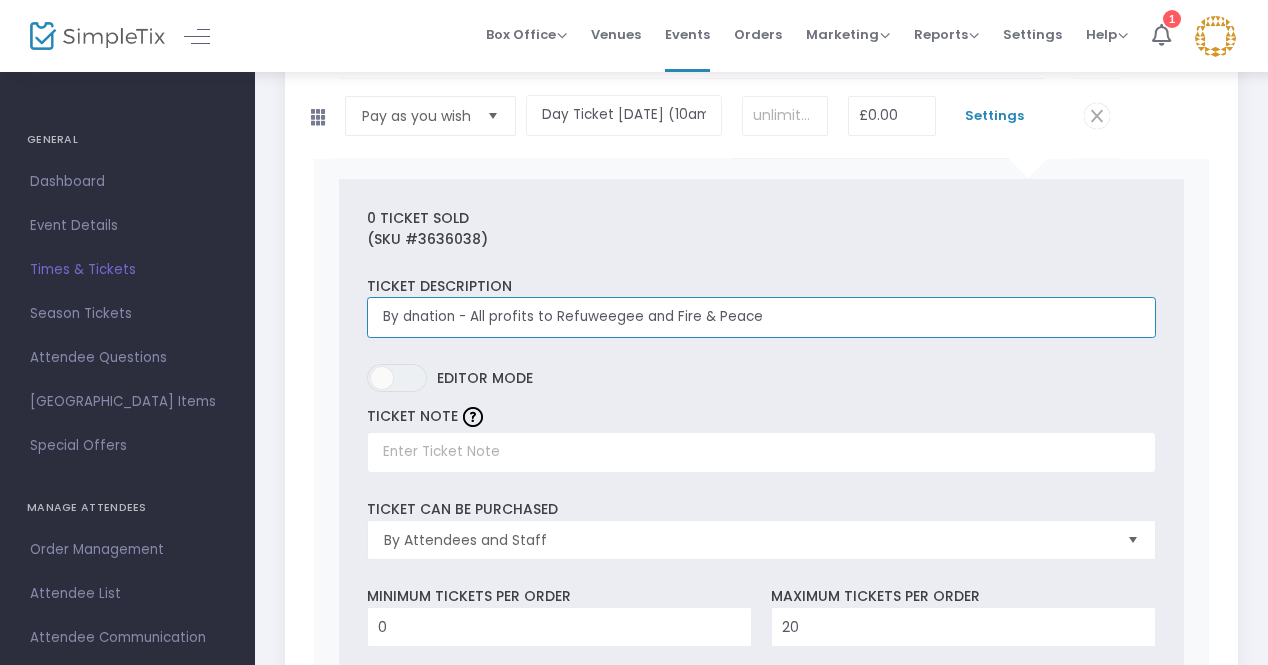 drag, startPoint x: 789, startPoint y: 308, endPoint x: 363, endPoint y: 307, distance: 426.00116 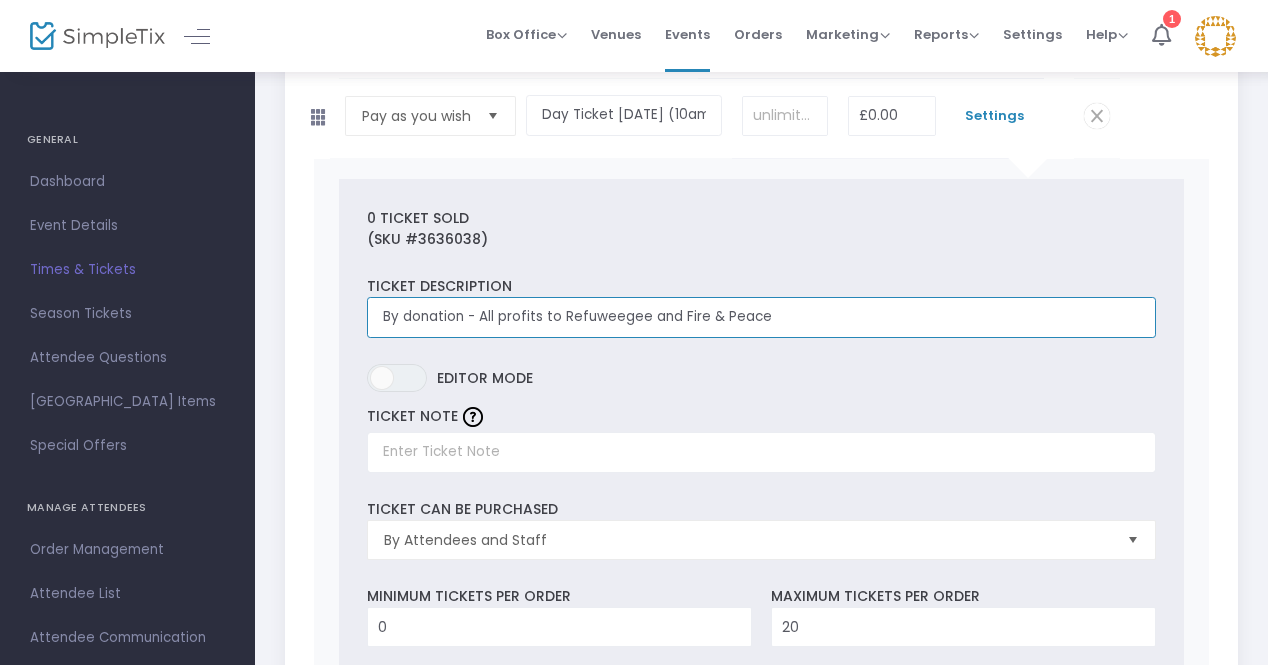 click on "By donation - All profits to Refuweegee and Fire & Peace" at bounding box center [761, 317] 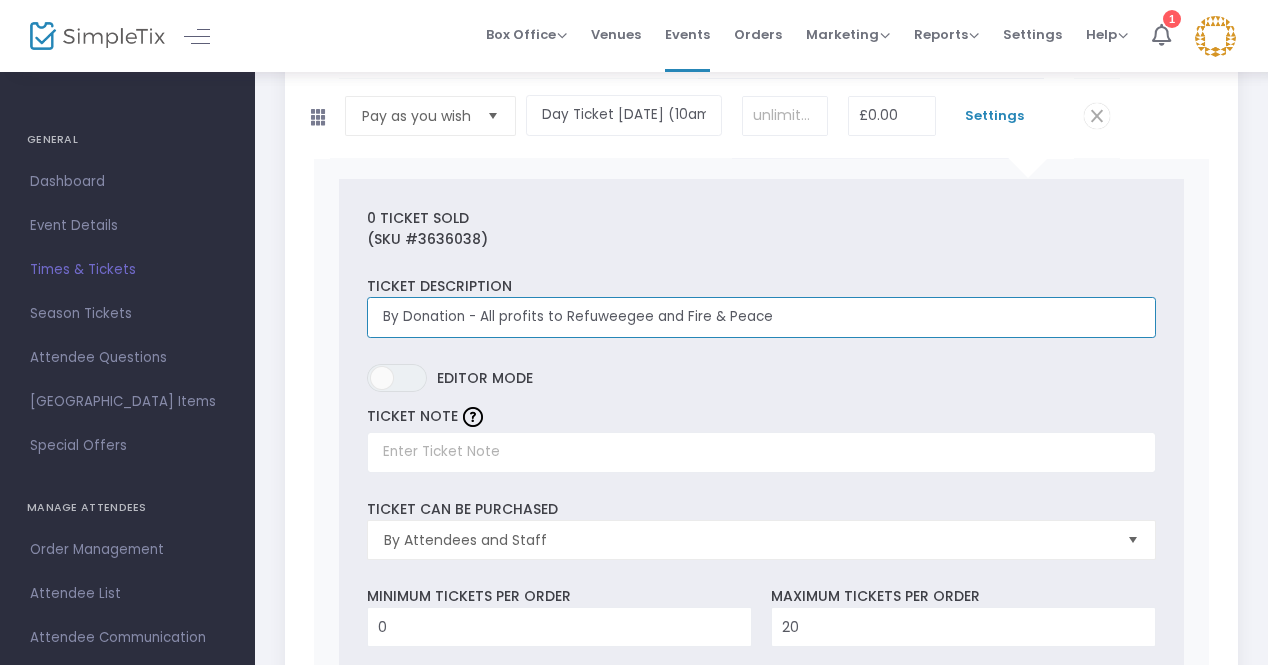 click on "By Donation - All profits to Refuweegee and Fire & Peace" at bounding box center [761, 317] 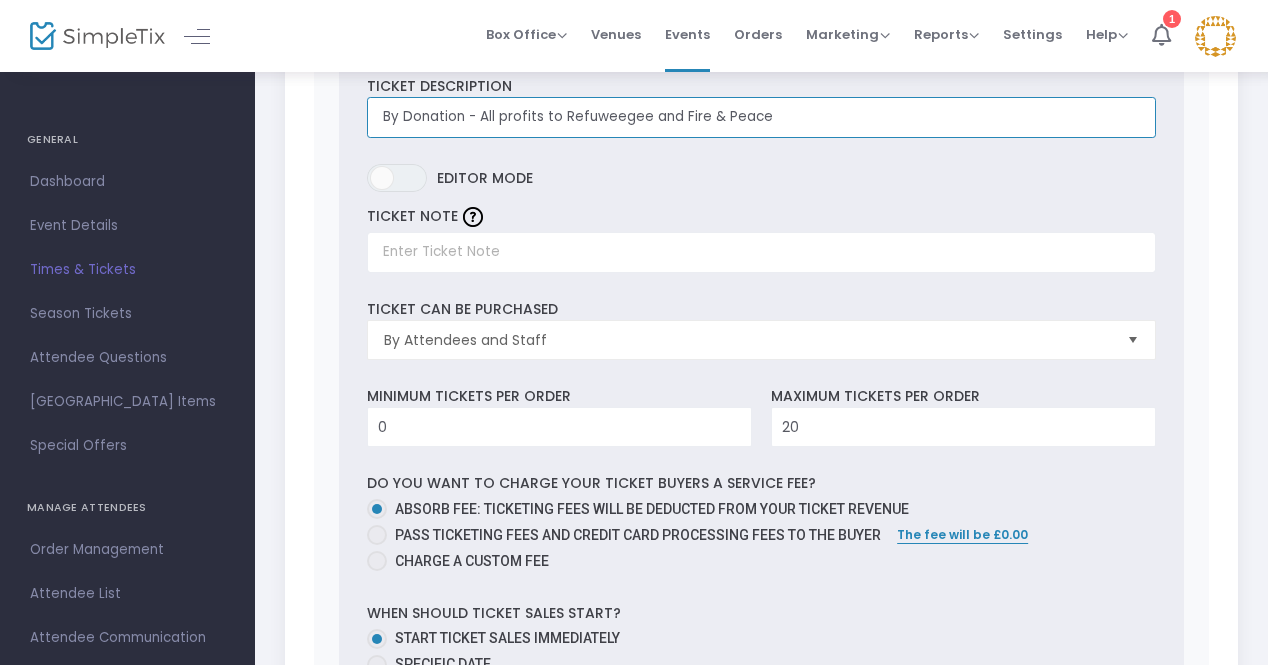 scroll, scrollTop: 913, scrollLeft: 0, axis: vertical 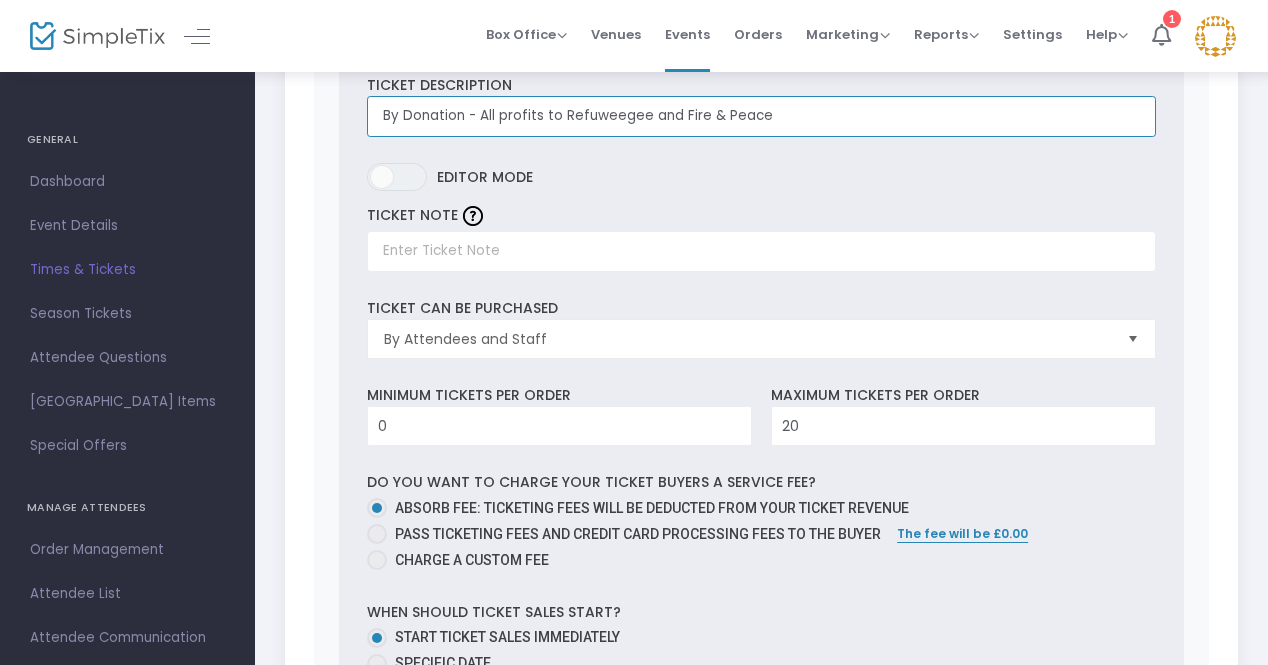 type on "By Donation - All profits to Refuweegee and Fire & Peace" 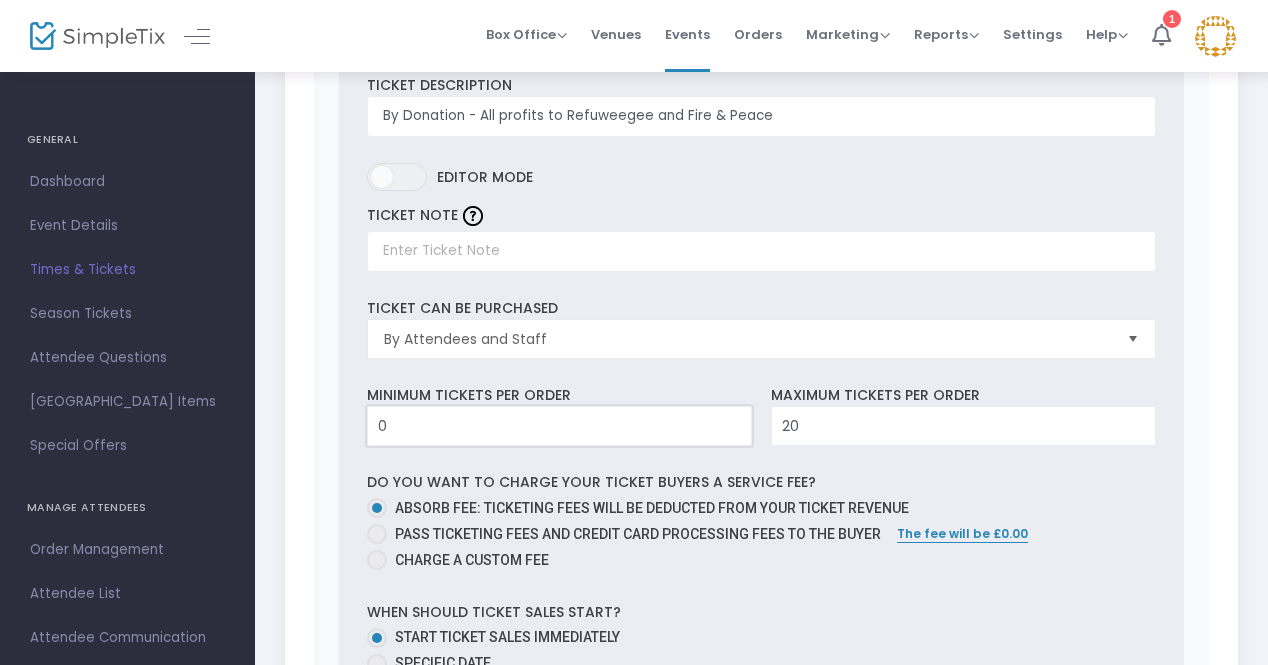 click on "0" at bounding box center [559, 426] 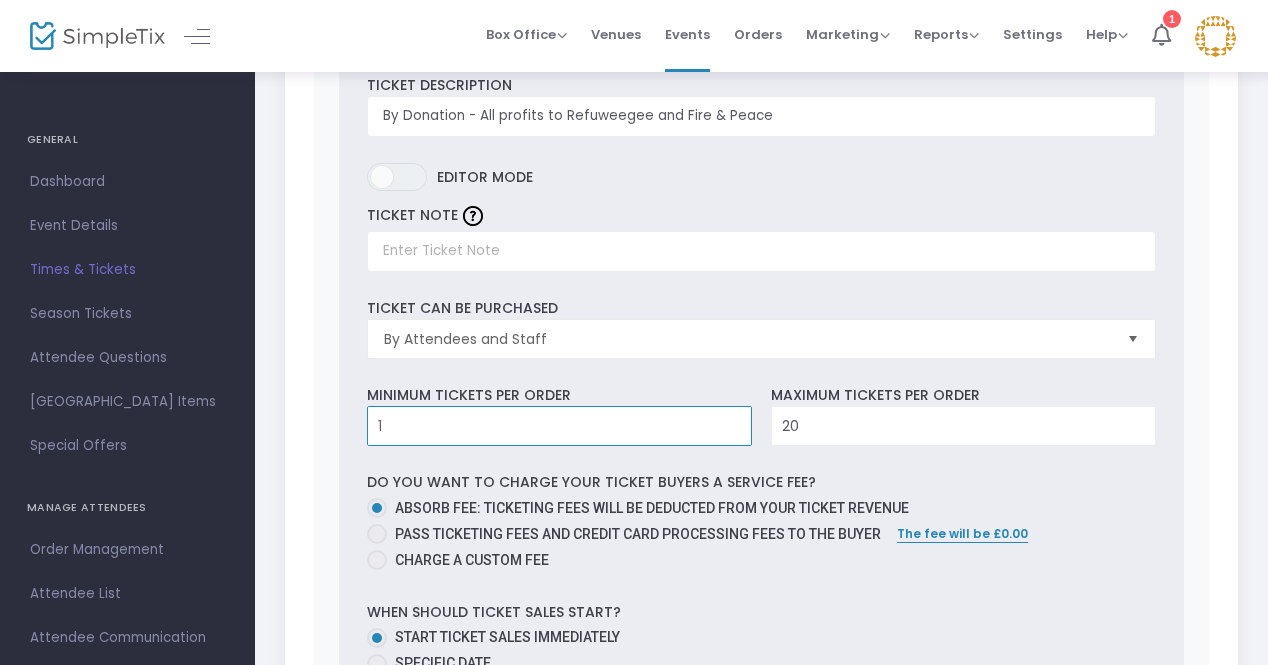 type on "1" 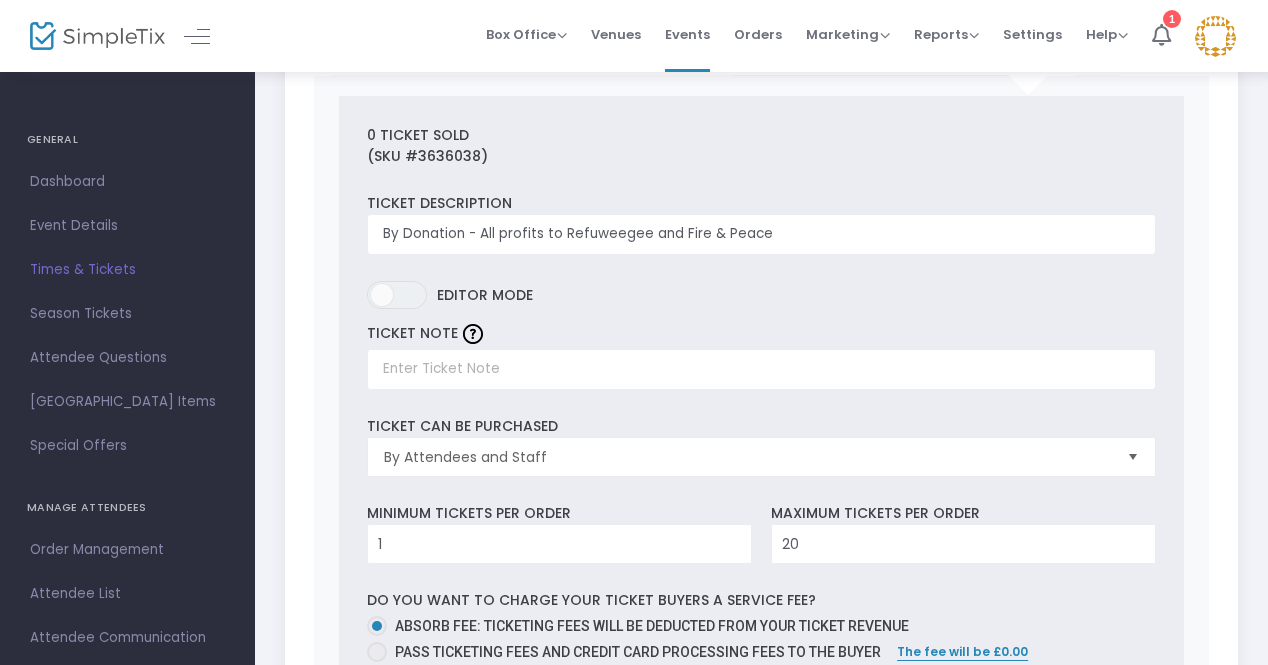 scroll, scrollTop: 814, scrollLeft: 0, axis: vertical 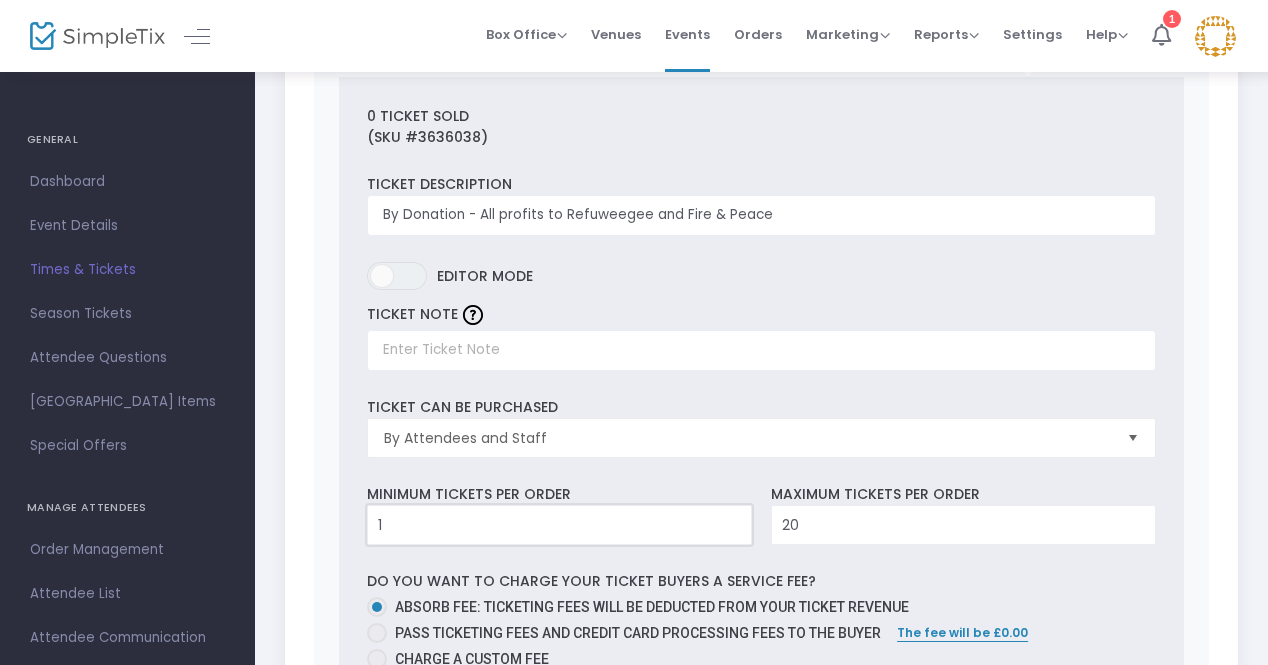 click on "1" at bounding box center [559, 525] 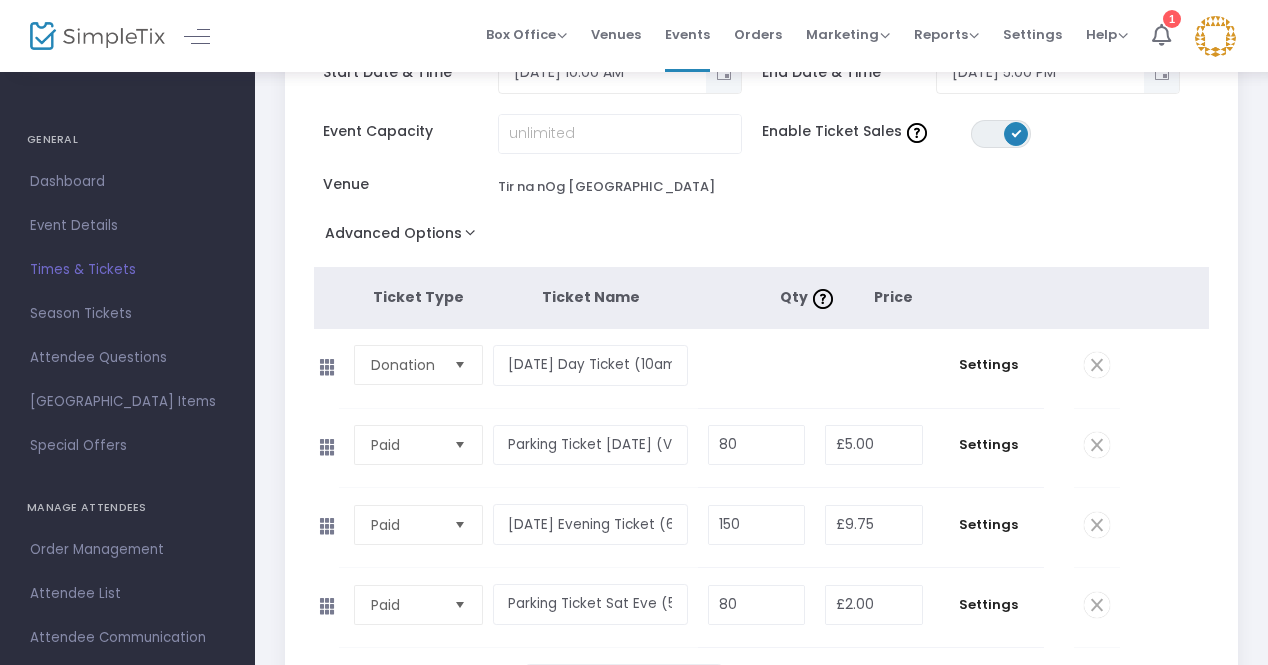 scroll, scrollTop: 0, scrollLeft: 0, axis: both 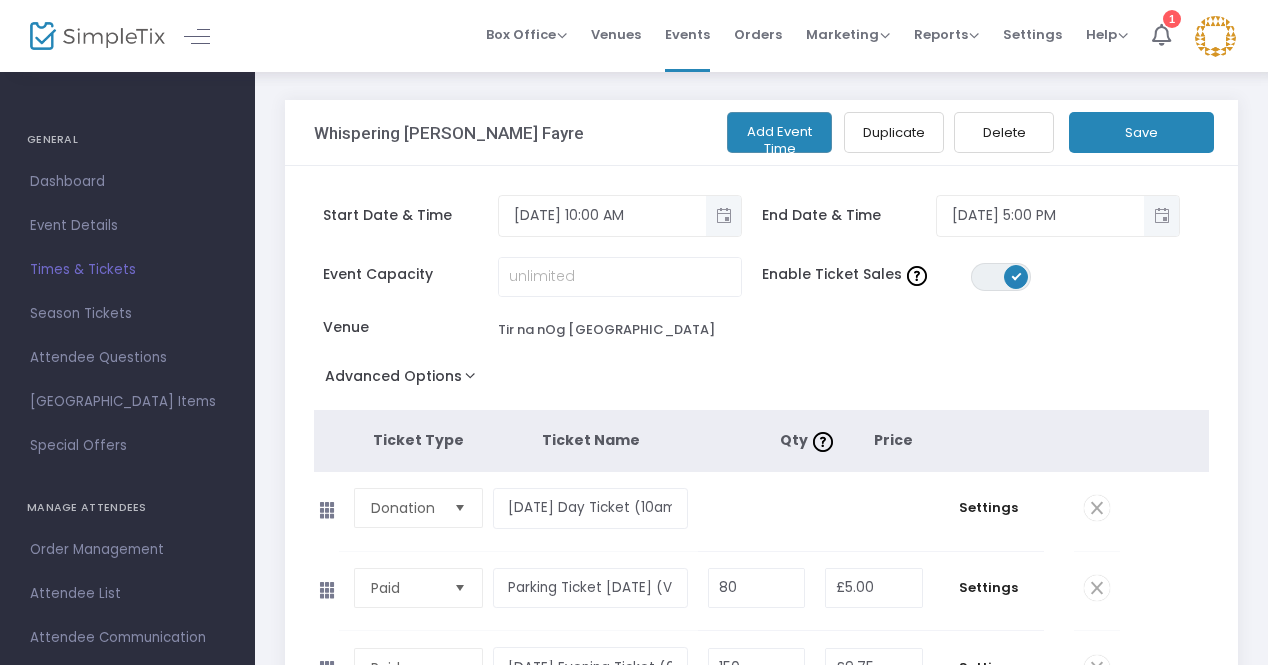 type on "0" 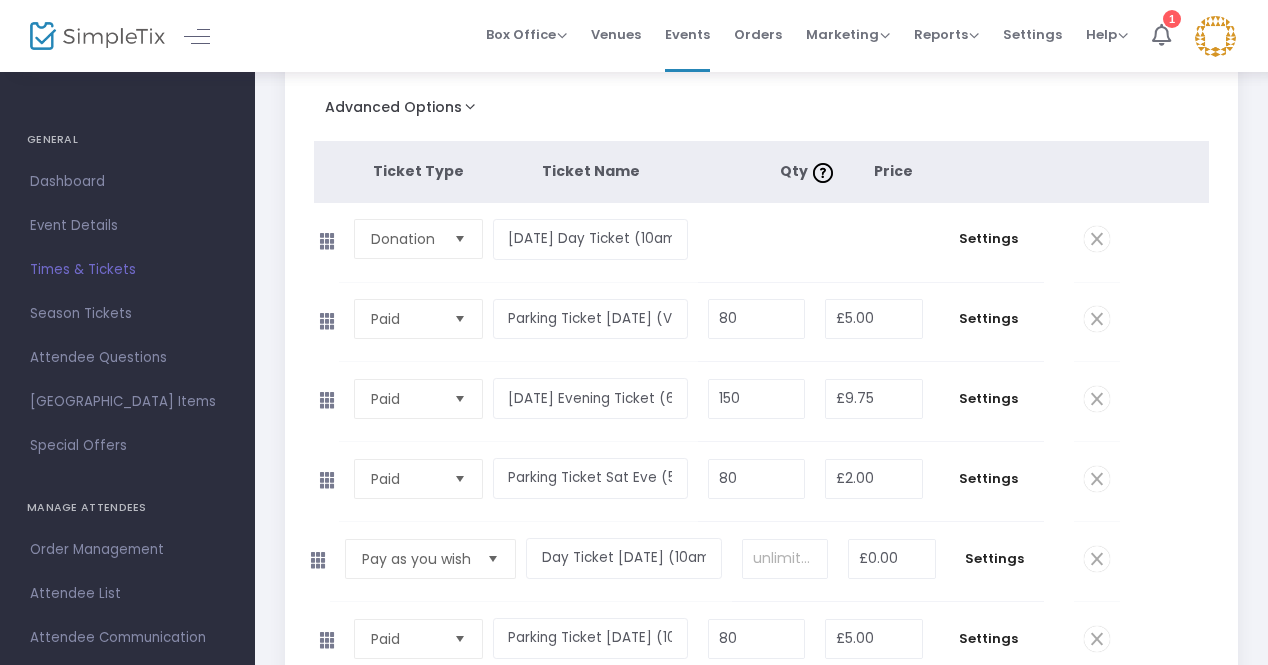 scroll, scrollTop: 161, scrollLeft: 0, axis: vertical 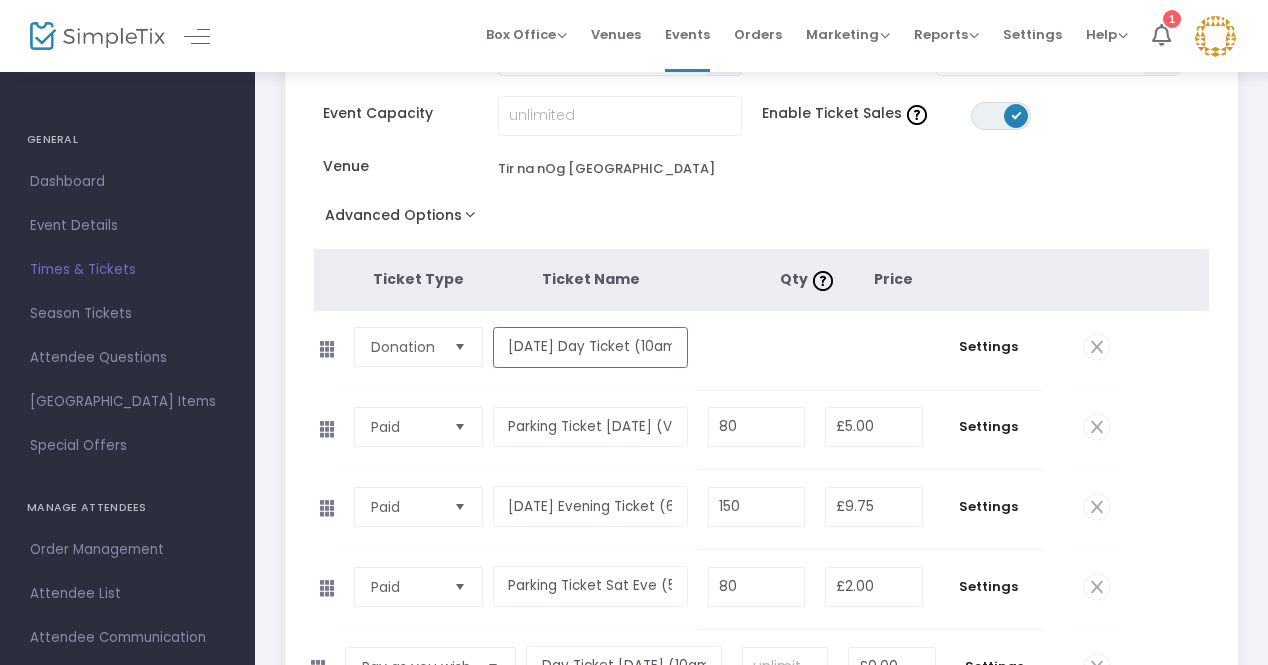 click on "[DATE] Day Ticket (10am - 5pm)" at bounding box center (591, 347) 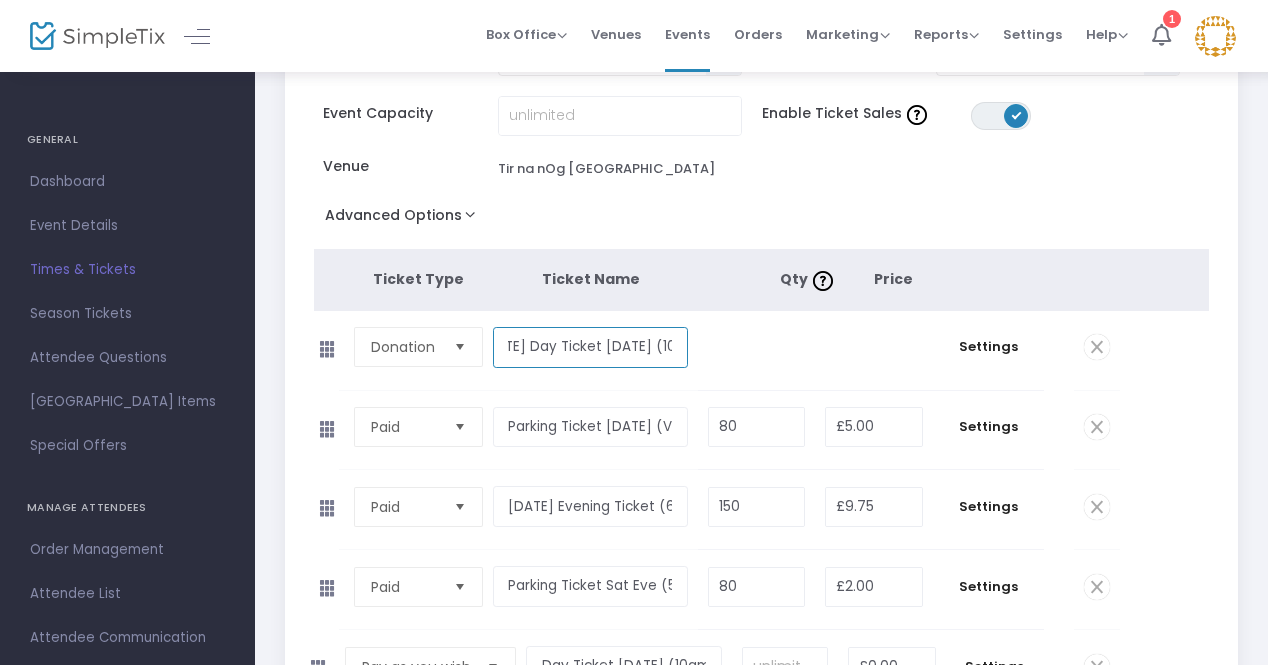 scroll, scrollTop: 0, scrollLeft: 35, axis: horizontal 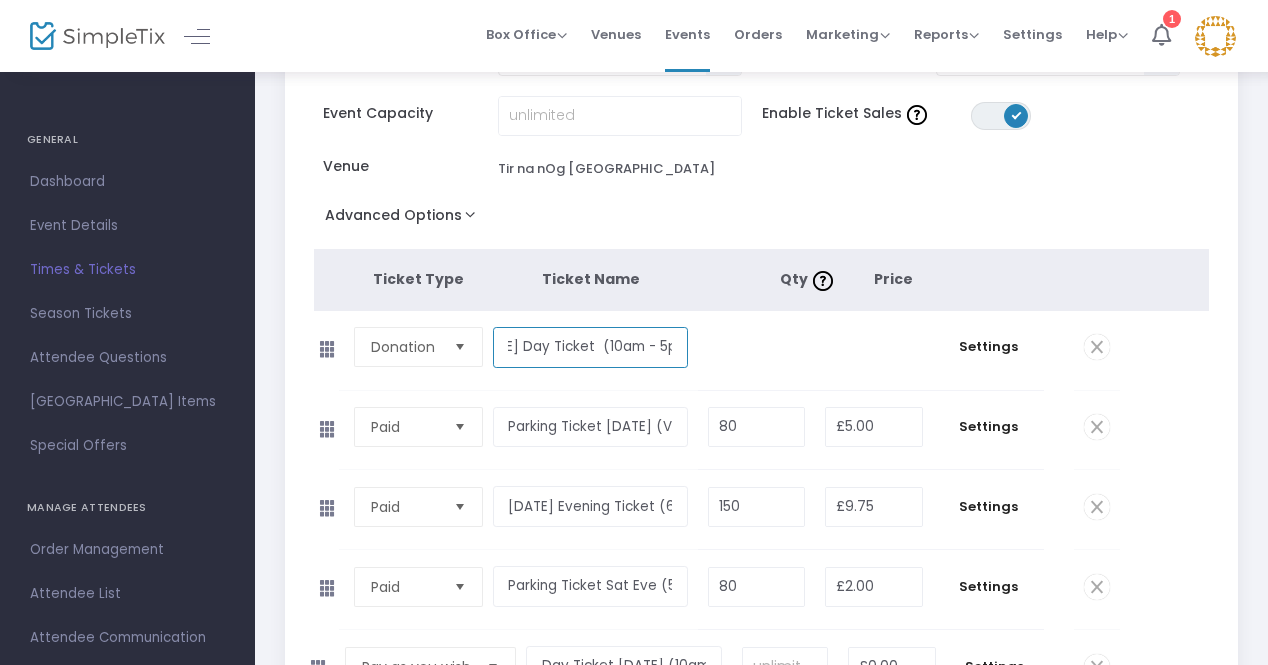 type on "[DATE] Day Ticket (10am - 5pm)" 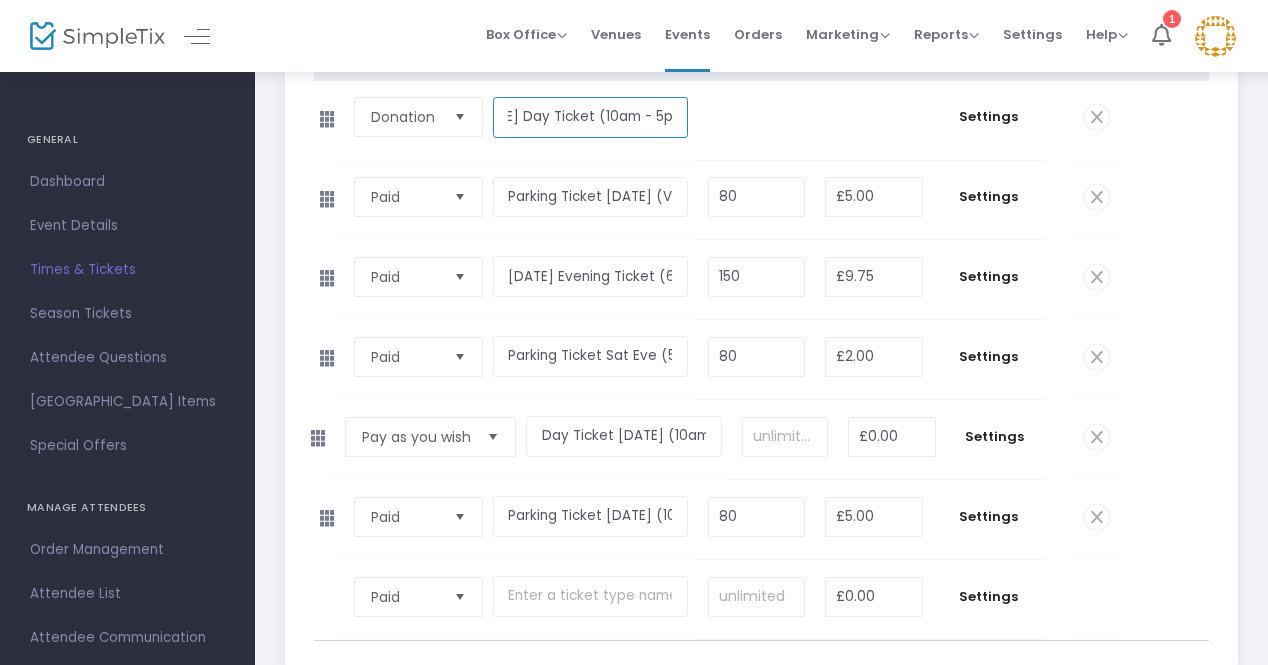 scroll, scrollTop: 474, scrollLeft: 0, axis: vertical 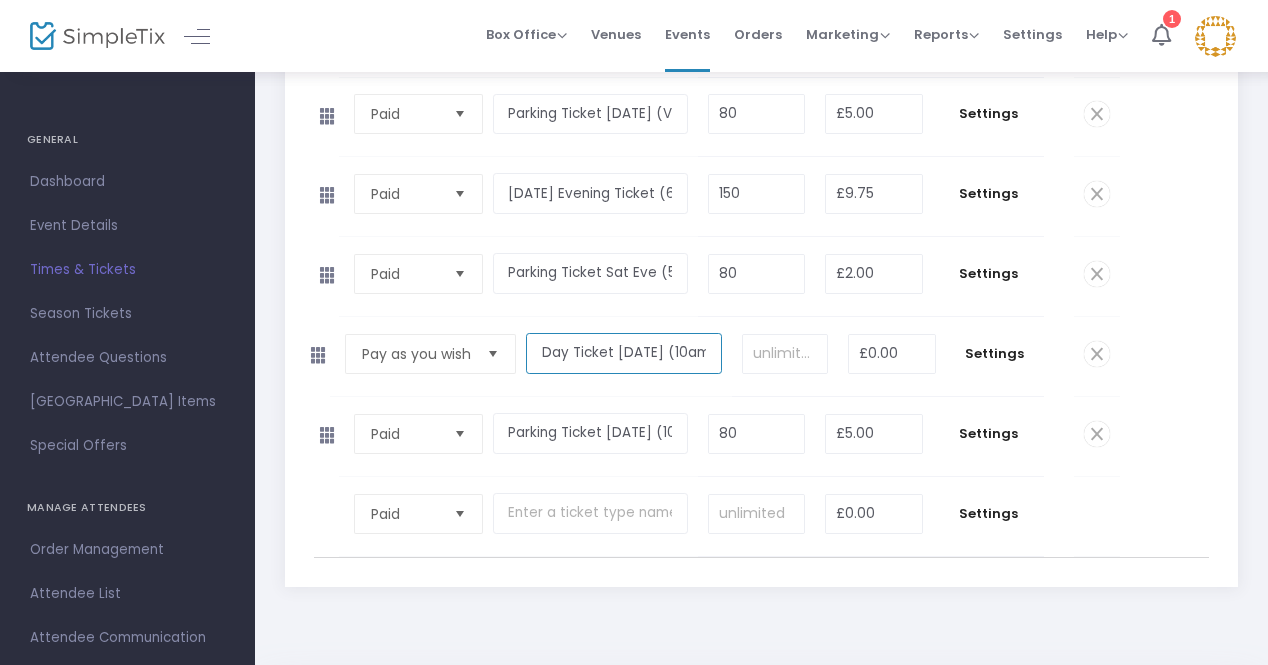 click on "Day Ticket [DATE] (10am - 5pm)" at bounding box center (624, 353) 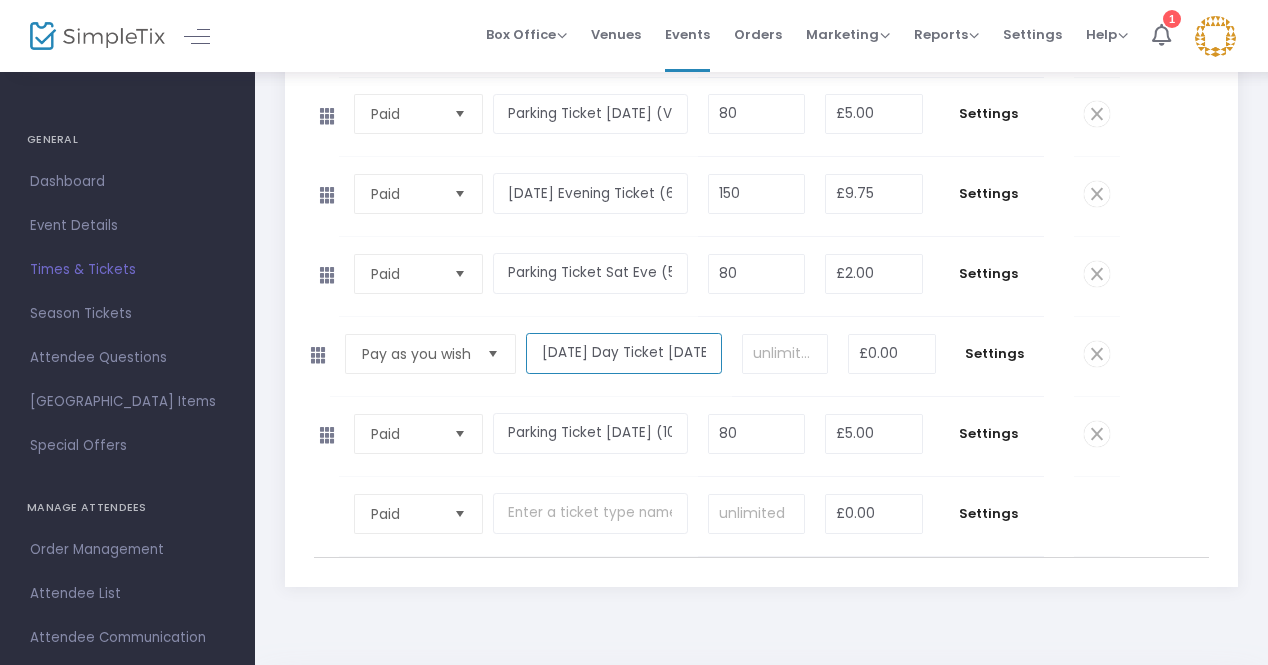 scroll, scrollTop: 0, scrollLeft: 14, axis: horizontal 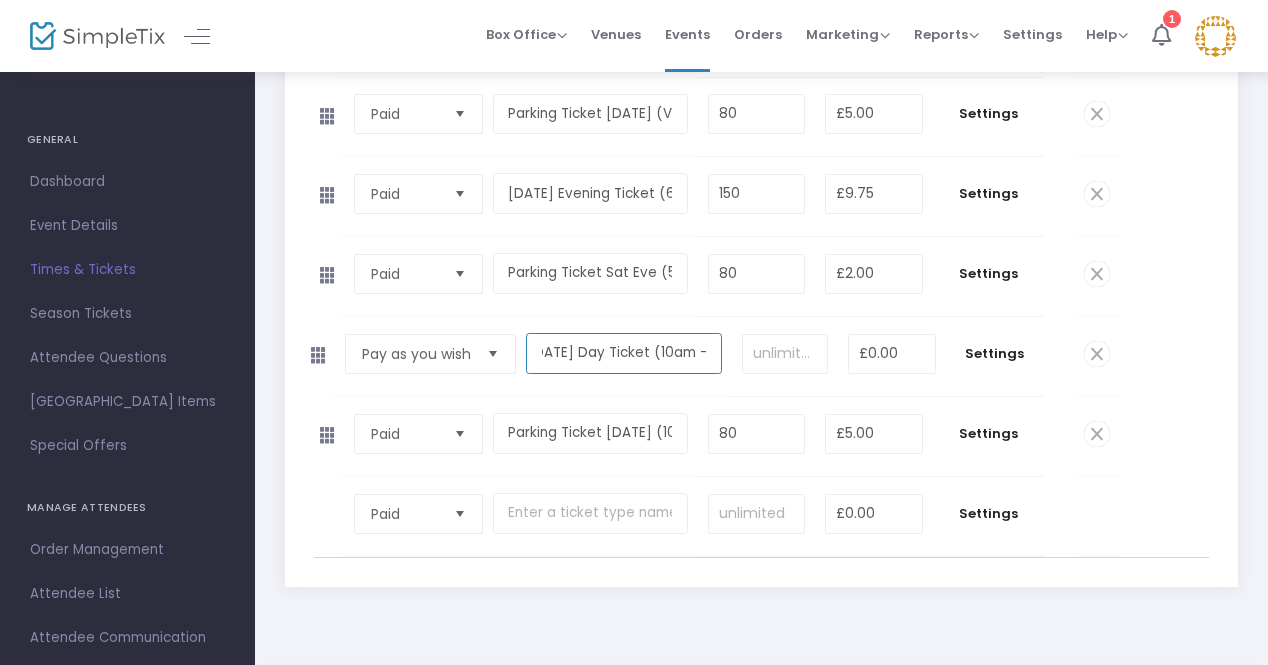 type on "[DATE] Day Ticket (10am - 5pm)" 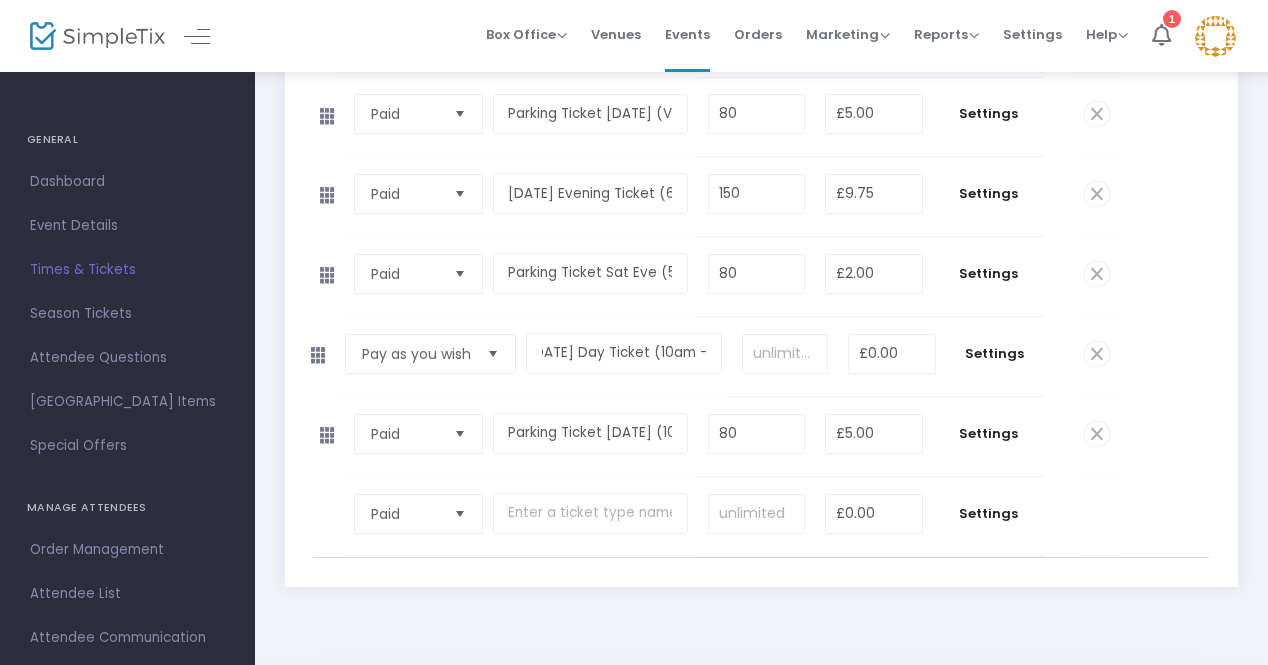 click on "Pay as you wish  Required.  [DATE] Day Ticket (10am - 5pm)  Required.   Required.  £0.00  Required.  Settings  0 Ticket sold (SKU #3636038) Ticket Description By Donation - All profits to Refuweegee and Fire & Peace  Required.  ON OFF Editor mode TICKET NOTE Ticket can be purchased  By Attendees and Staff Minimum tickets per order 0  Value should be between 0 to 1000..  Maximum tickets per order 20  Value should not be less than Min Tickets and not exceed than 1000.  Do you want to charge your ticket buyers a service fee?   Absorb fee: Ticketing fees will be deducted from your ticket revenue    Pass ticketing fees and credit card processing fees to the buyer   The fee will be £0.00     Charge a custom fee When should ticket sales start?   Start ticket sales immediately   Specific Date   Start ticket sales a specific number of days before the event   Start ticket sales a specific number of days and hours before the event When should ticket sales for this ticket type end?        Specific Date" 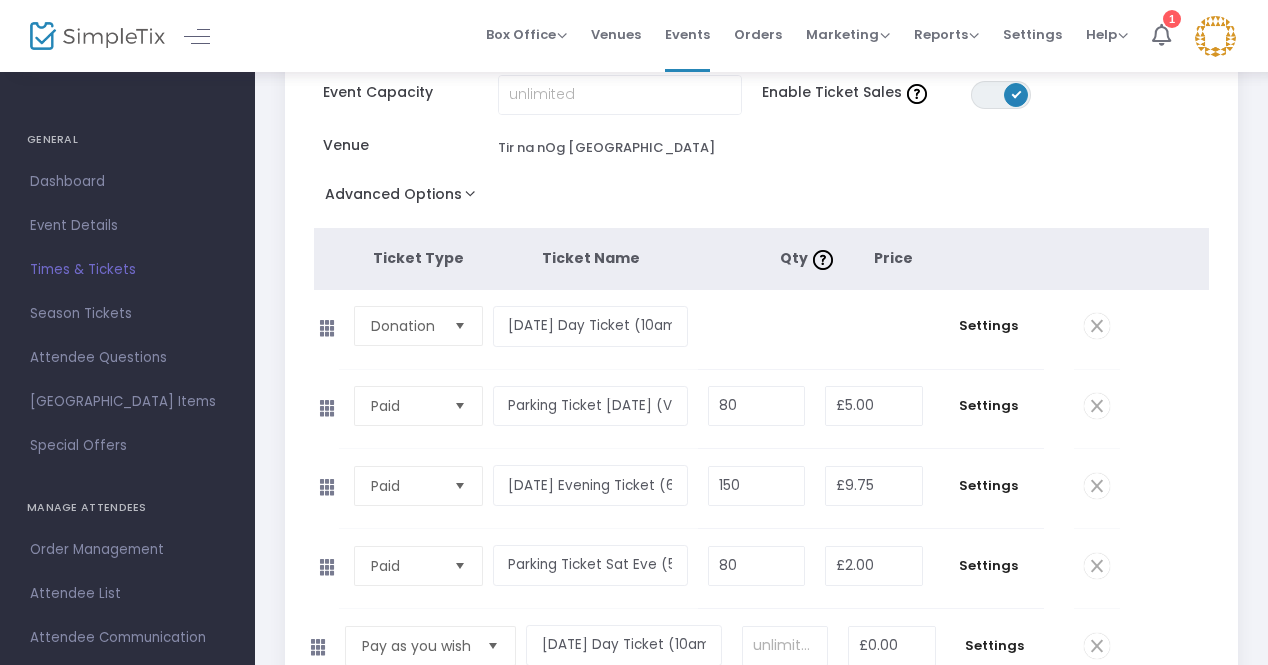 scroll, scrollTop: 181, scrollLeft: 0, axis: vertical 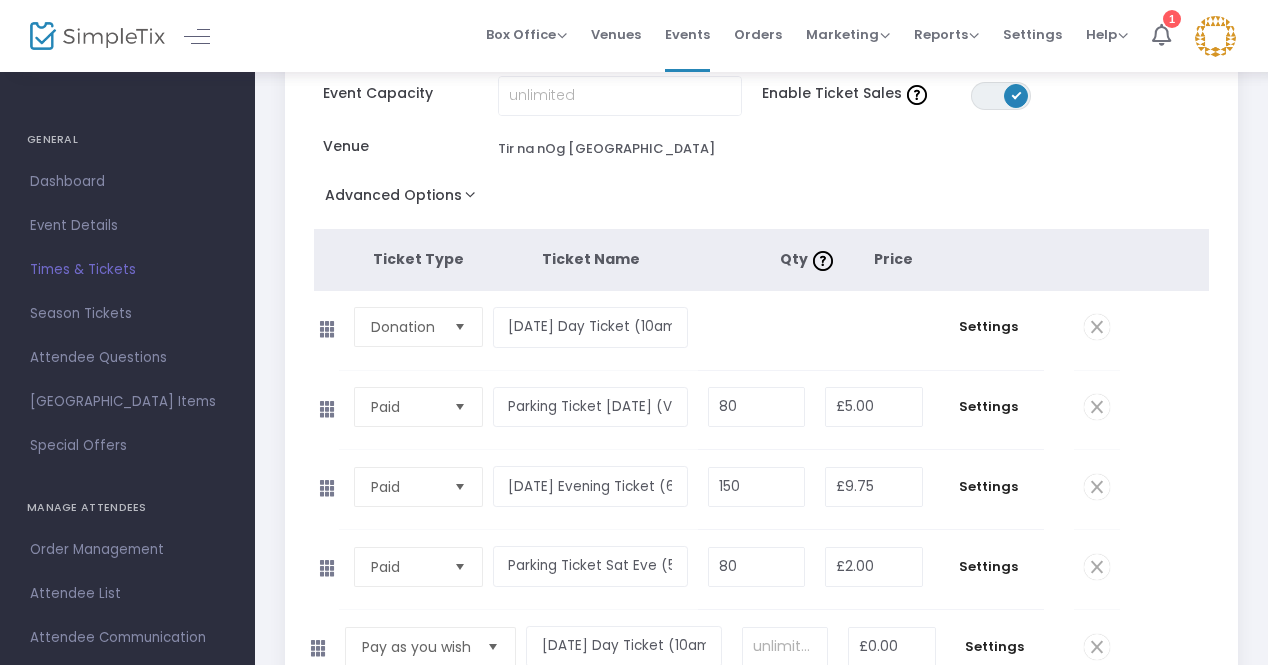 click at bounding box center (459, 327) 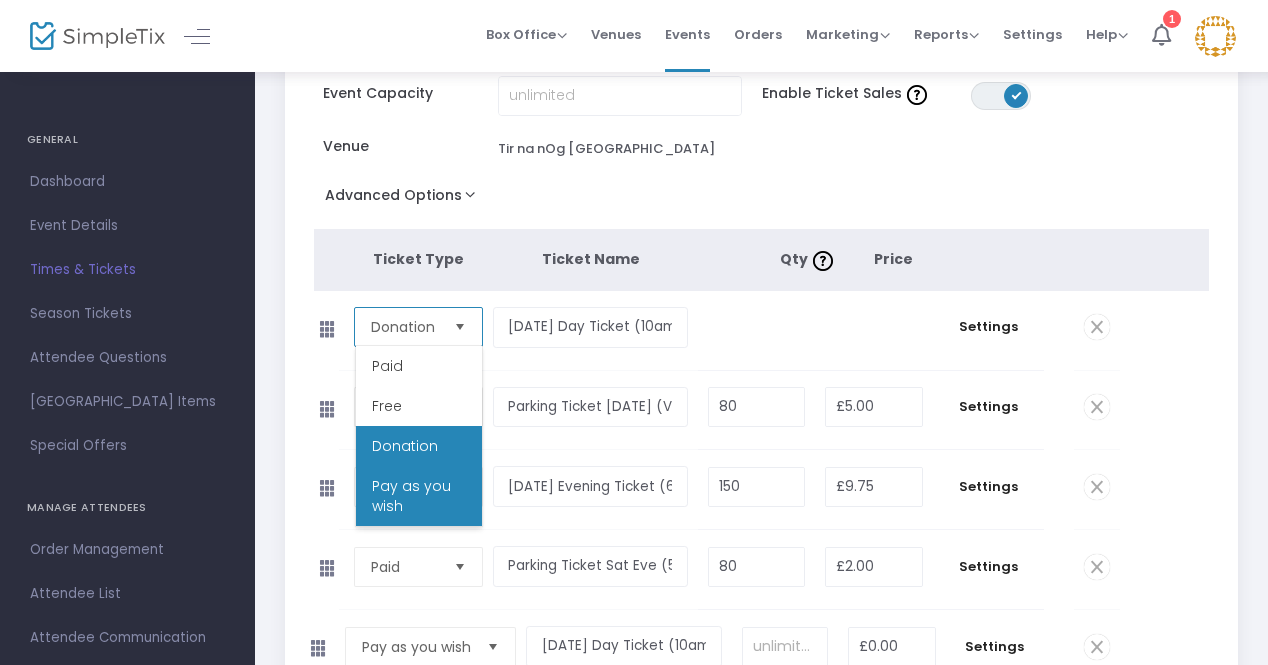 click on "Pay as you wish" at bounding box center (419, 496) 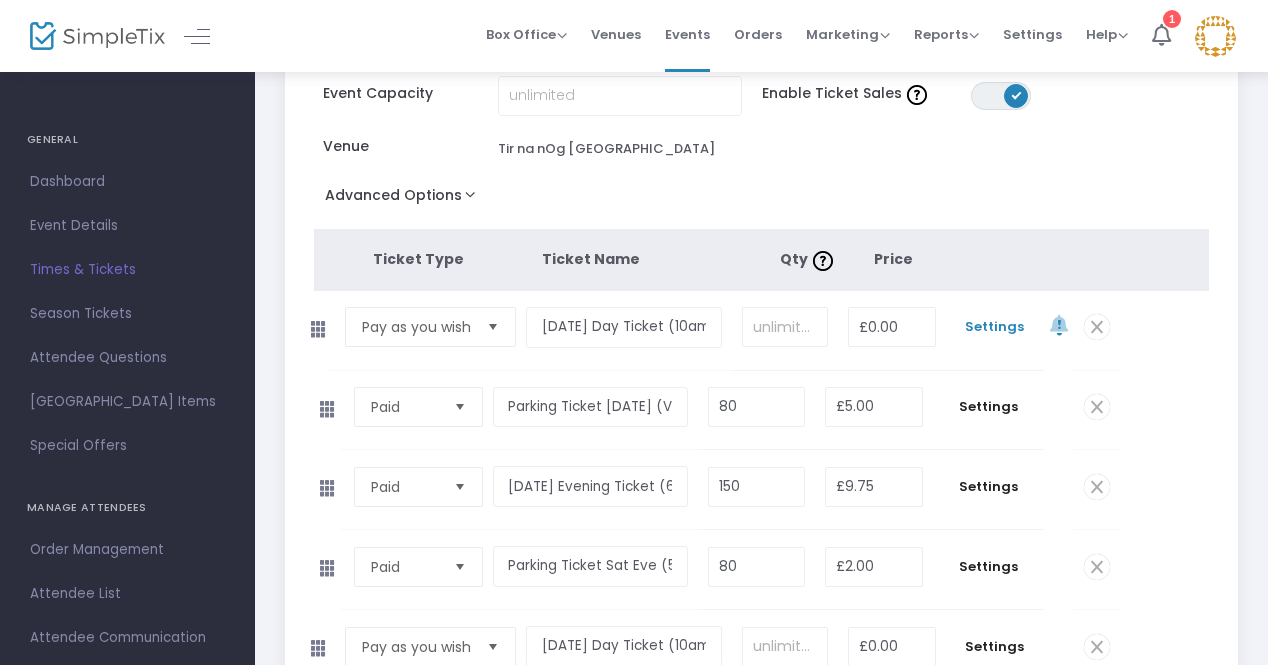click on "Settings" at bounding box center [995, 327] 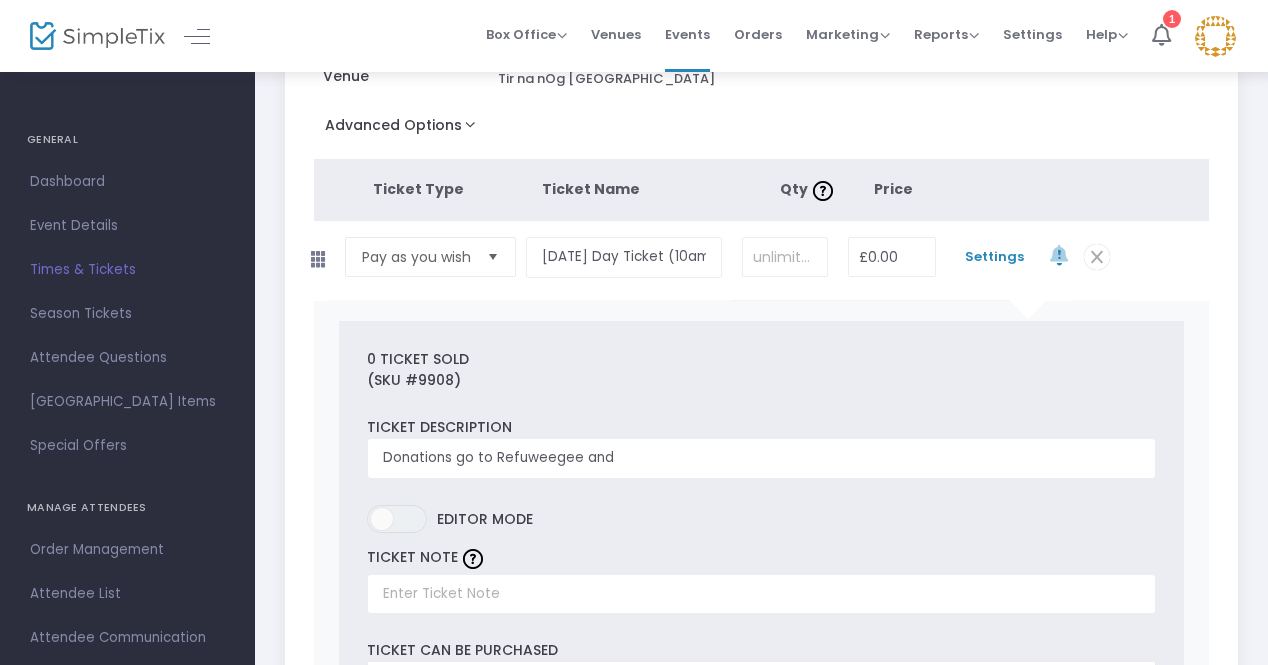 scroll, scrollTop: 253, scrollLeft: 0, axis: vertical 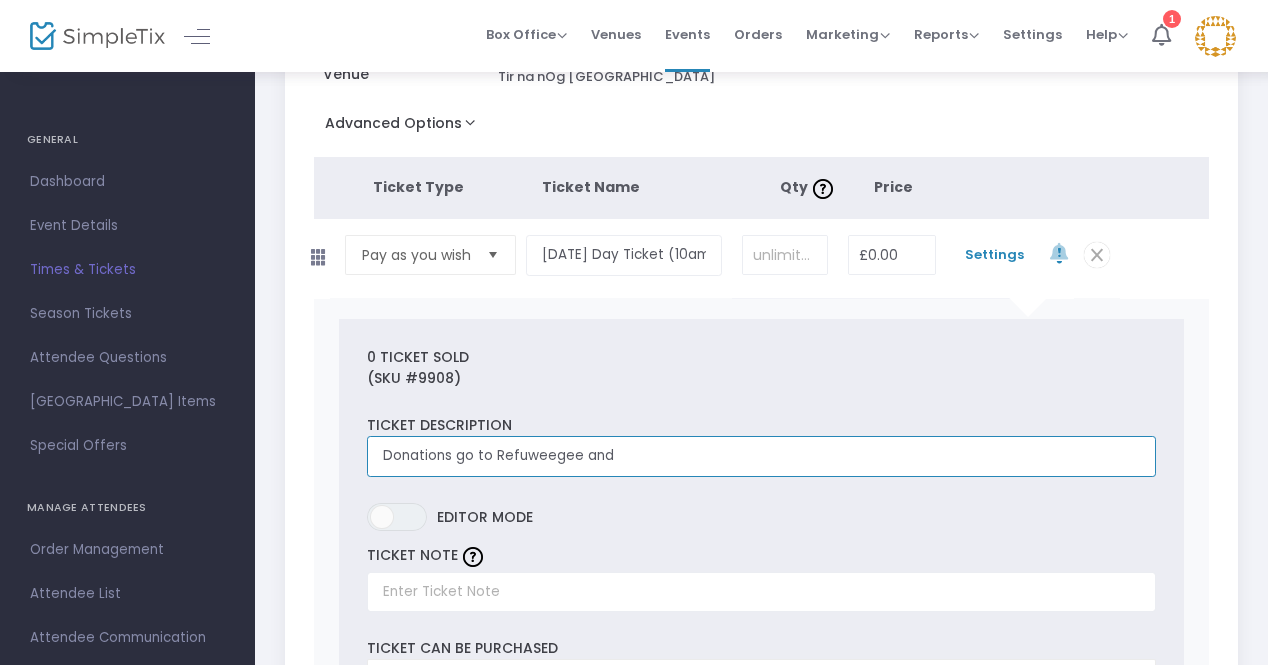 drag, startPoint x: 691, startPoint y: 445, endPoint x: 325, endPoint y: 444, distance: 366.00137 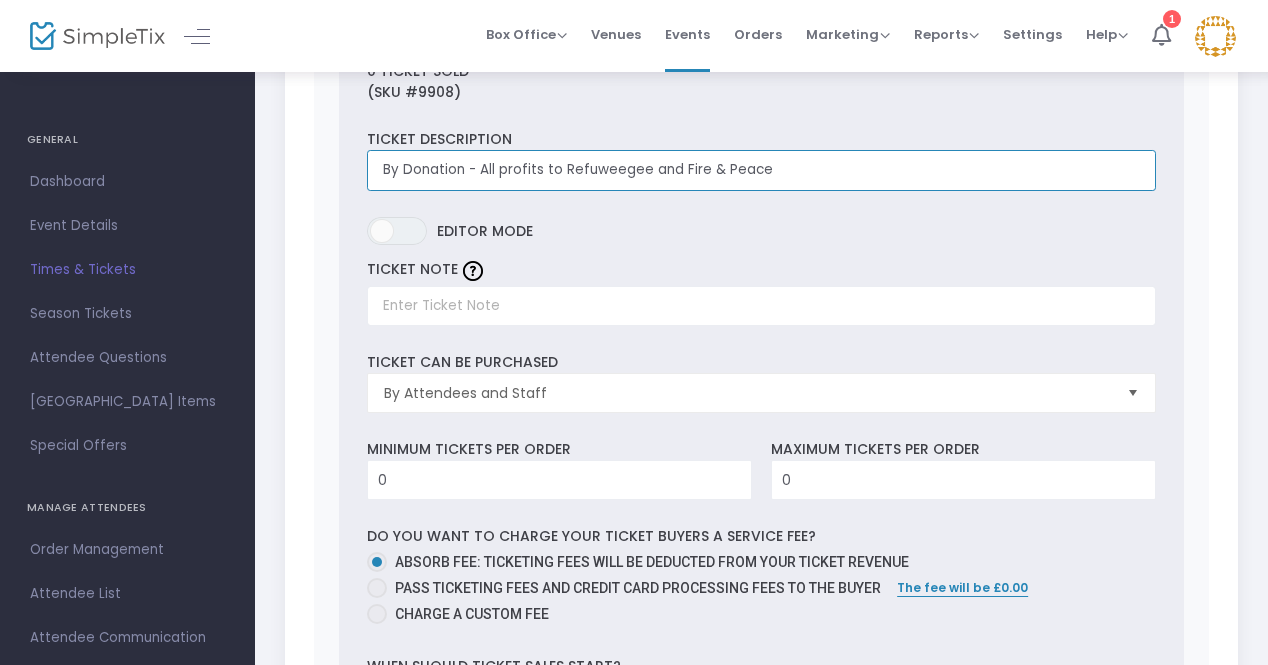 scroll, scrollTop: 541, scrollLeft: 0, axis: vertical 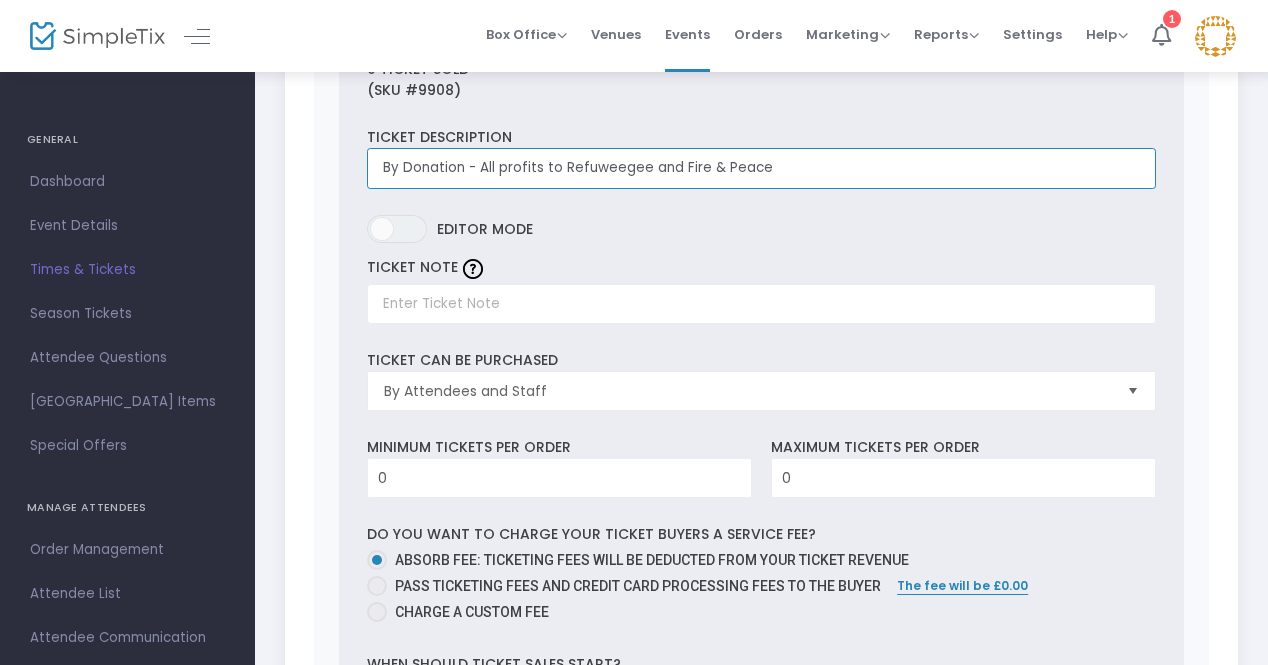type on "By Donation - All profits to Refuweegee and Fire & Peace" 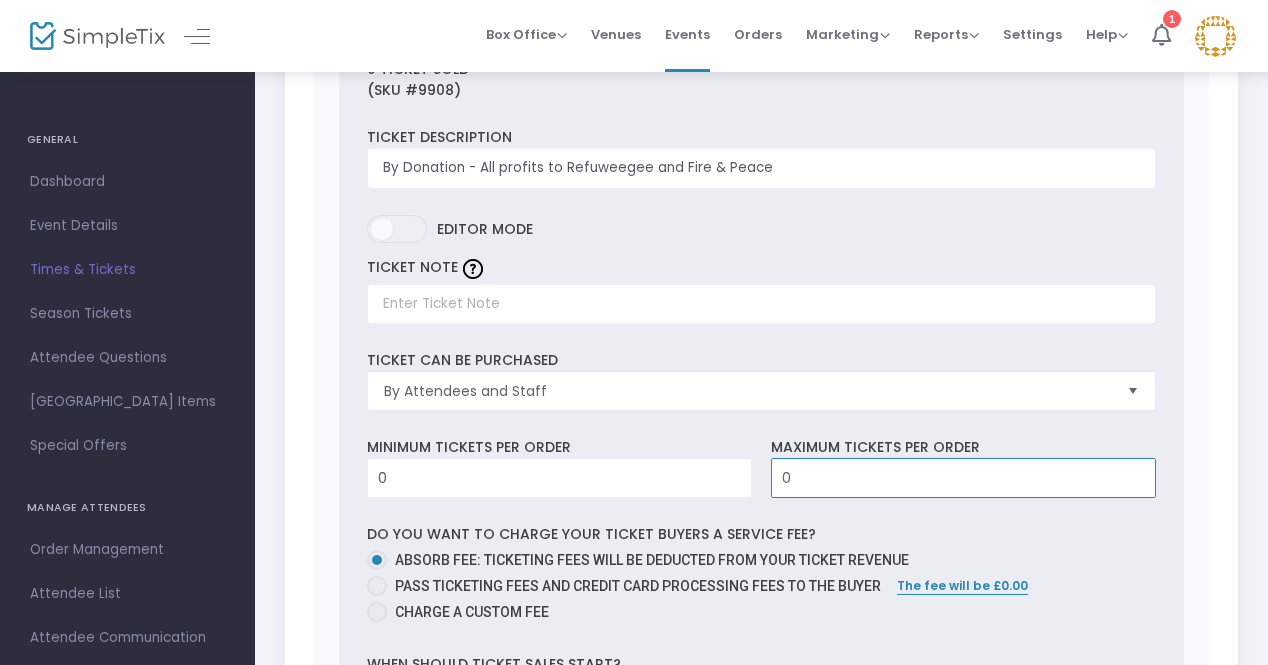 click on "0" at bounding box center (963, 478) 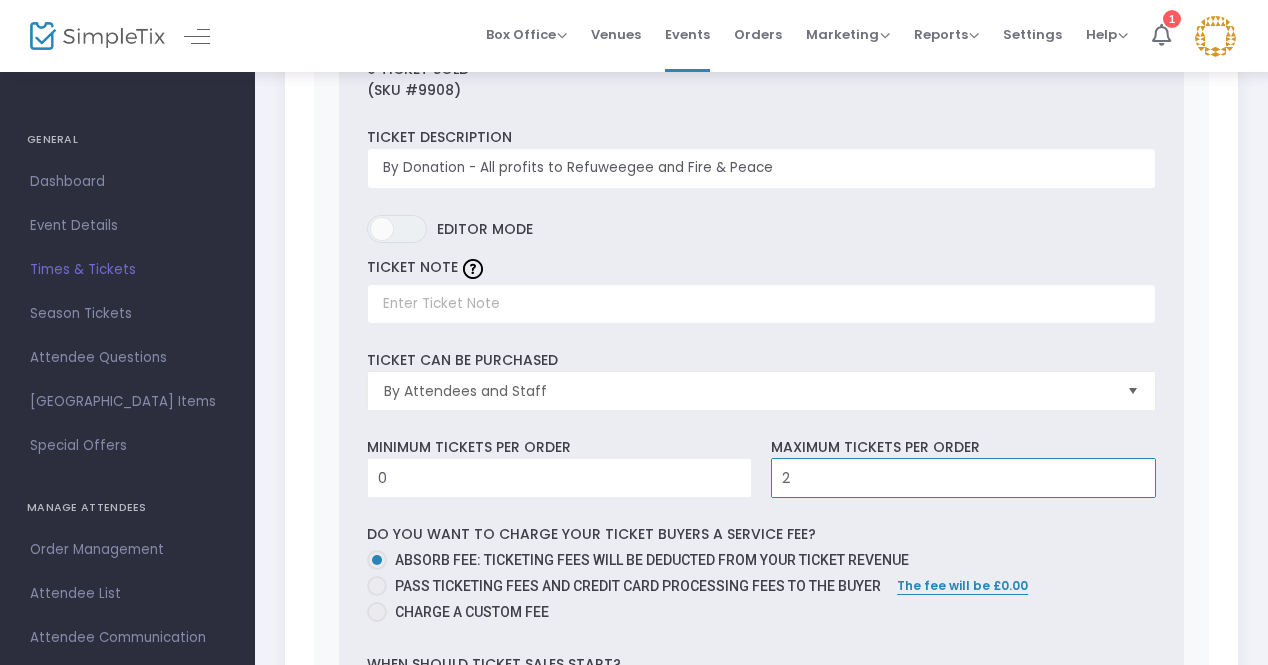 type on "2" 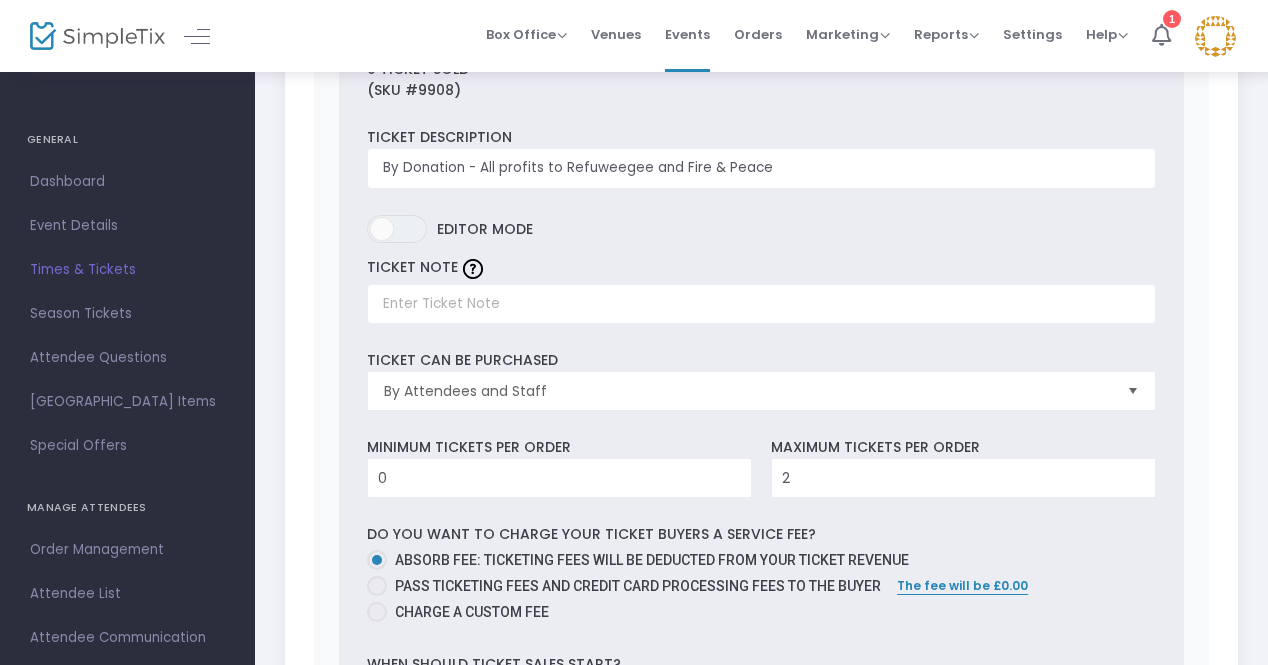 click on "Pass ticketing fees and credit card processing fees to the buyer" at bounding box center [634, 586] 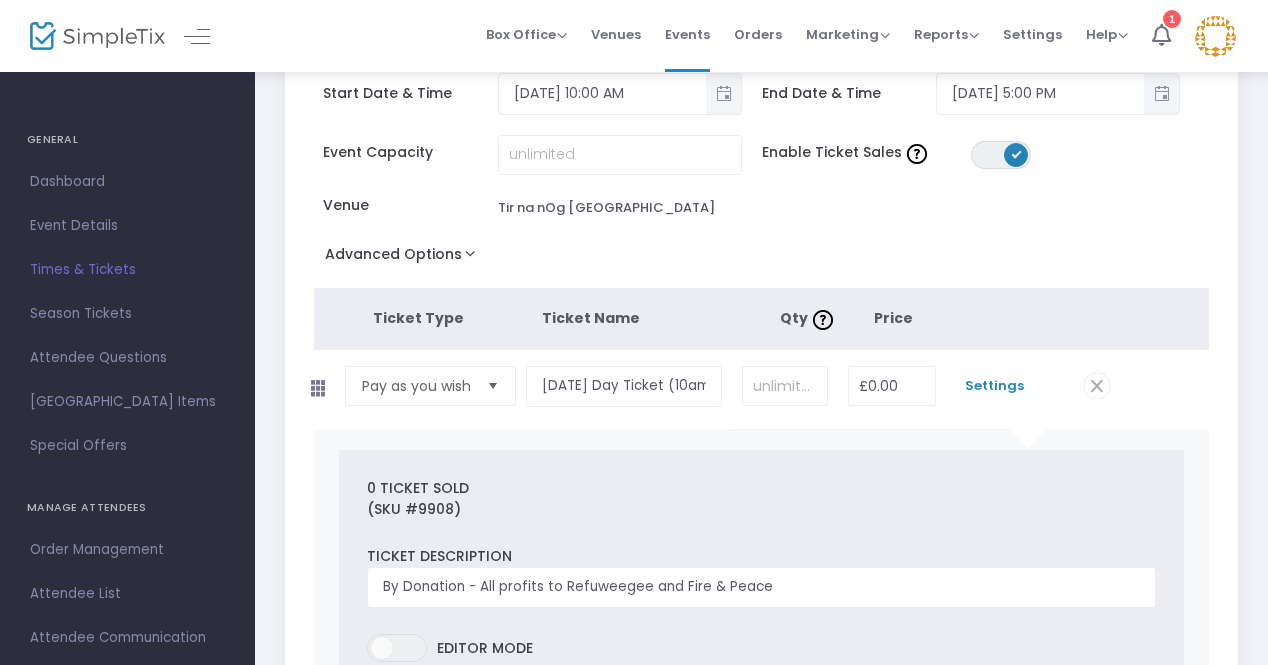 scroll, scrollTop: 0, scrollLeft: 0, axis: both 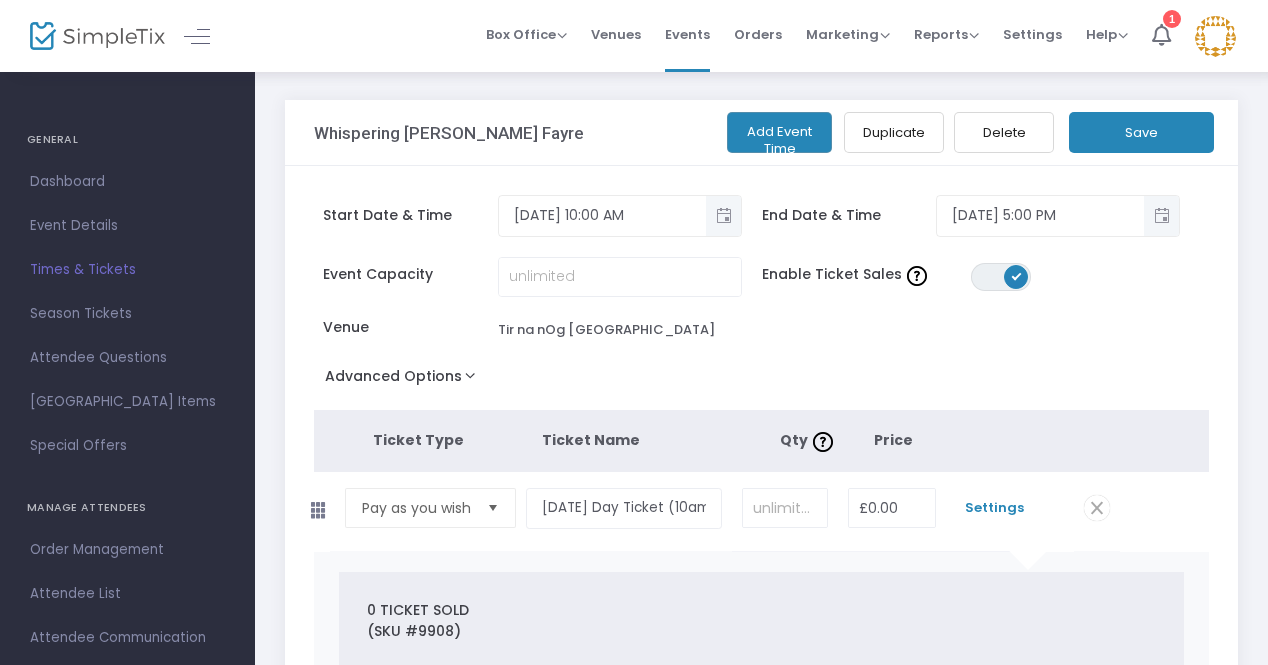click on "Save" 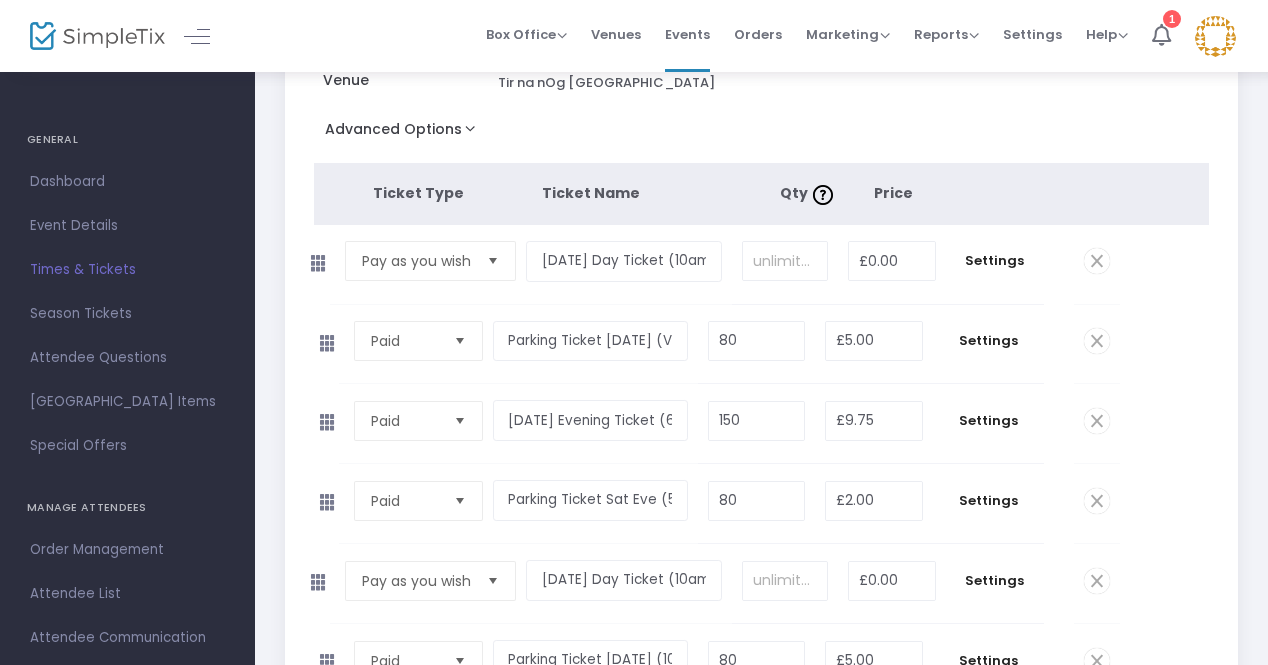 scroll, scrollTop: 248, scrollLeft: 0, axis: vertical 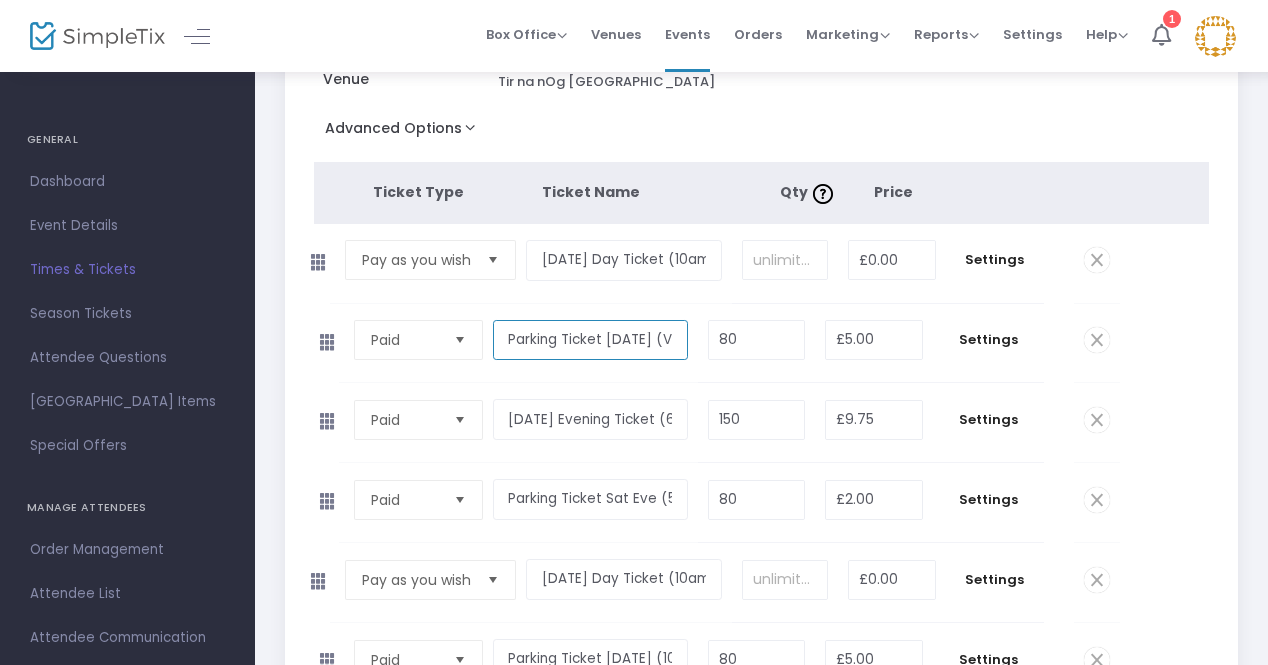 click on "Parking Ticket [DATE] (Valid all day/eve)" at bounding box center (591, 340) 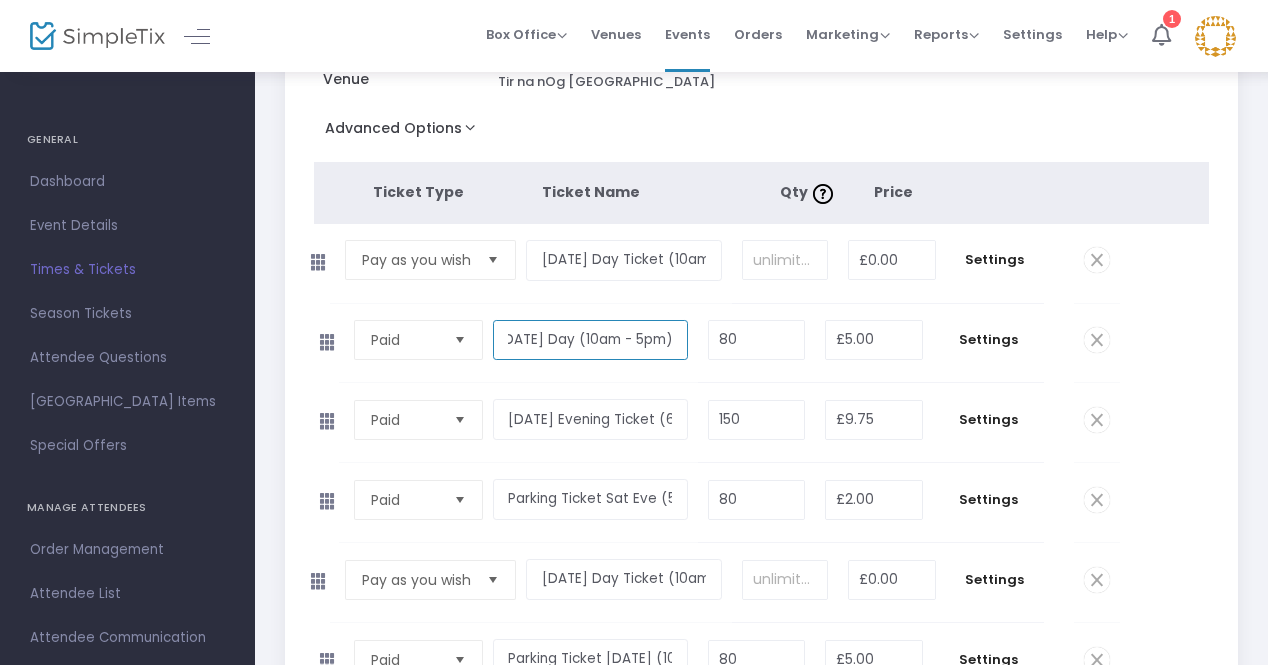 scroll, scrollTop: 0, scrollLeft: 120, axis: horizontal 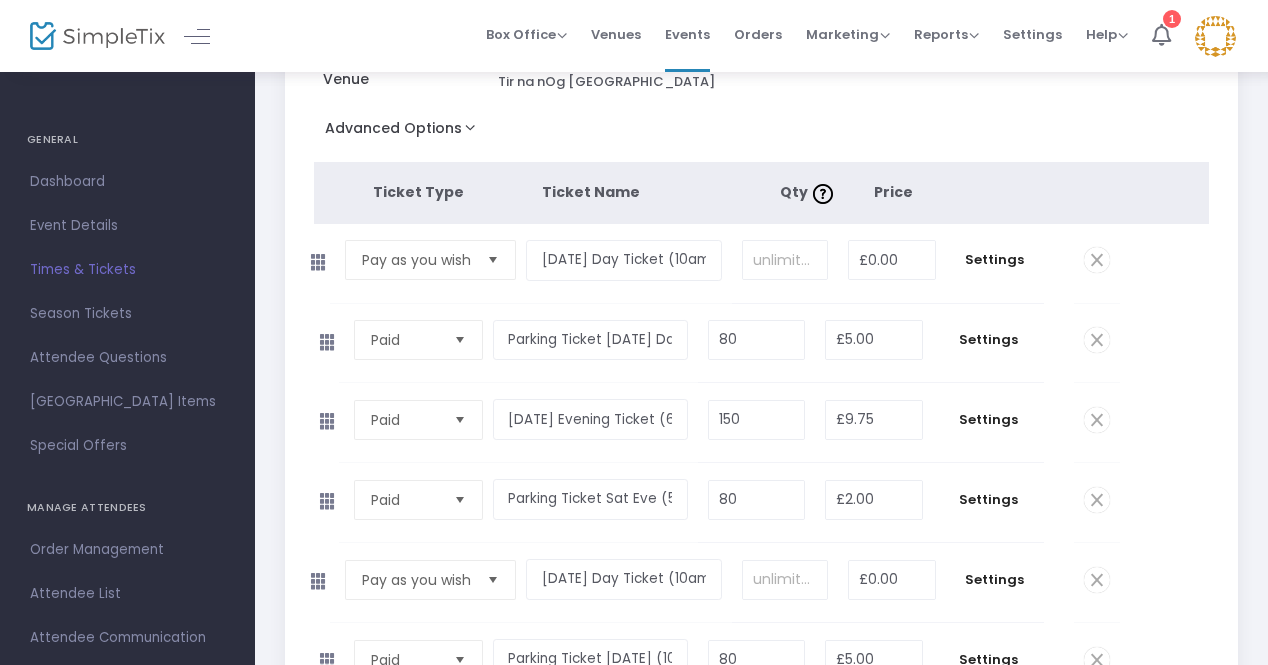 click on "Pay as you wish  Required.  [DATE] Day Ticket (10am - 5pm)  Required.   Required.  £0.00  Required.  Settings  0 Ticket sold (SKU #3636039) Ticket Description By Donation - All profits to Refuweegee and Fire & Peace  Required.  ON OFF Editor mode TICKET NOTE Ticket can be purchased  By Attendees and Staff Minimum tickets per order 0  Value should be between 0 to 1000..  Maximum tickets per order 2  Value should not be less than Min Tickets and not exceed than 1000.  Do you want to charge your ticket buyers a service fee?   Absorb fee: Ticketing fees will be deducted from your ticket revenue    Pass ticketing fees and credit card processing fees to the buyer   The fee will be £0.00     Charge a custom fee When should ticket sales start?   Start ticket sales immediately   Specific Date   Start ticket sales a specific number of days before the event   Start ticket sales a specific number of days and hours before the event When should ticket sales for this ticket type end?        Specific Date" 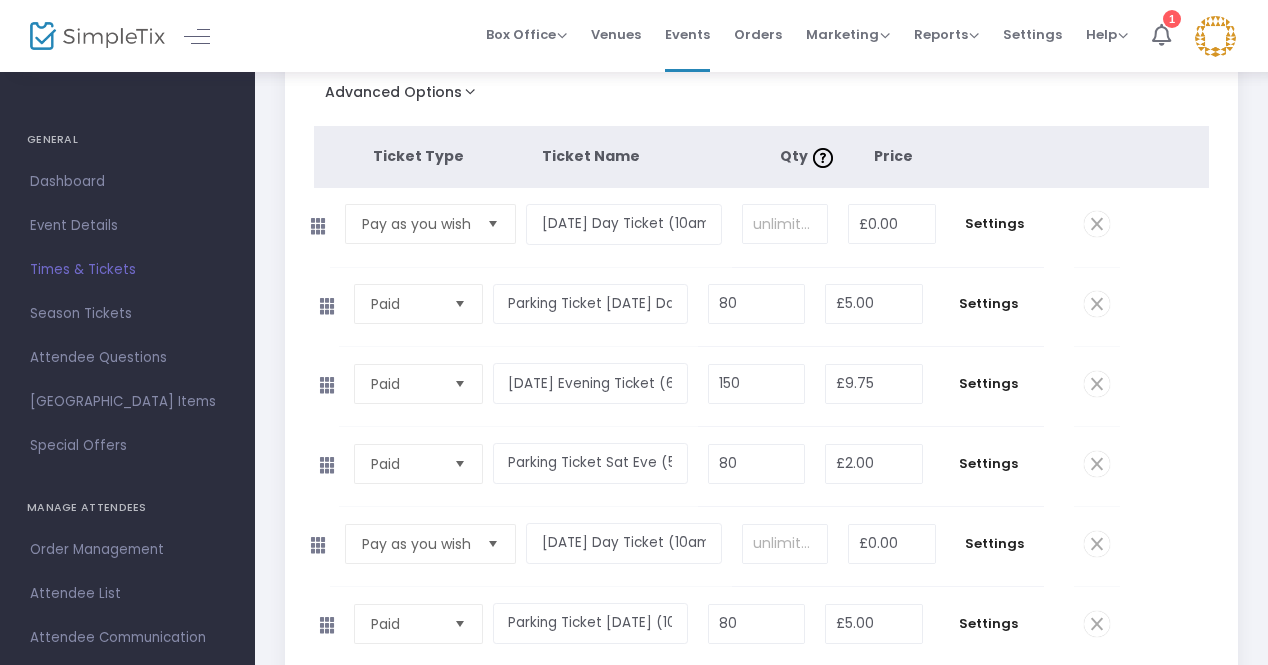 scroll, scrollTop: 287, scrollLeft: 0, axis: vertical 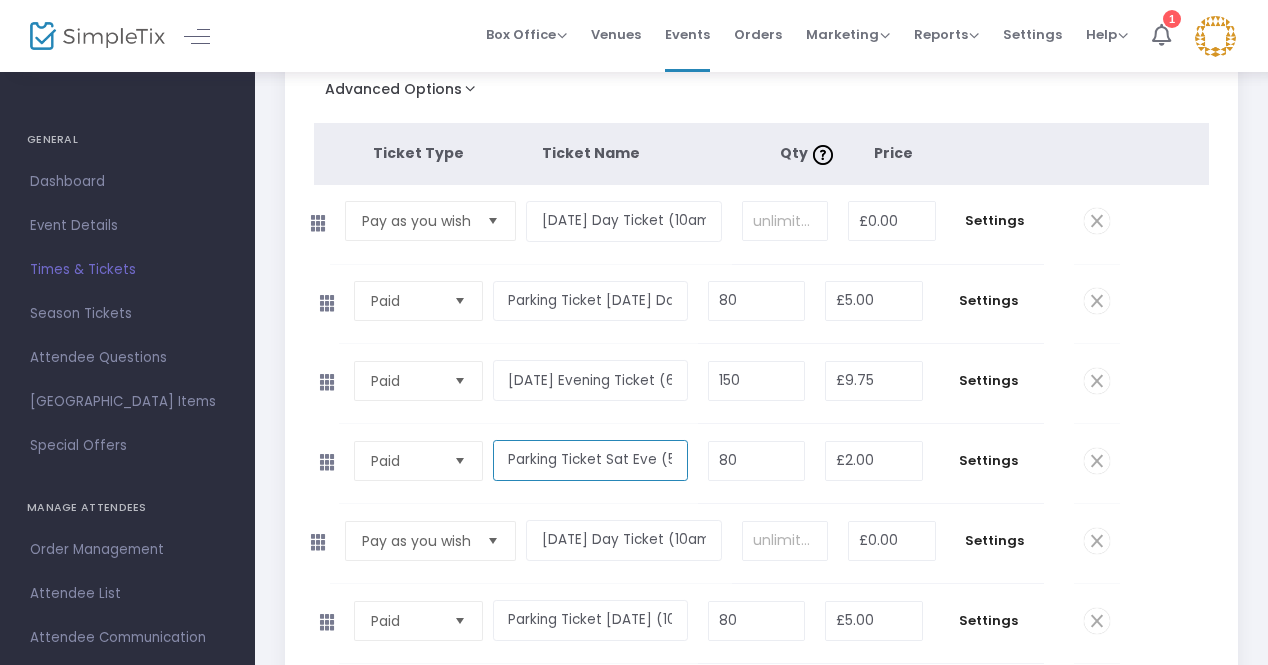 click on "Parking Ticket Sat Eve (5pm - 11pm))" at bounding box center [591, 460] 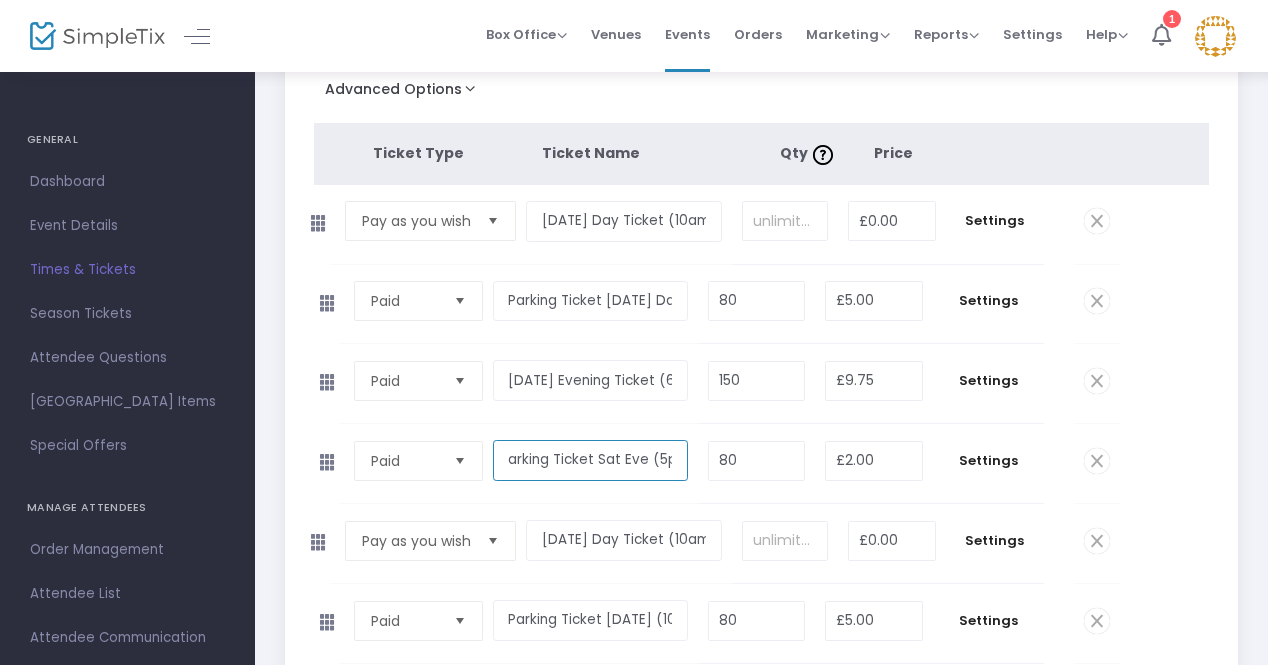 scroll, scrollTop: 0, scrollLeft: 80, axis: horizontal 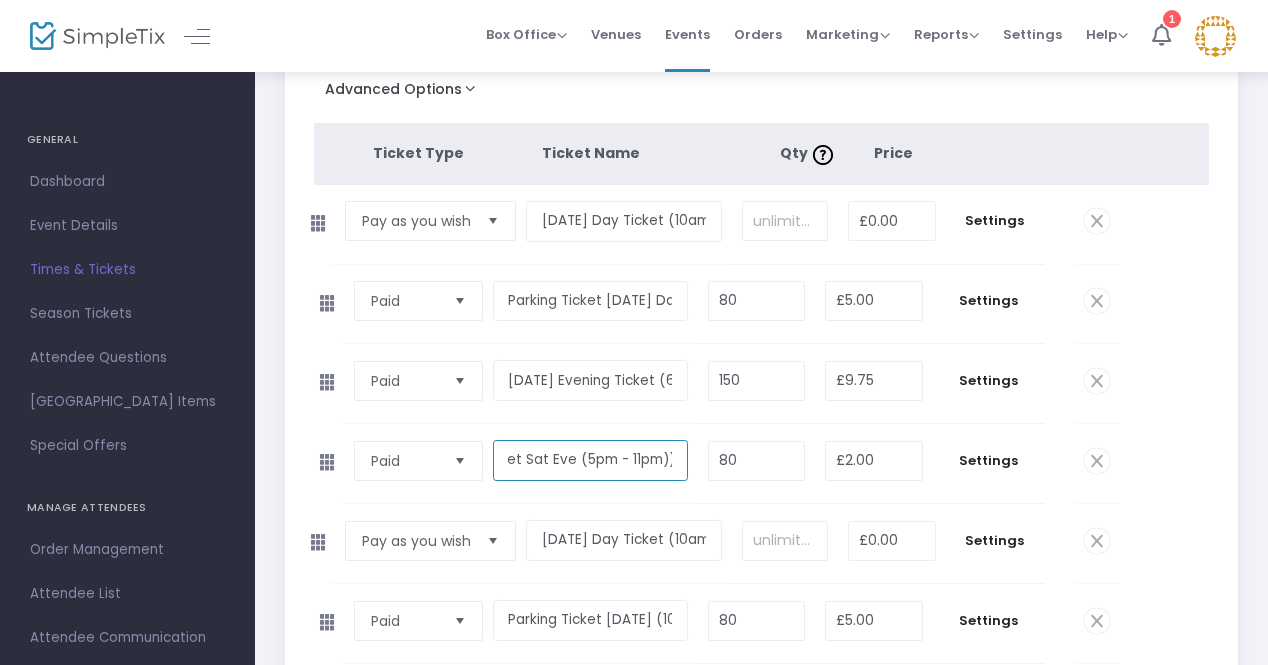 click on "Parking Ticket Sat Eve (5pm - 11pm))" at bounding box center (591, 460) 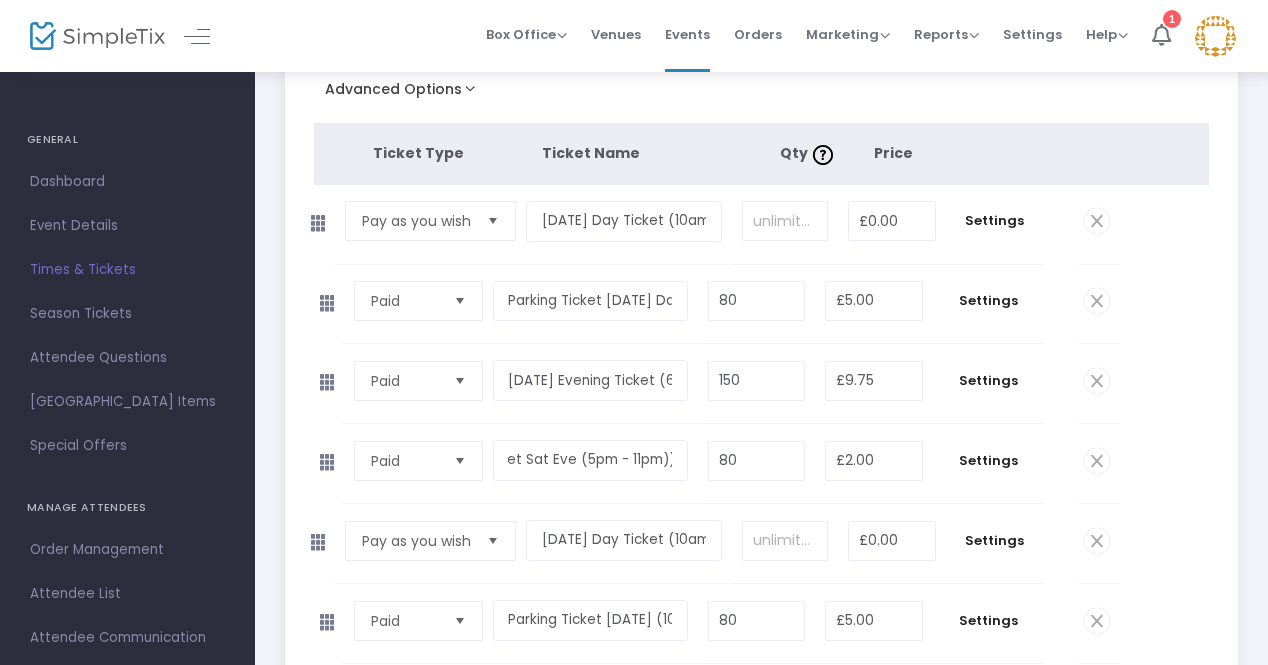 click on "Paid  Required.  Parking Ticket Sat Eve (5pm - 11pm))  Required.  80  Required.  £2.00  Required.  Settings  0 Ticket sold (SKU #3636037) Ticket Description  Required.  ON OFF Editor mode TICKET NOTE Ticket can be purchased  By Attendees and Staff Minimum tickets per order 0  Value should be between 0 to 1000..  Maximum tickets per order 10  Value should not be less than Min Tickets and not exceed than 1000.  Do you want to charge your ticket buyers a service fee?   Absorb fee: Ticketing fees will be deducted from your ticket revenue    Pass ticketing fees and credit card processing fees to the buyer   The fee will be £0.63     Charge a custom fee When should ticket sales start?   Start ticket sales immediately   Specific Date   Start ticket sales a specific number of days before the event   Start ticket sales a specific number of days and hours before the event When should ticket sales for this ticket type end?    End online ticket sales at the start of the scheduled event     Specific Date" 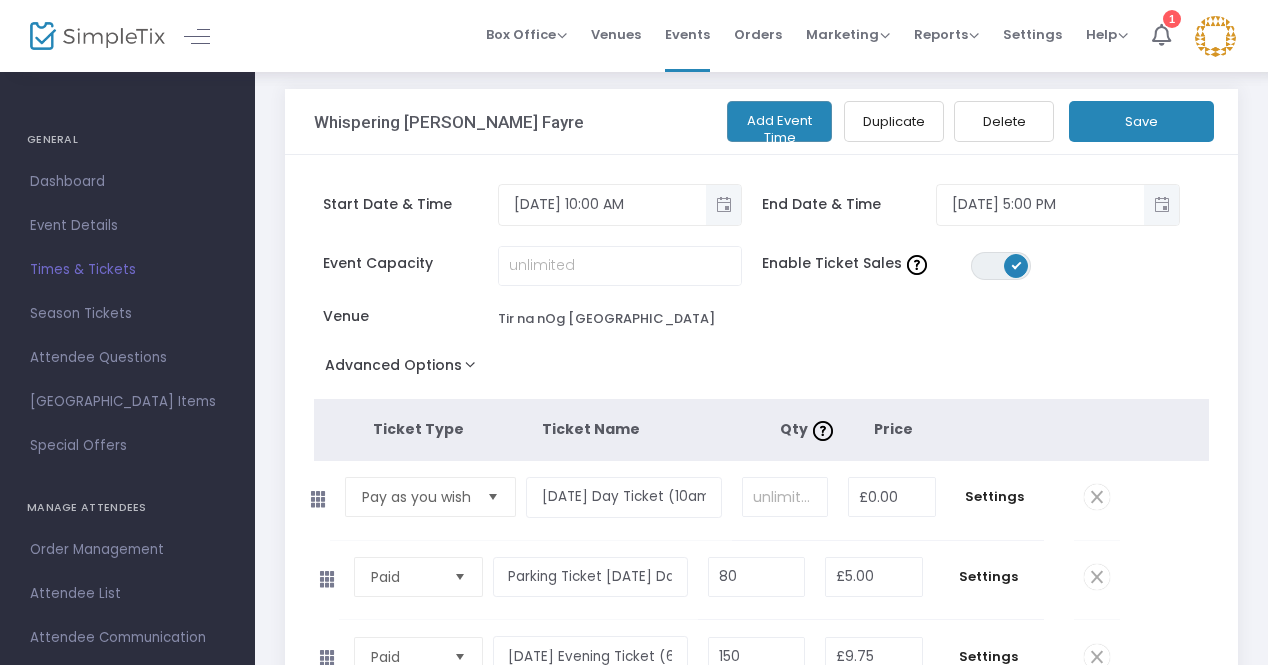 scroll, scrollTop: 0, scrollLeft: 0, axis: both 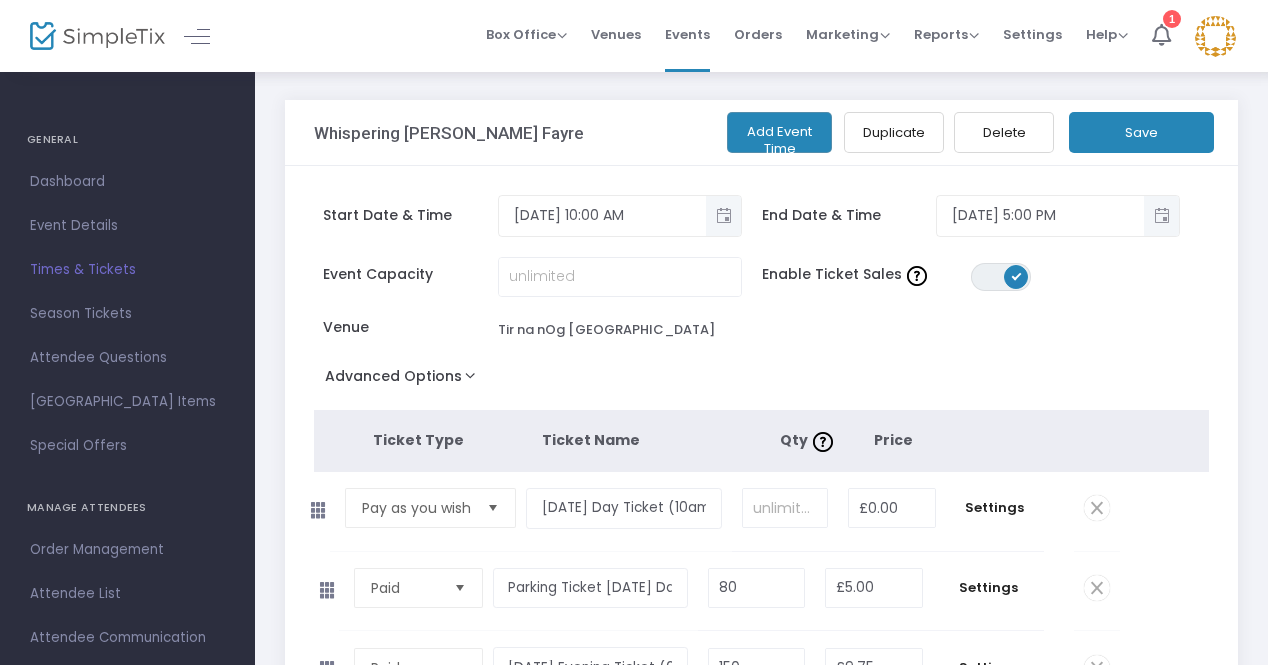 click on "Save" 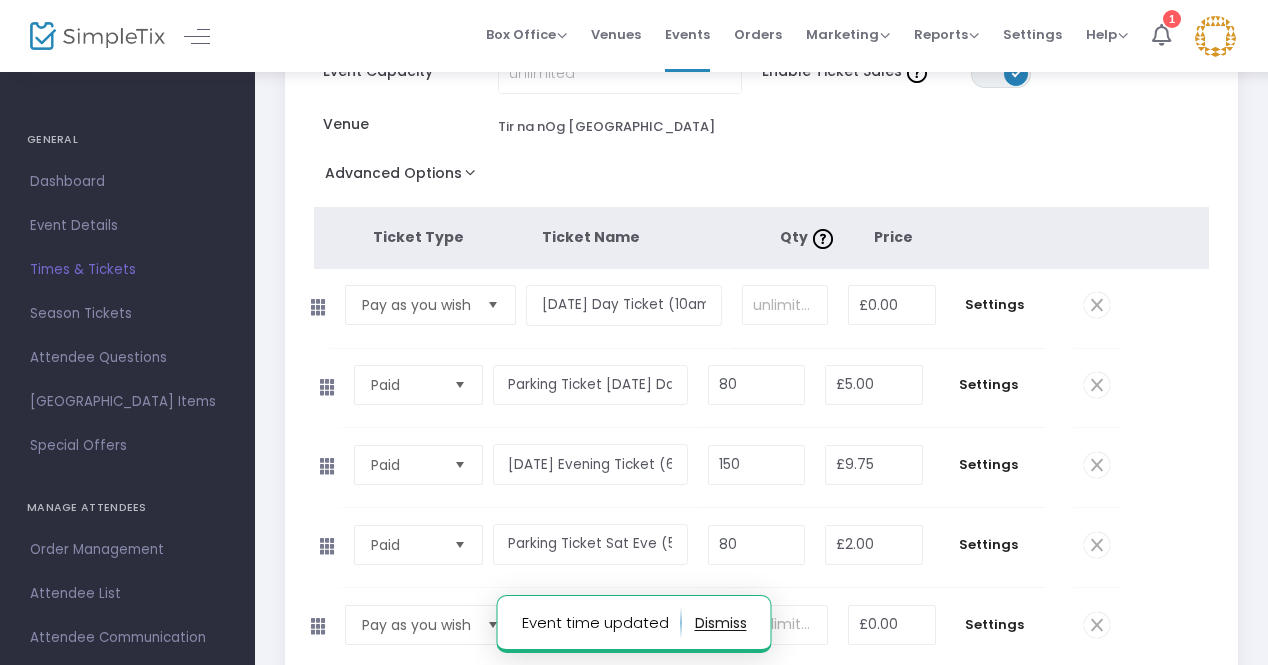 scroll, scrollTop: 204, scrollLeft: 0, axis: vertical 